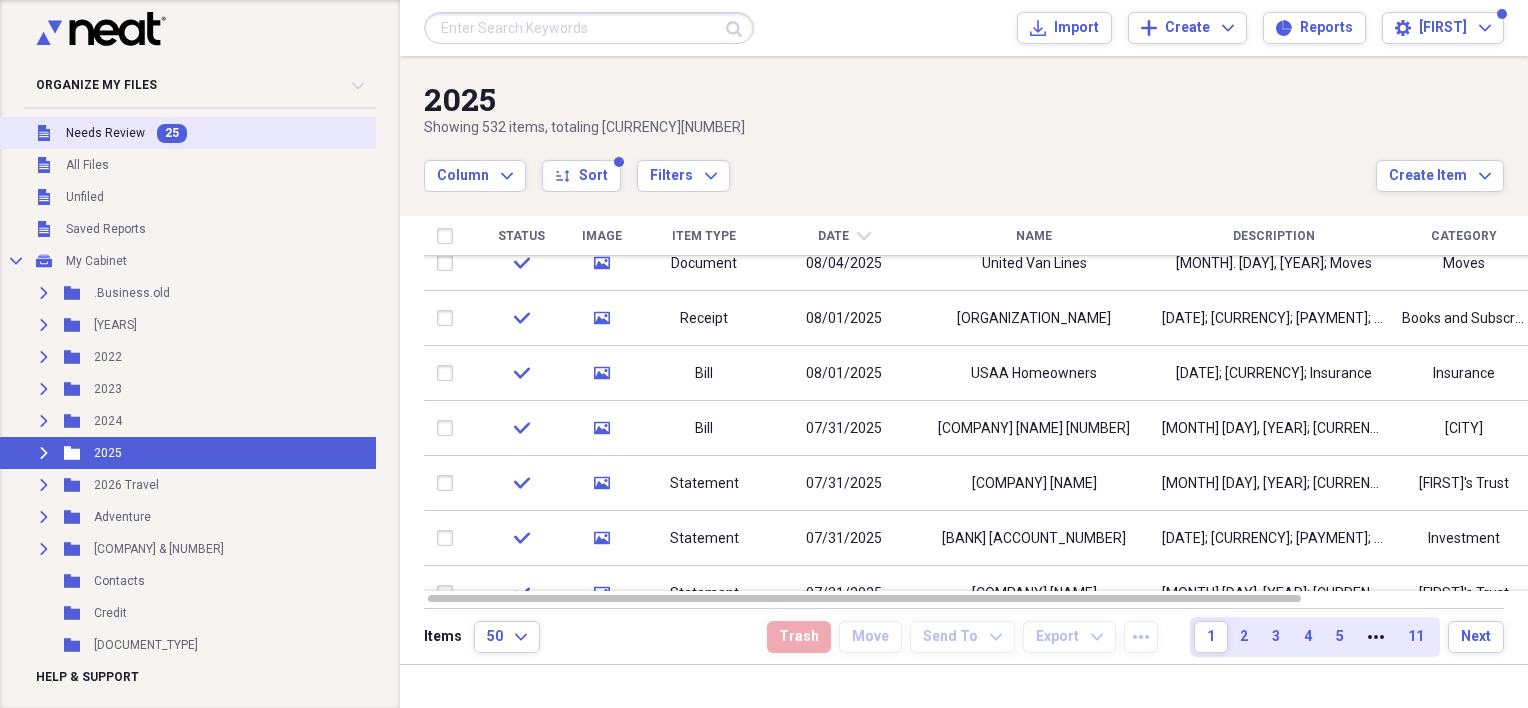 scroll, scrollTop: 0, scrollLeft: 0, axis: both 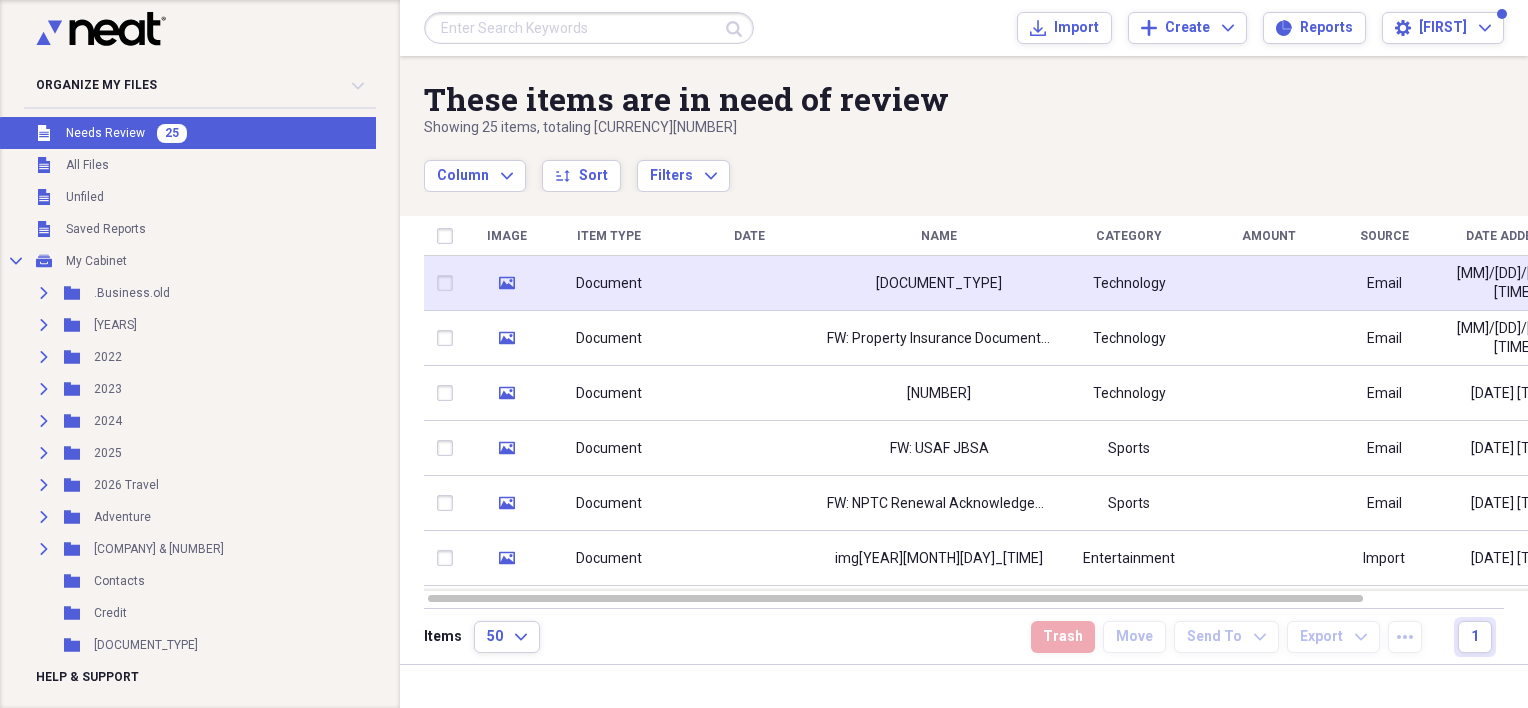 click at bounding box center [749, 283] 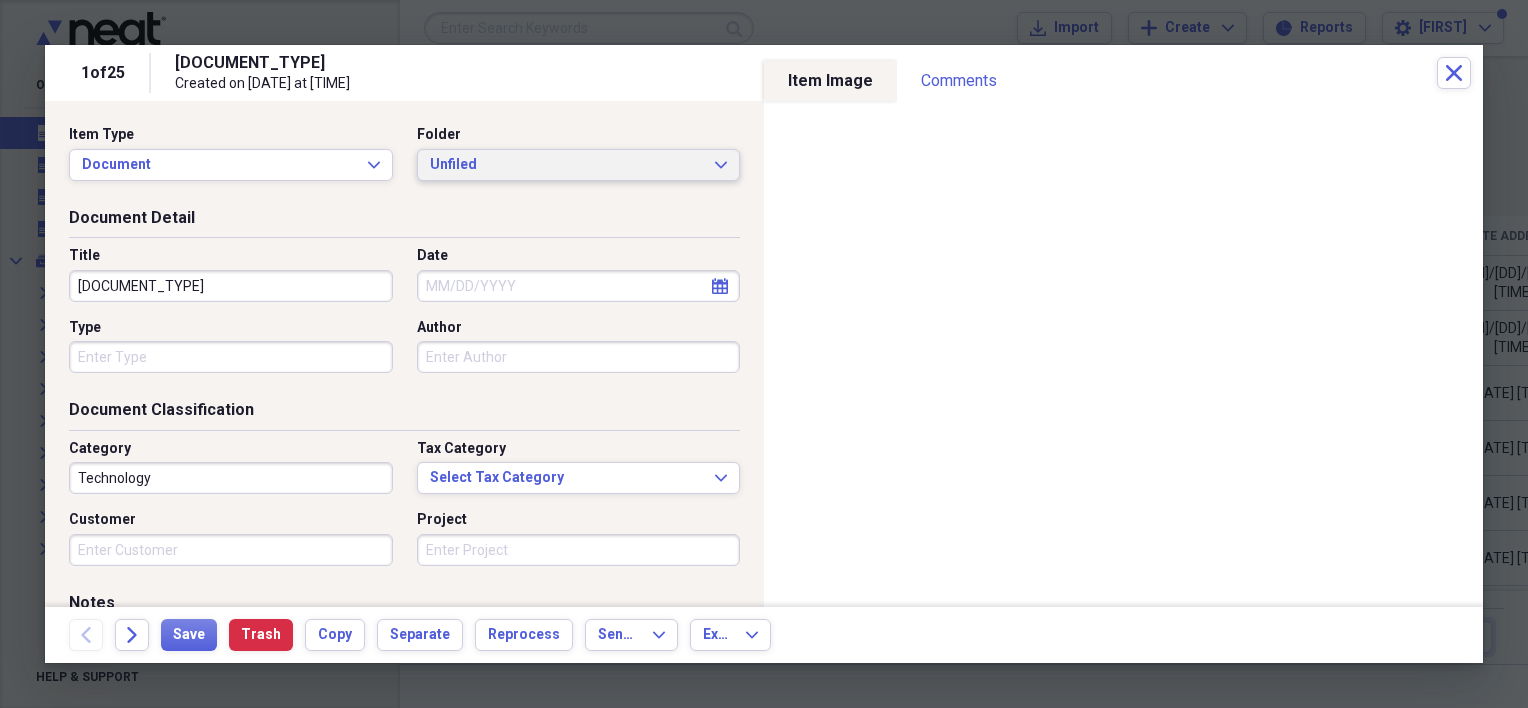 click on "Unfiled" at bounding box center (567, 165) 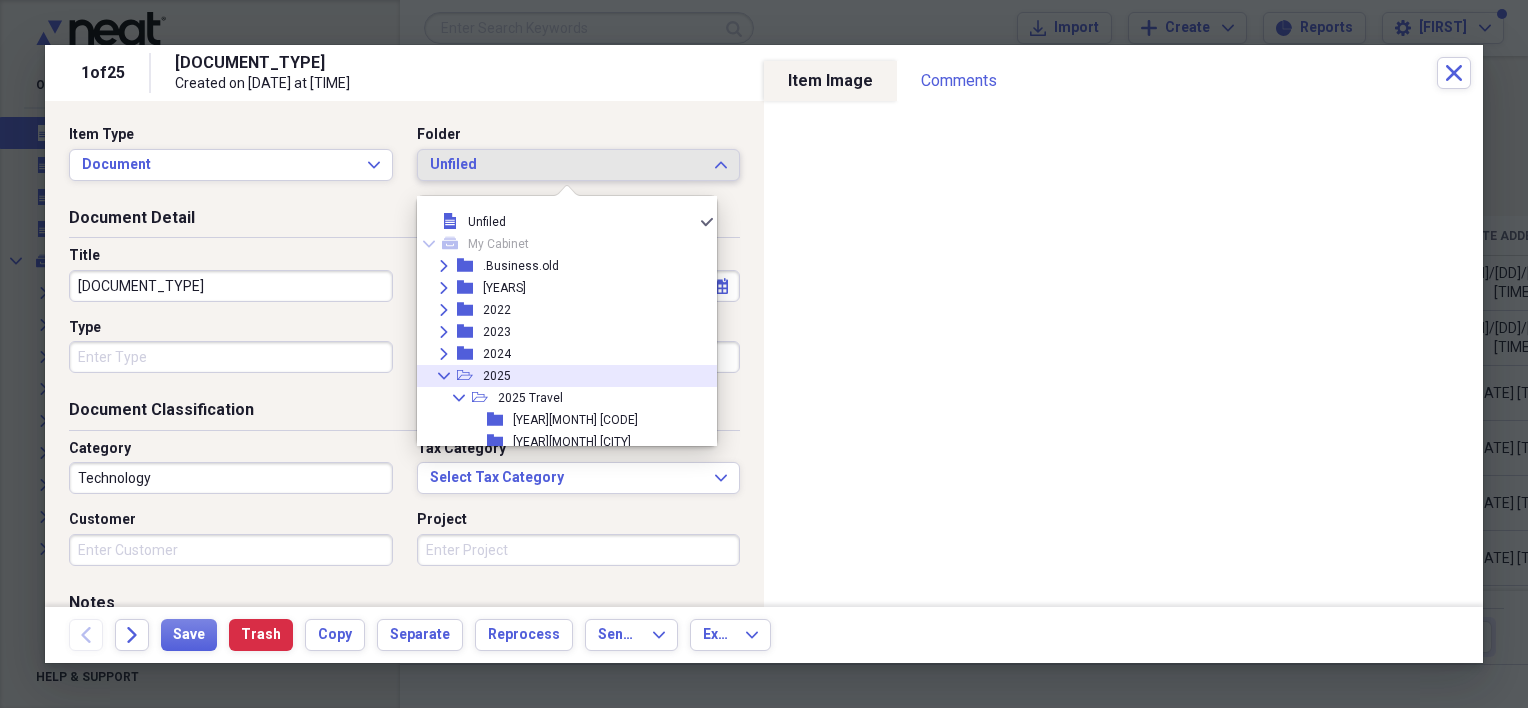 click on "2025" at bounding box center [497, 376] 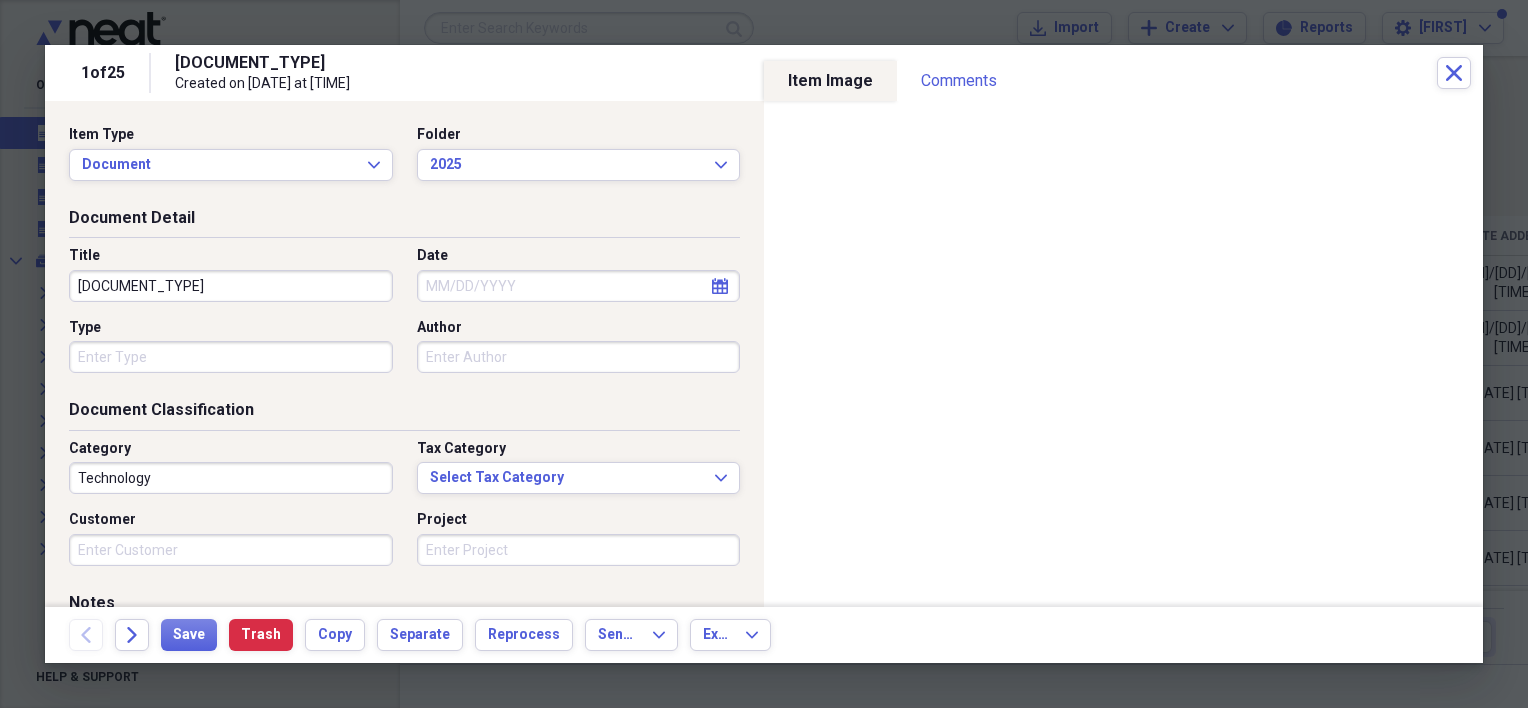 drag, startPoint x: 300, startPoint y: 293, endPoint x: 76, endPoint y: 282, distance: 224.26993 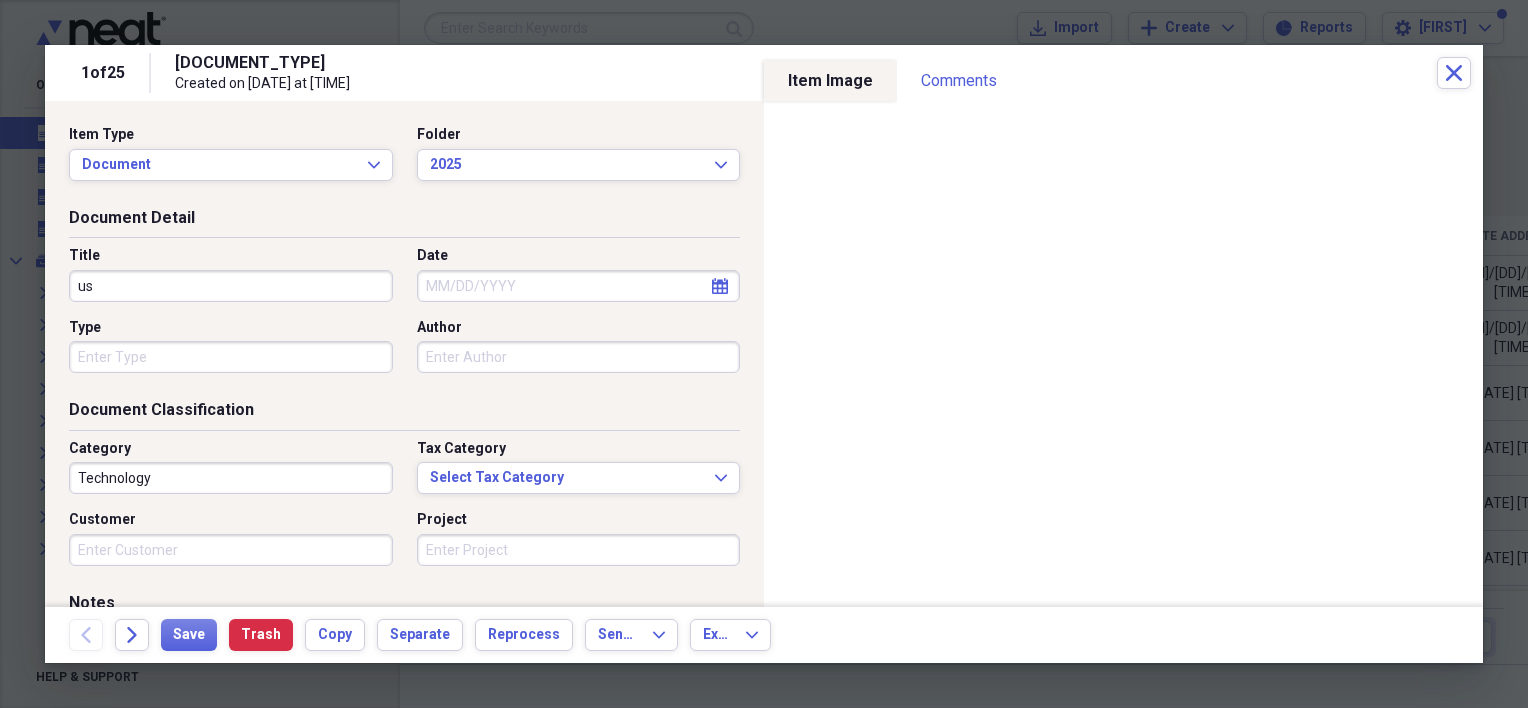 type on "u" 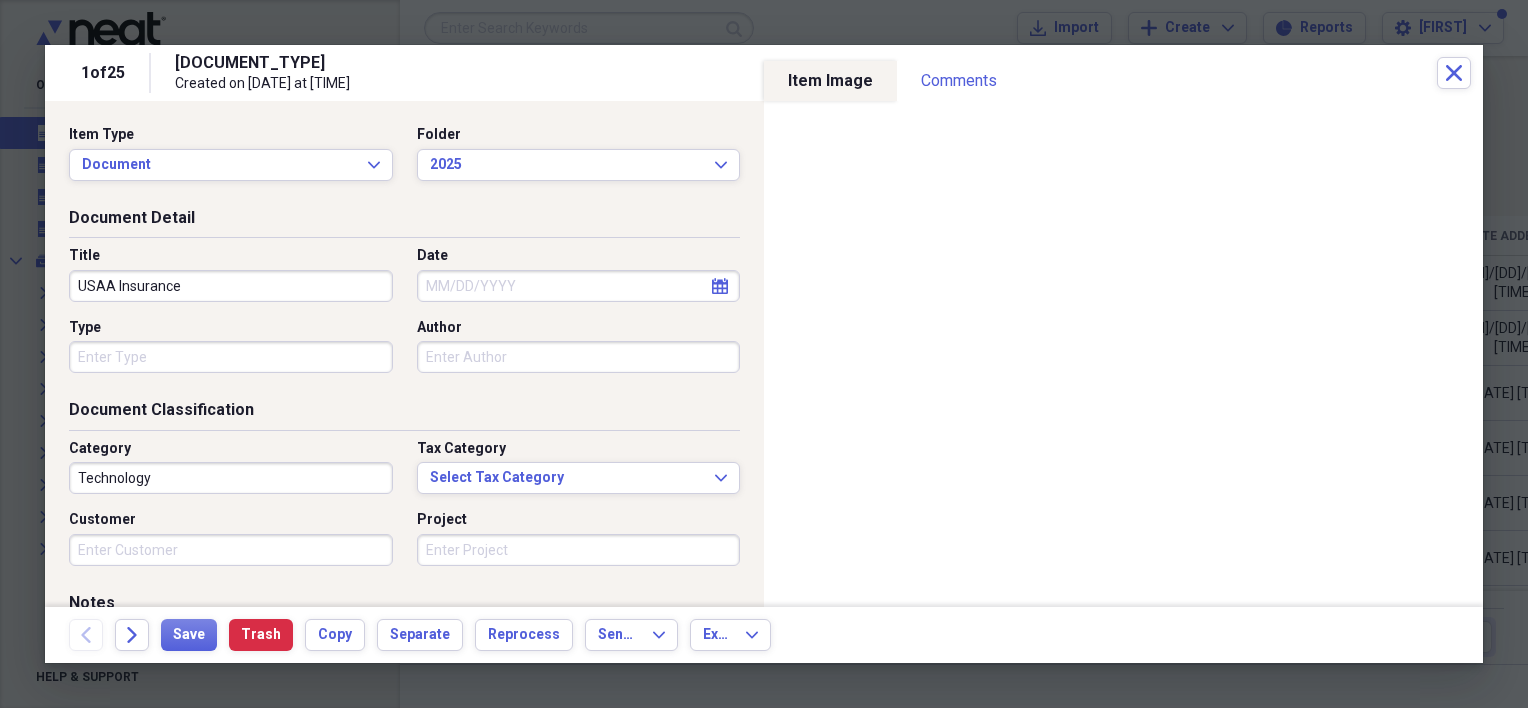 type on "USAA Insurance" 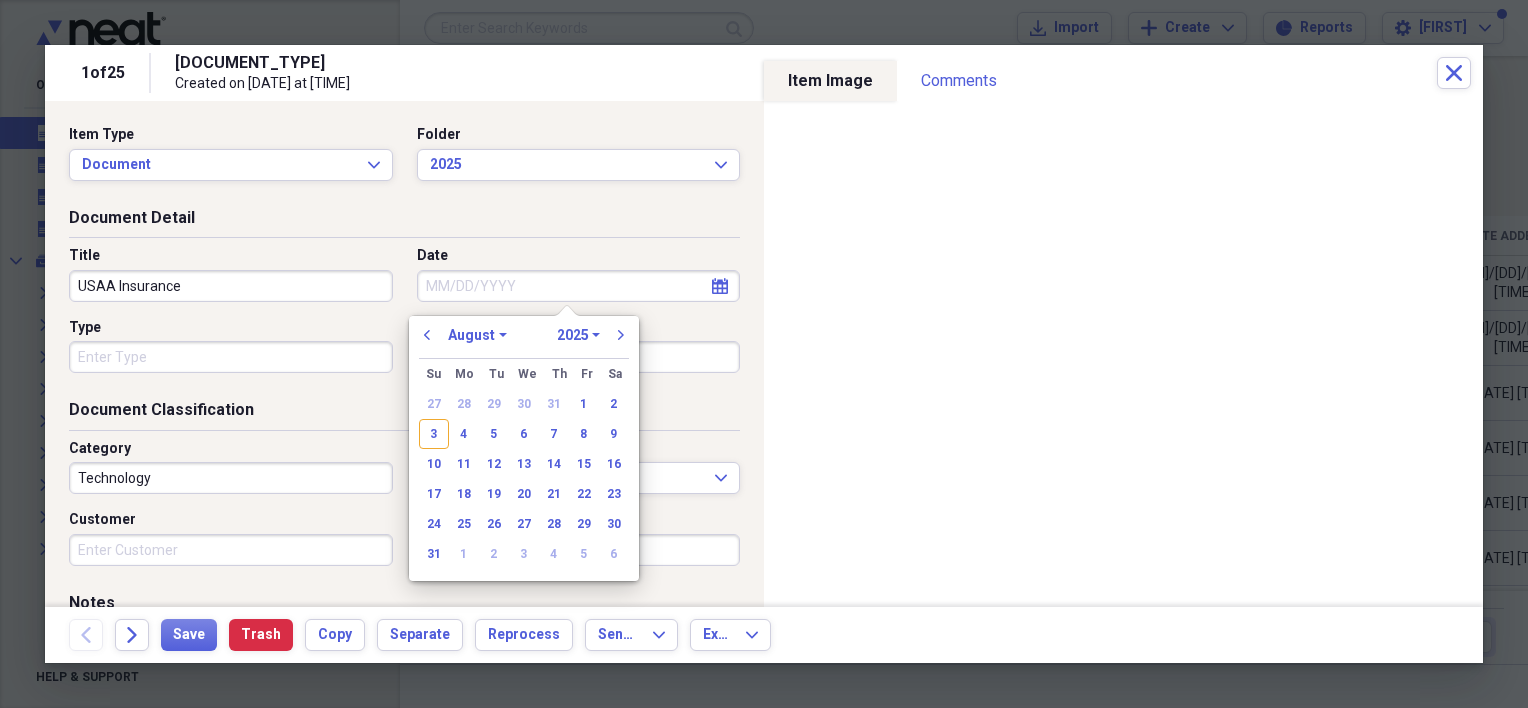 click on "Date" at bounding box center [579, 286] 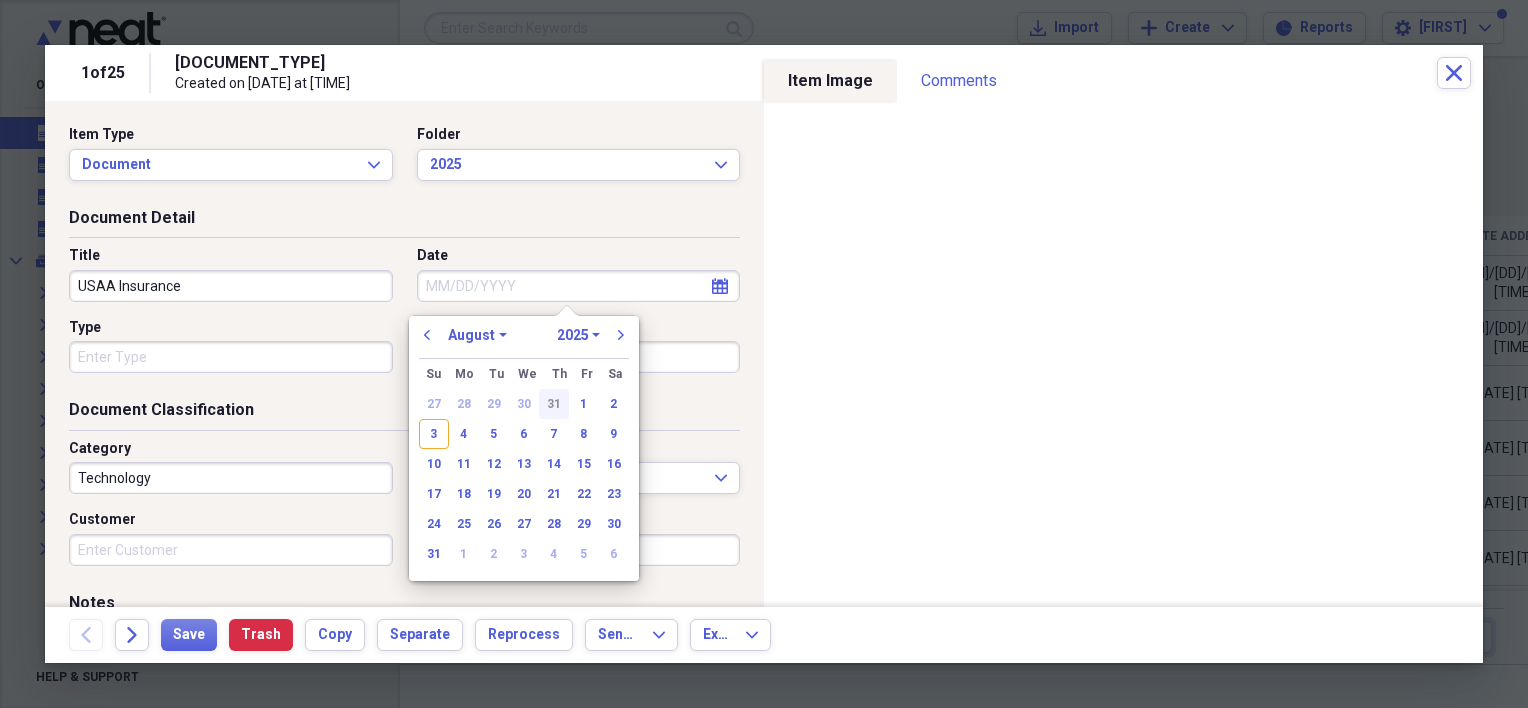 click on "31" at bounding box center (554, 404) 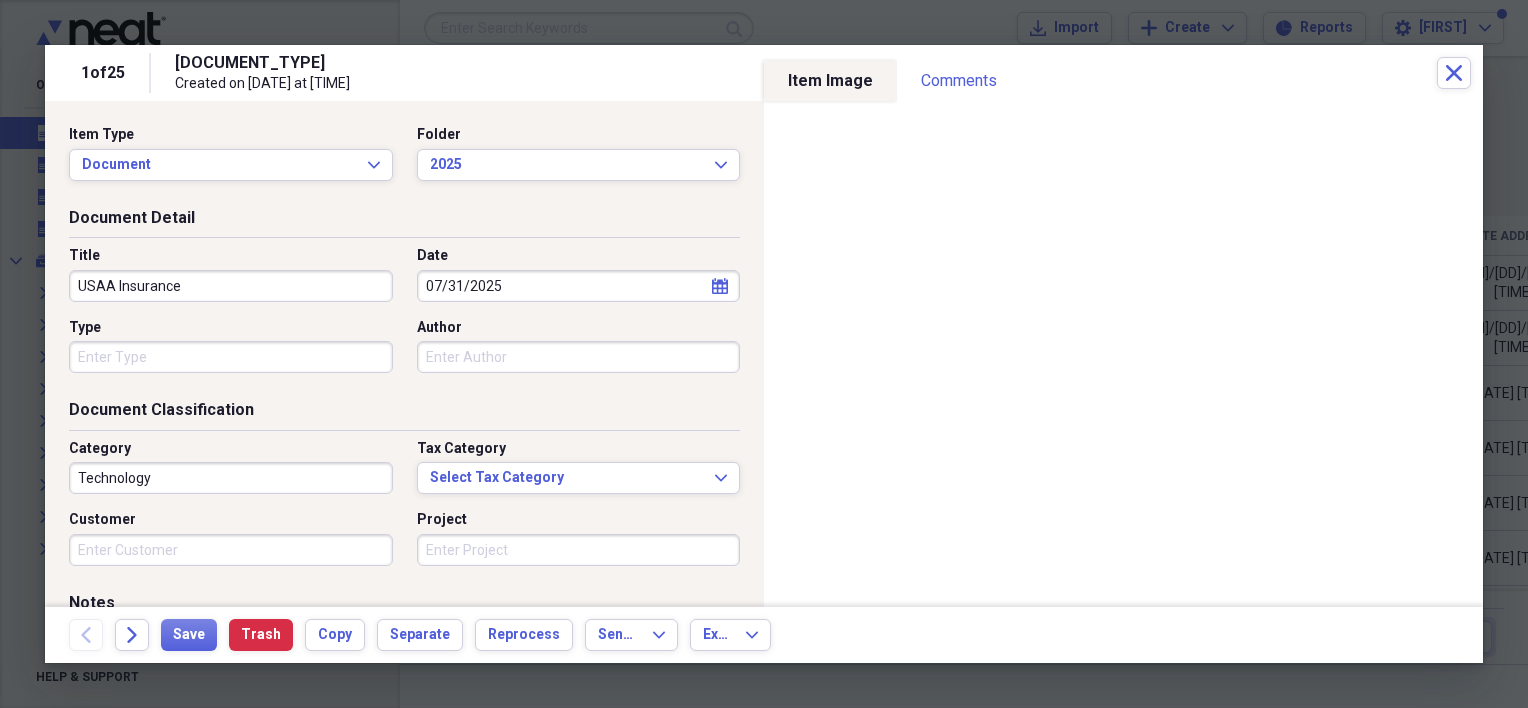 click on "Type" at bounding box center (231, 357) 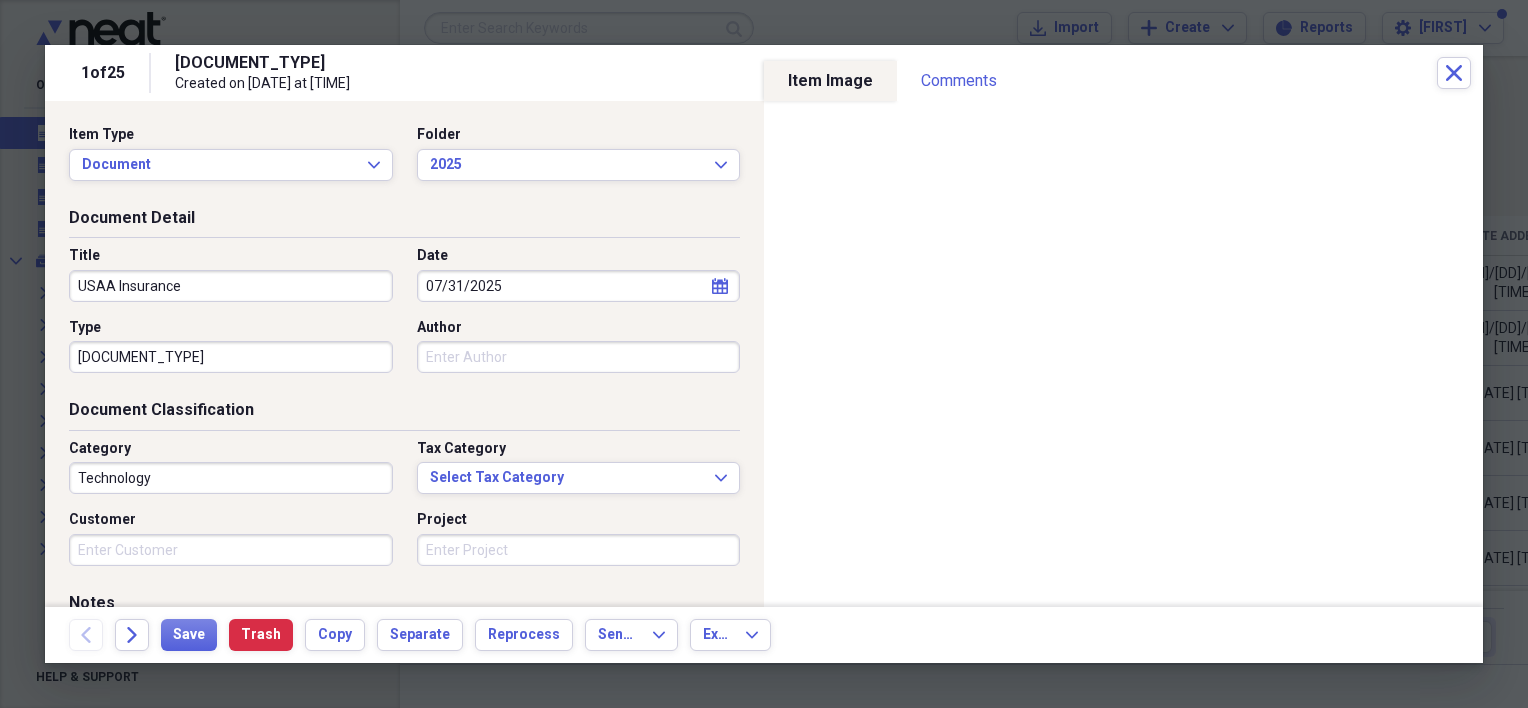 type on "[DOCUMENT_TYPE]" 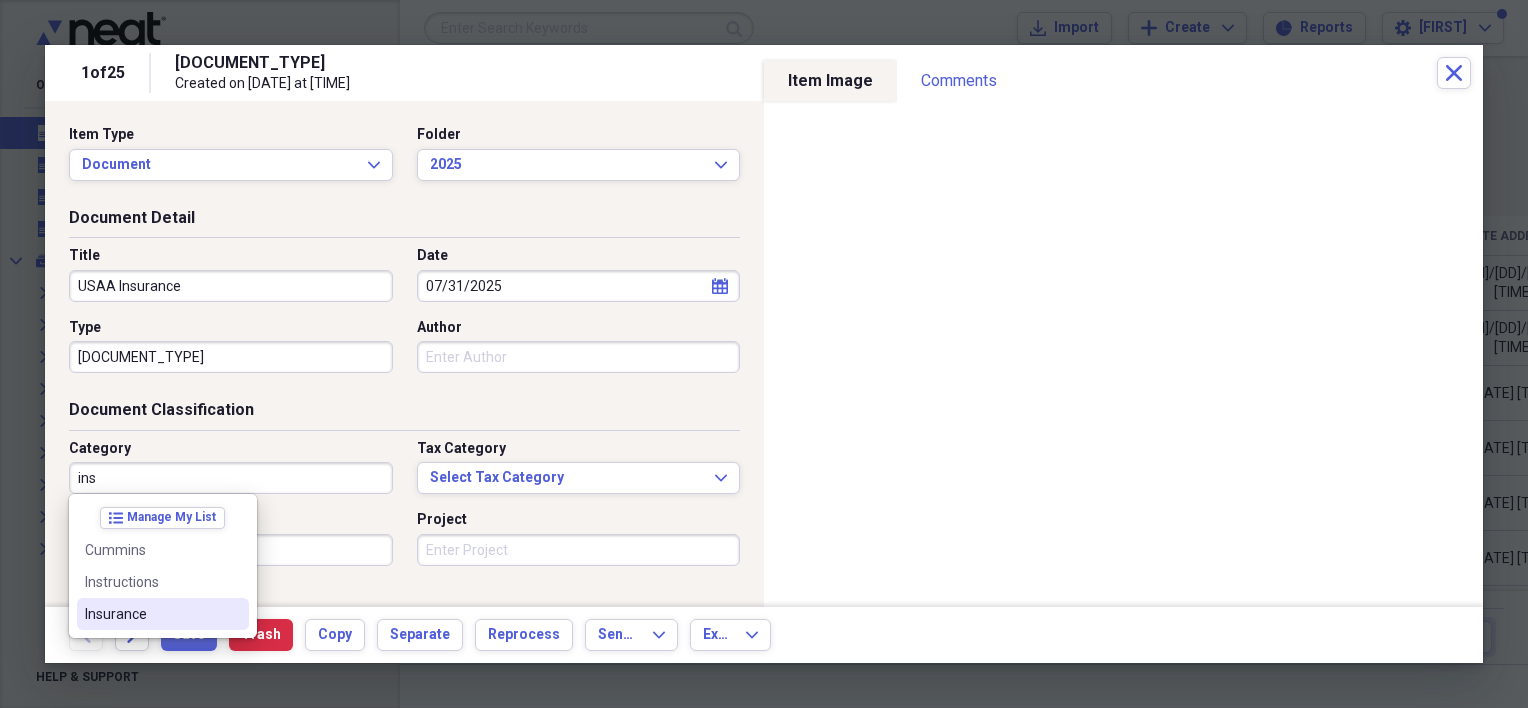 click on "Insurance" at bounding box center (163, 614) 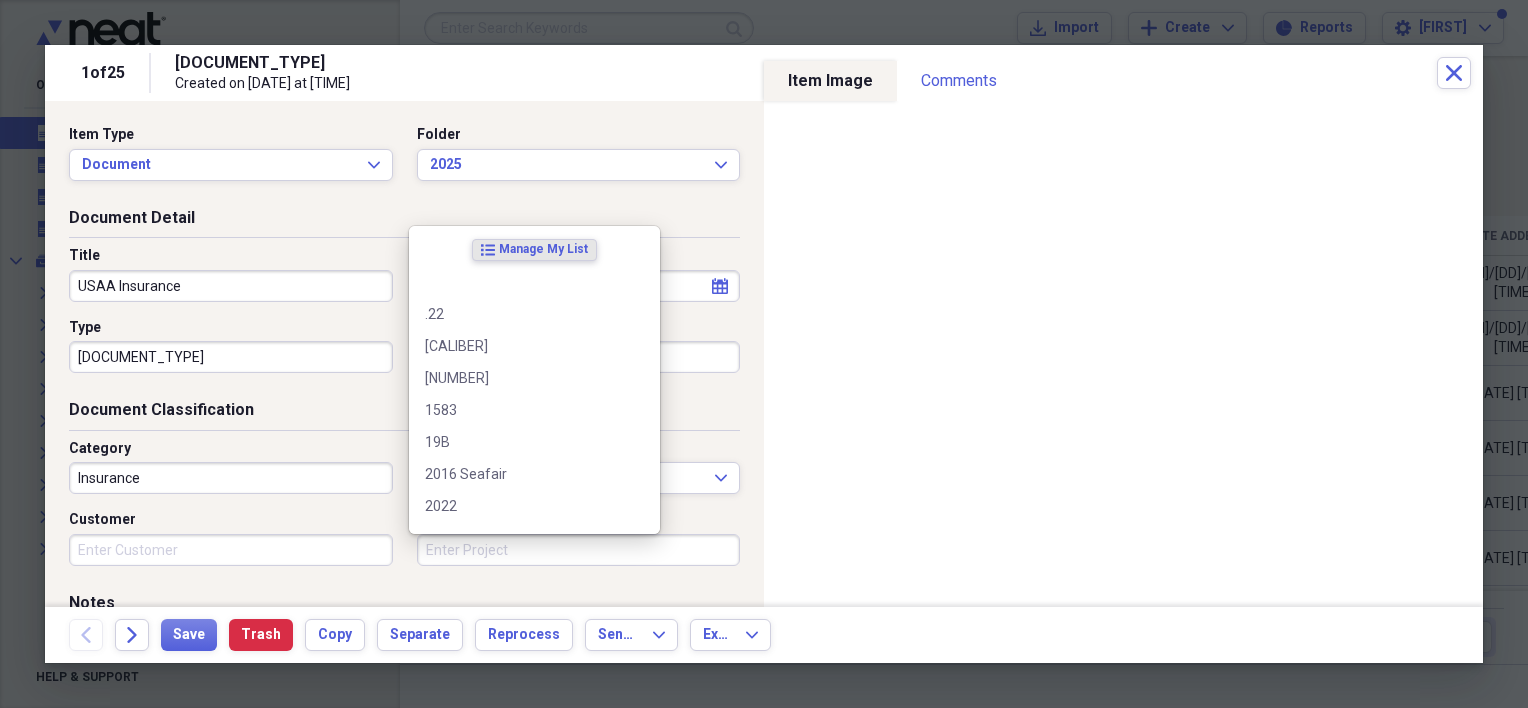 click on "Project" at bounding box center (579, 550) 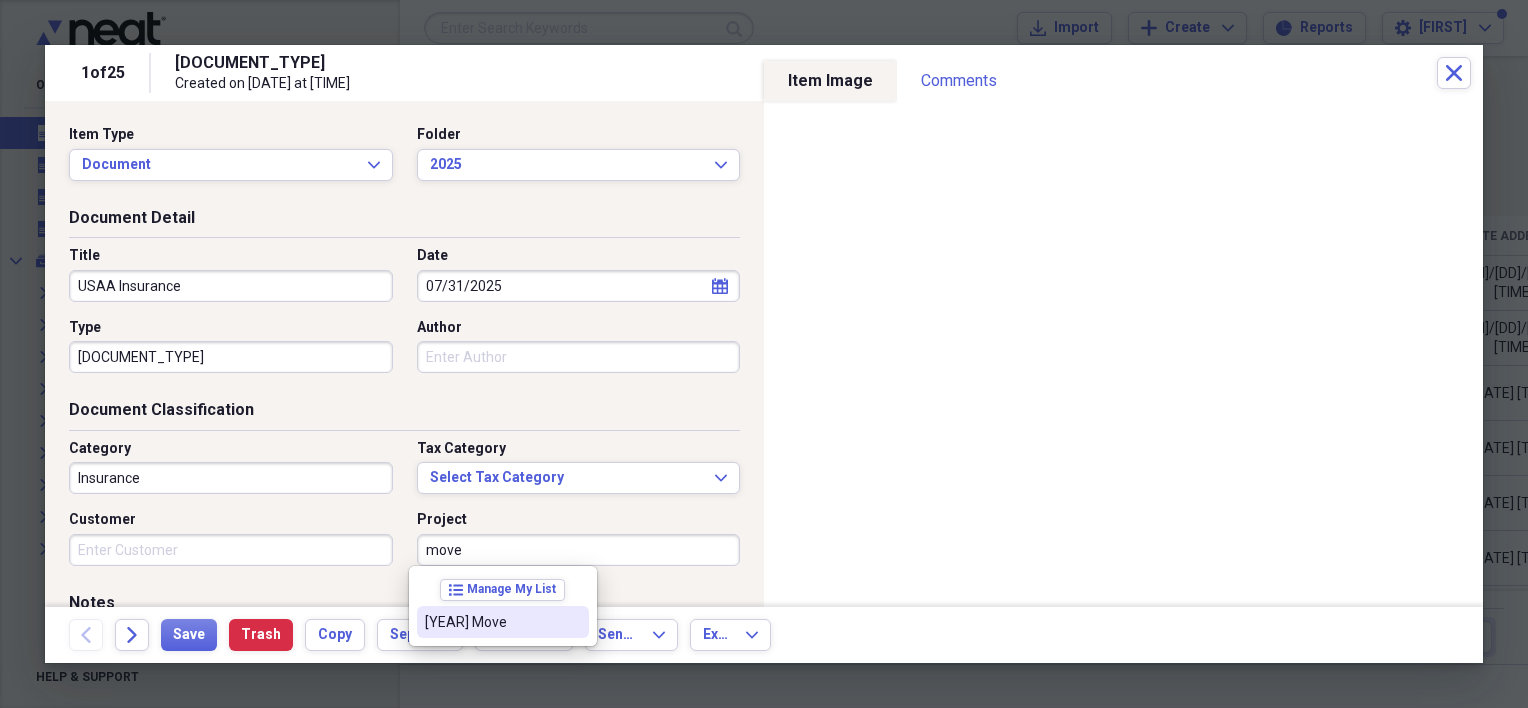 click on "[YEAR] Move" at bounding box center (503, 622) 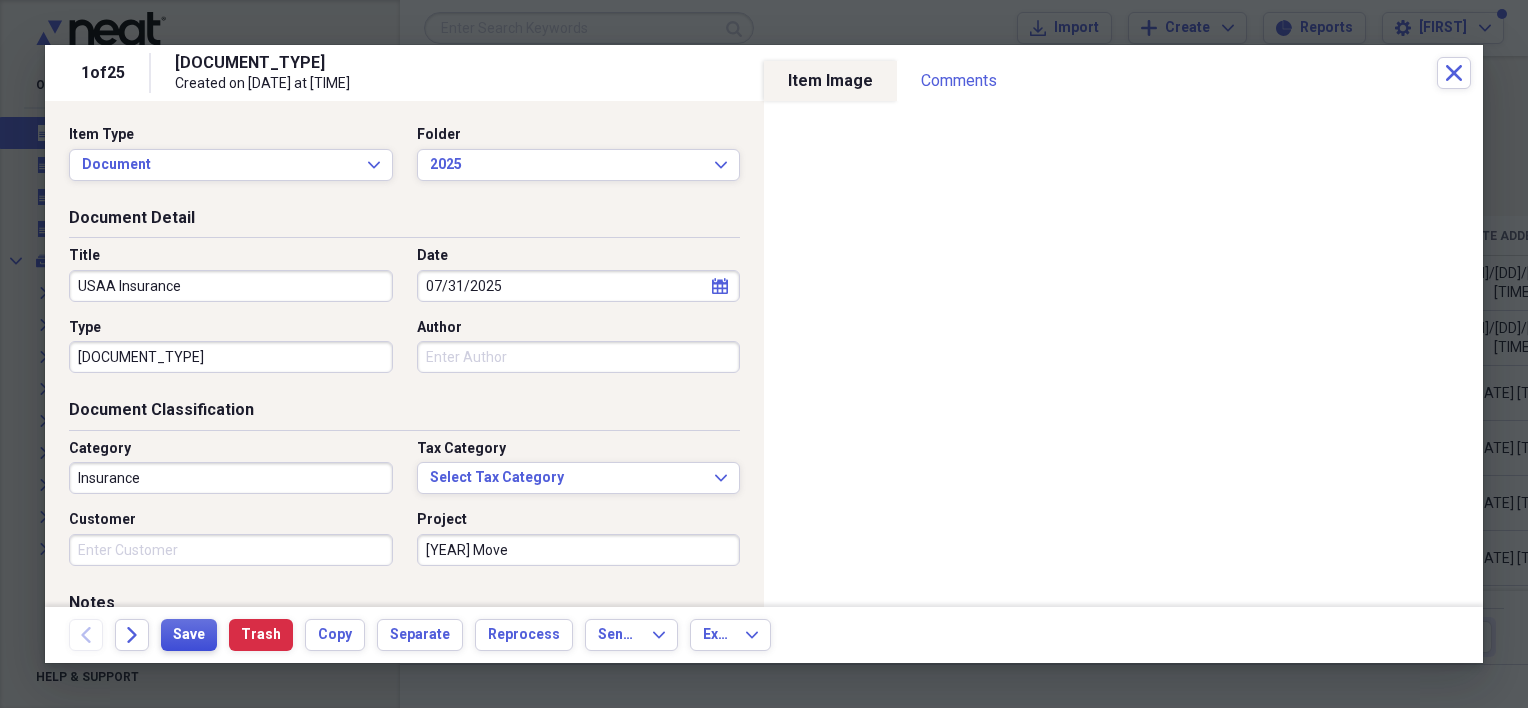 click on "Save" at bounding box center [189, 635] 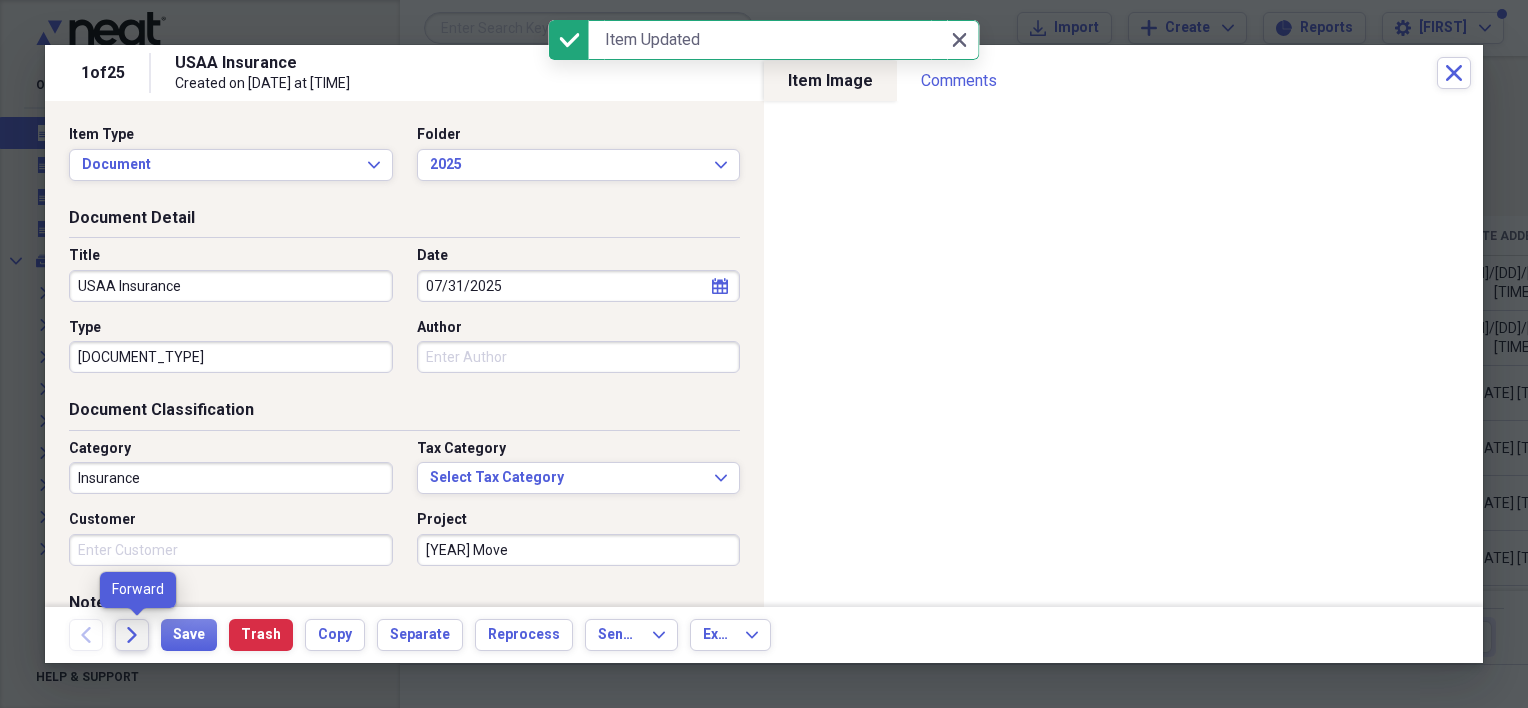 click 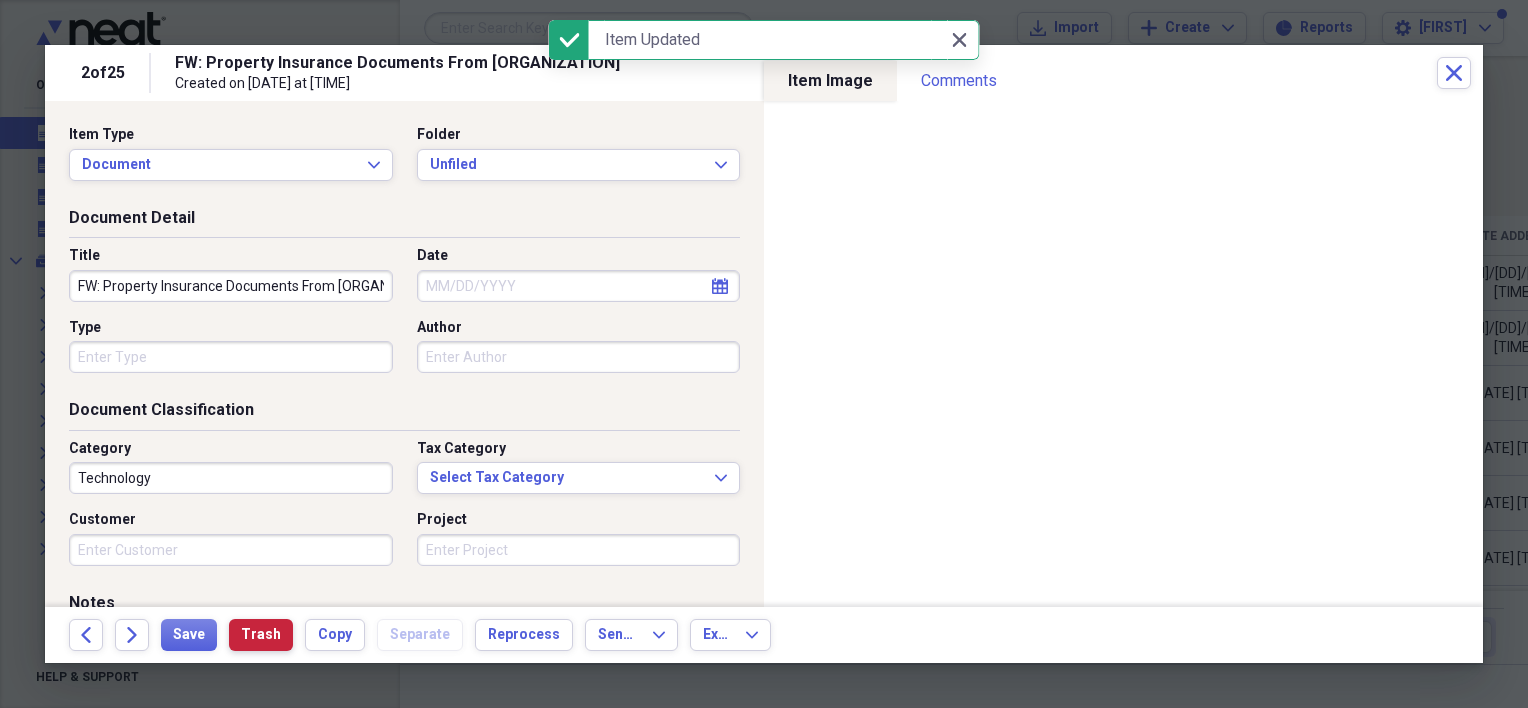 click on "Trash" at bounding box center [261, 635] 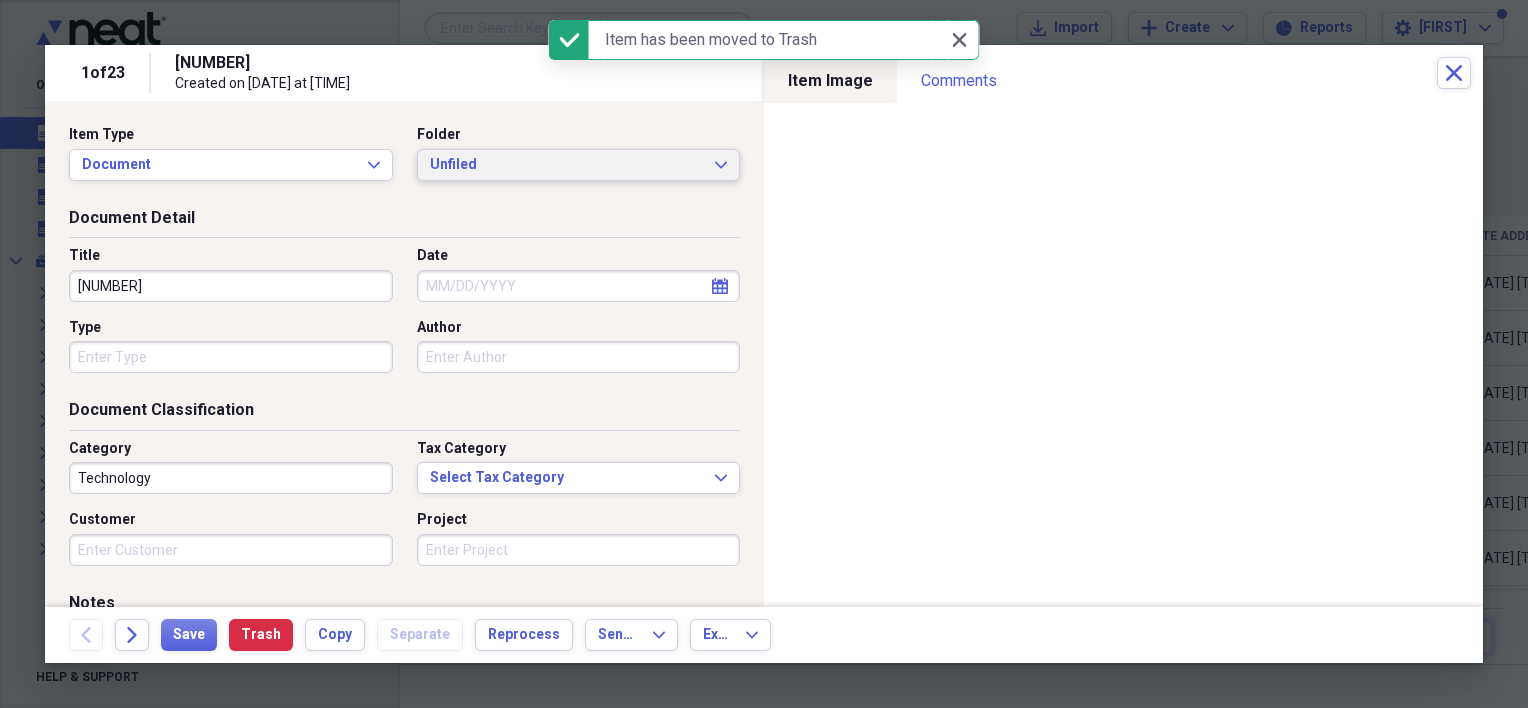click on "Unfiled" at bounding box center (567, 165) 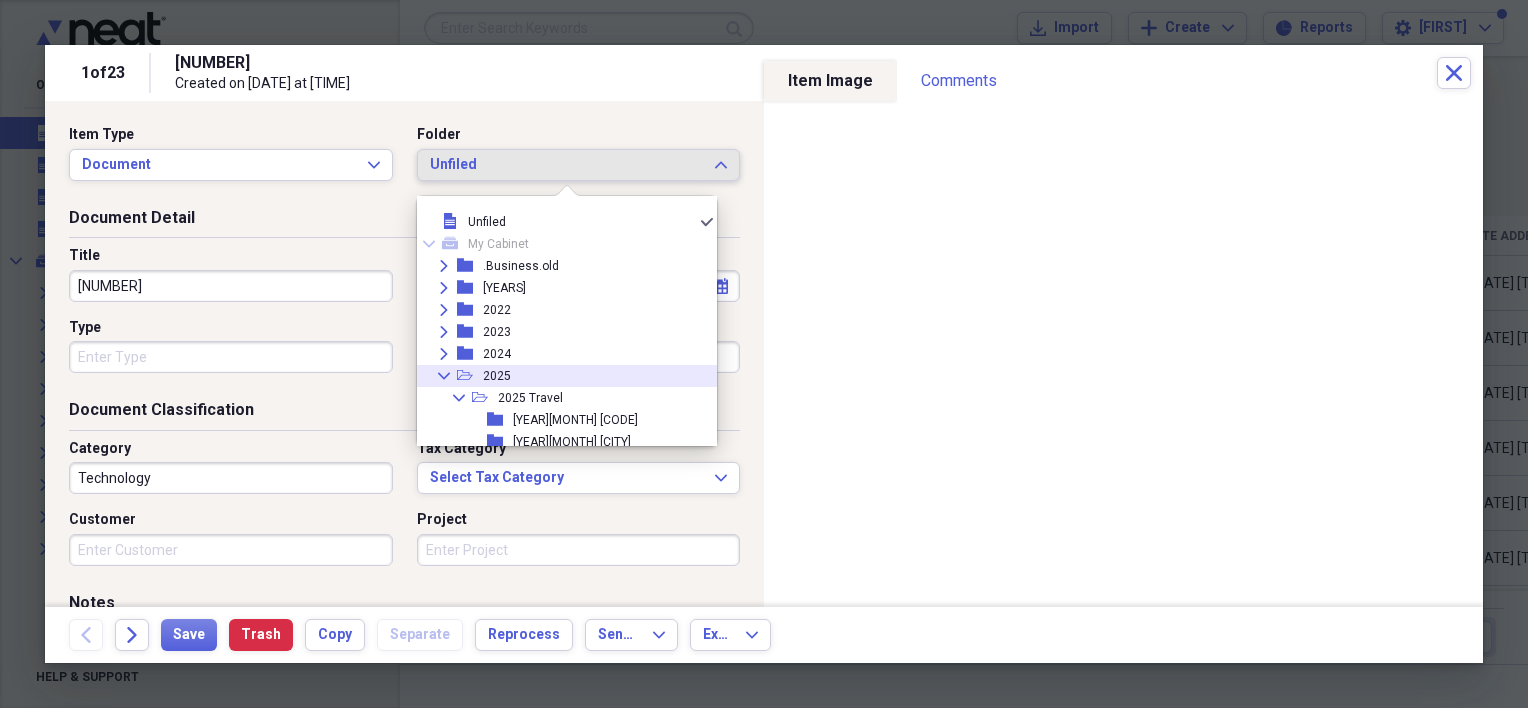 click on "2025" at bounding box center [497, 376] 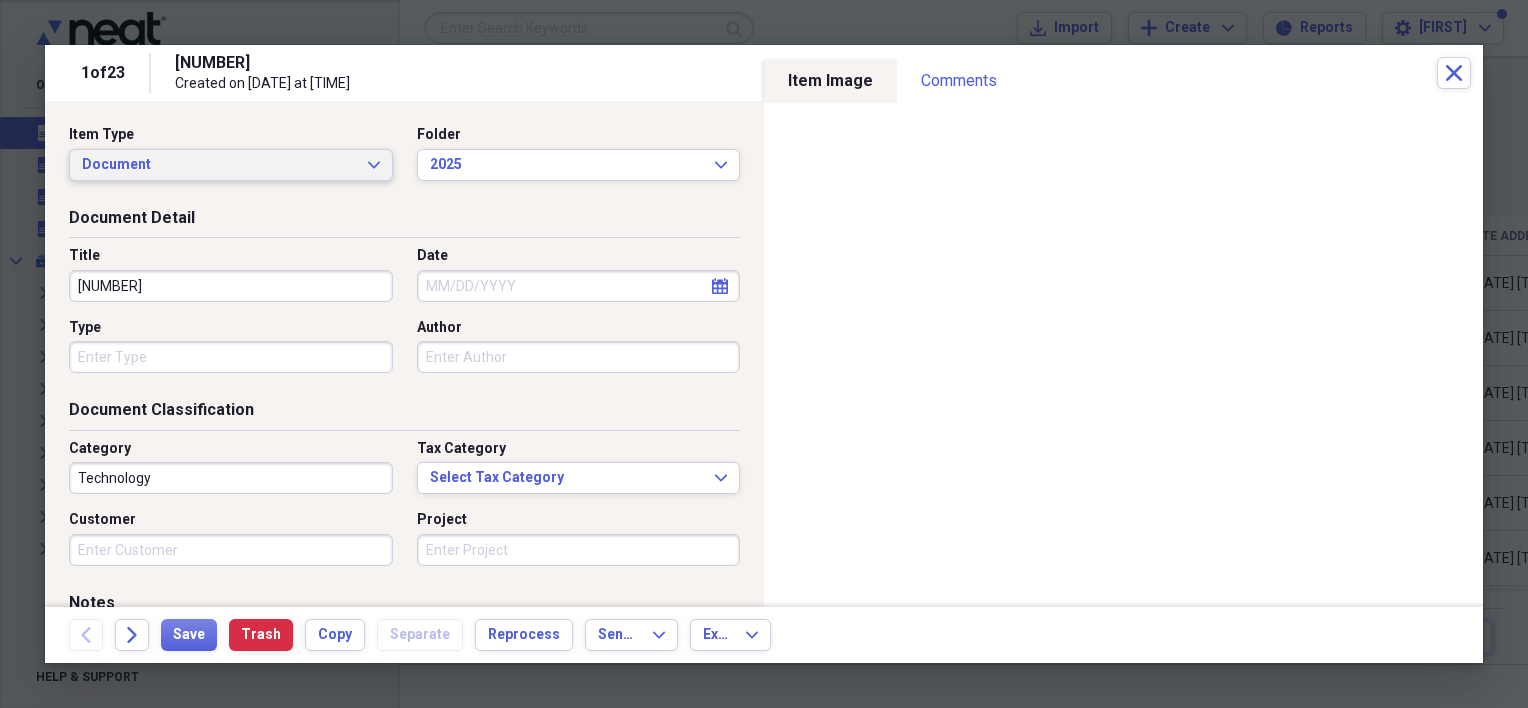 click on "Document" at bounding box center (219, 165) 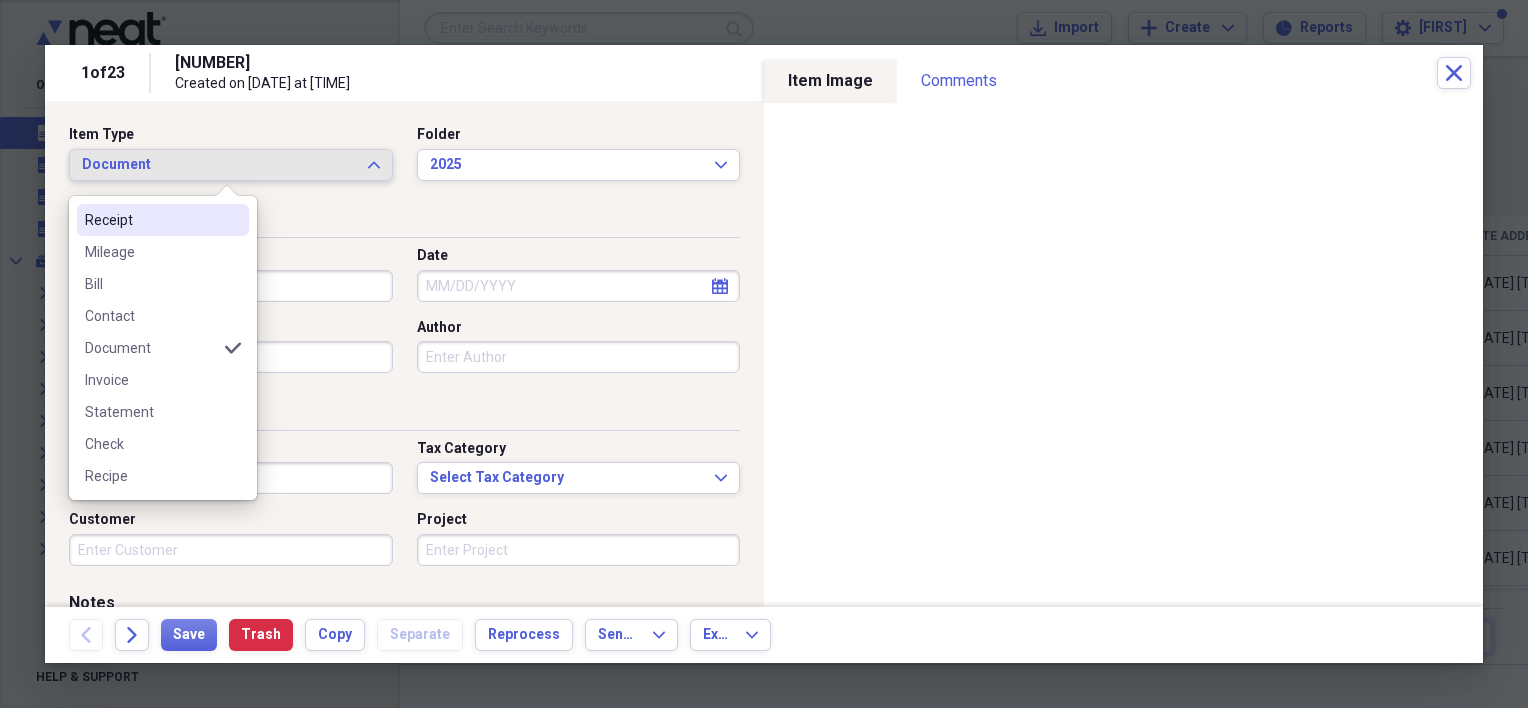 click on "Receipt" at bounding box center (163, 220) 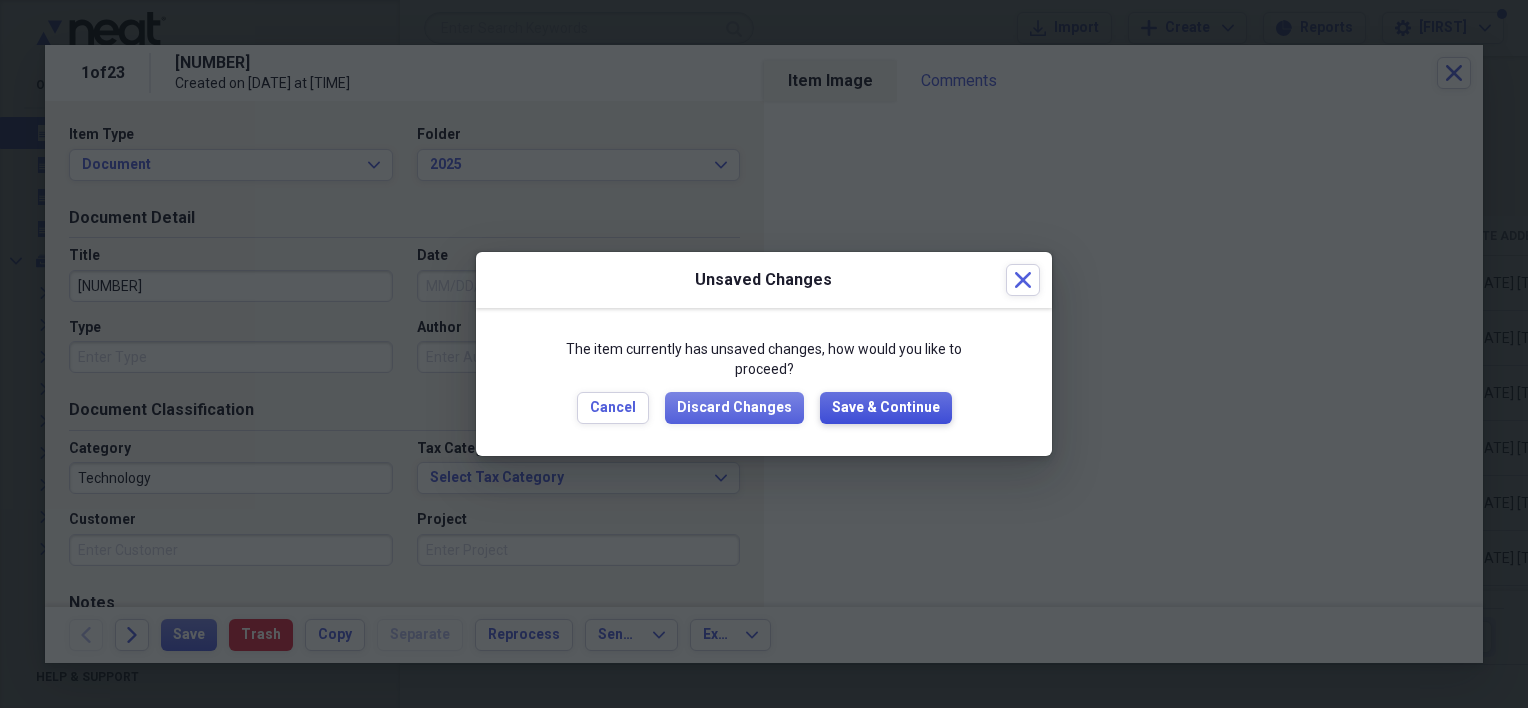 click on "Save & Continue" at bounding box center (886, 408) 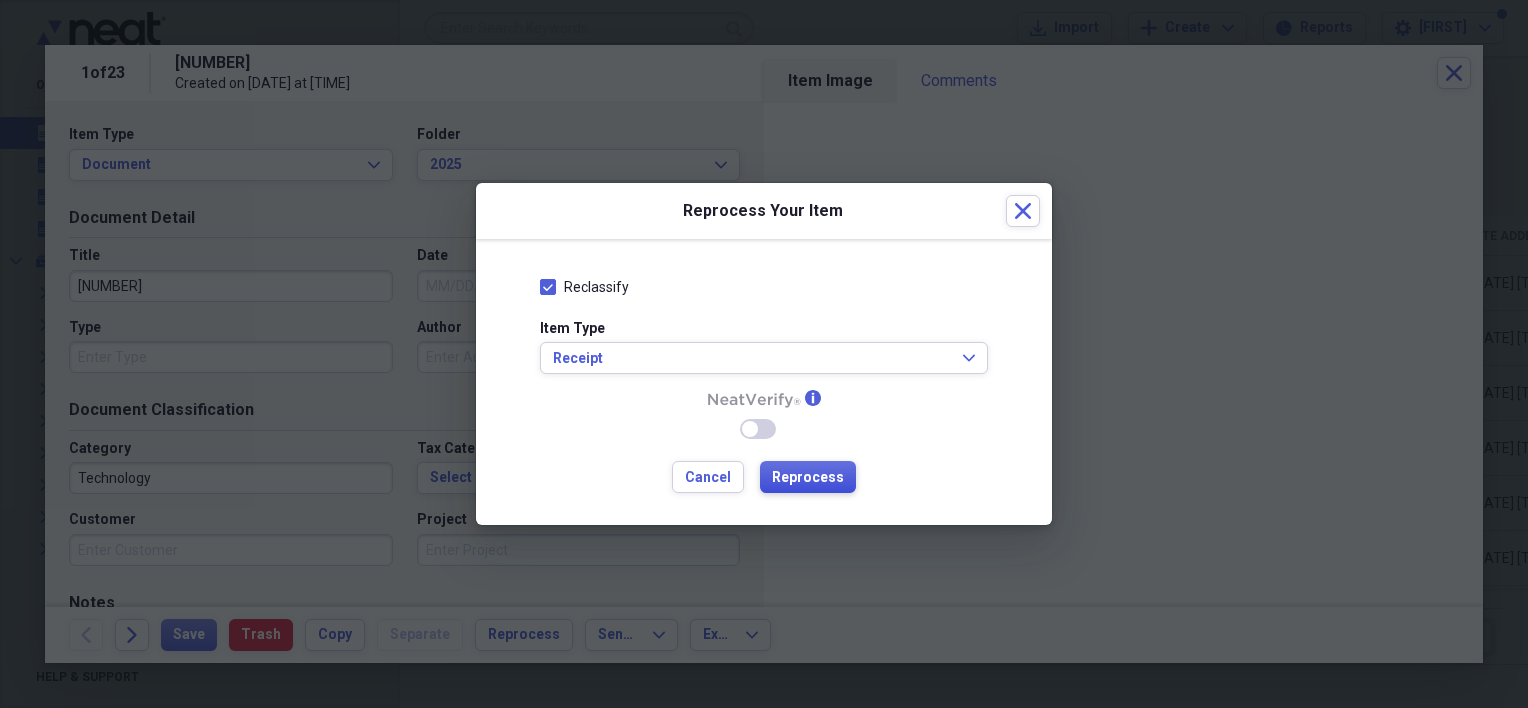 click on "Reprocess" at bounding box center [808, 478] 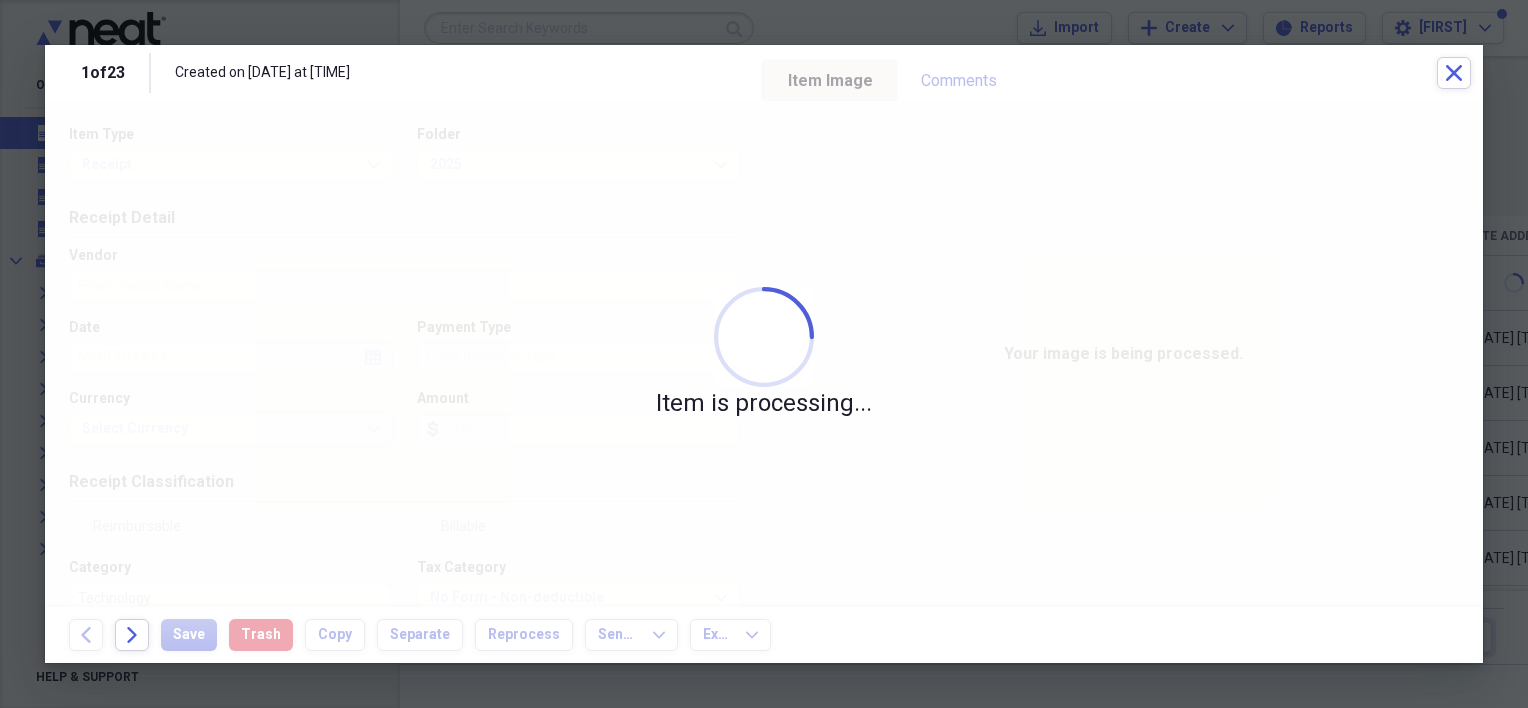 type on "receipt" 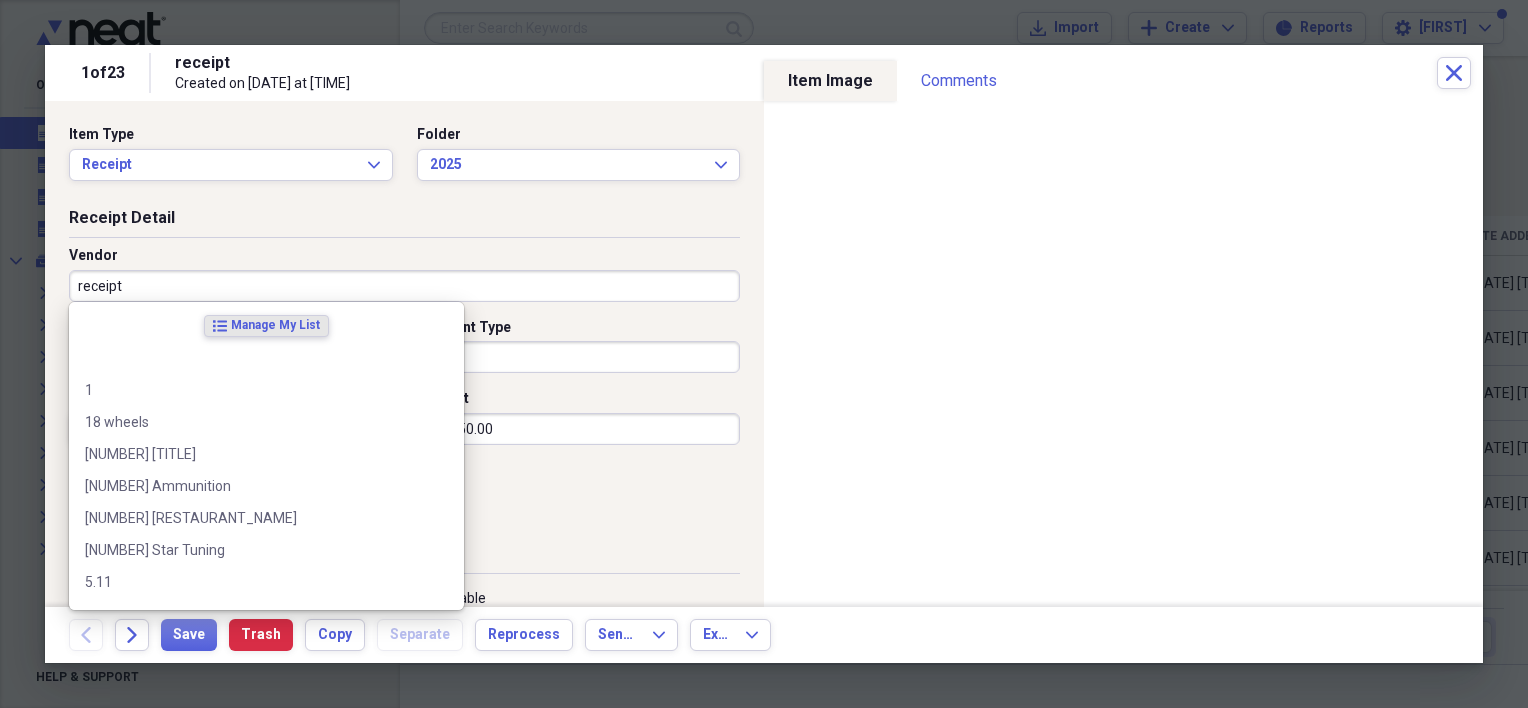 click on "receipt" at bounding box center [404, 286] 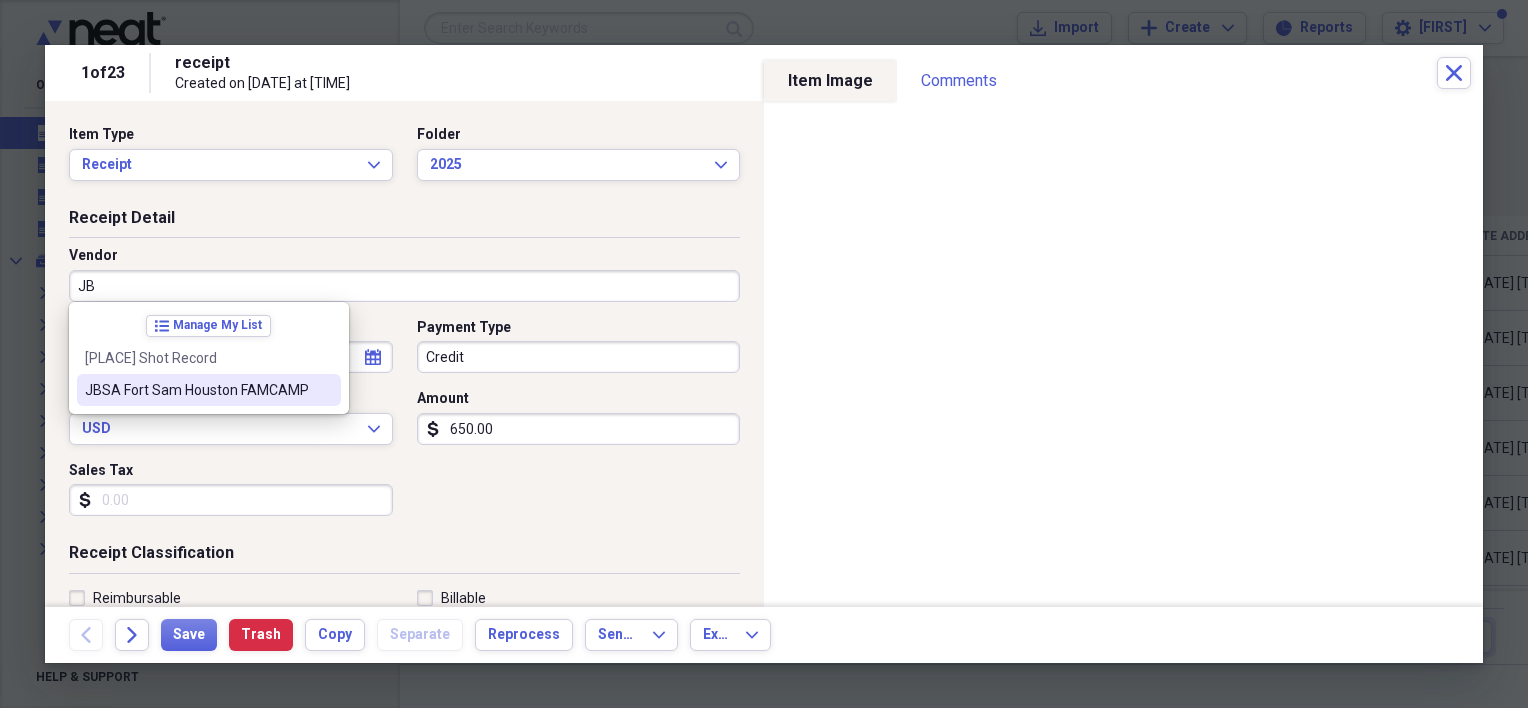 click on "JBSA Fort Sam Houston FAMCAMP" at bounding box center (209, 390) 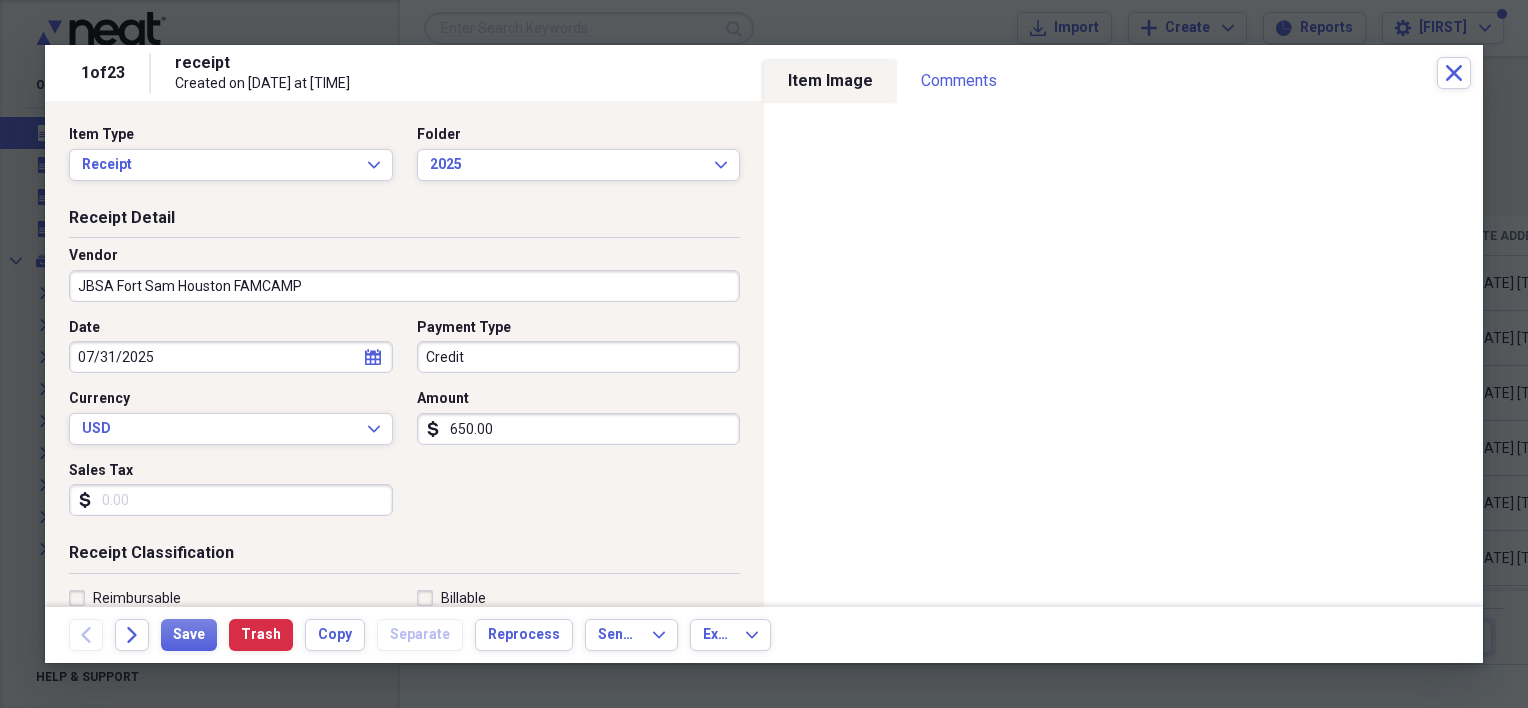 type on "CampGrounds" 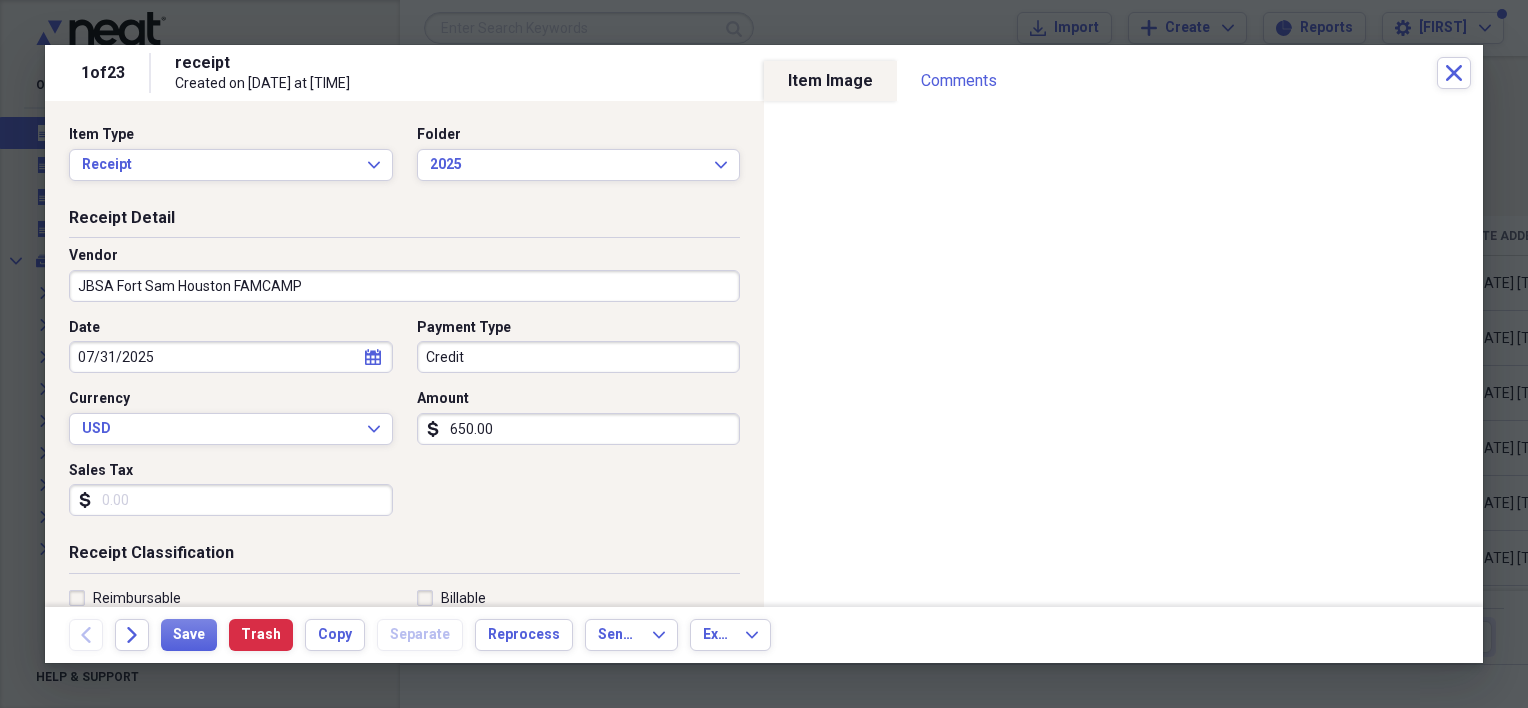 click 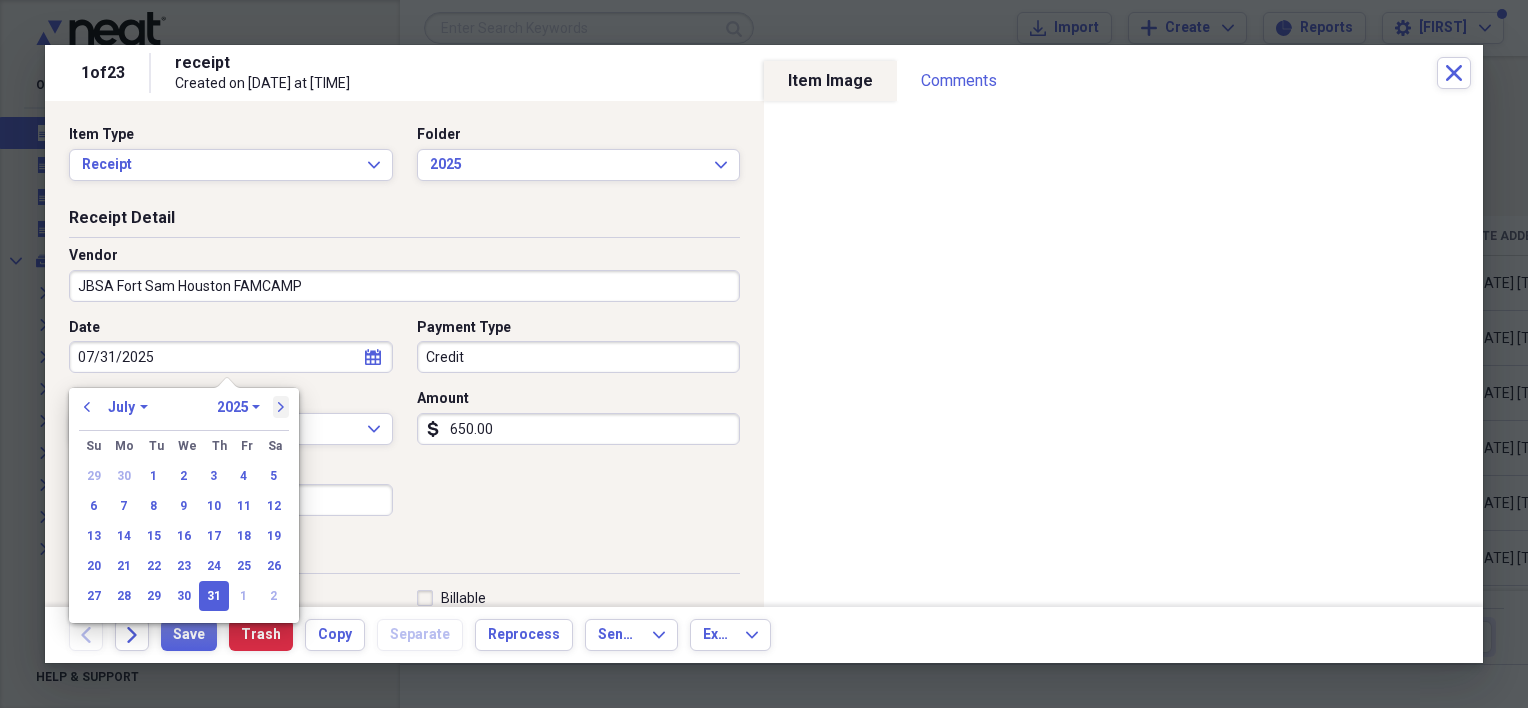 click on "next" at bounding box center [281, 407] 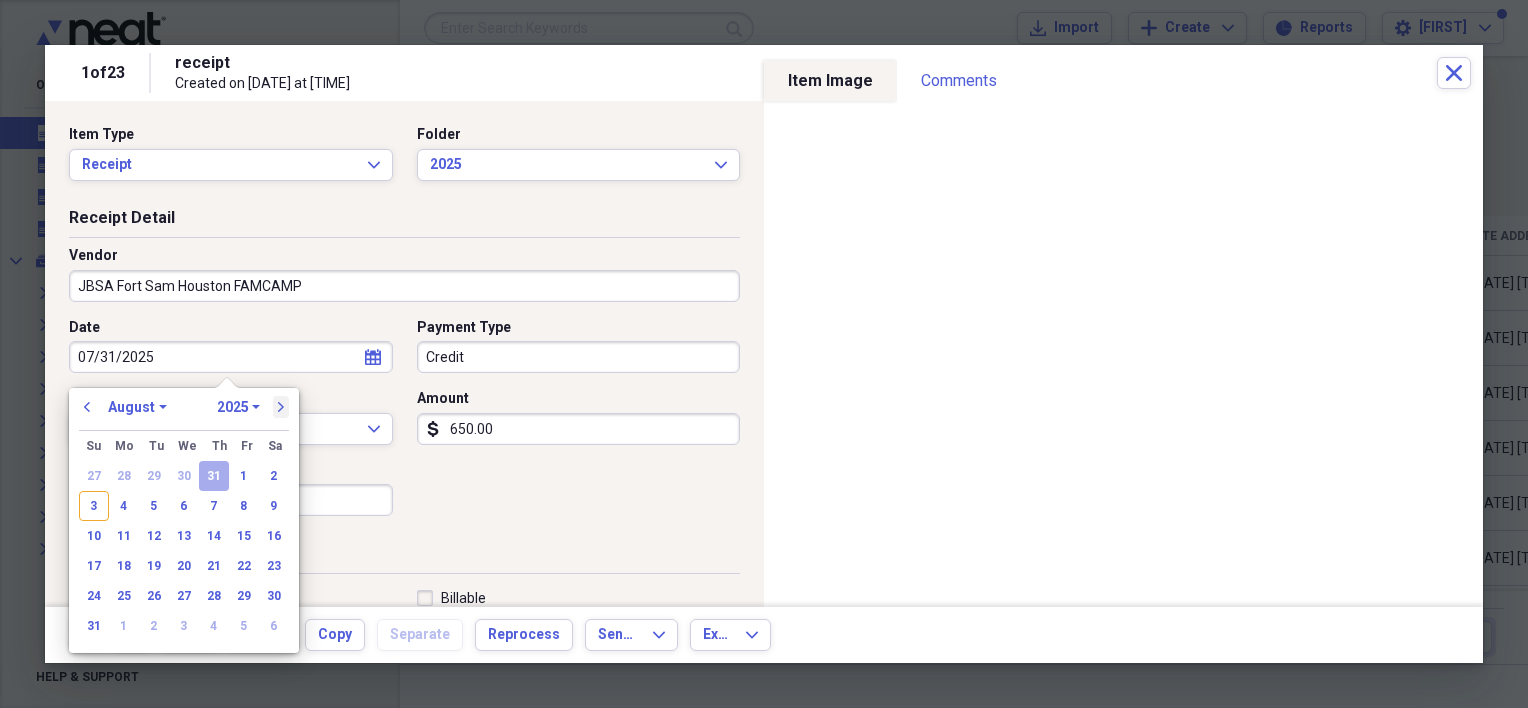 click on "next" at bounding box center (281, 407) 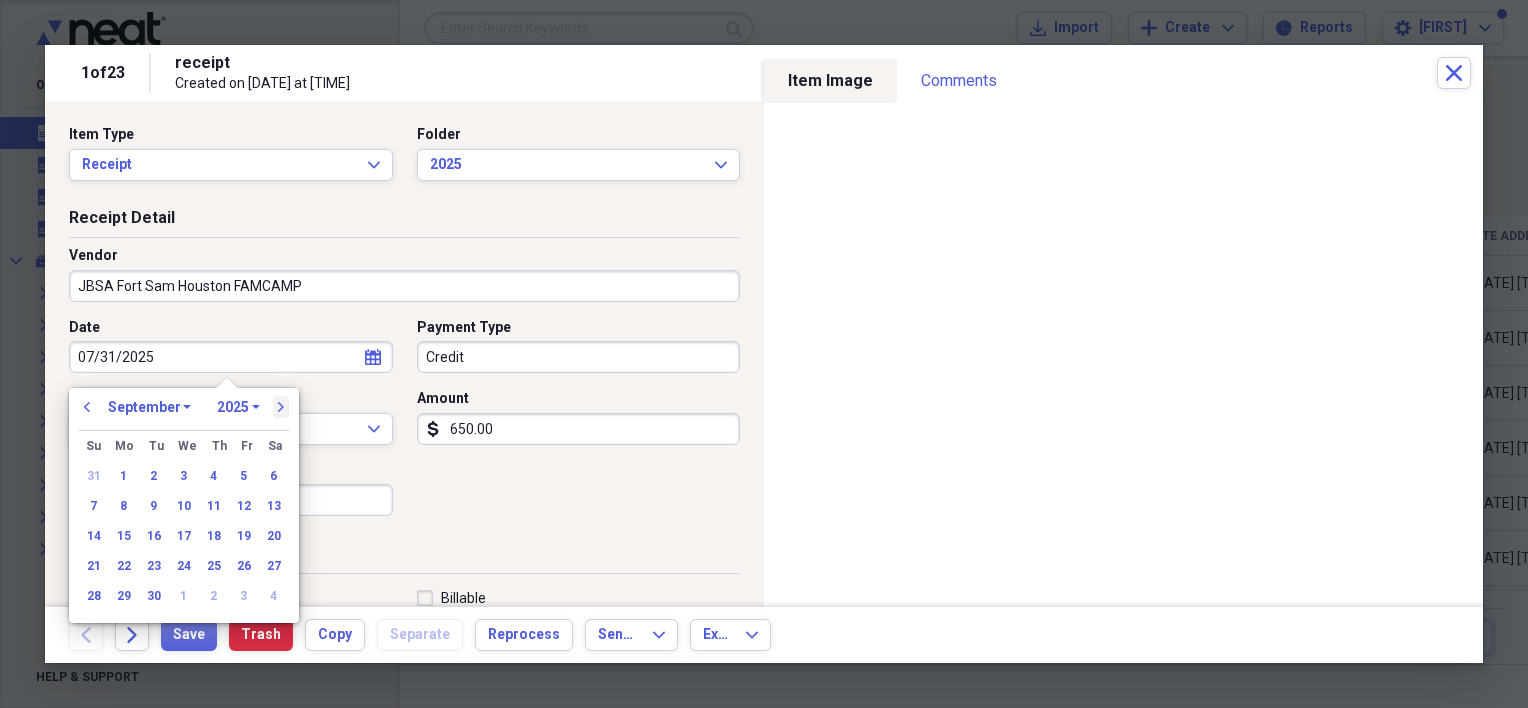 click on "next" at bounding box center (281, 407) 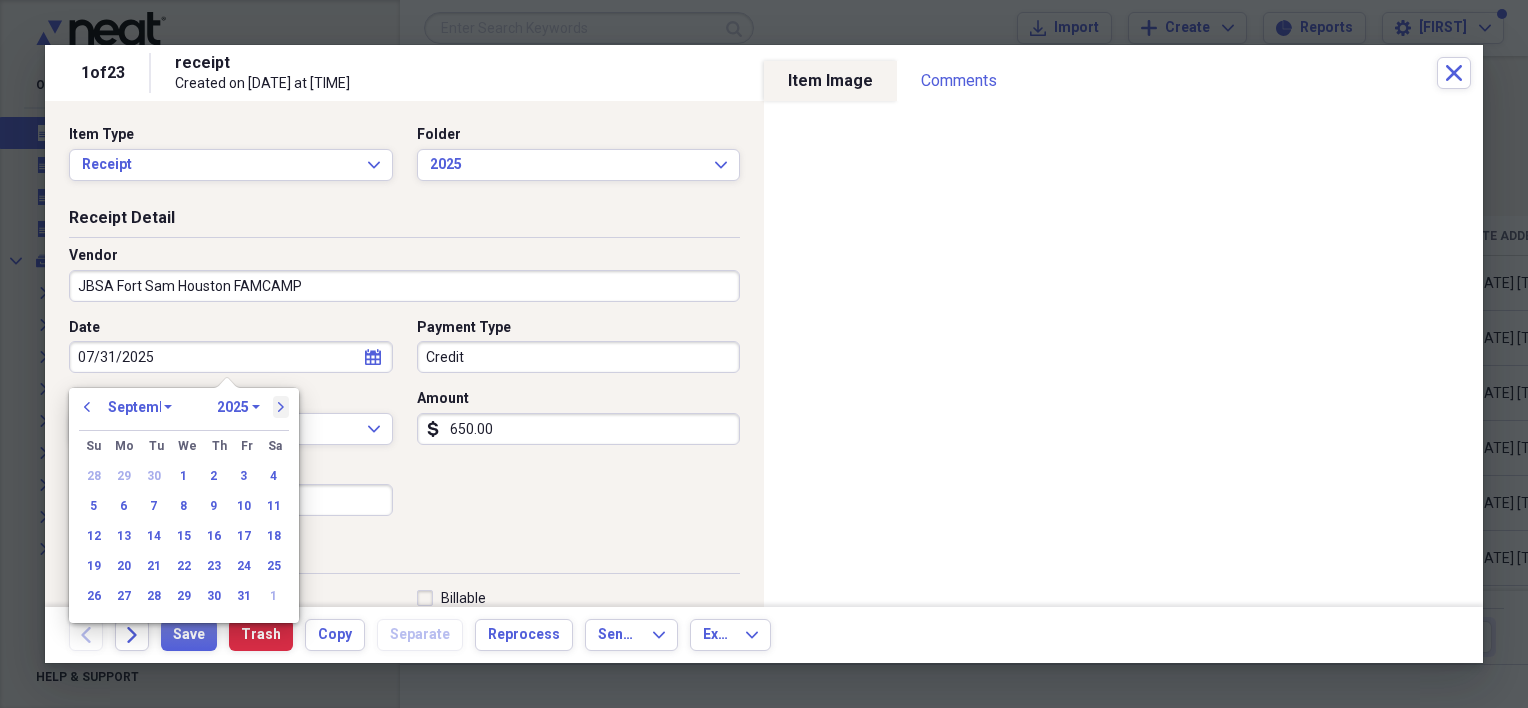 select on "9" 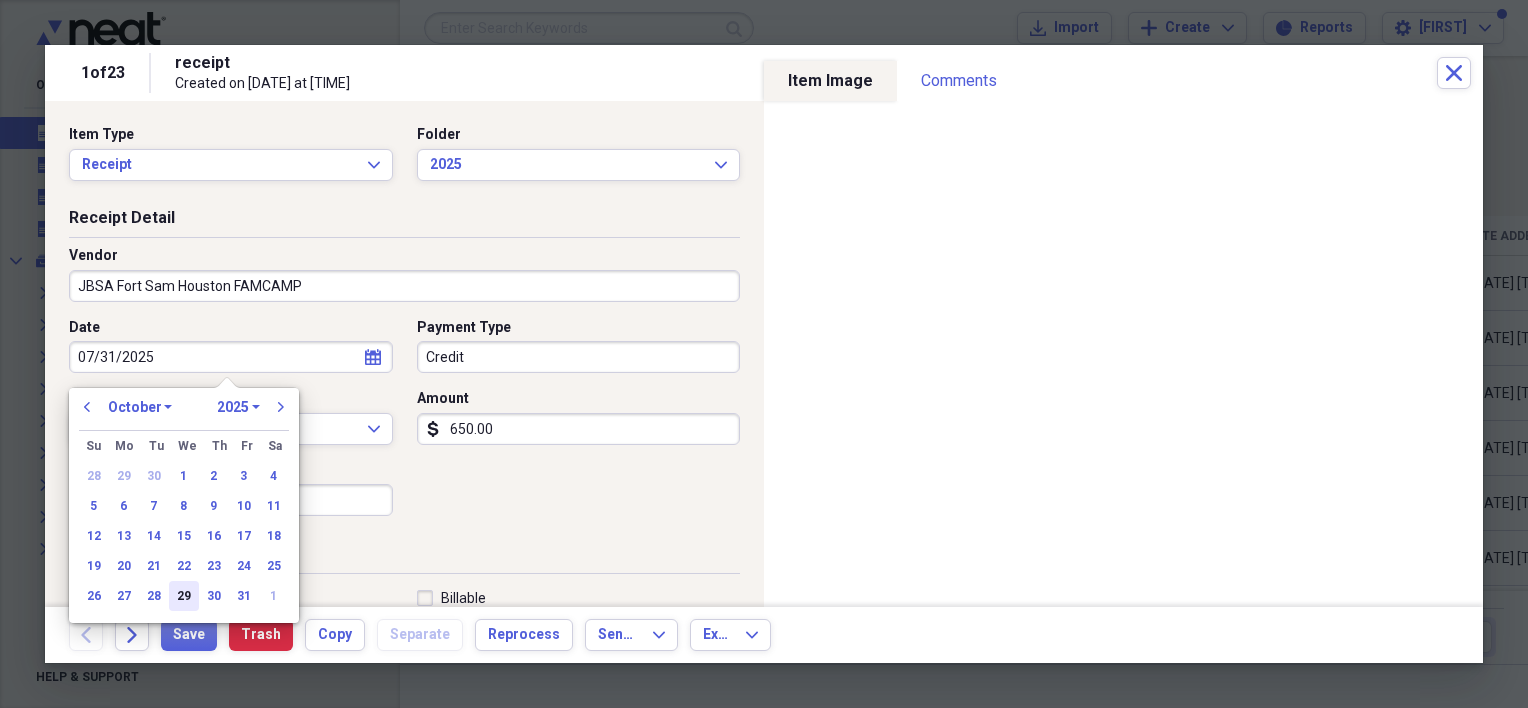 click on "29" at bounding box center (184, 596) 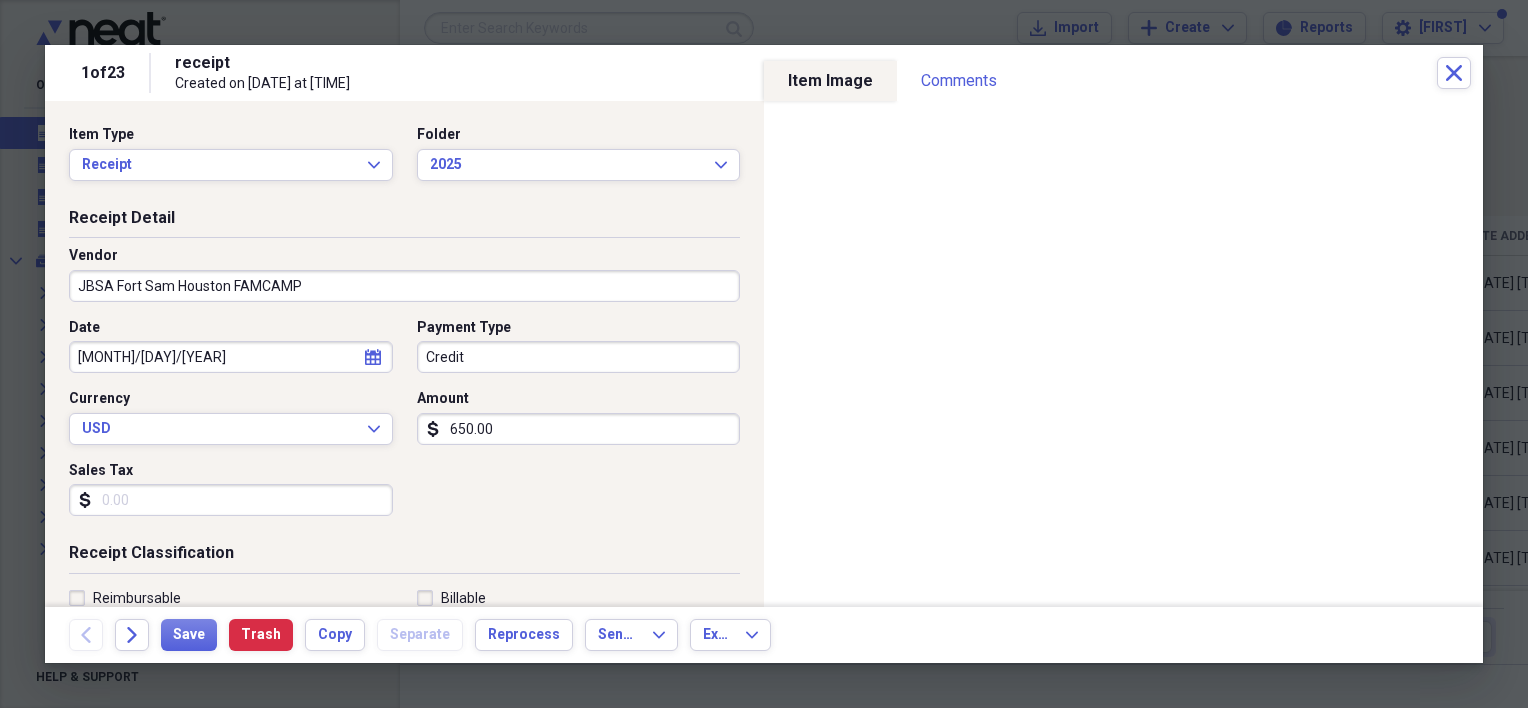 scroll, scrollTop: 200, scrollLeft: 0, axis: vertical 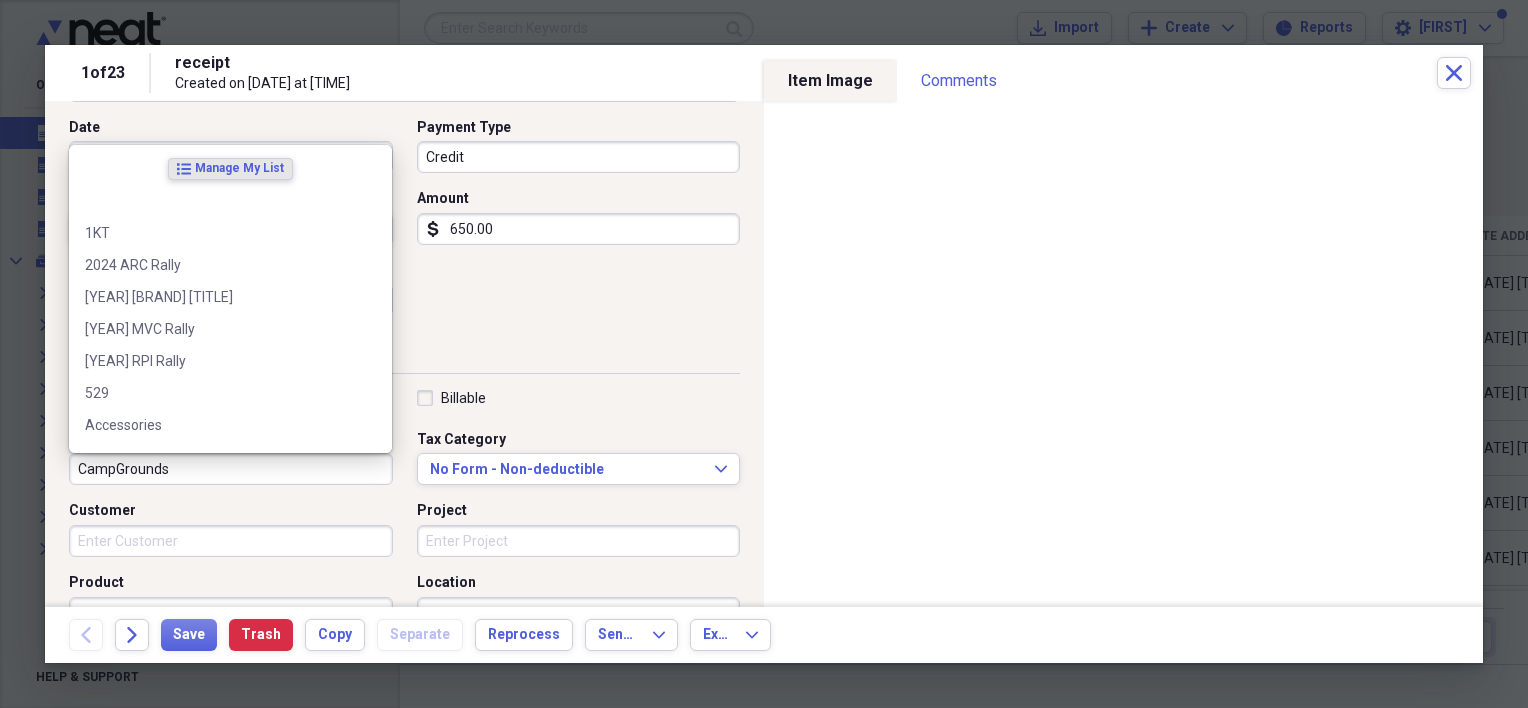 click on "CampGrounds" at bounding box center [231, 469] 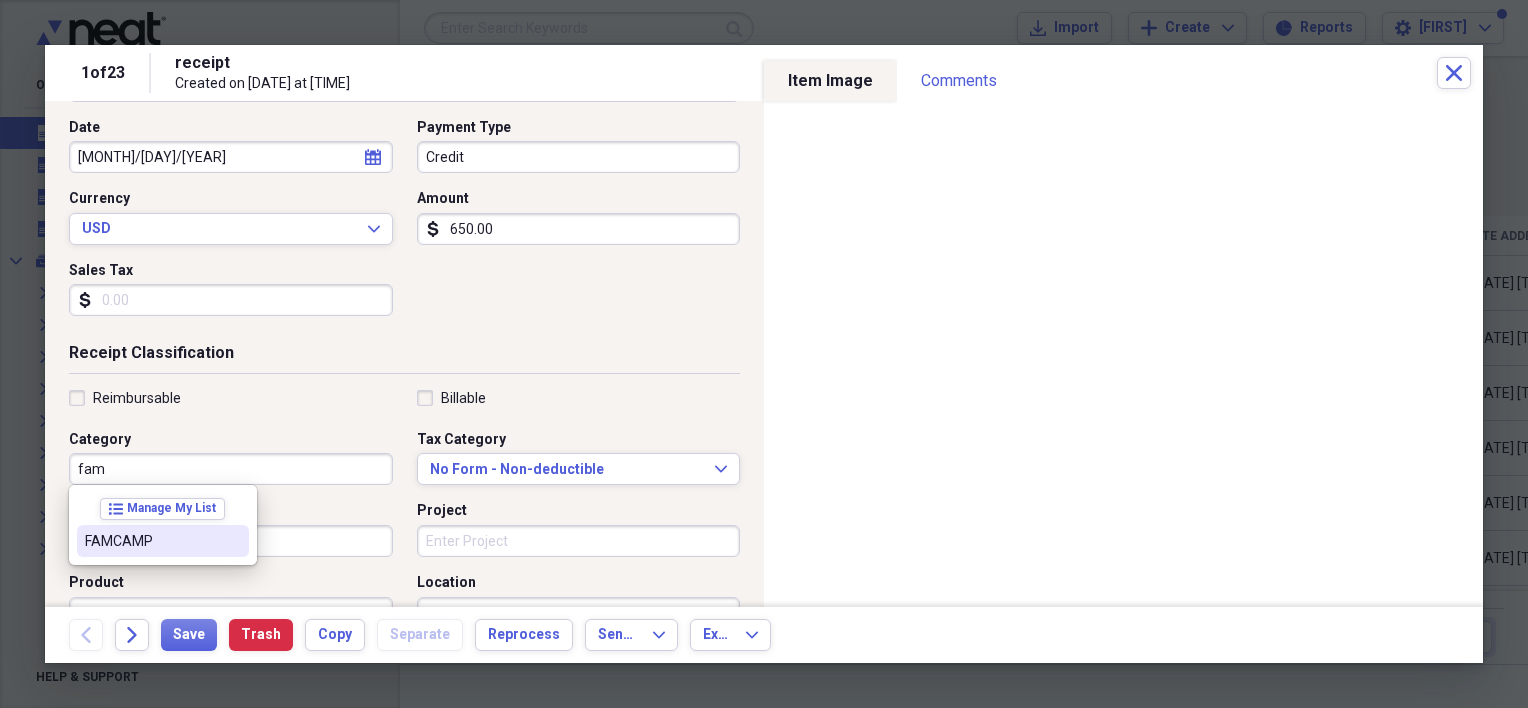 click on "FAMCAMP" at bounding box center [163, 541] 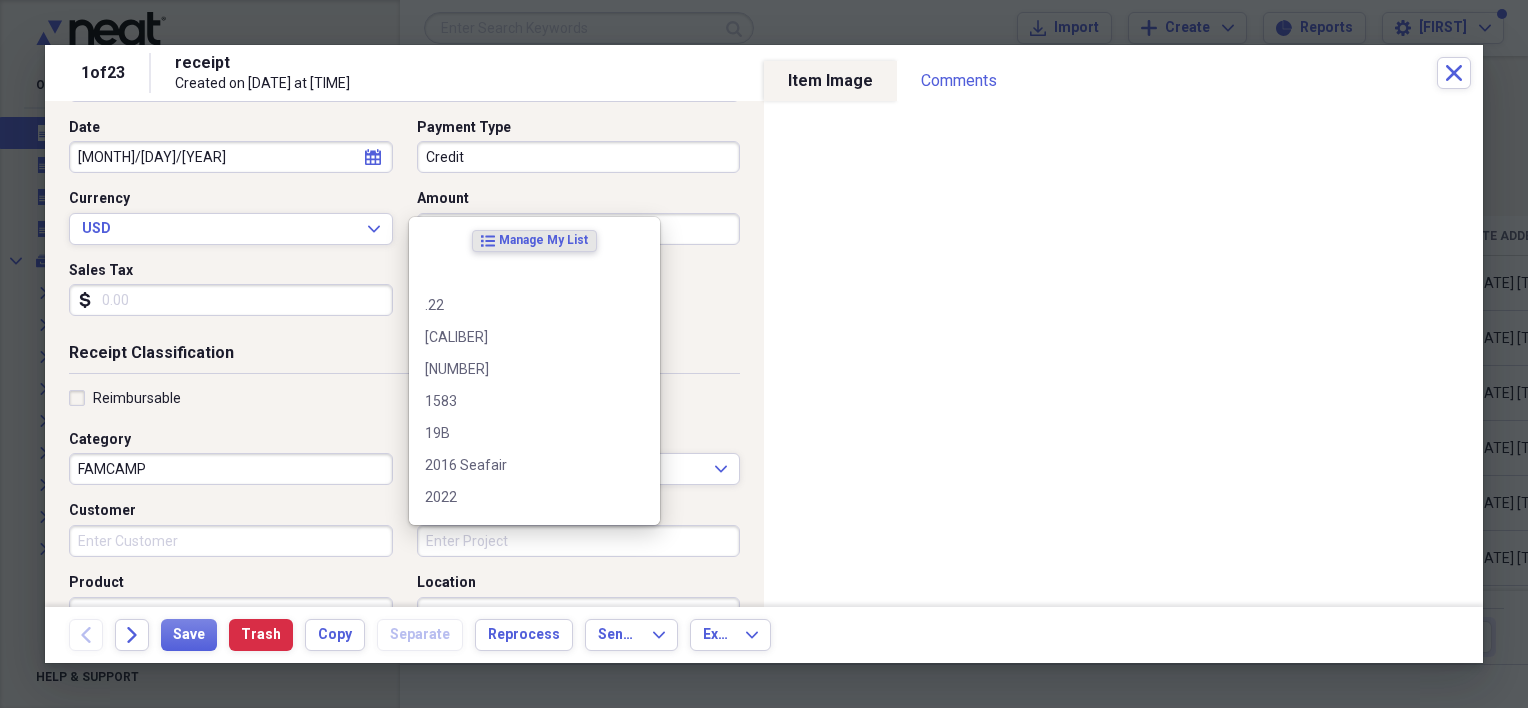 click on "Project" at bounding box center (579, 541) 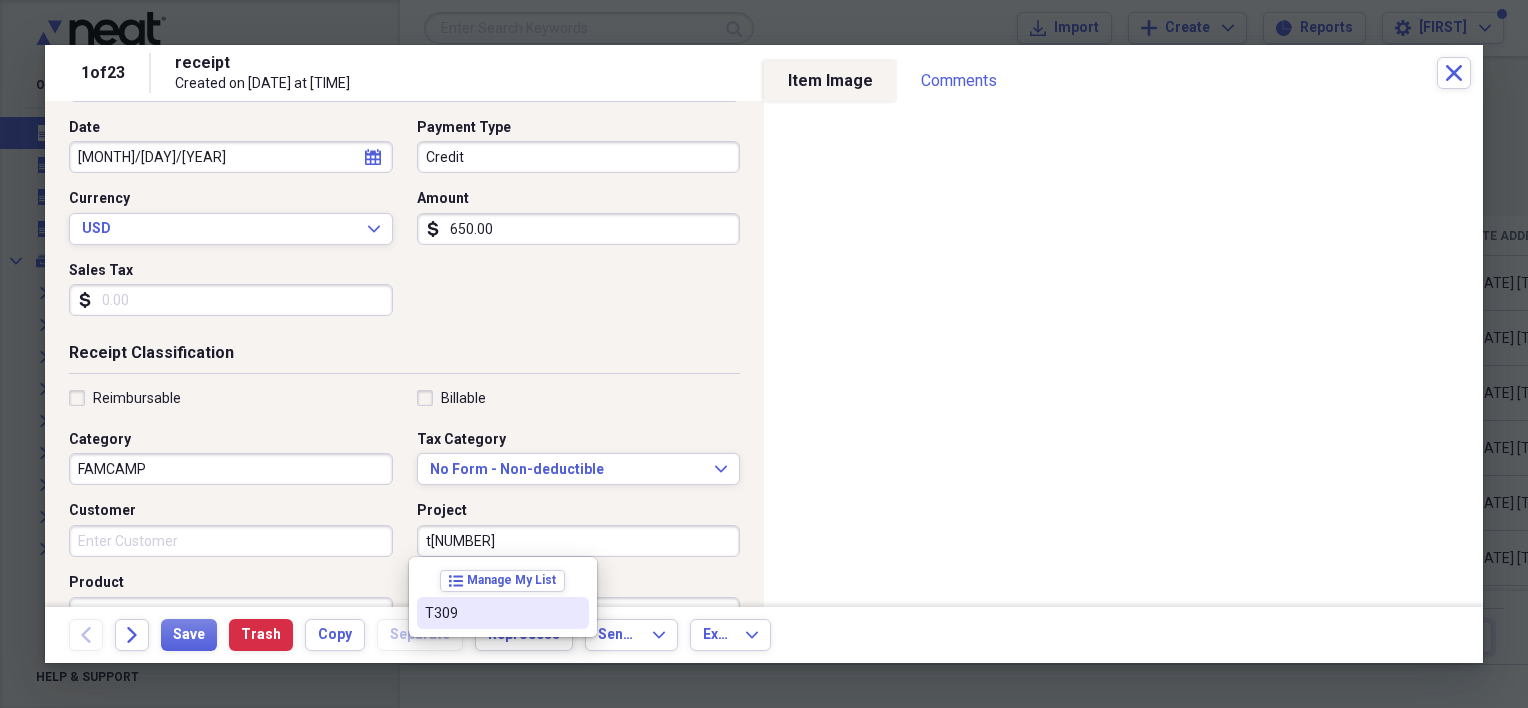 click on "T309" at bounding box center [491, 613] 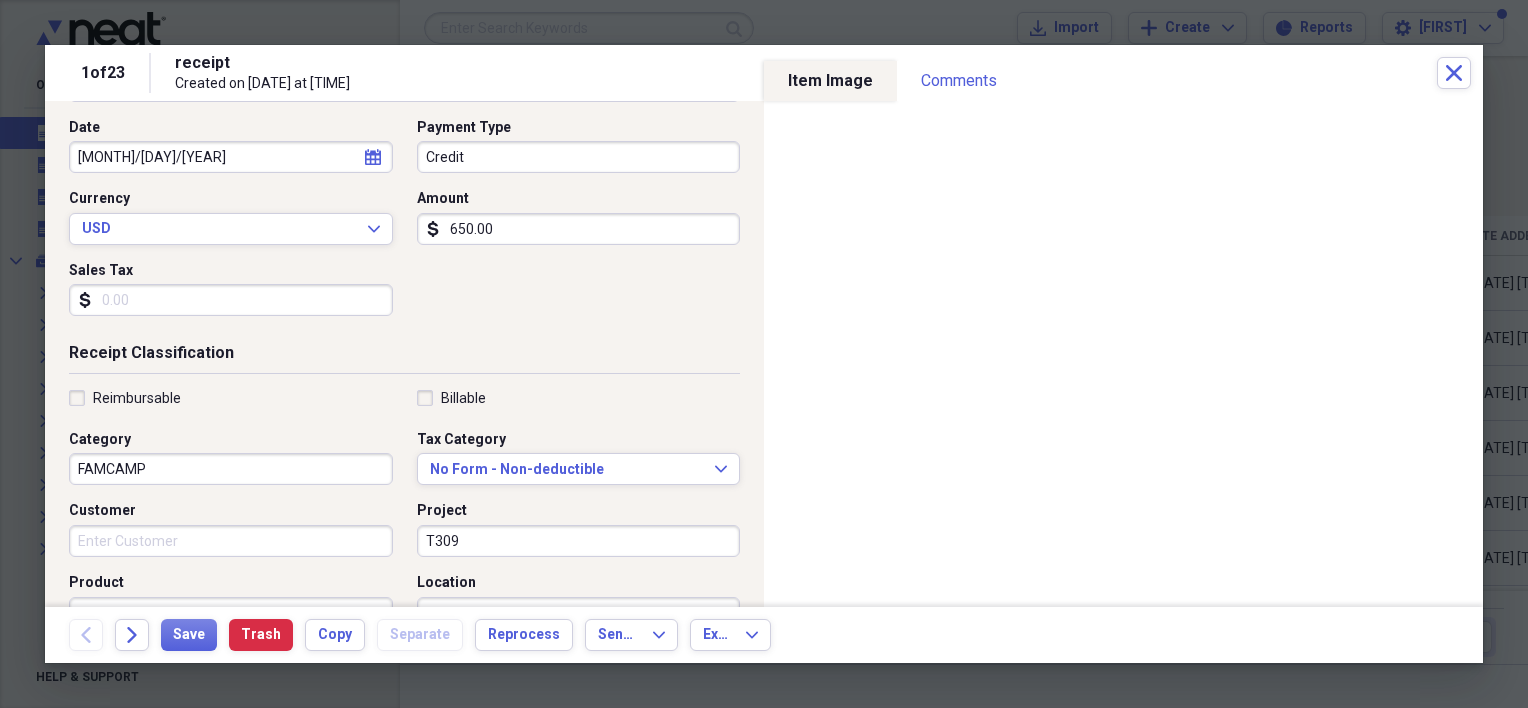 scroll, scrollTop: 0, scrollLeft: 0, axis: both 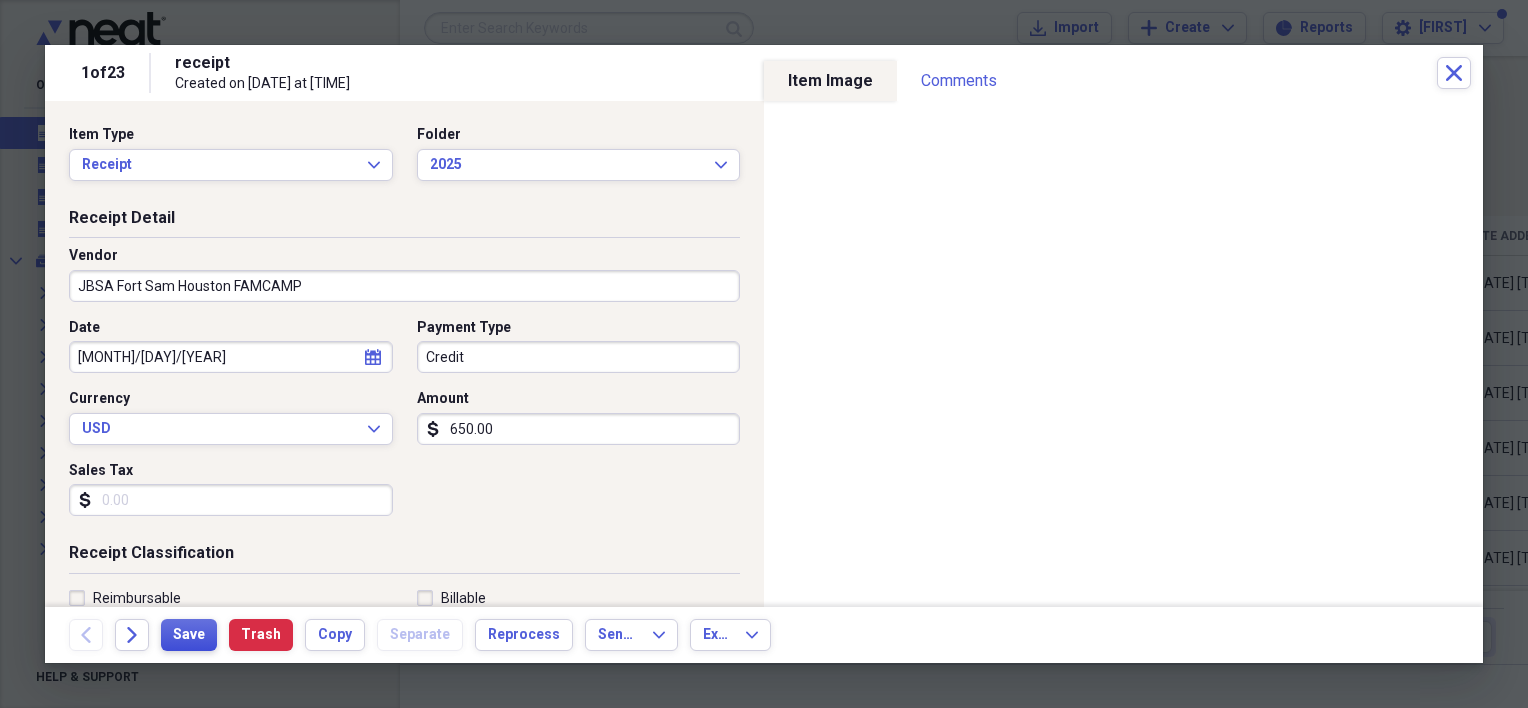 click on "Save" at bounding box center [189, 635] 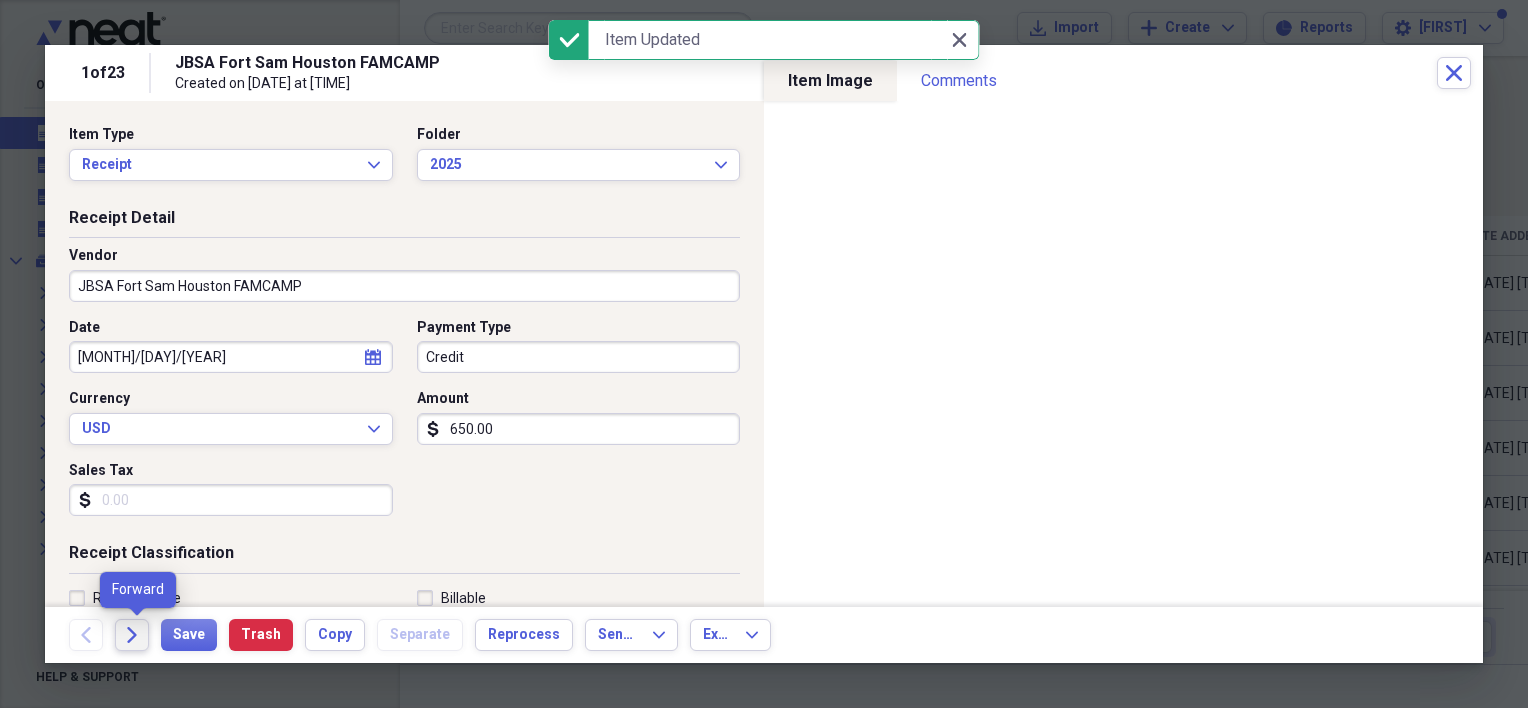 click on "Forward" 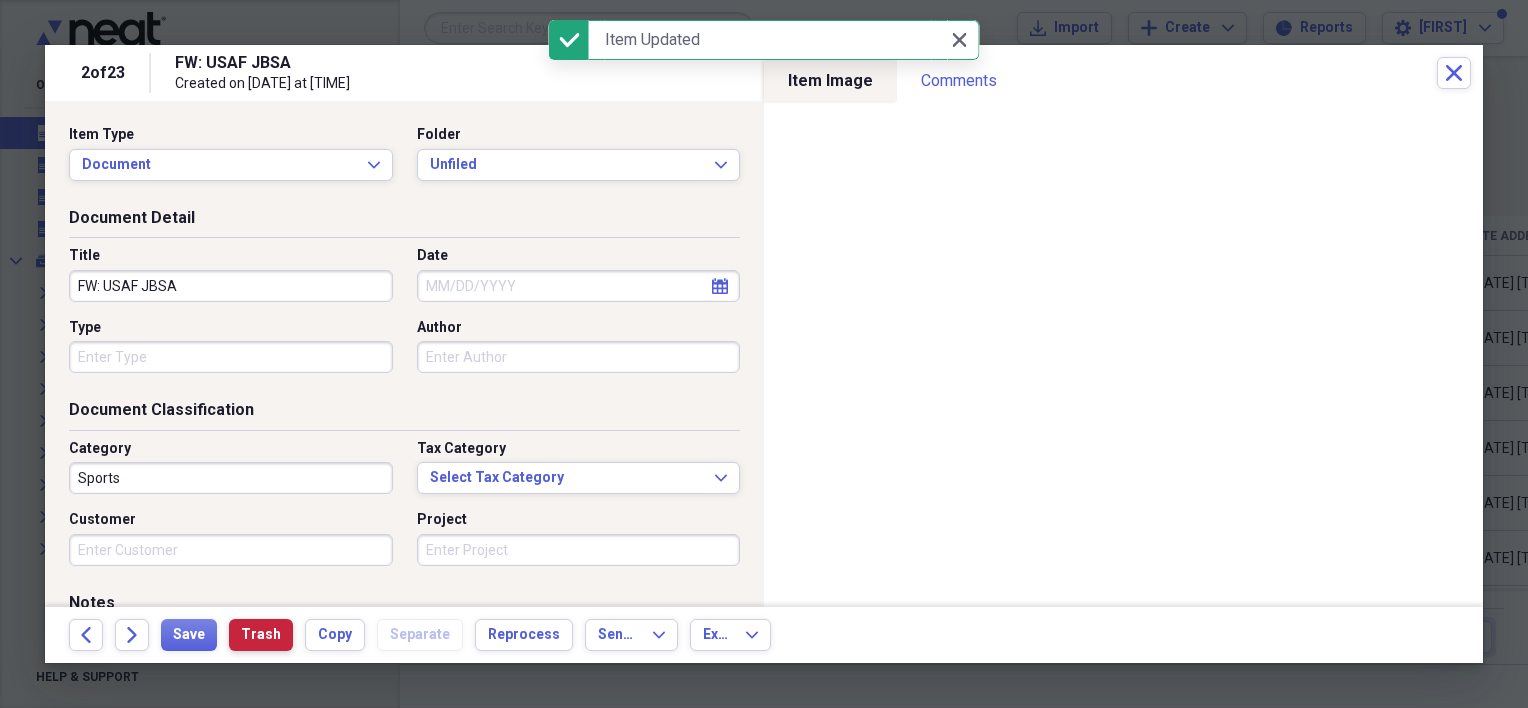click on "Trash" at bounding box center [261, 635] 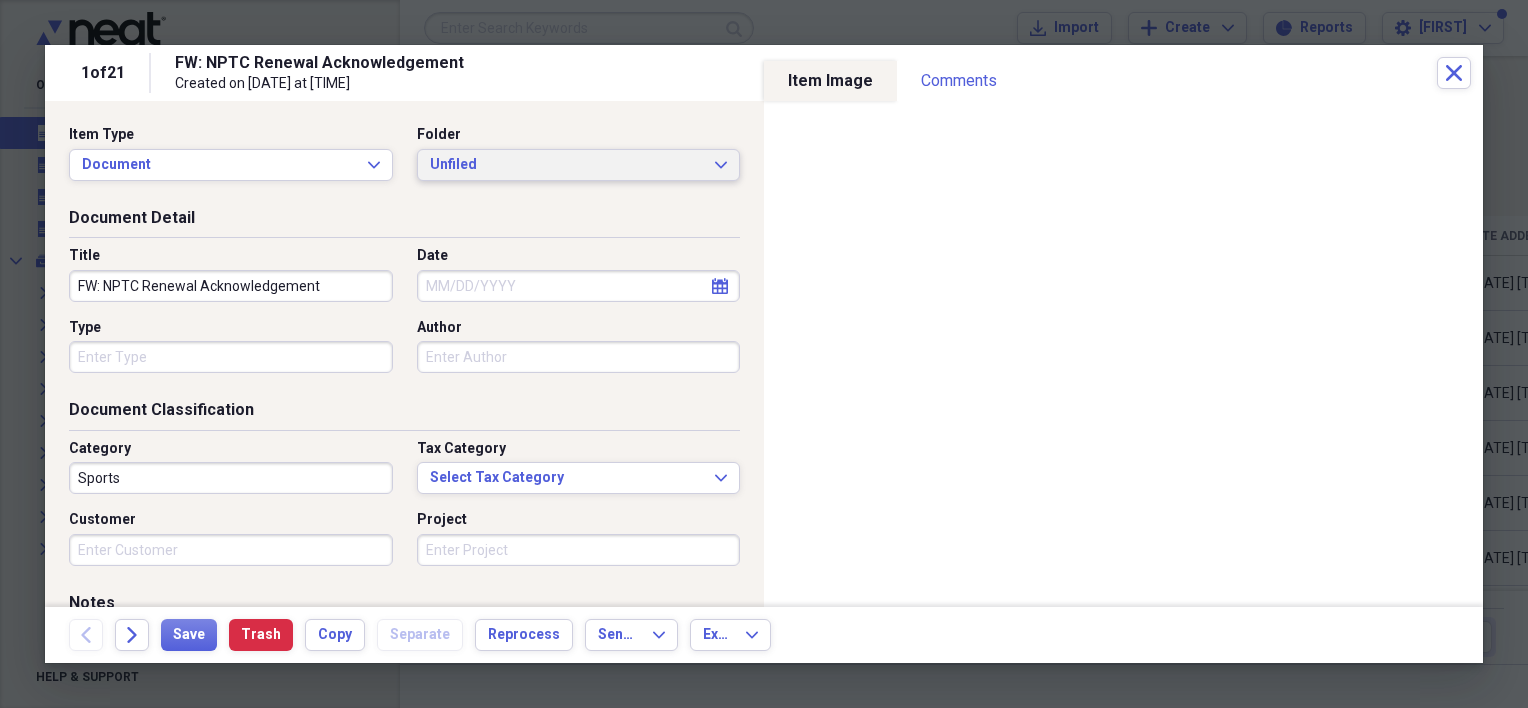 click on "Unfiled" at bounding box center (567, 165) 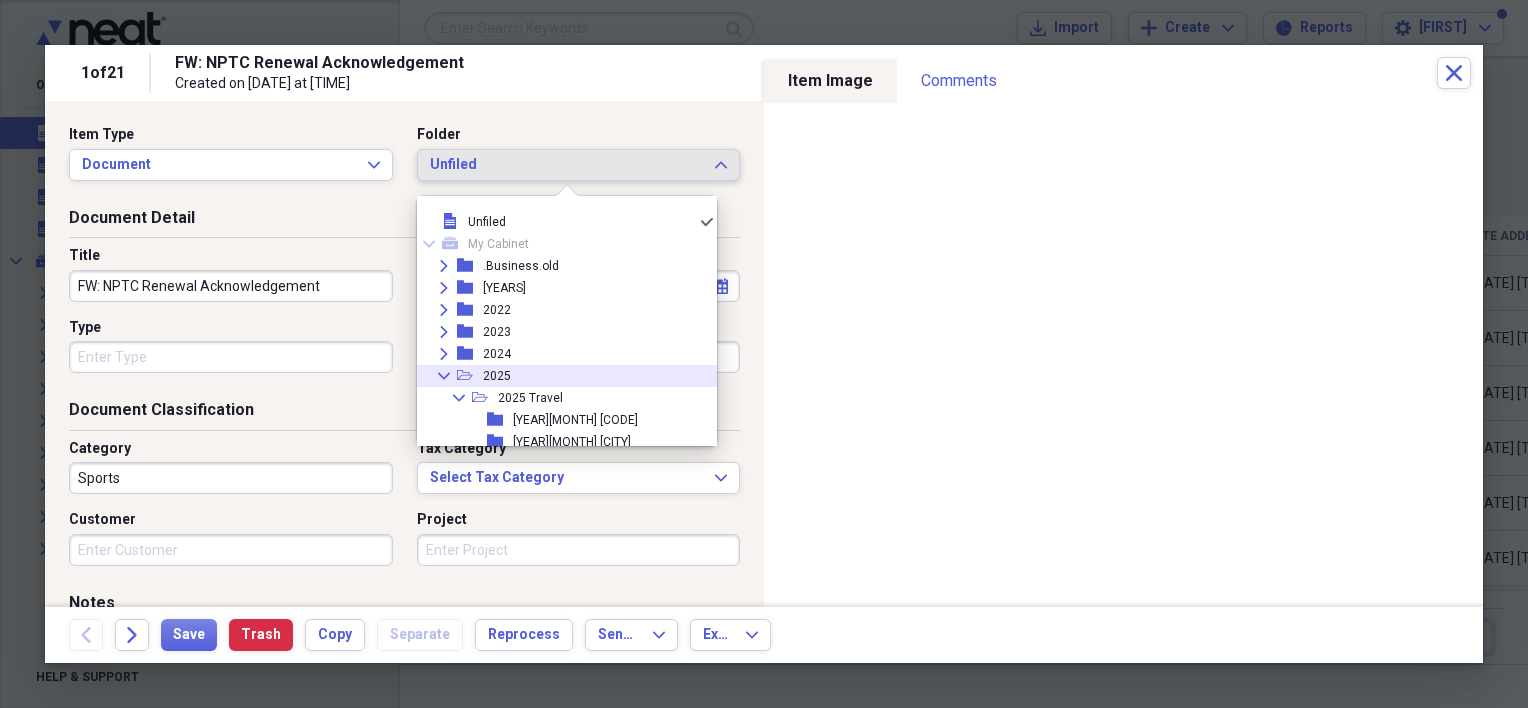 click on "2025" at bounding box center (497, 376) 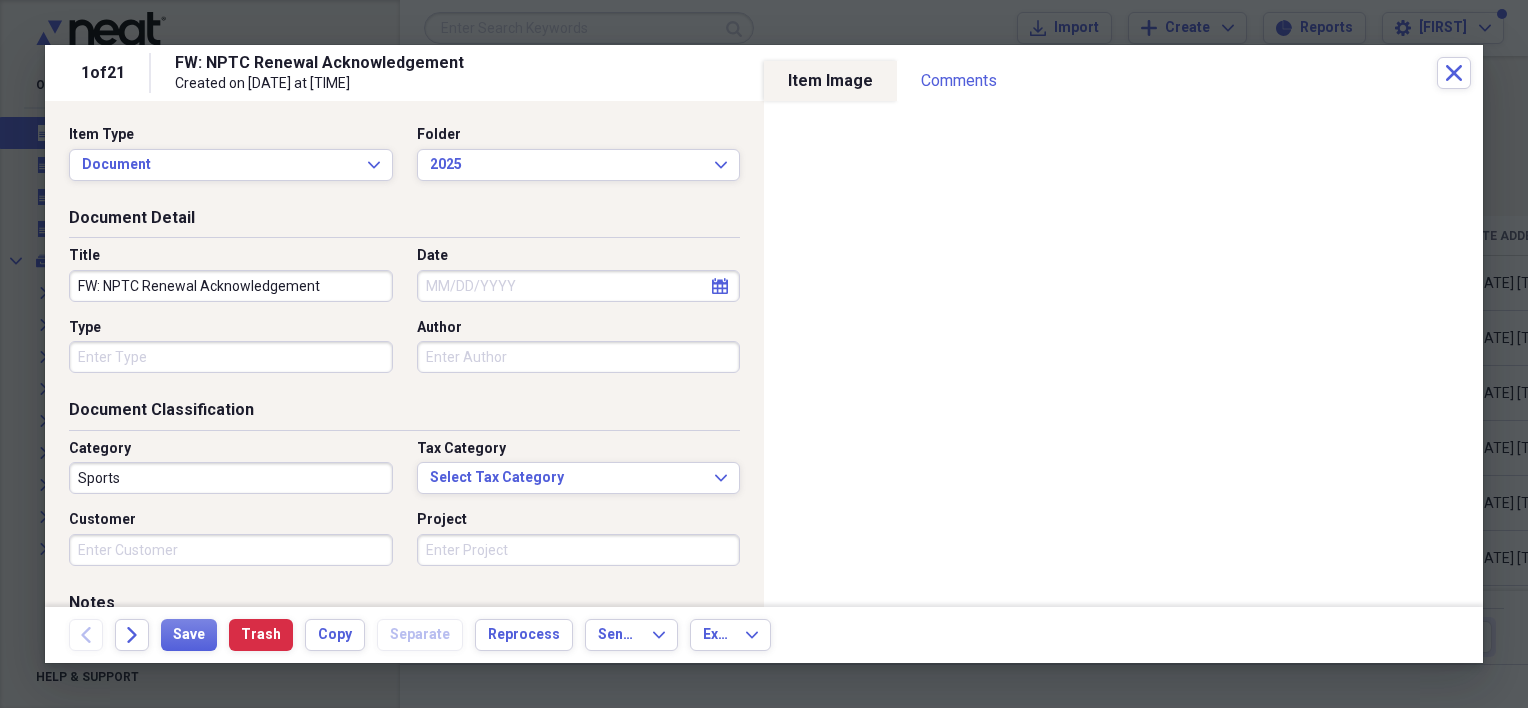 drag, startPoint x: 359, startPoint y: 288, endPoint x: 60, endPoint y: 288, distance: 299 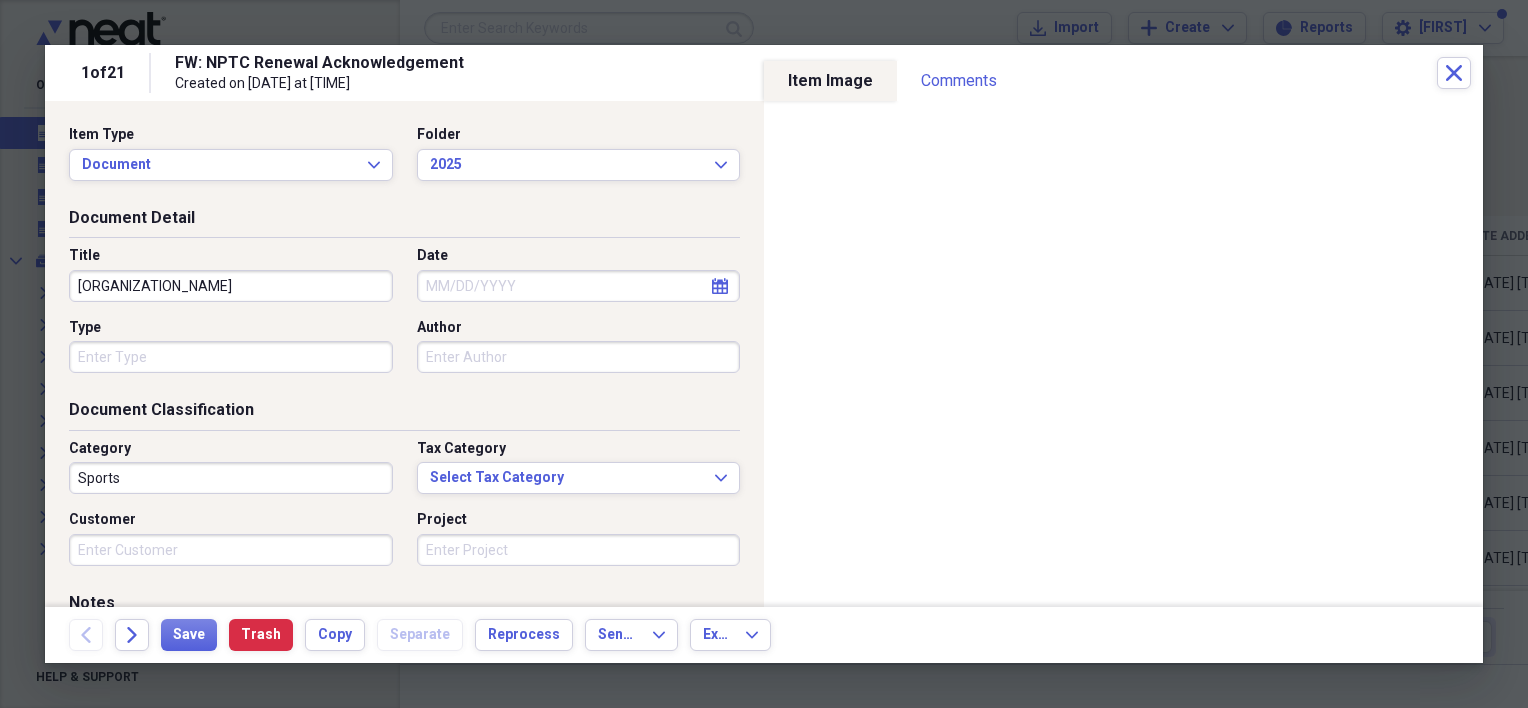 type on "[ORGANIZATION_NAME]" 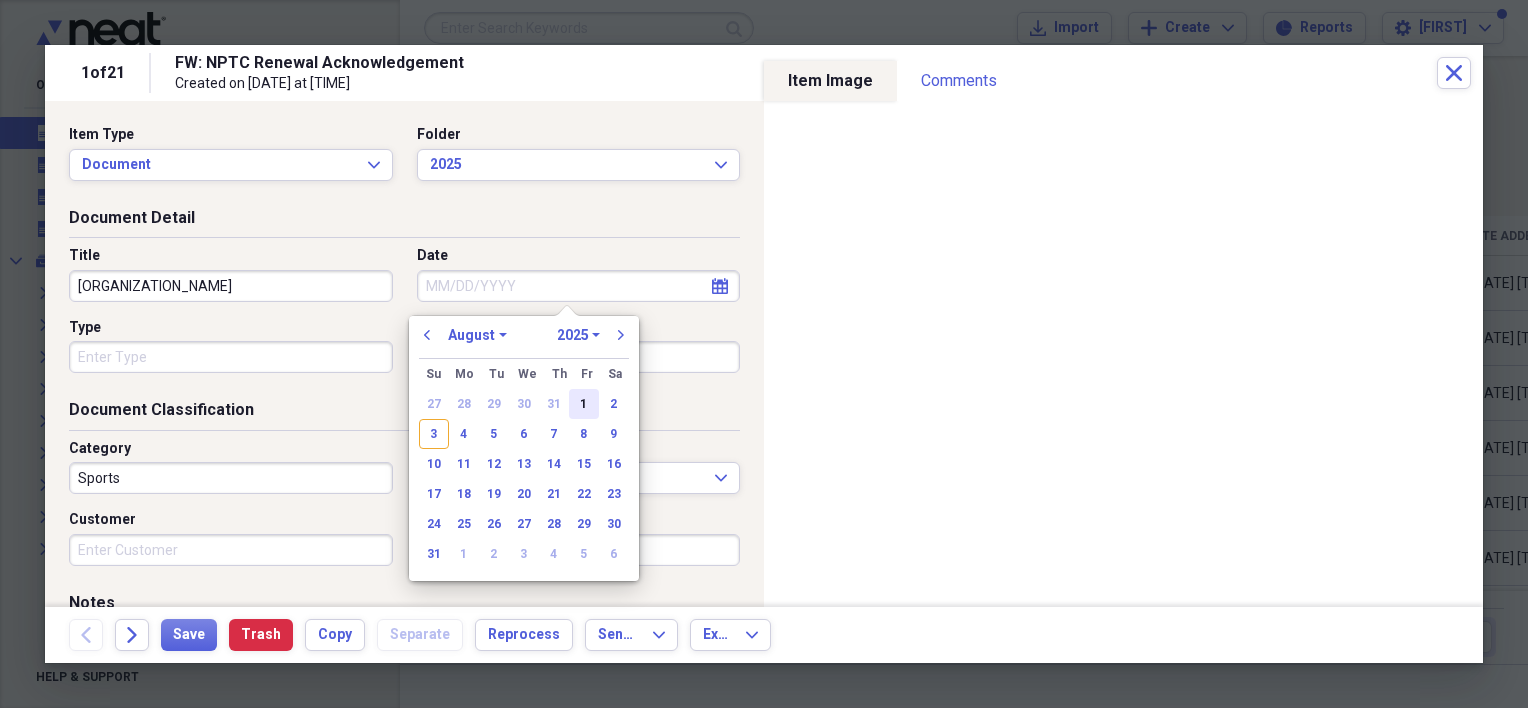 click on "1" at bounding box center [584, 404] 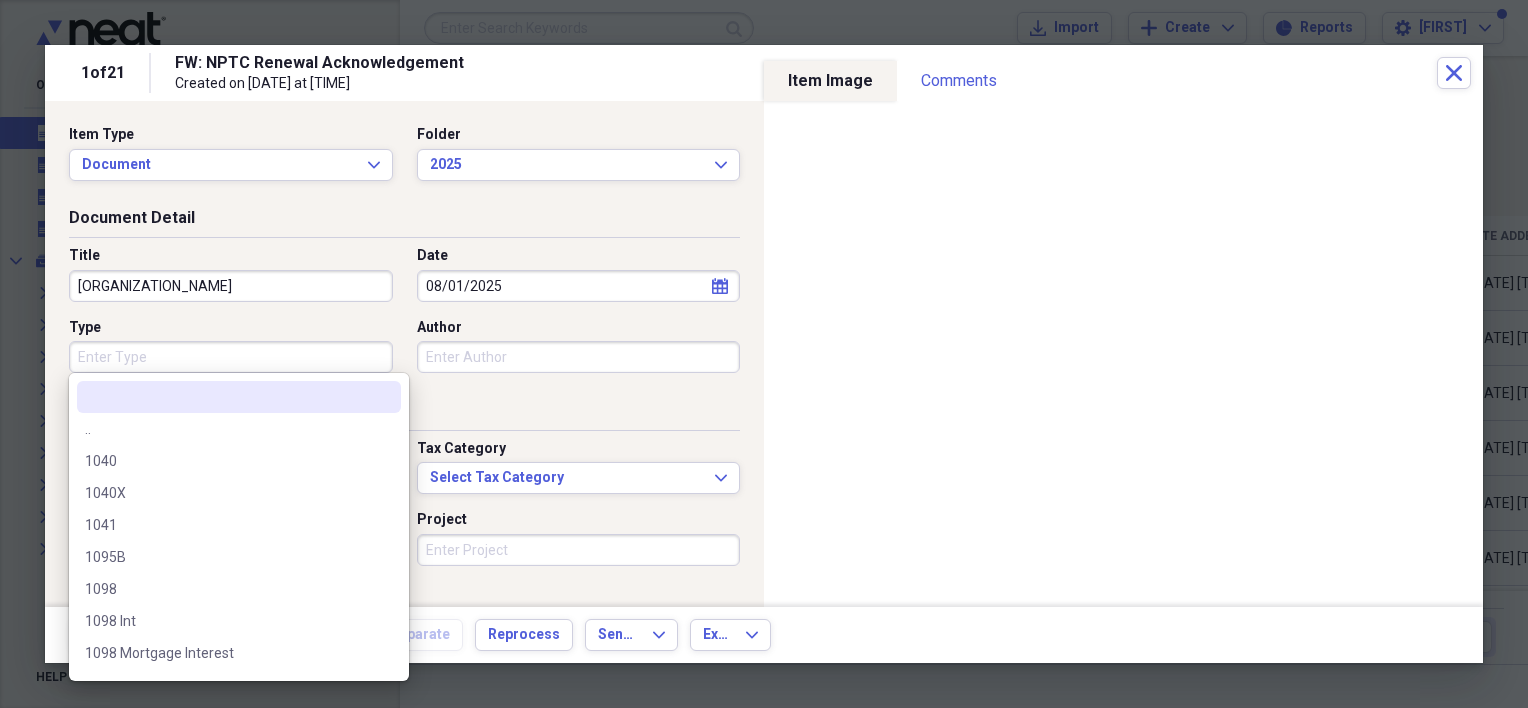 click on "Type" at bounding box center (231, 357) 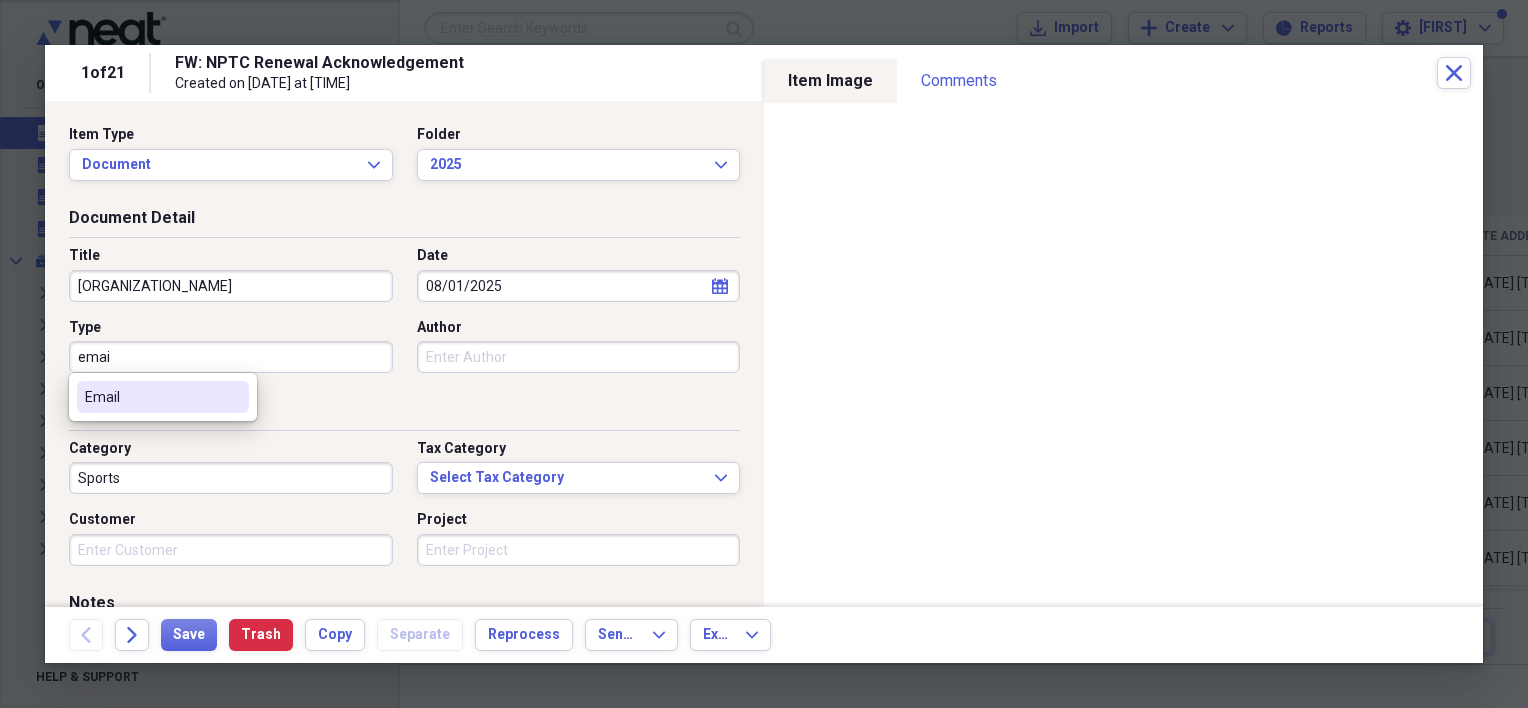 click on "Email" at bounding box center (151, 397) 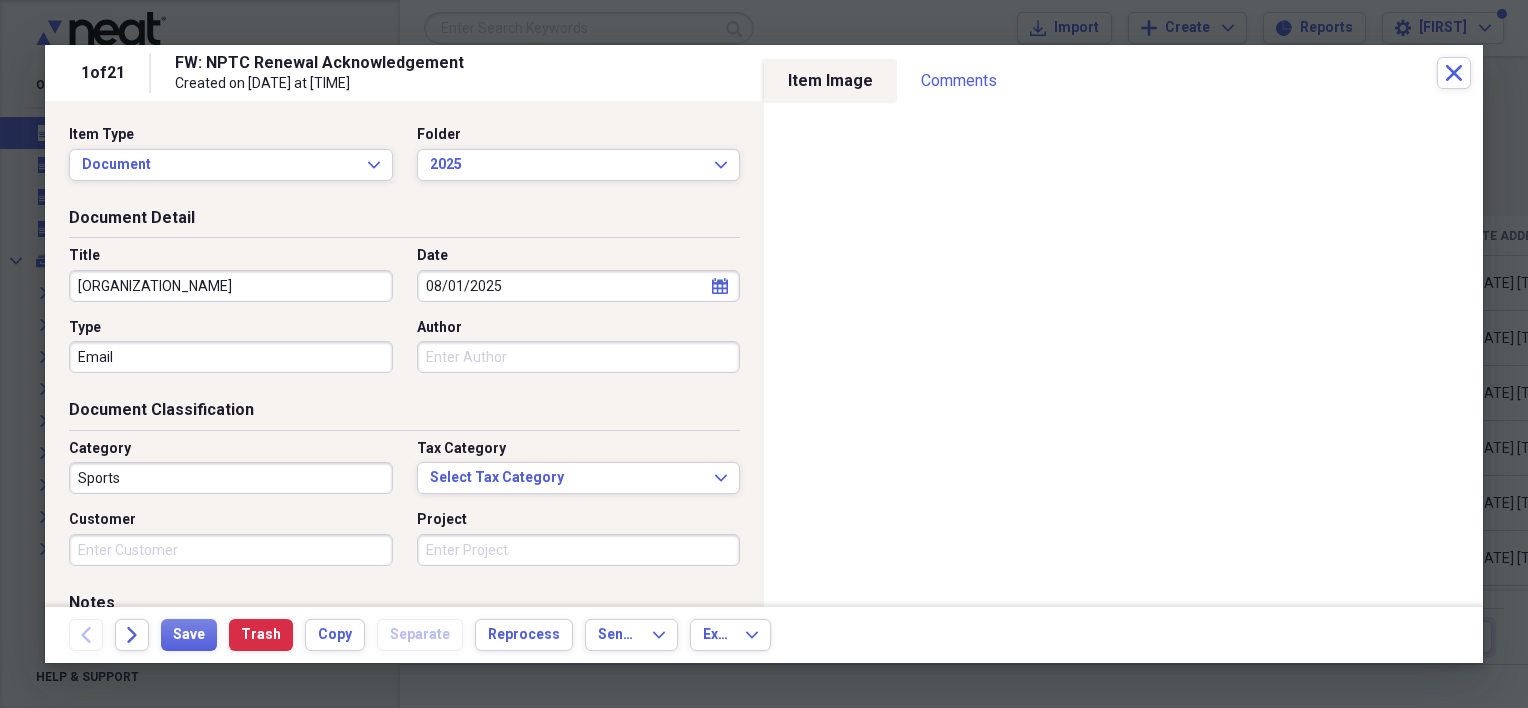 click on "Sports" at bounding box center [231, 478] 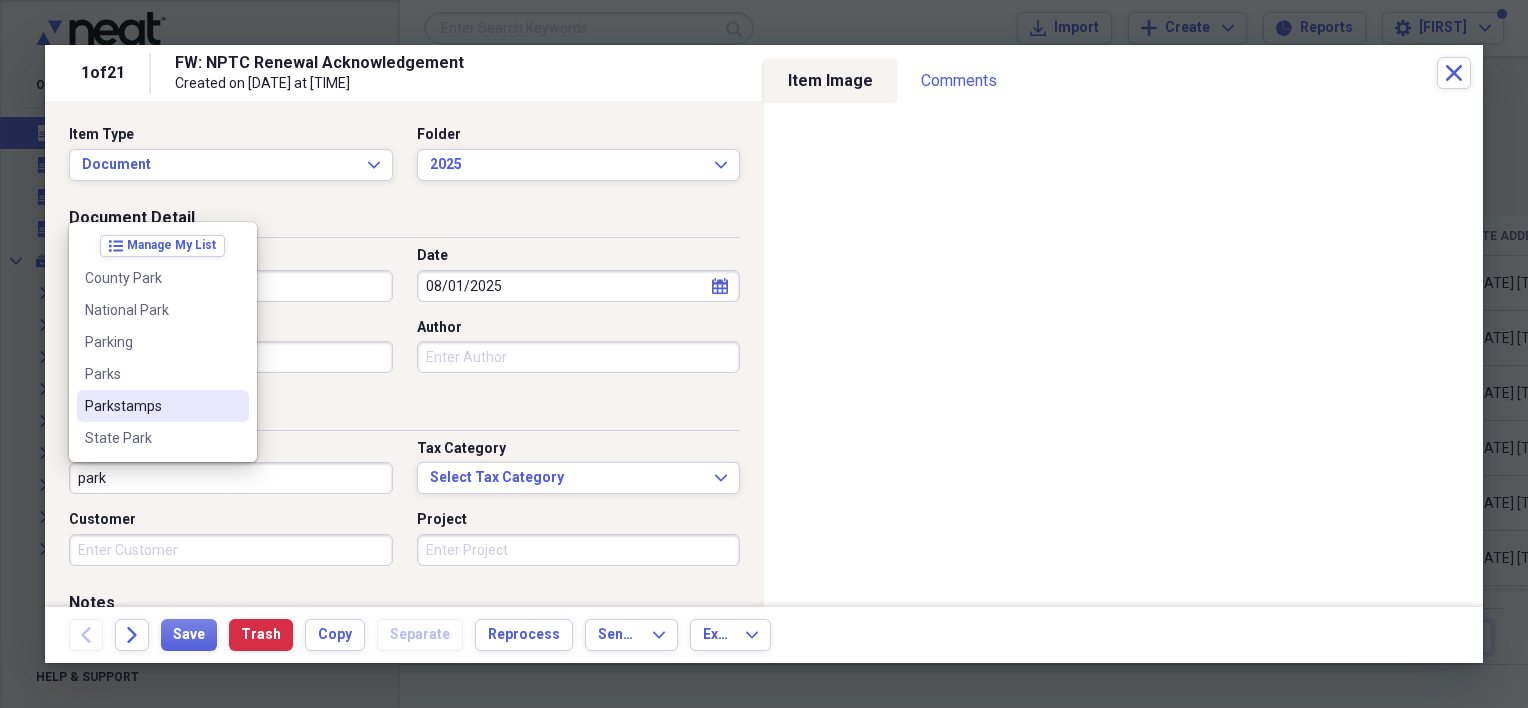 click on "Parkstamps" at bounding box center (163, 406) 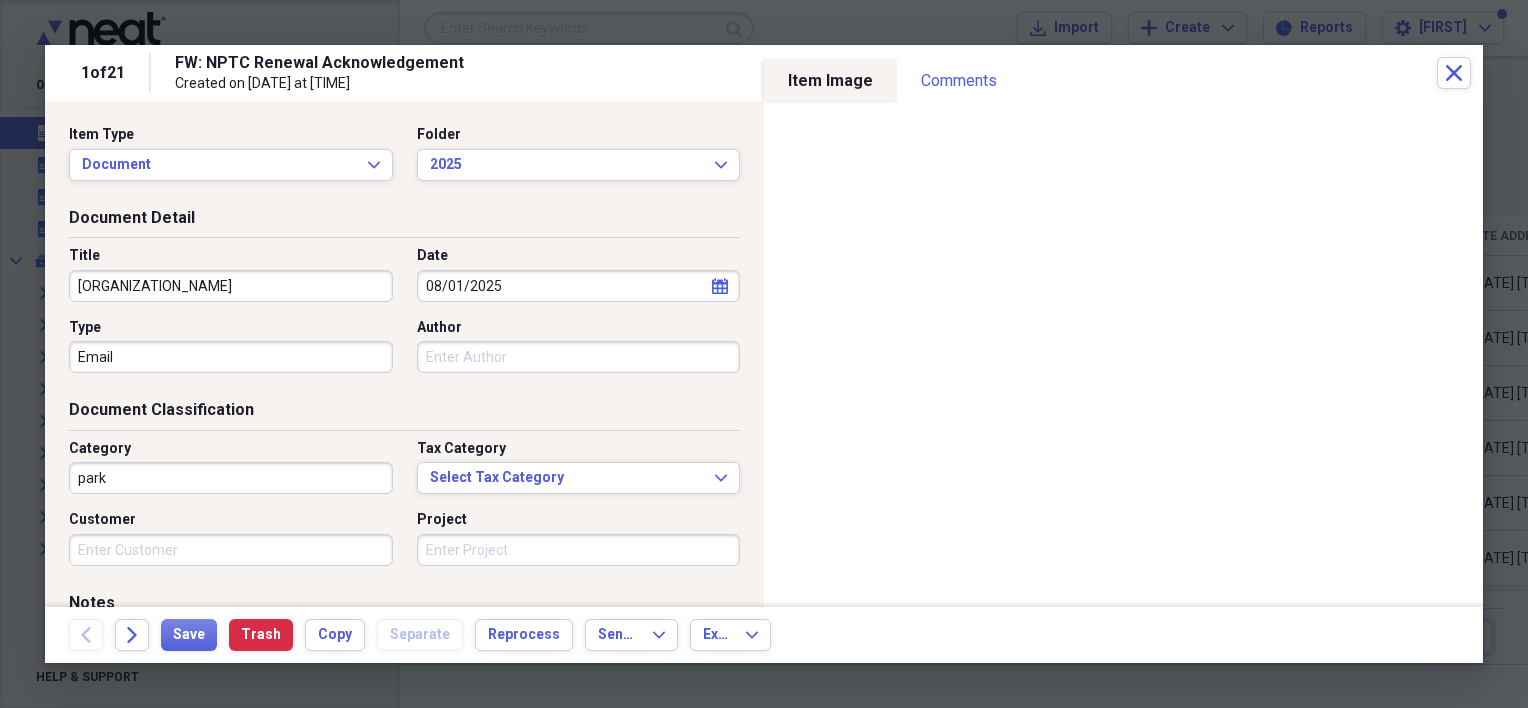 type on "Parkstamps" 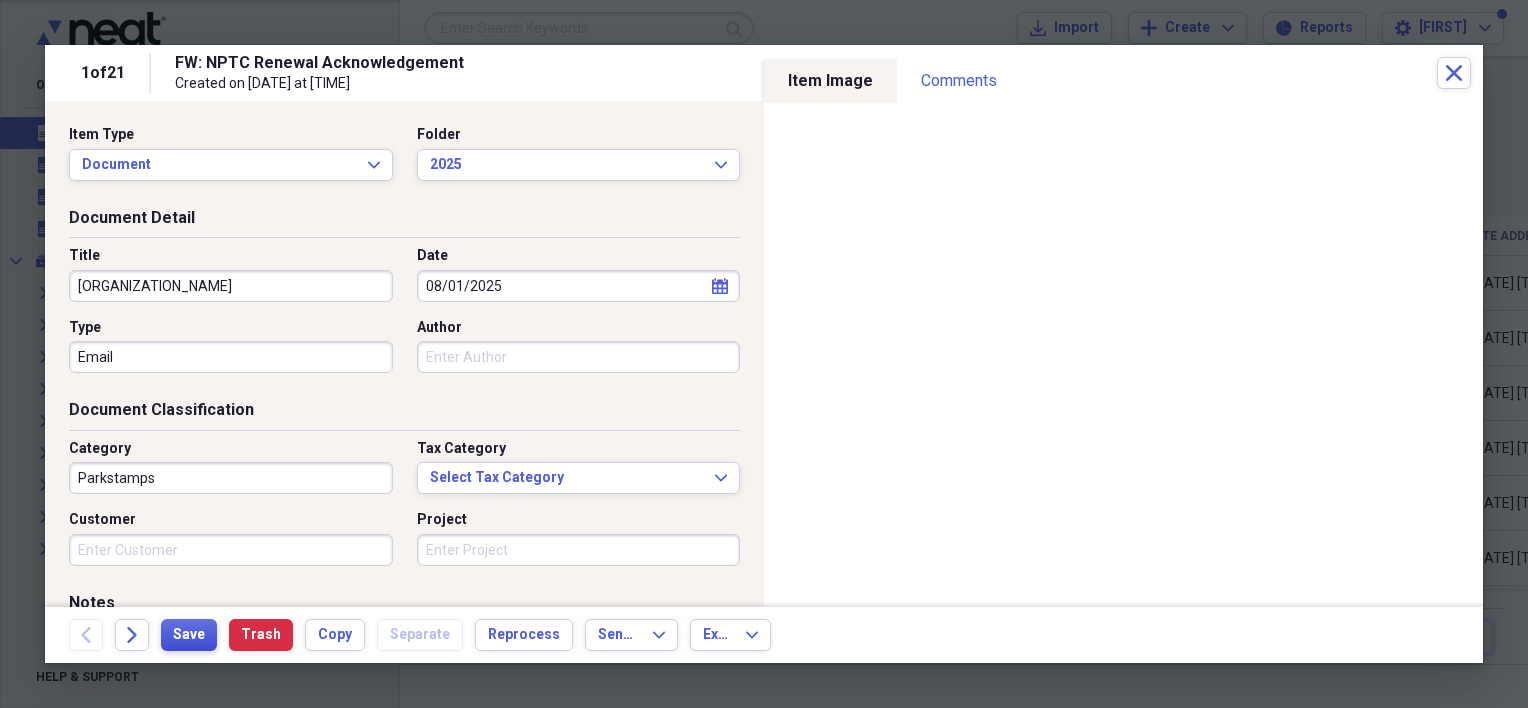 click on "Save" at bounding box center [189, 635] 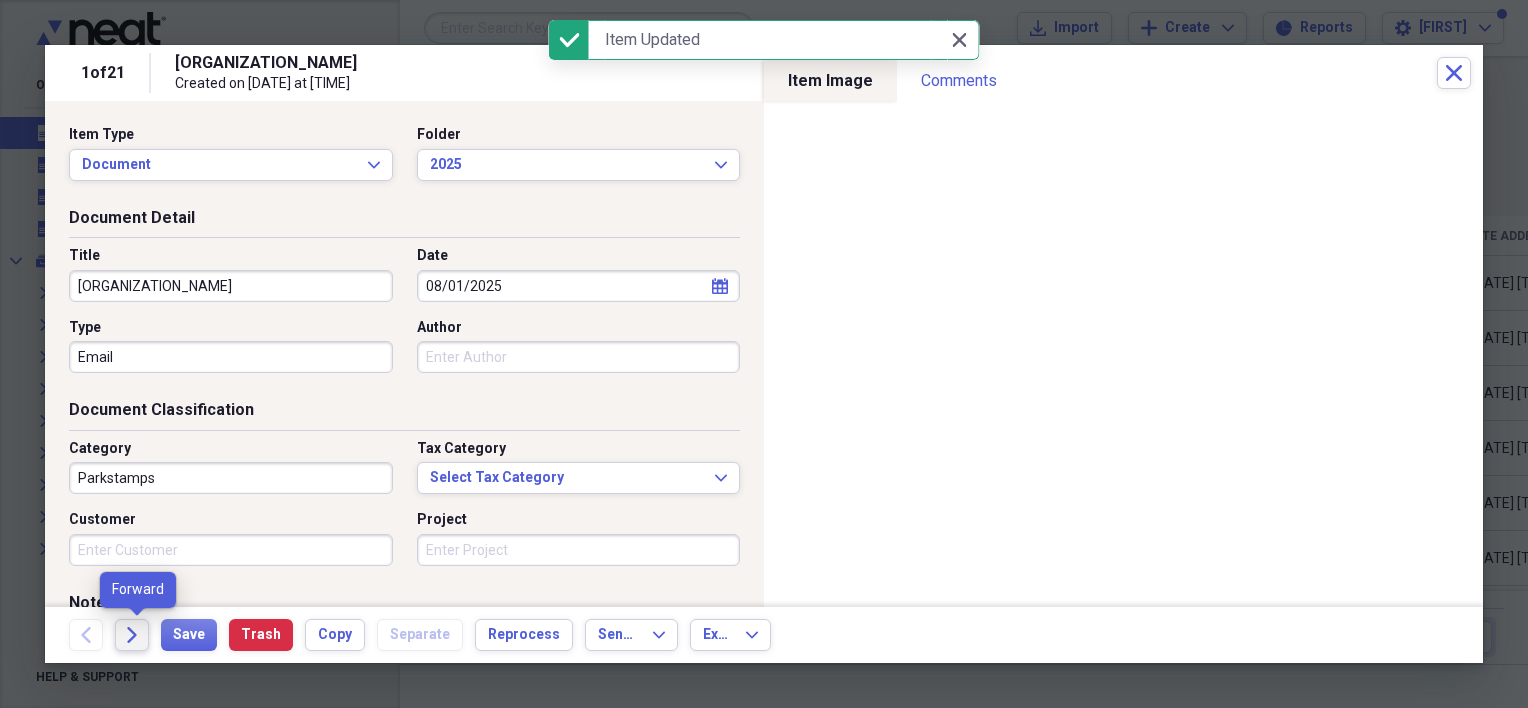 click on "Forward" 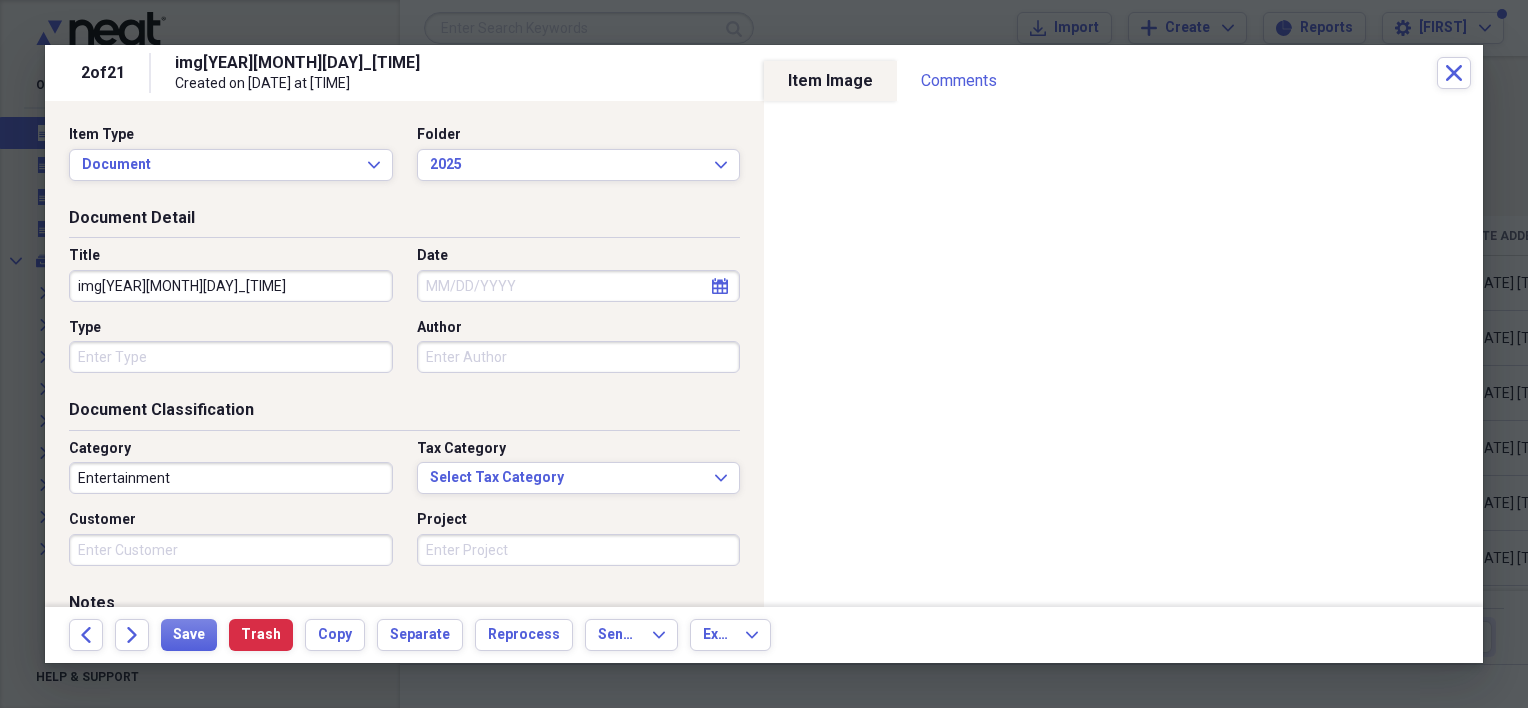 drag, startPoint x: 264, startPoint y: 293, endPoint x: 67, endPoint y: 295, distance: 197.01015 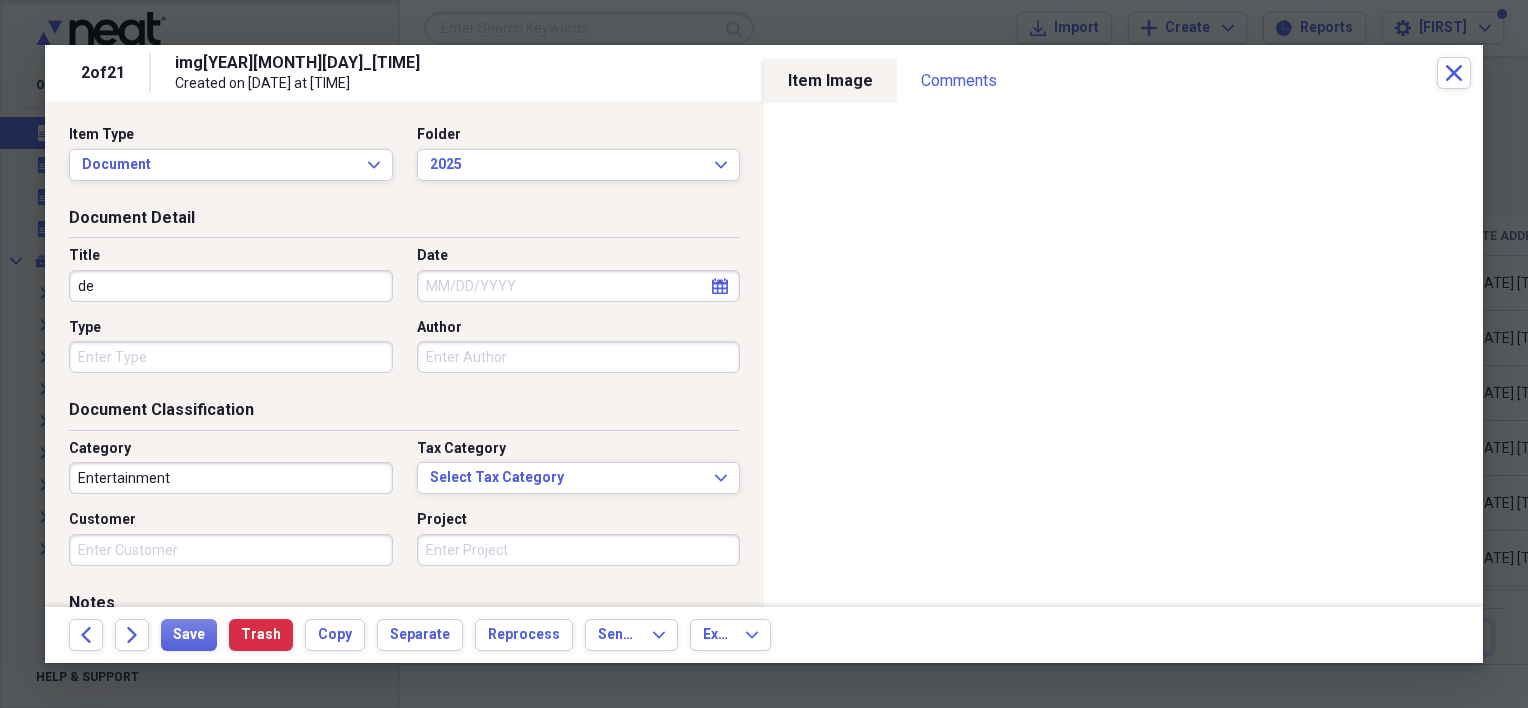 type on "d" 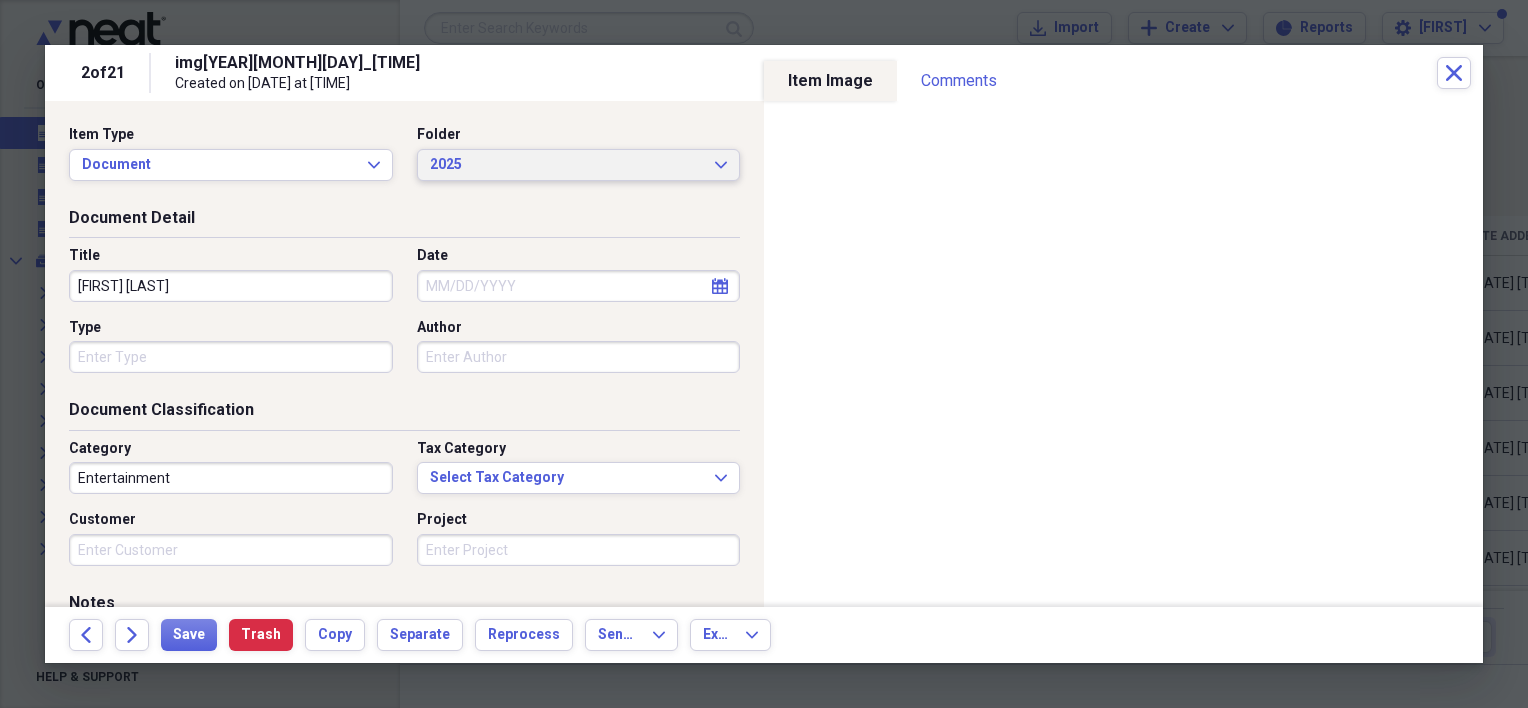type on "[FIRST] [LAST]" 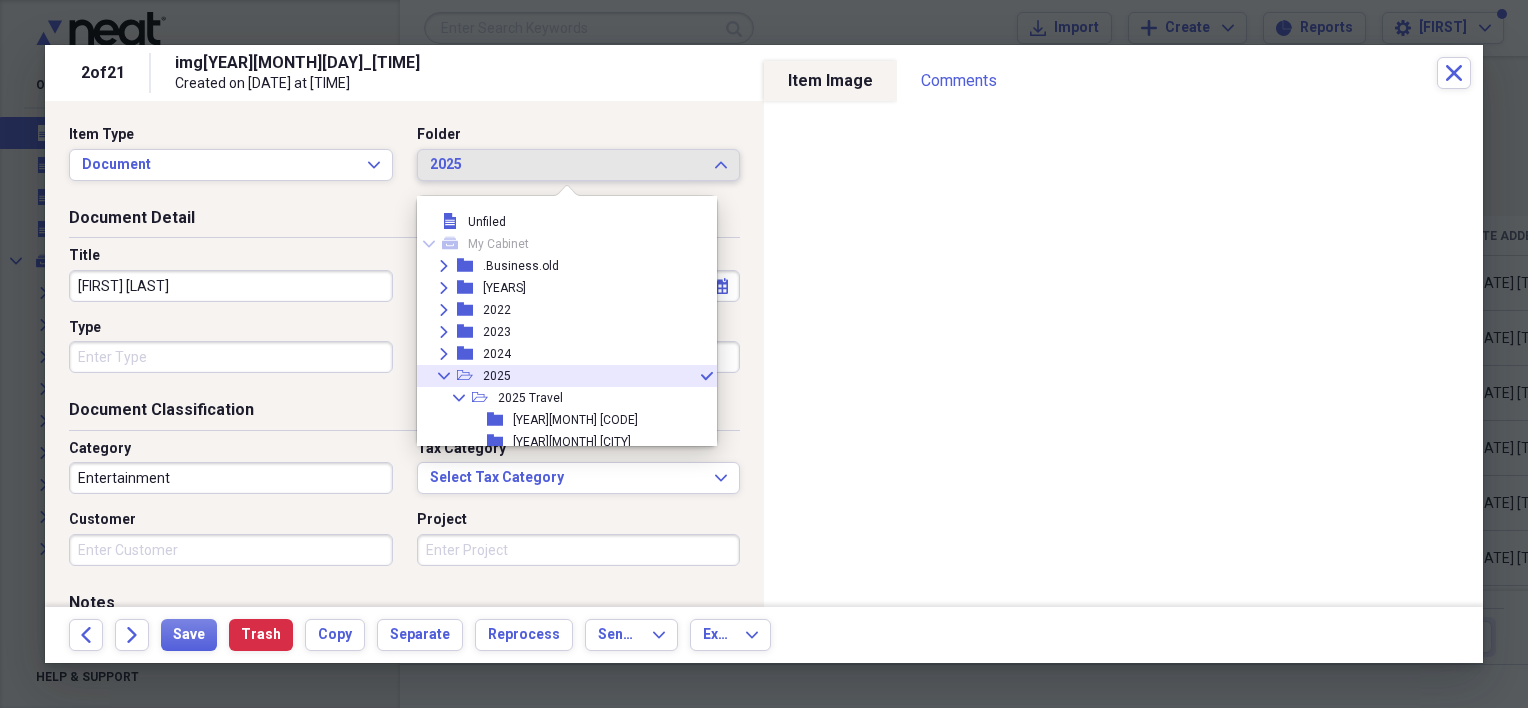 scroll, scrollTop: 55, scrollLeft: 0, axis: vertical 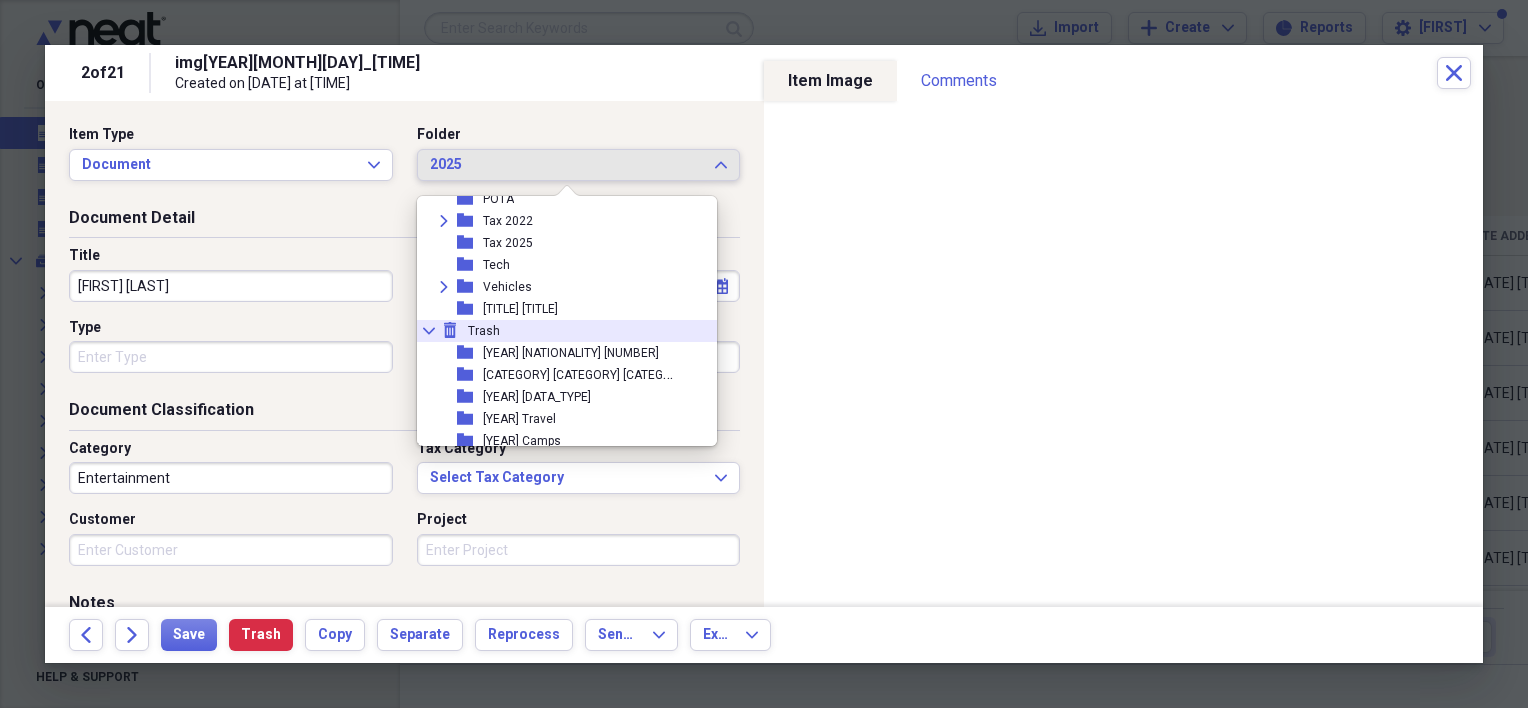 click on "Collapse" 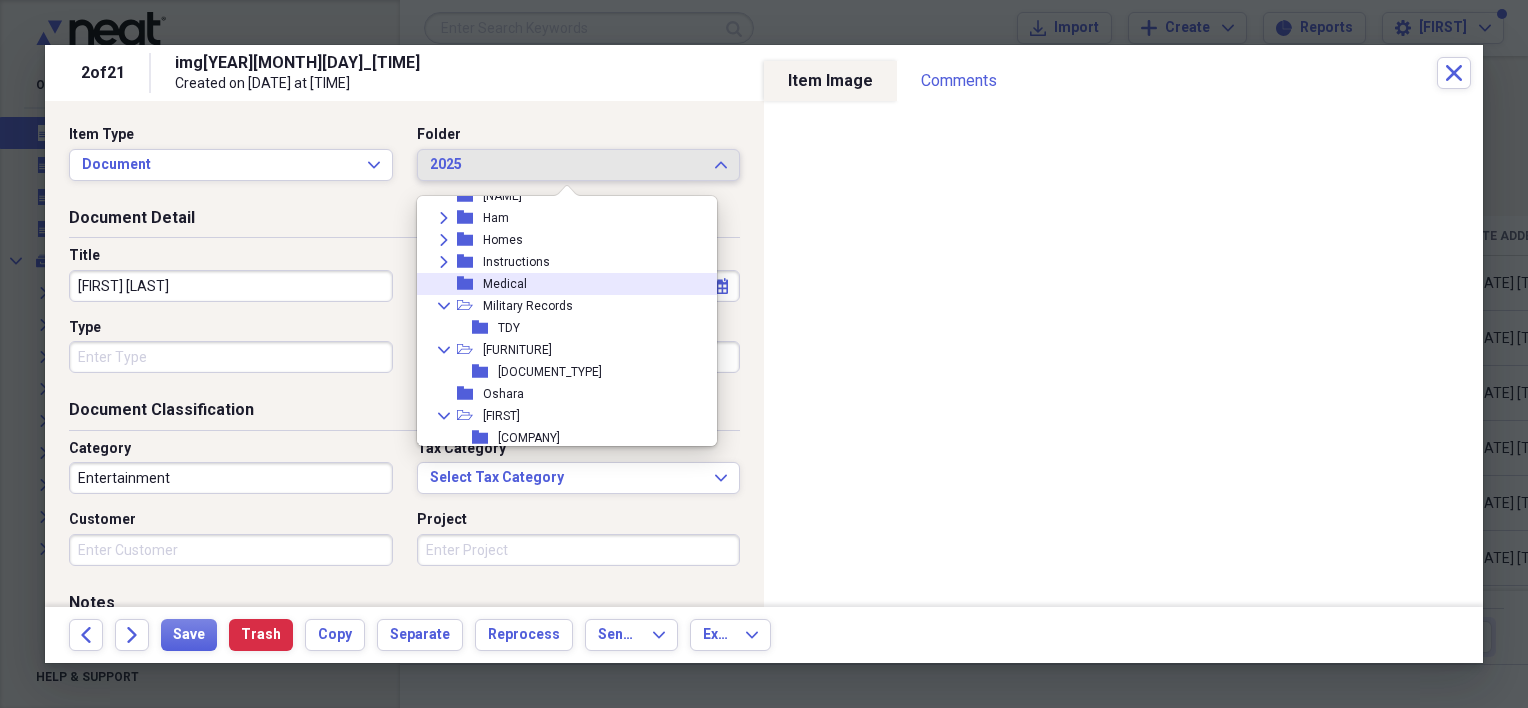 scroll, scrollTop: 608, scrollLeft: 0, axis: vertical 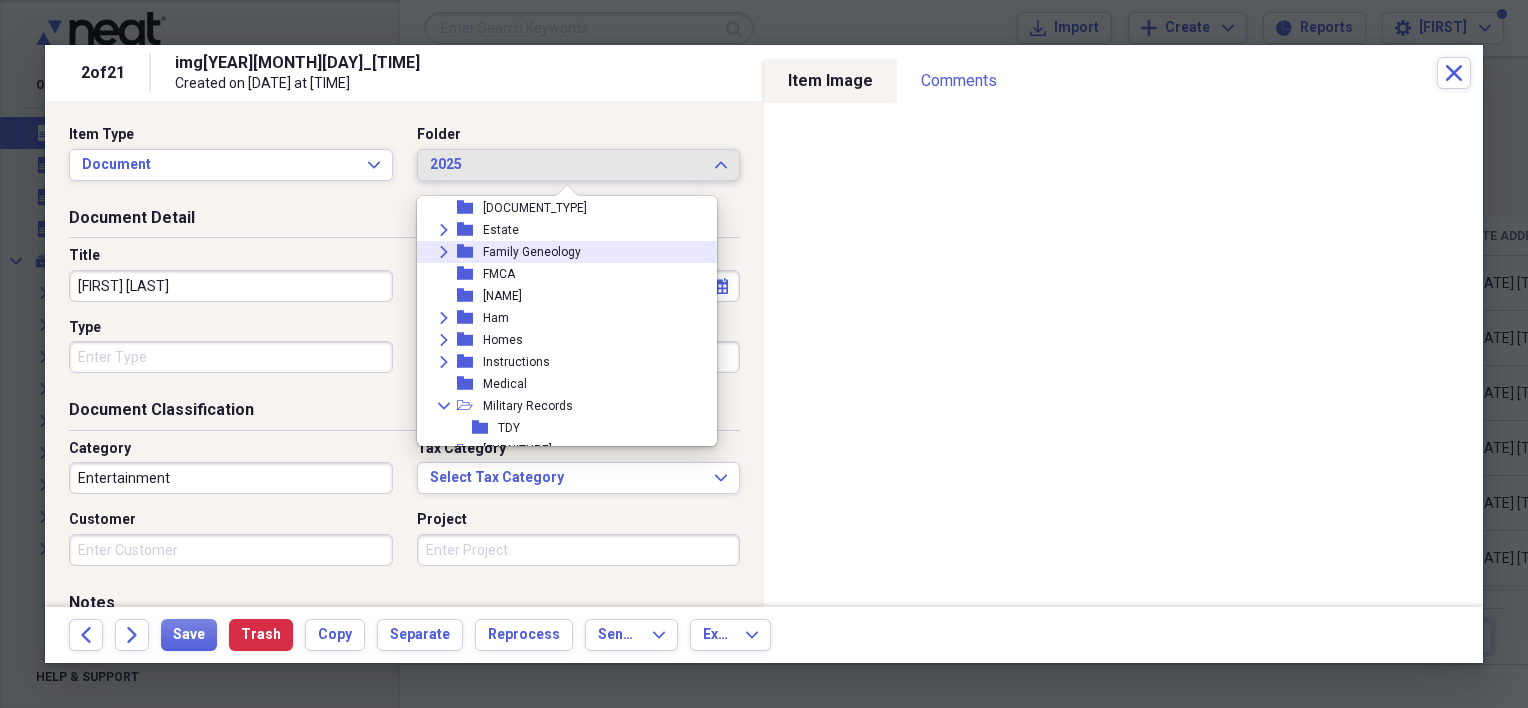 click 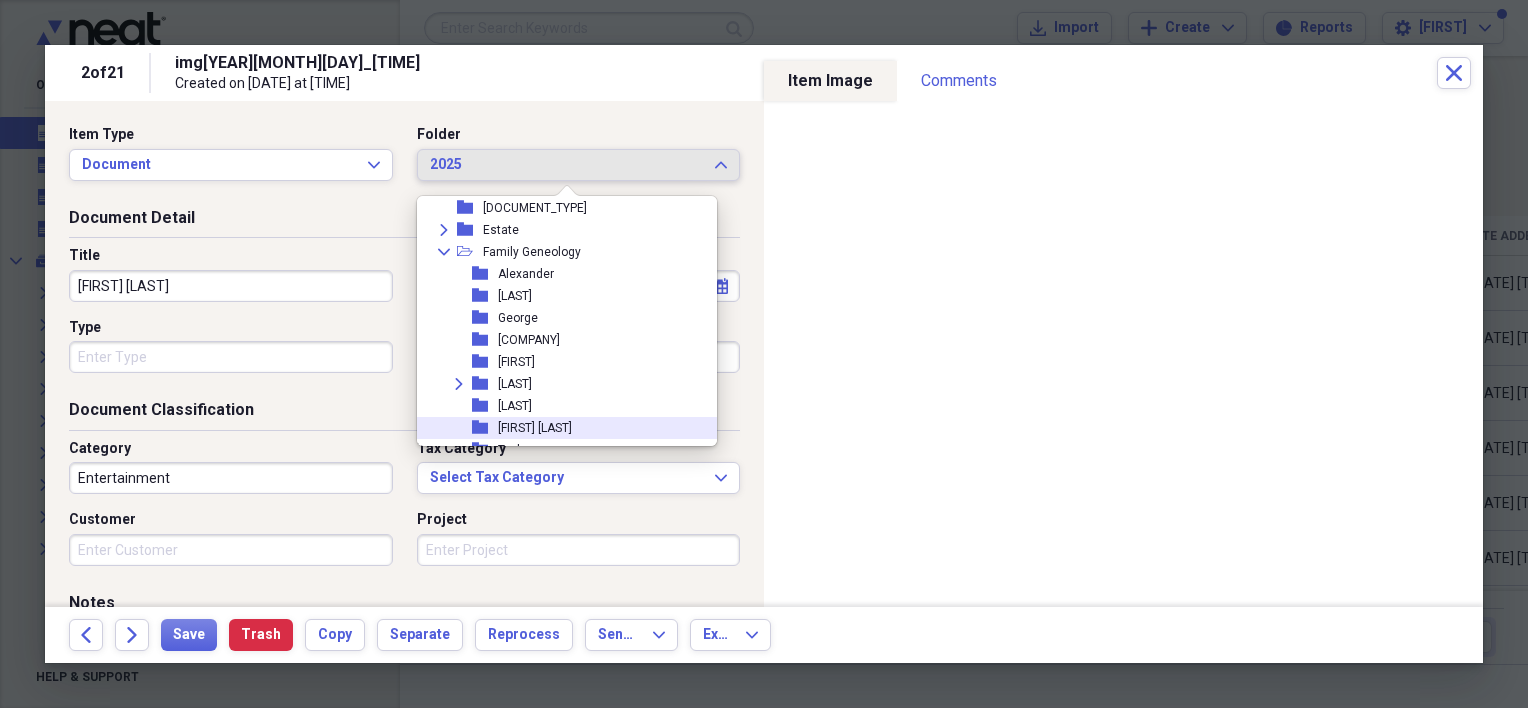 scroll, scrollTop: 508, scrollLeft: 0, axis: vertical 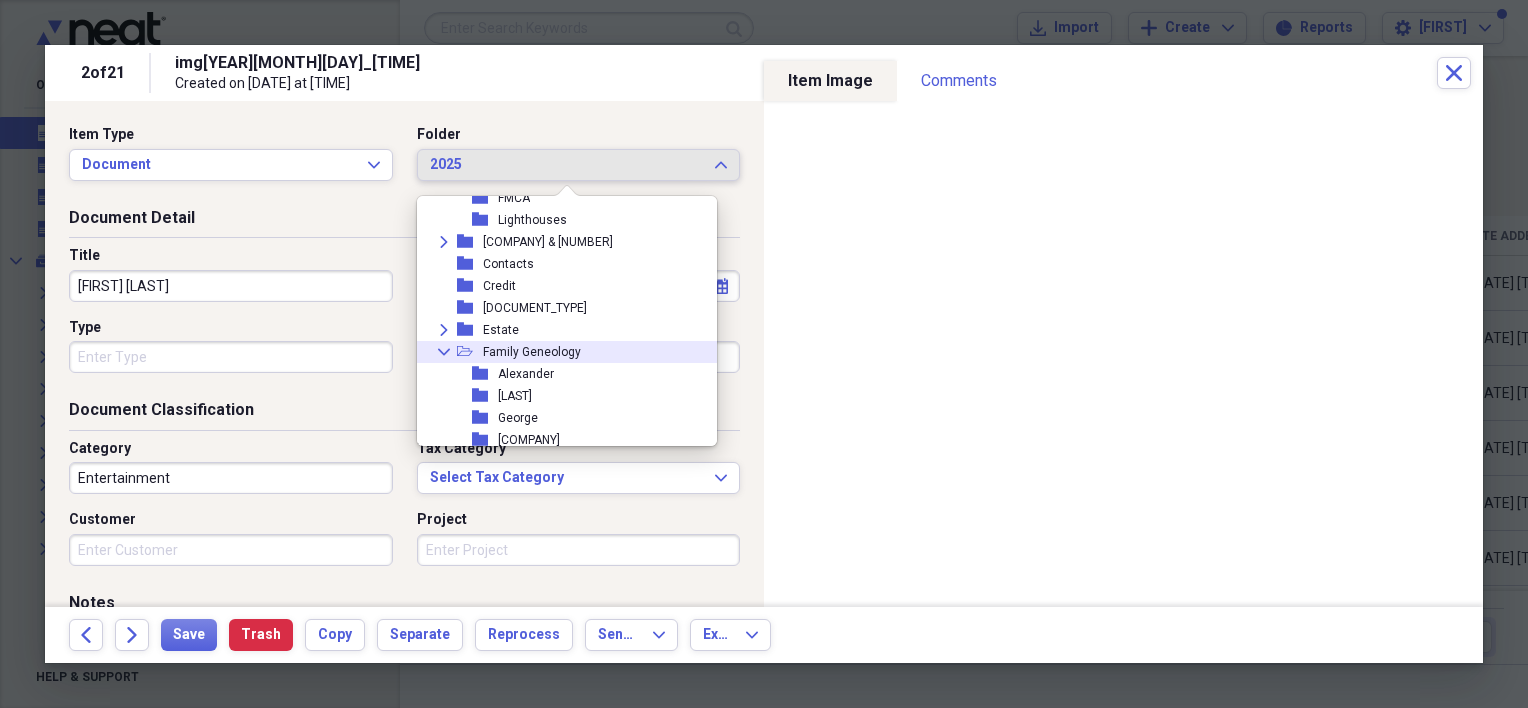 click on "open-folder" at bounding box center (470, 352) 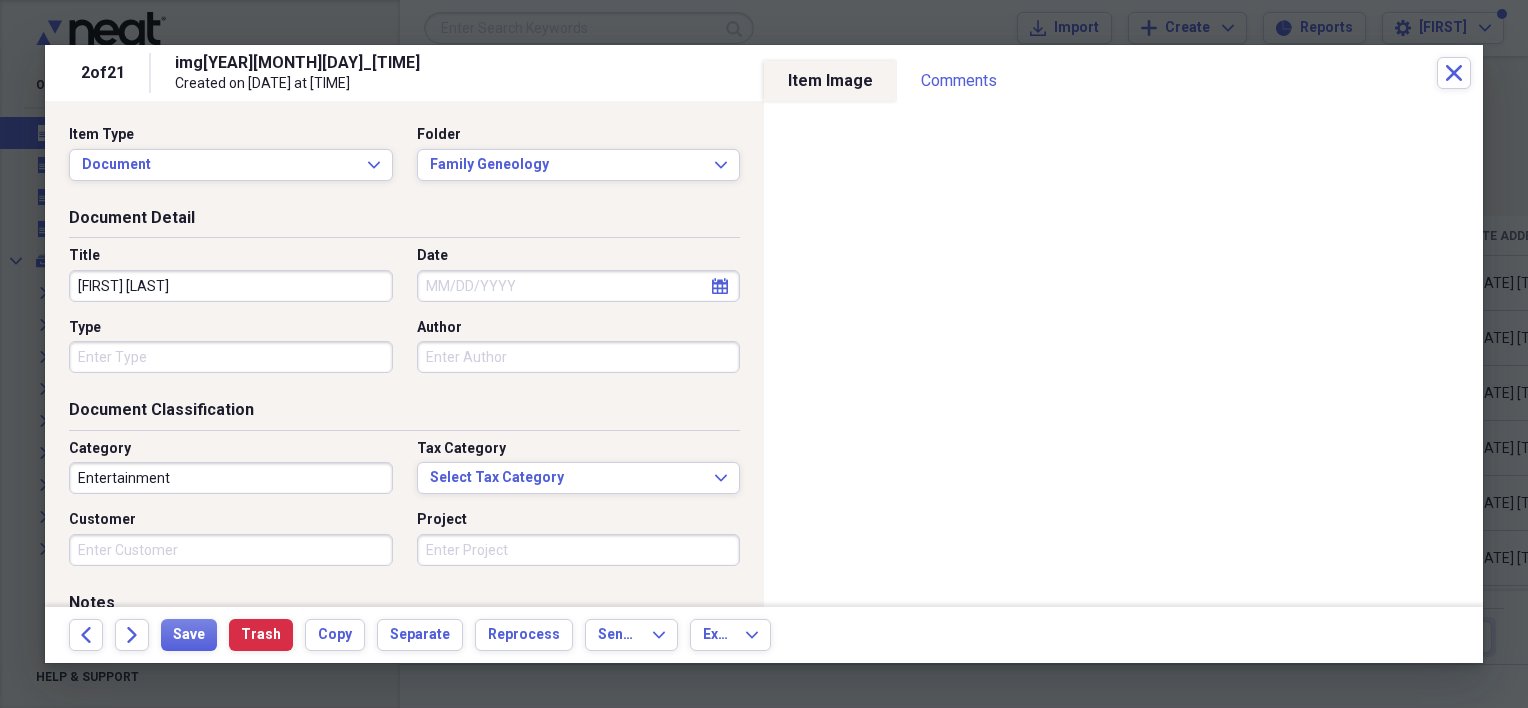 drag, startPoint x: 489, startPoint y: 174, endPoint x: 444, endPoint y: 117, distance: 72.62231 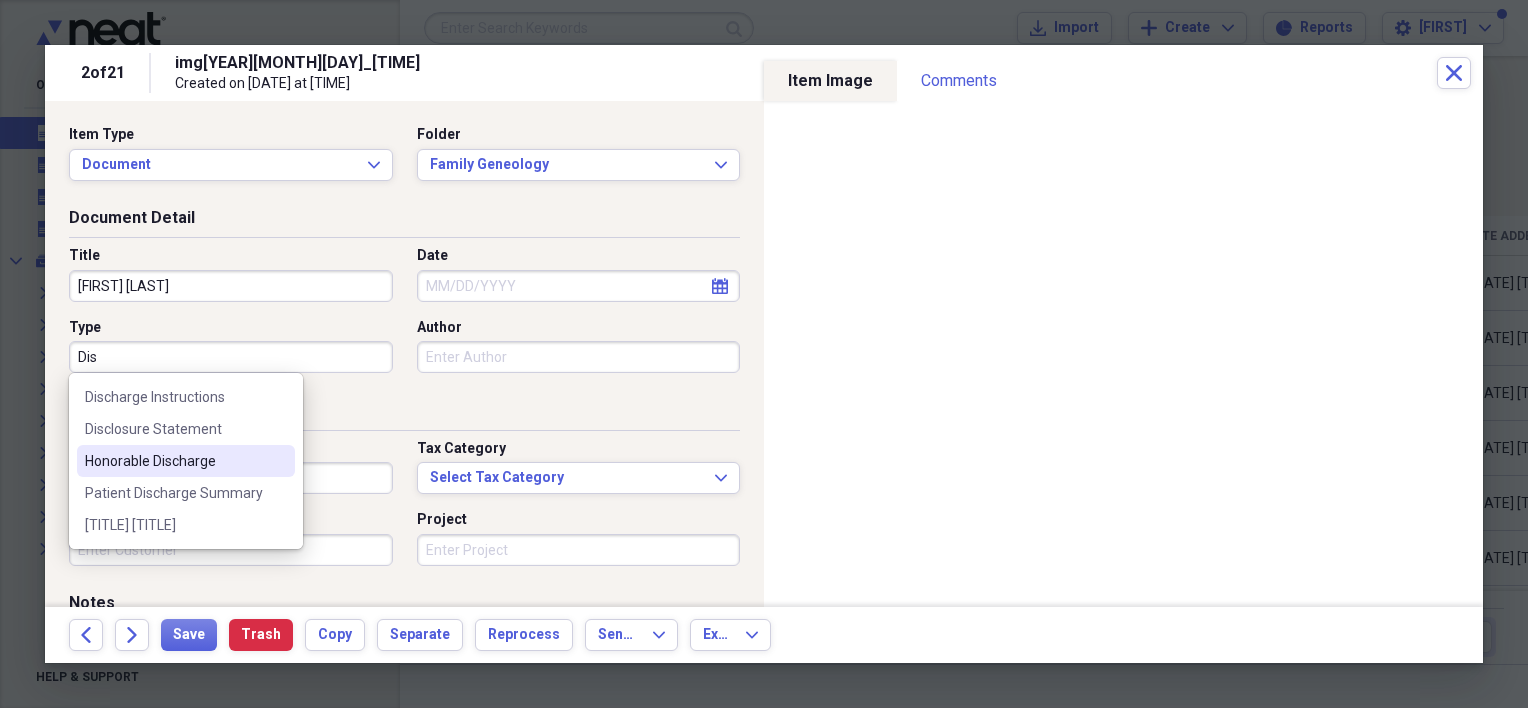 click on "Honorable Discharge" at bounding box center [174, 461] 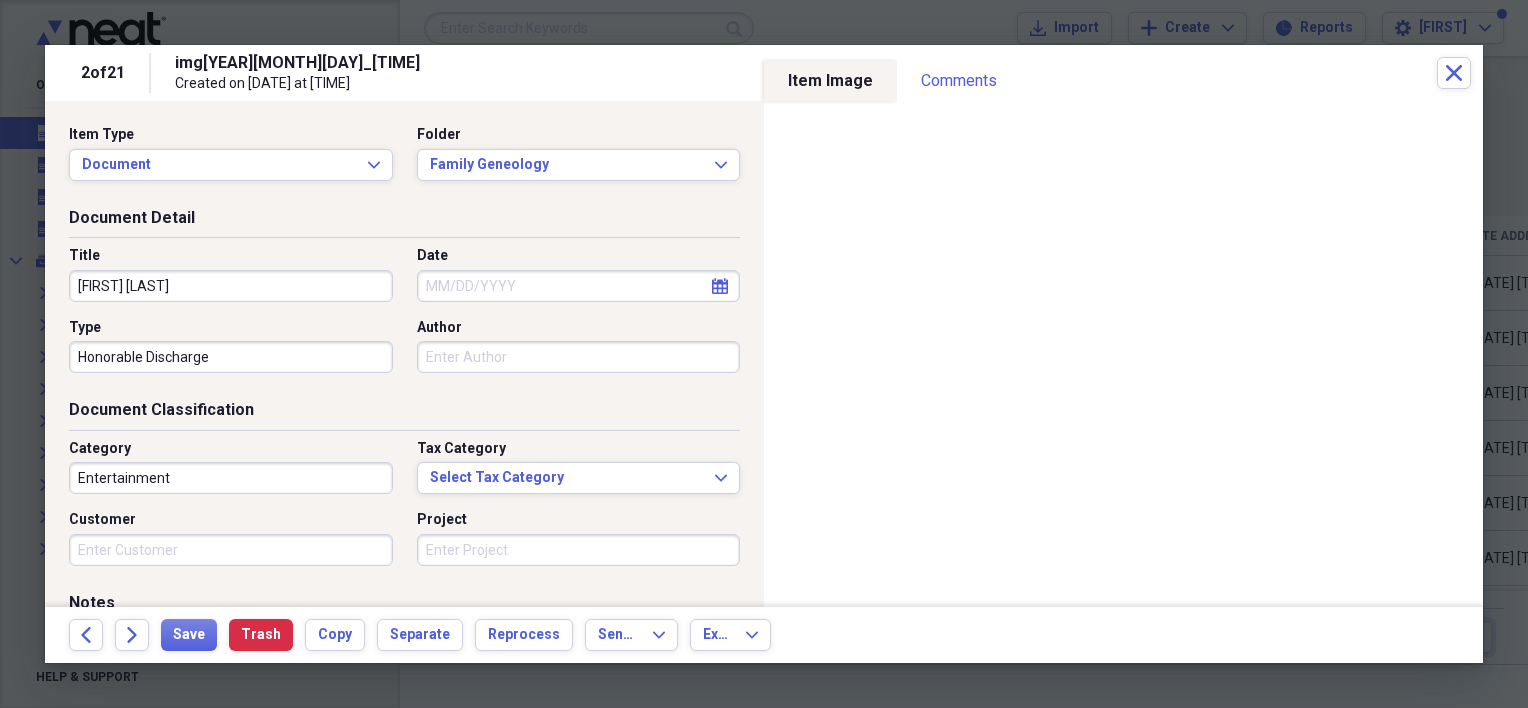 select on "7" 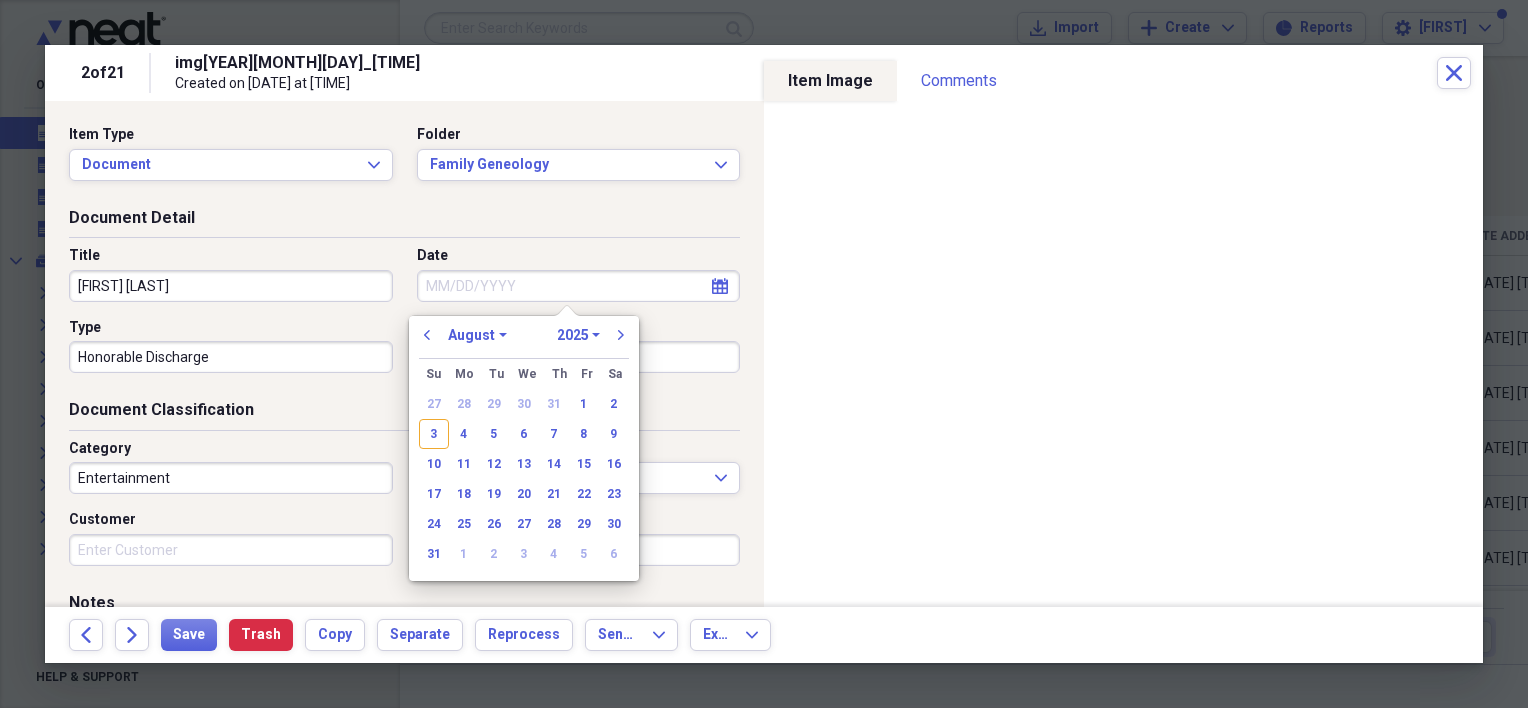 click on "Date" at bounding box center [579, 286] 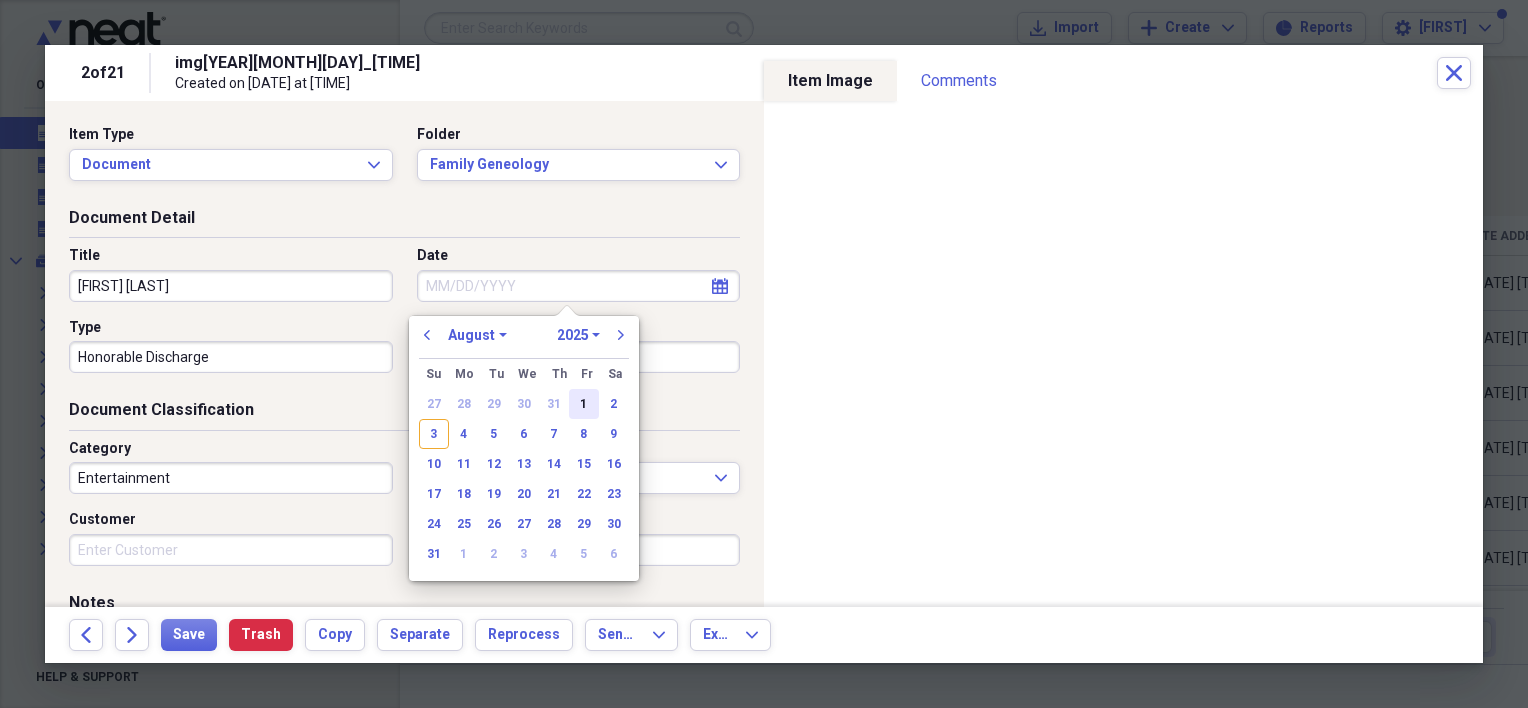 click on "1" at bounding box center [584, 404] 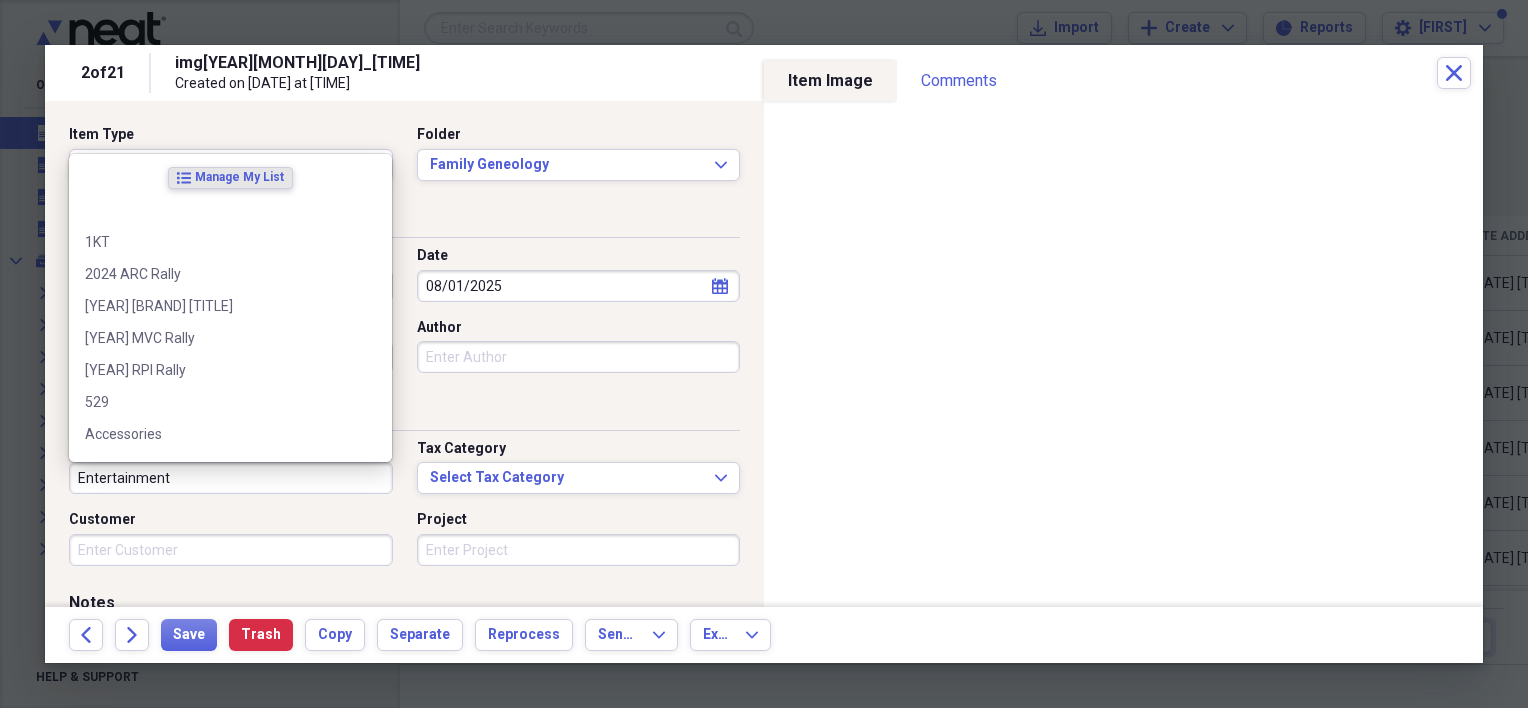 click on "Entertainment" at bounding box center [231, 478] 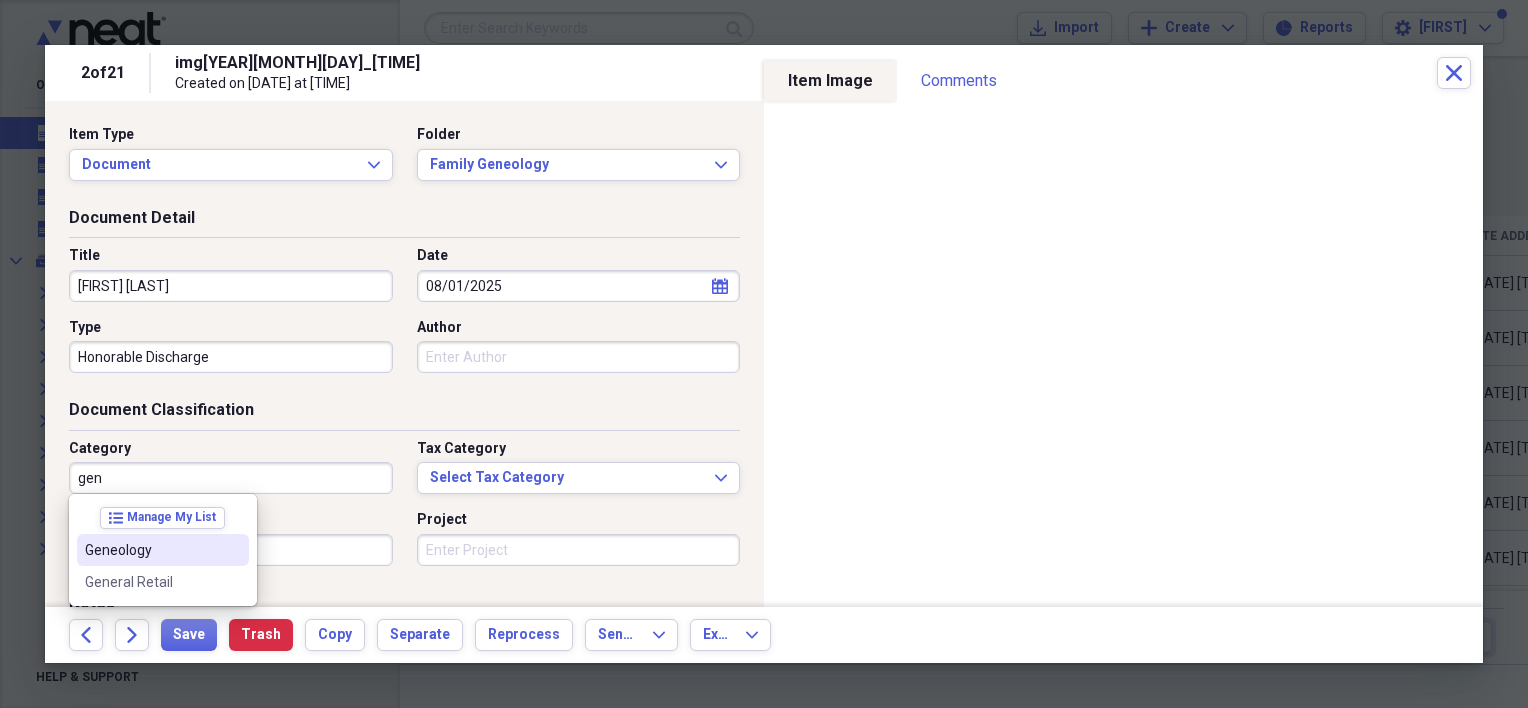click on "Geneology" at bounding box center (163, 550) 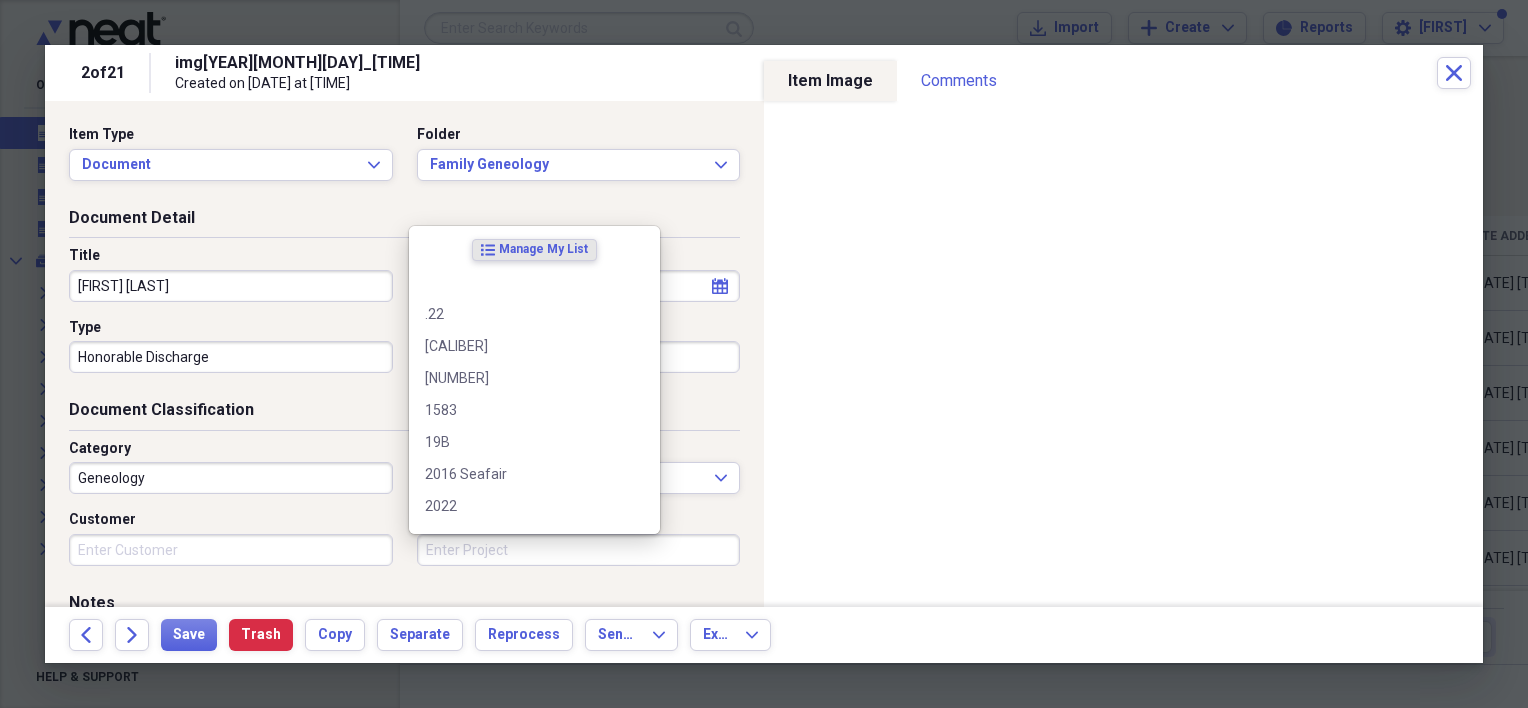 click on "Project" at bounding box center (579, 550) 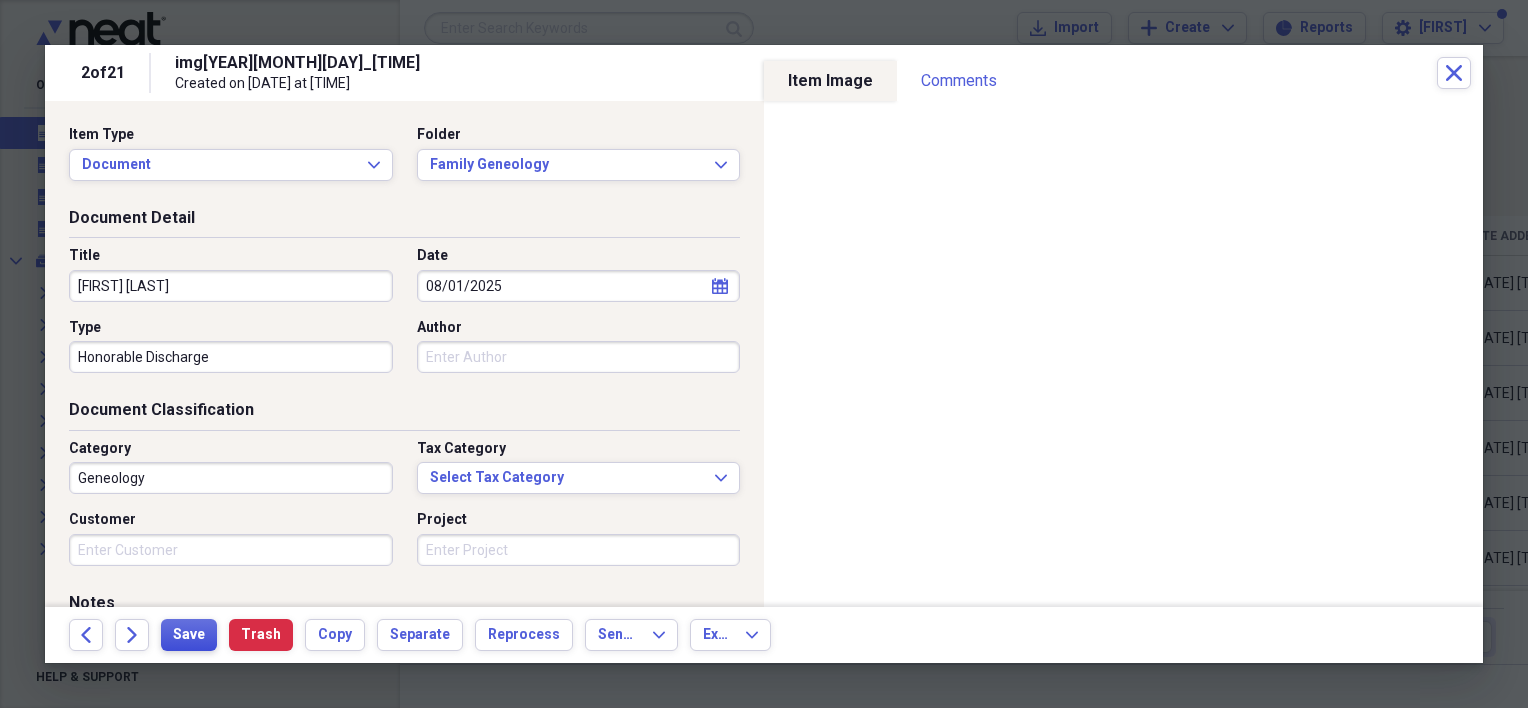 click on "Save" at bounding box center (189, 635) 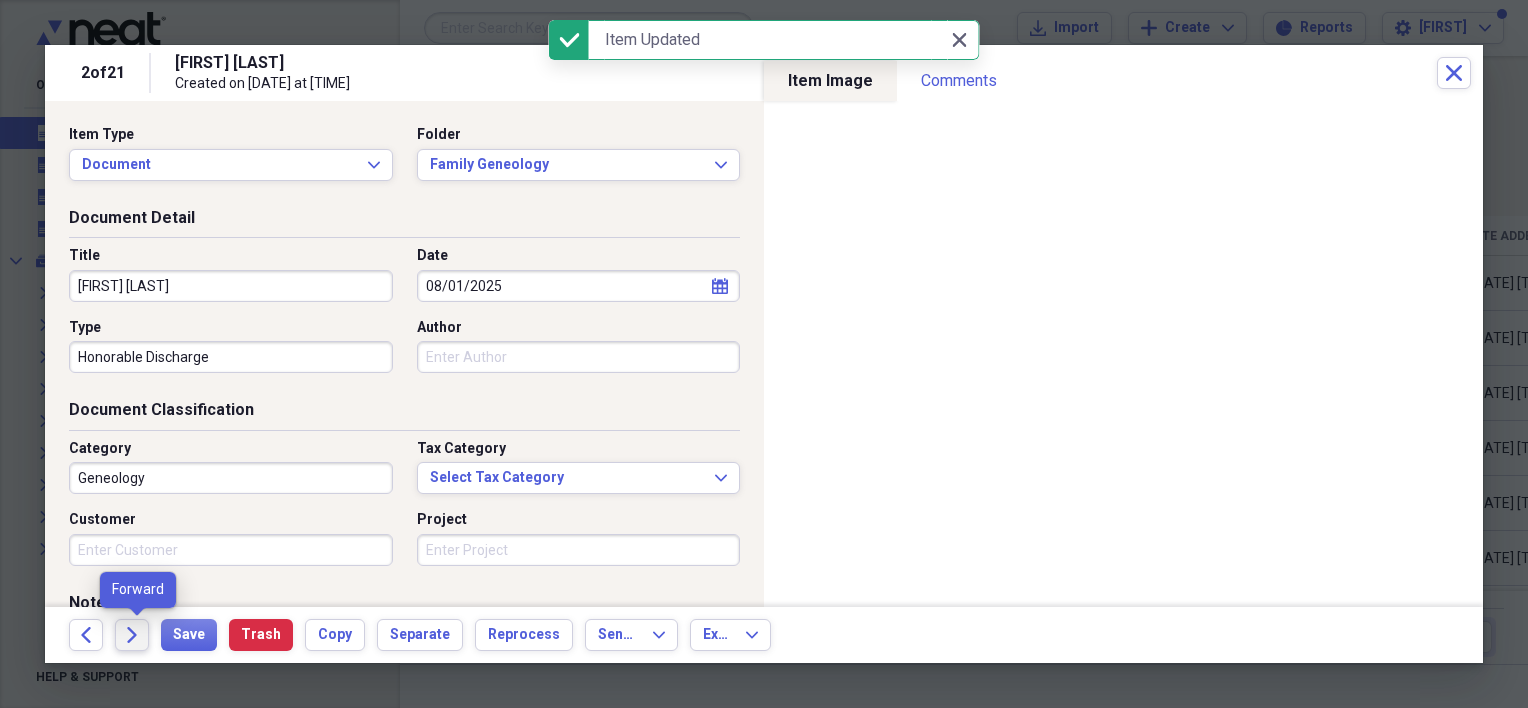 click on "Forward" at bounding box center (132, 635) 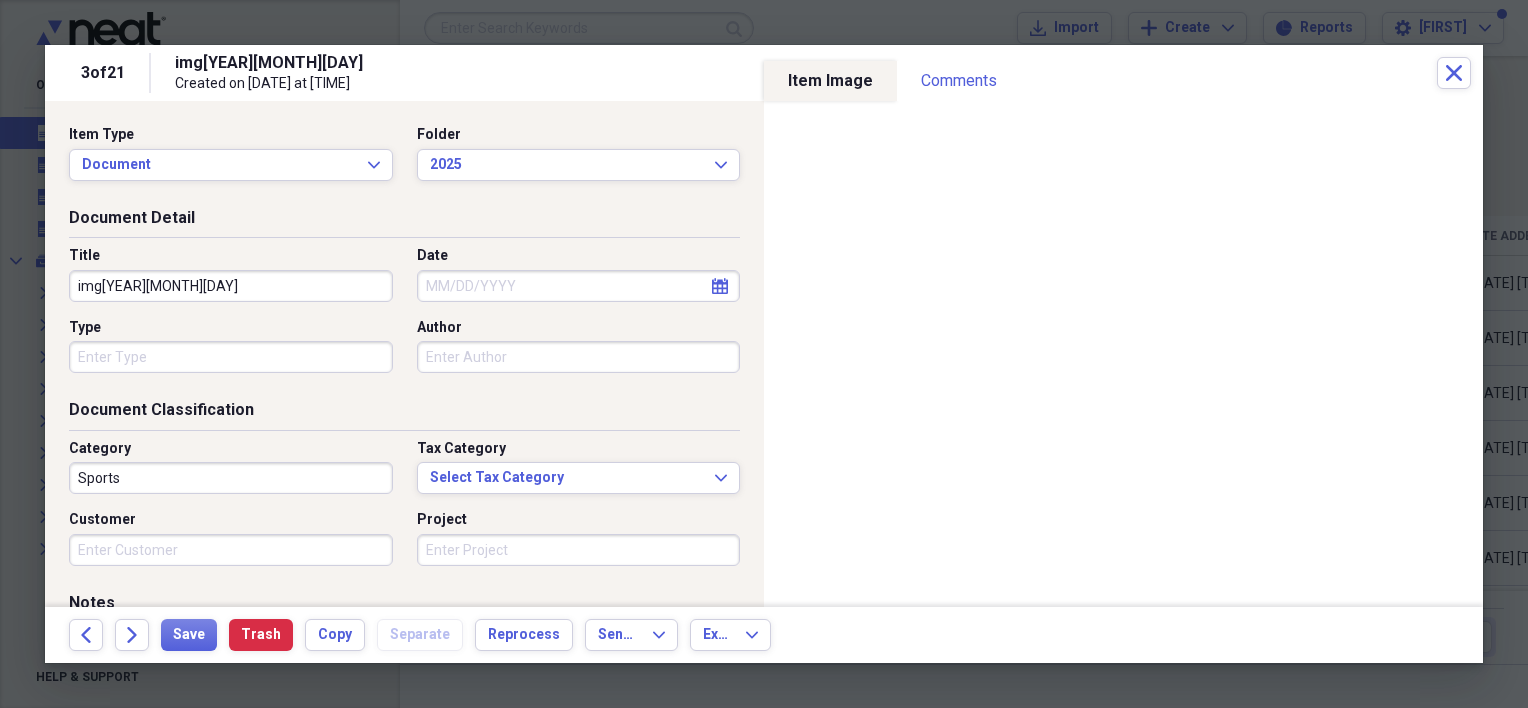 drag, startPoint x: 264, startPoint y: 283, endPoint x: 56, endPoint y: 268, distance: 208.54016 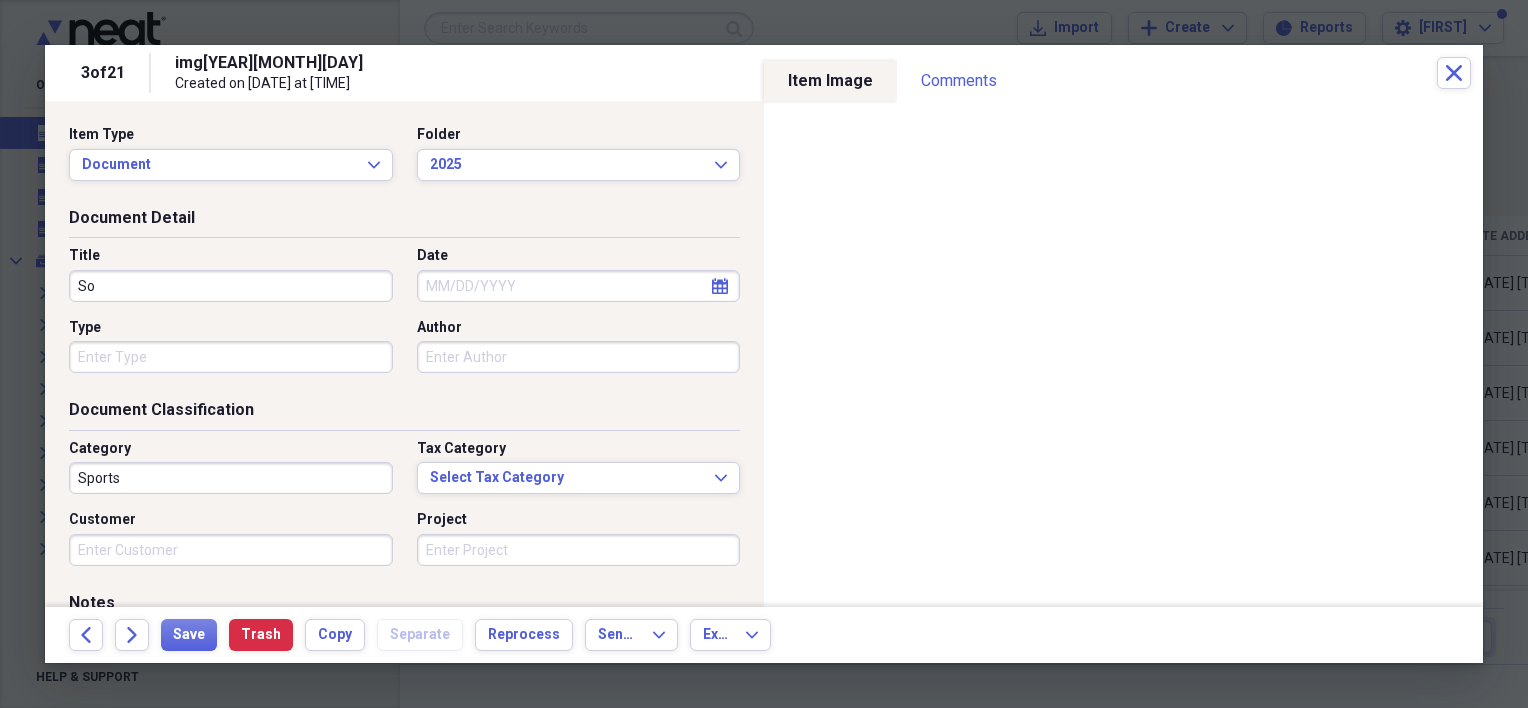 type on "S" 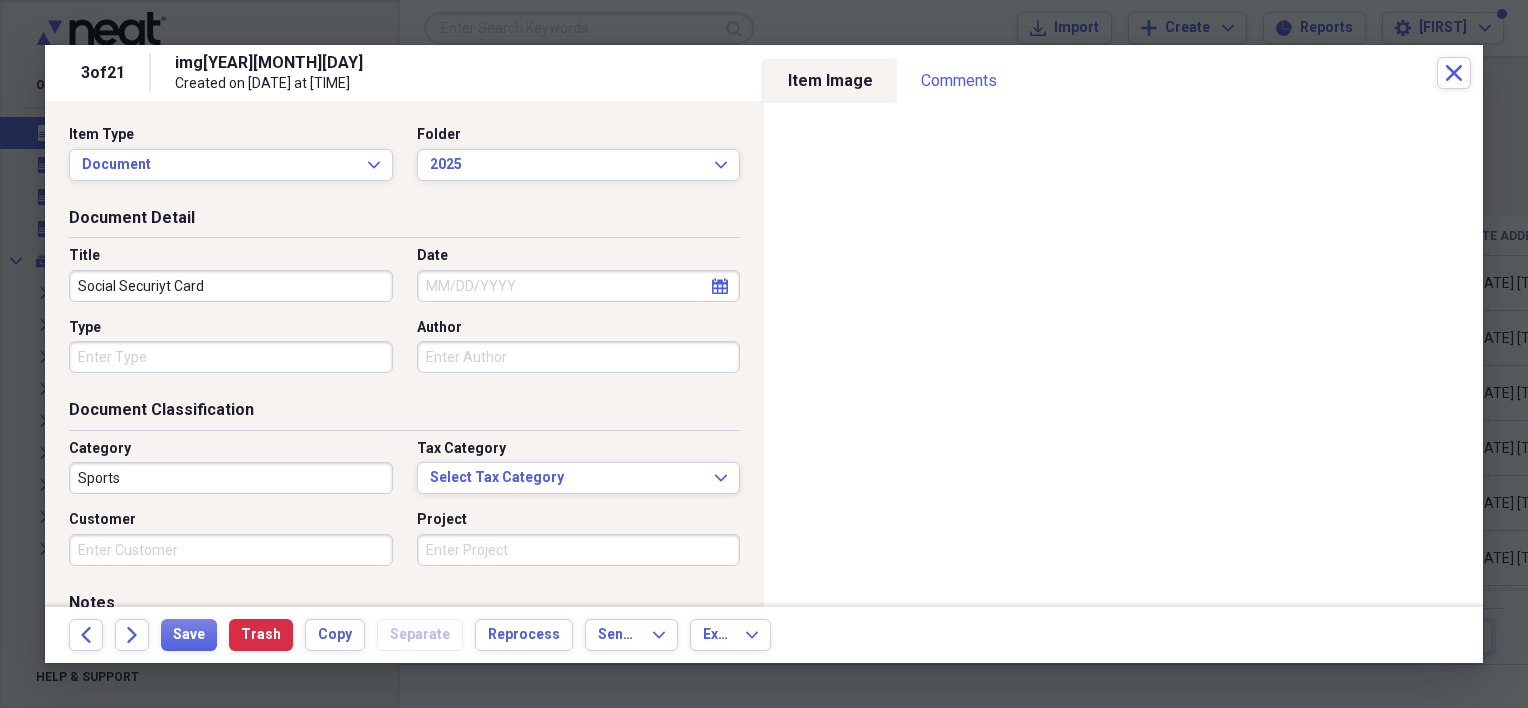 type on "Social Securiyt Card" 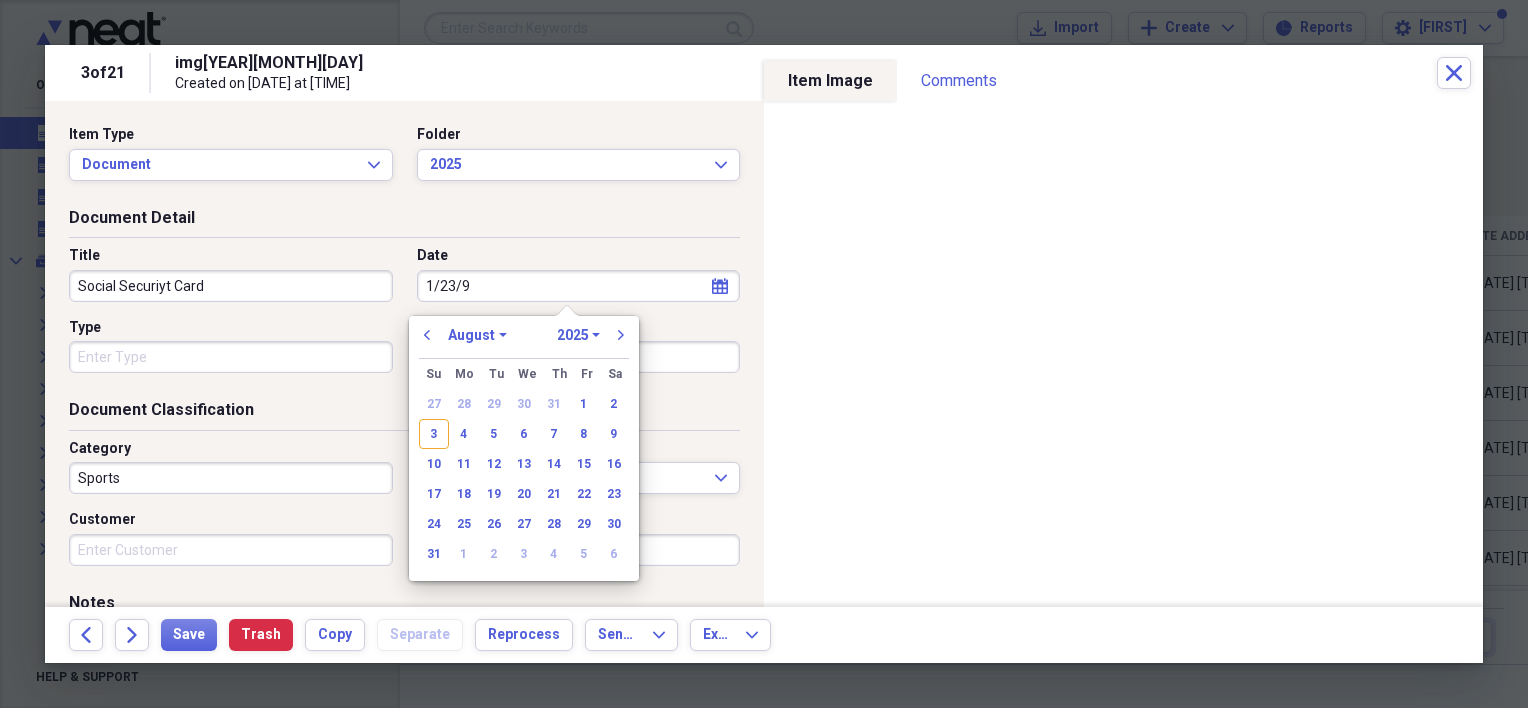 type on "[DATE]" 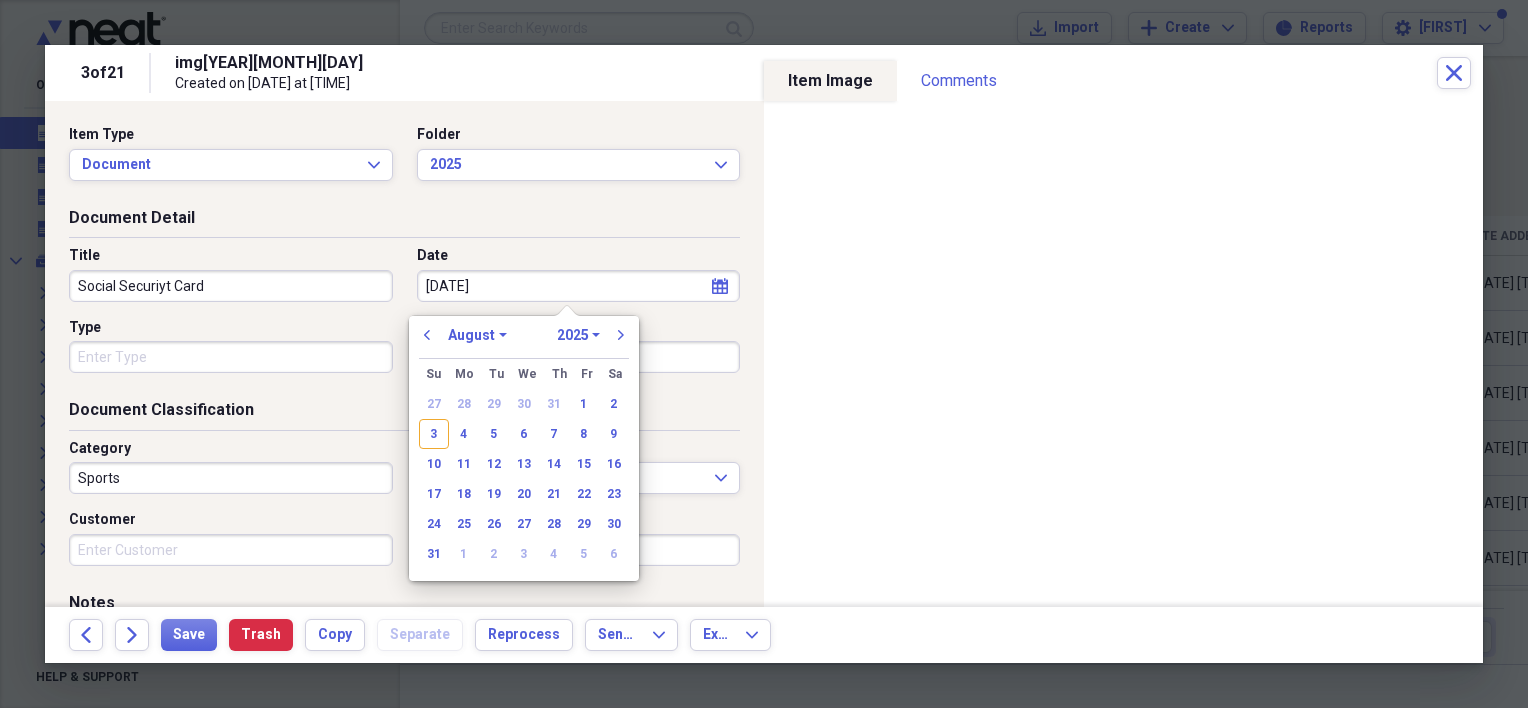 select on "0" 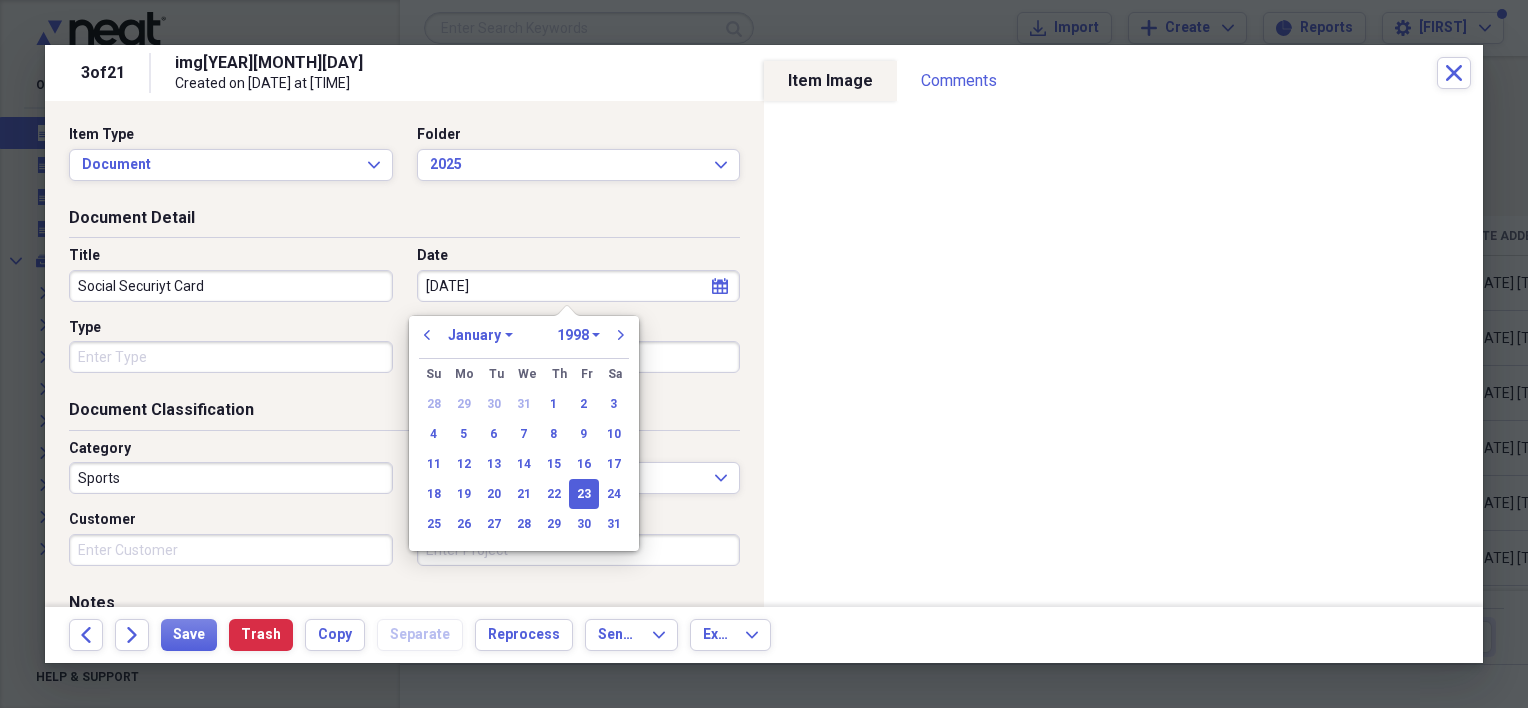 type on "[DATE]" 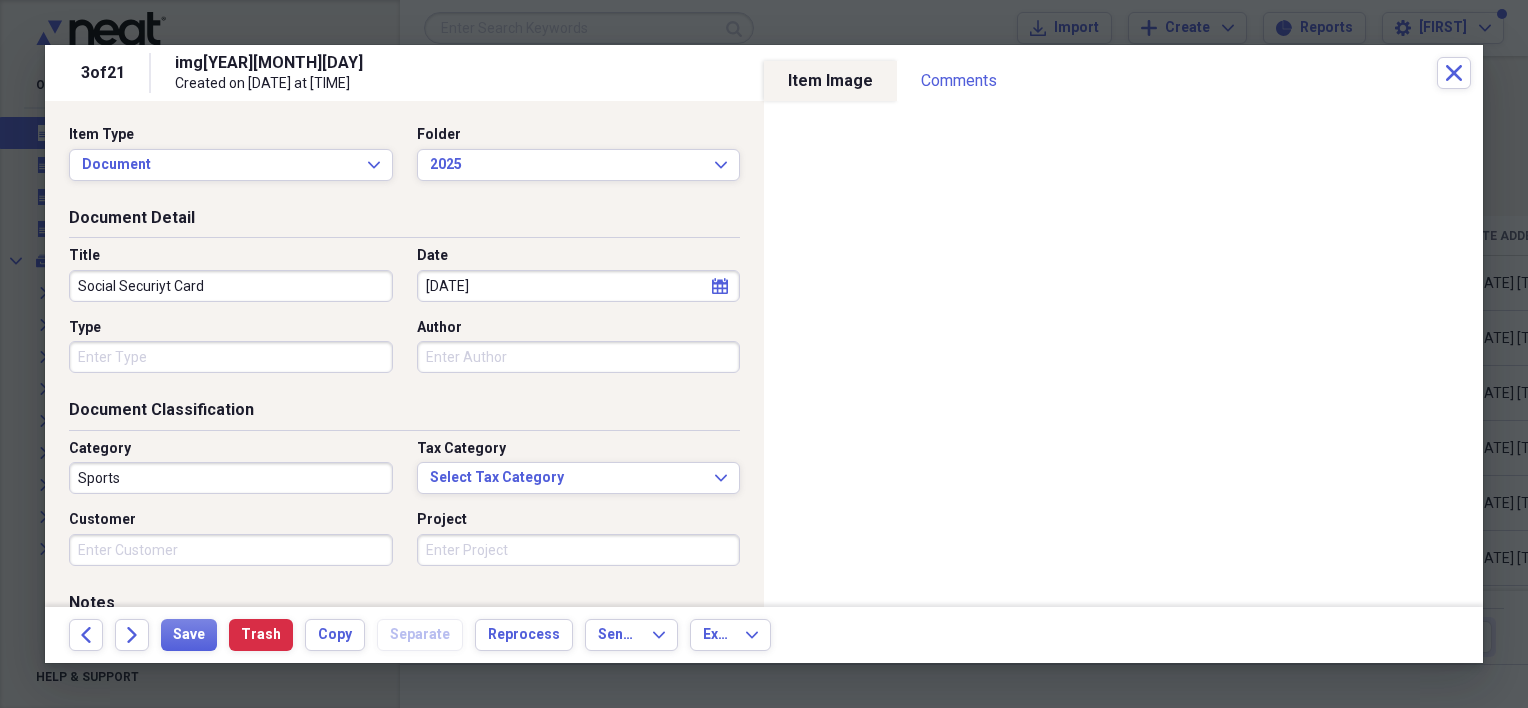 click on "Sports" at bounding box center (231, 478) 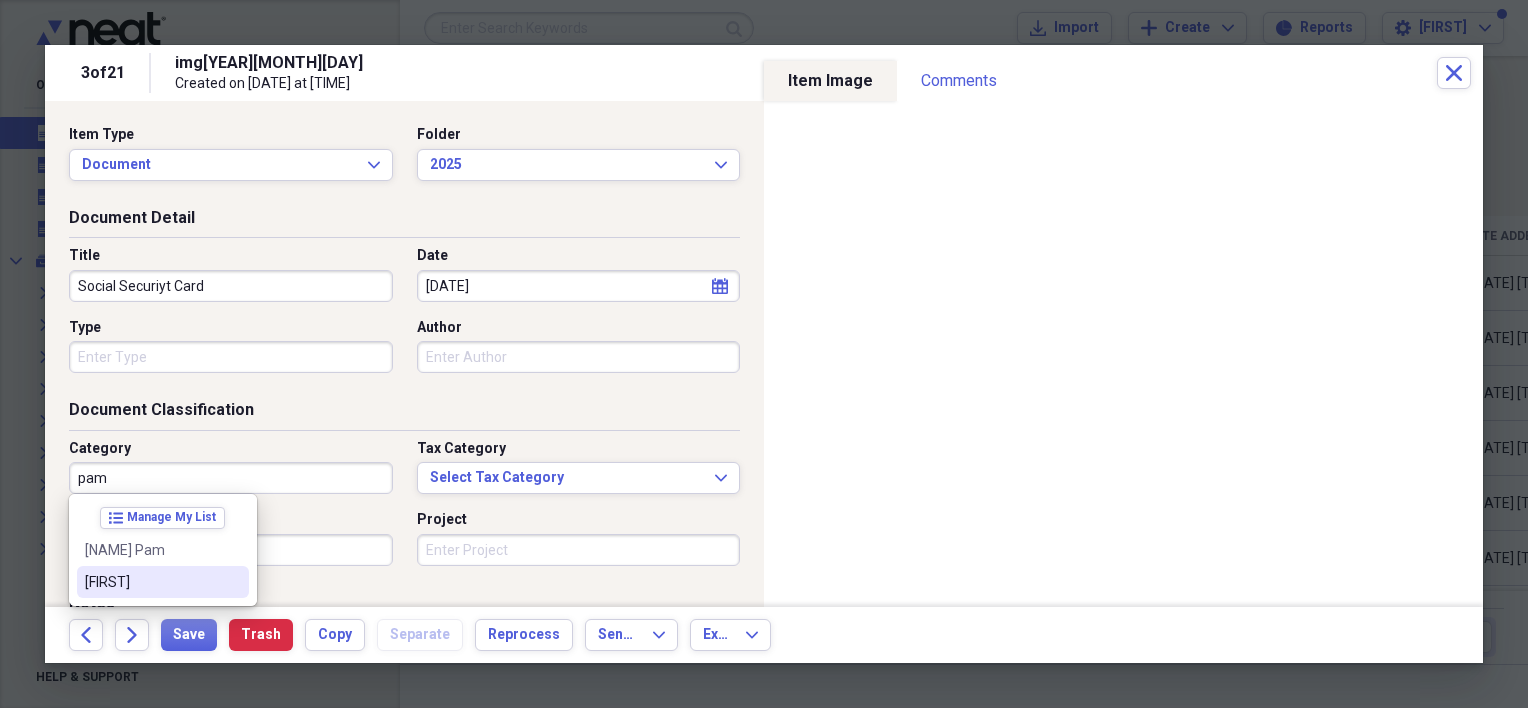 click on "[FIRST]" at bounding box center (163, 582) 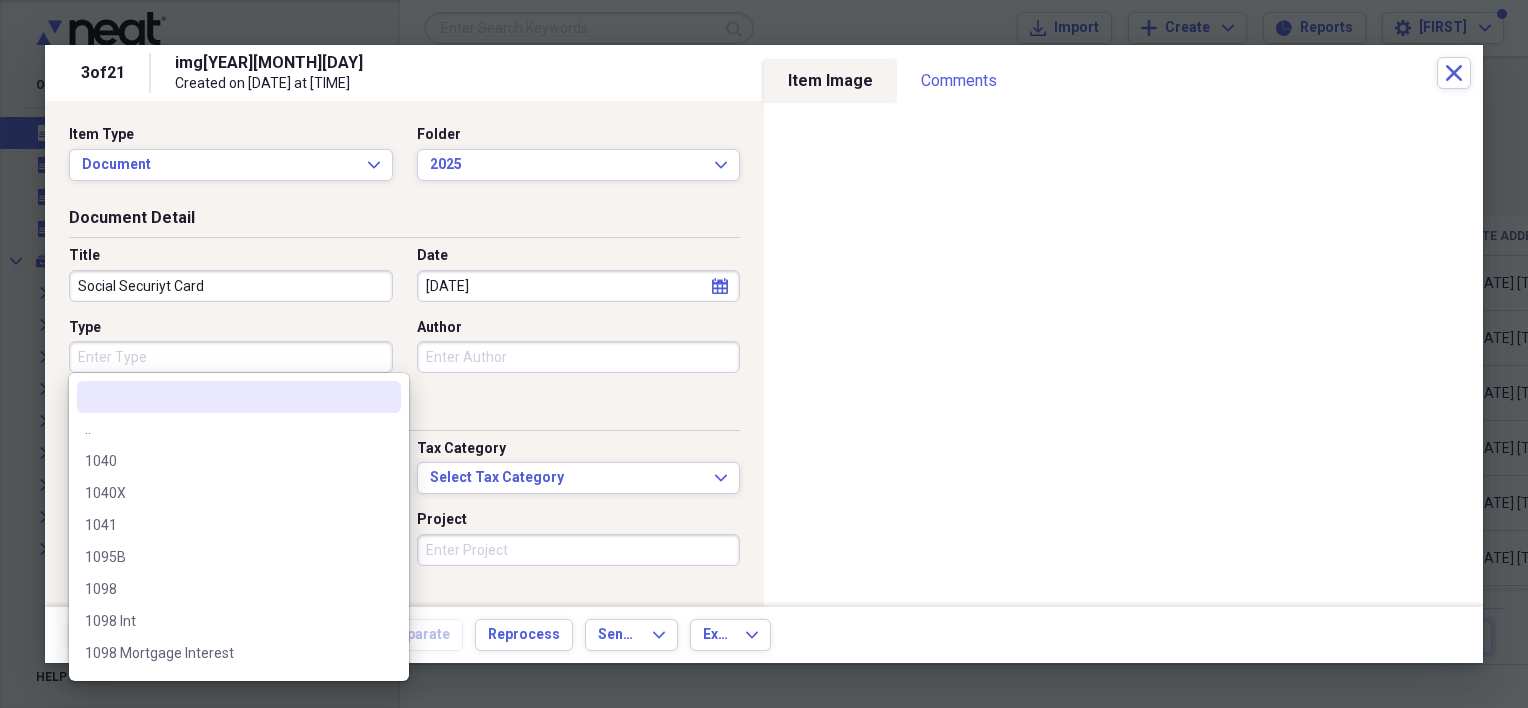 click on "Type" at bounding box center [231, 357] 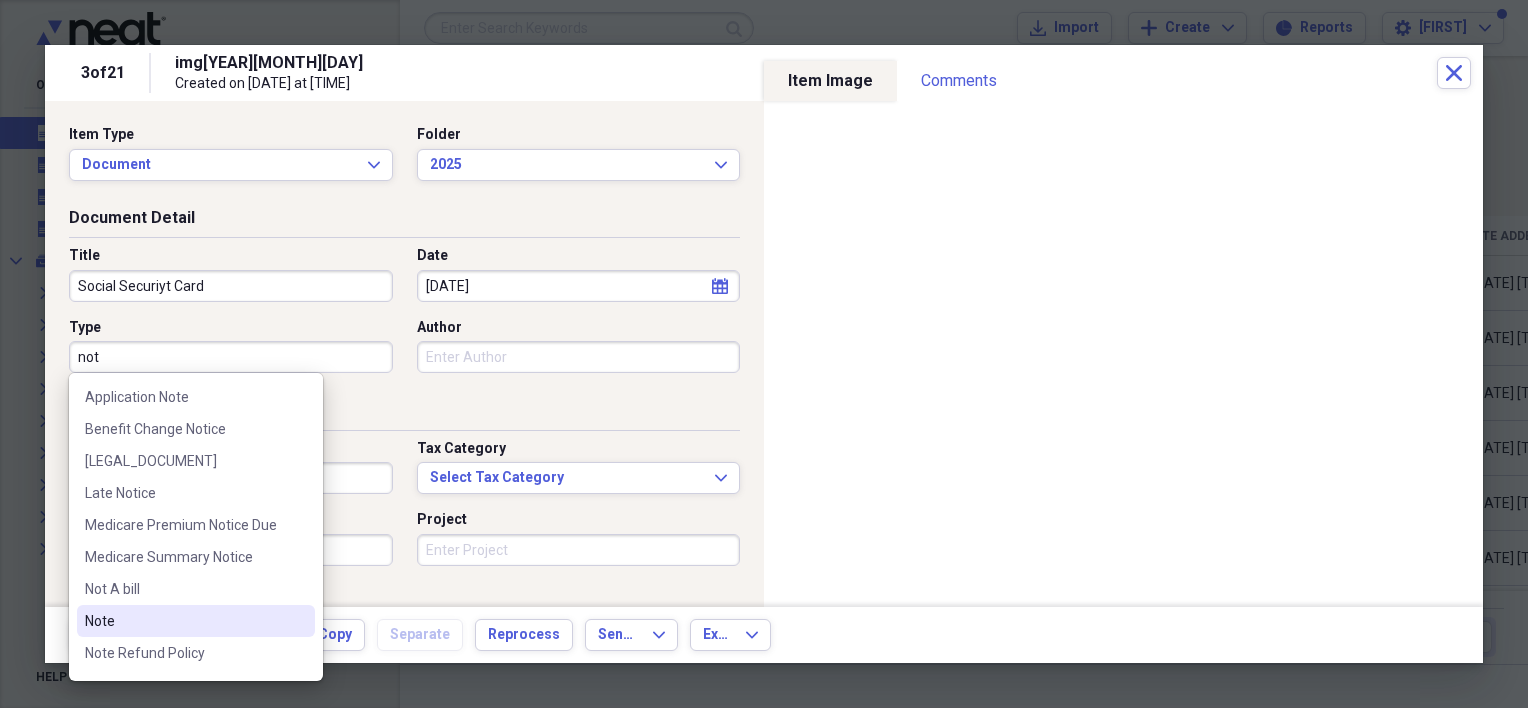 click on "Note" at bounding box center (184, 621) 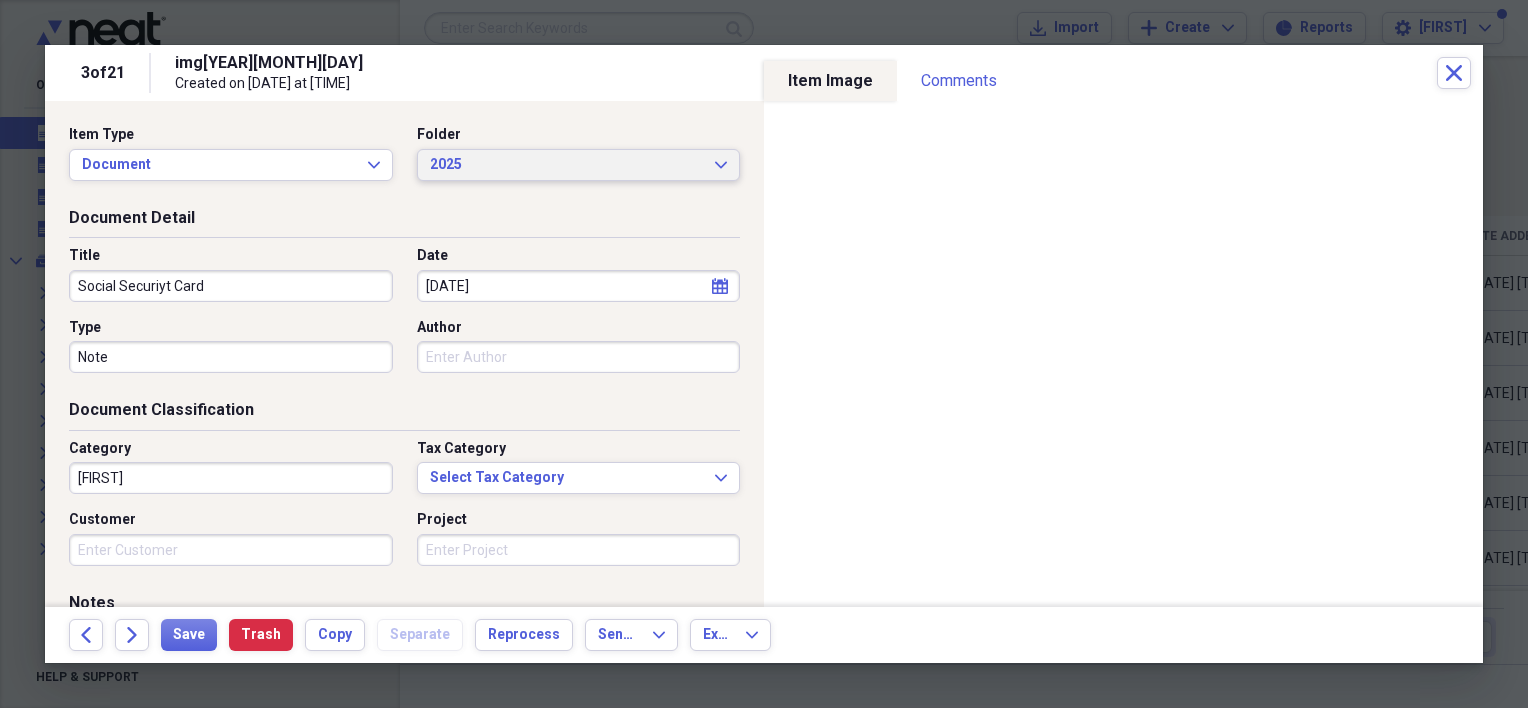 click on "2025" at bounding box center (567, 165) 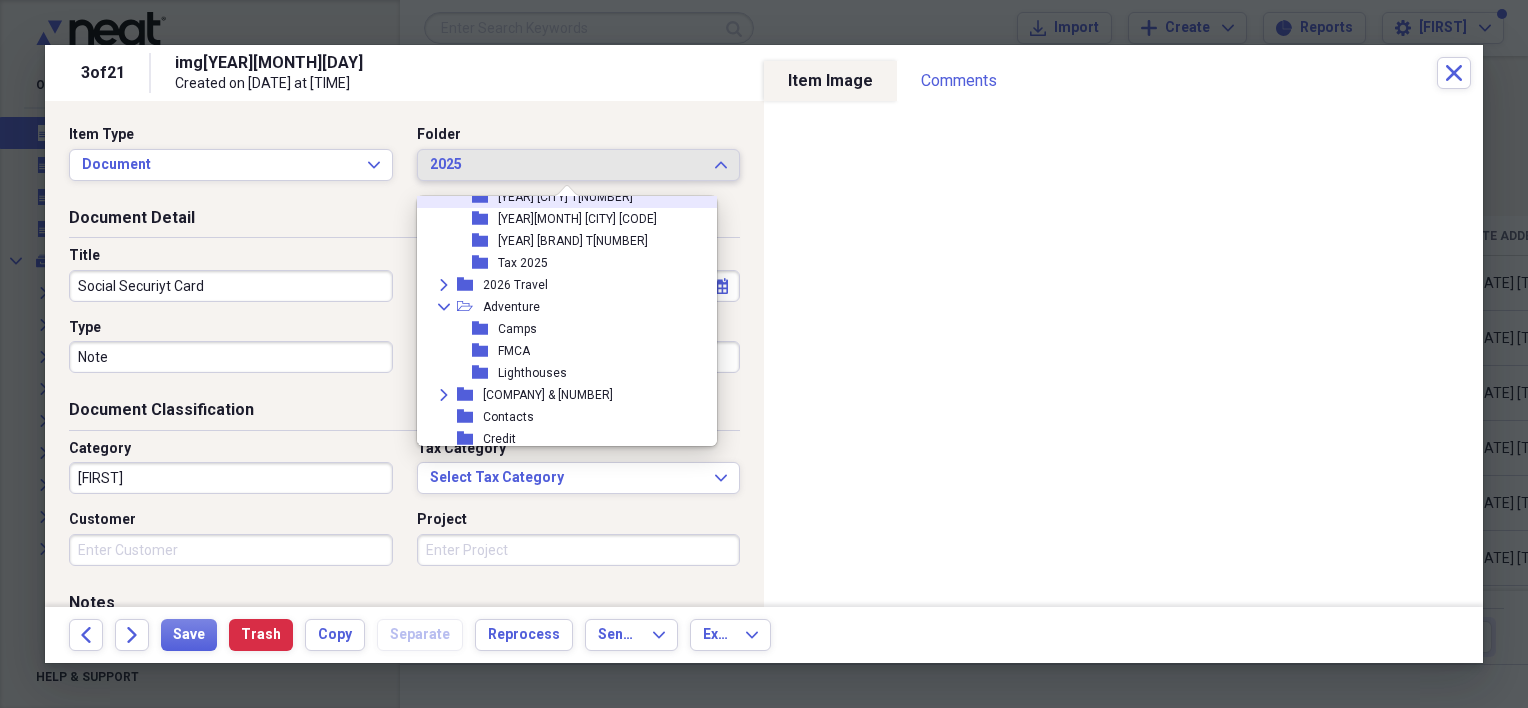 scroll, scrollTop: 555, scrollLeft: 0, axis: vertical 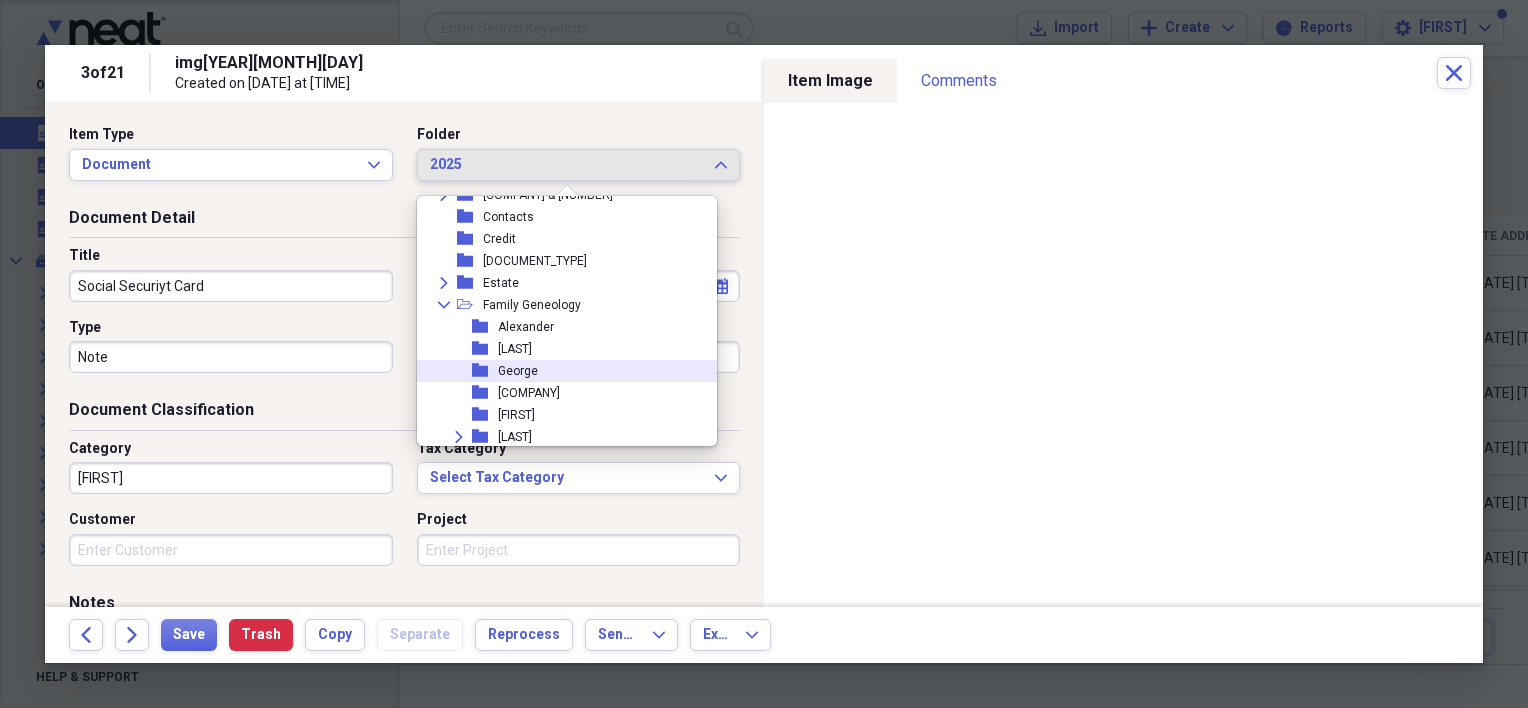 drag, startPoint x: 532, startPoint y: 299, endPoint x: 424, endPoint y: 359, distance: 123.54756 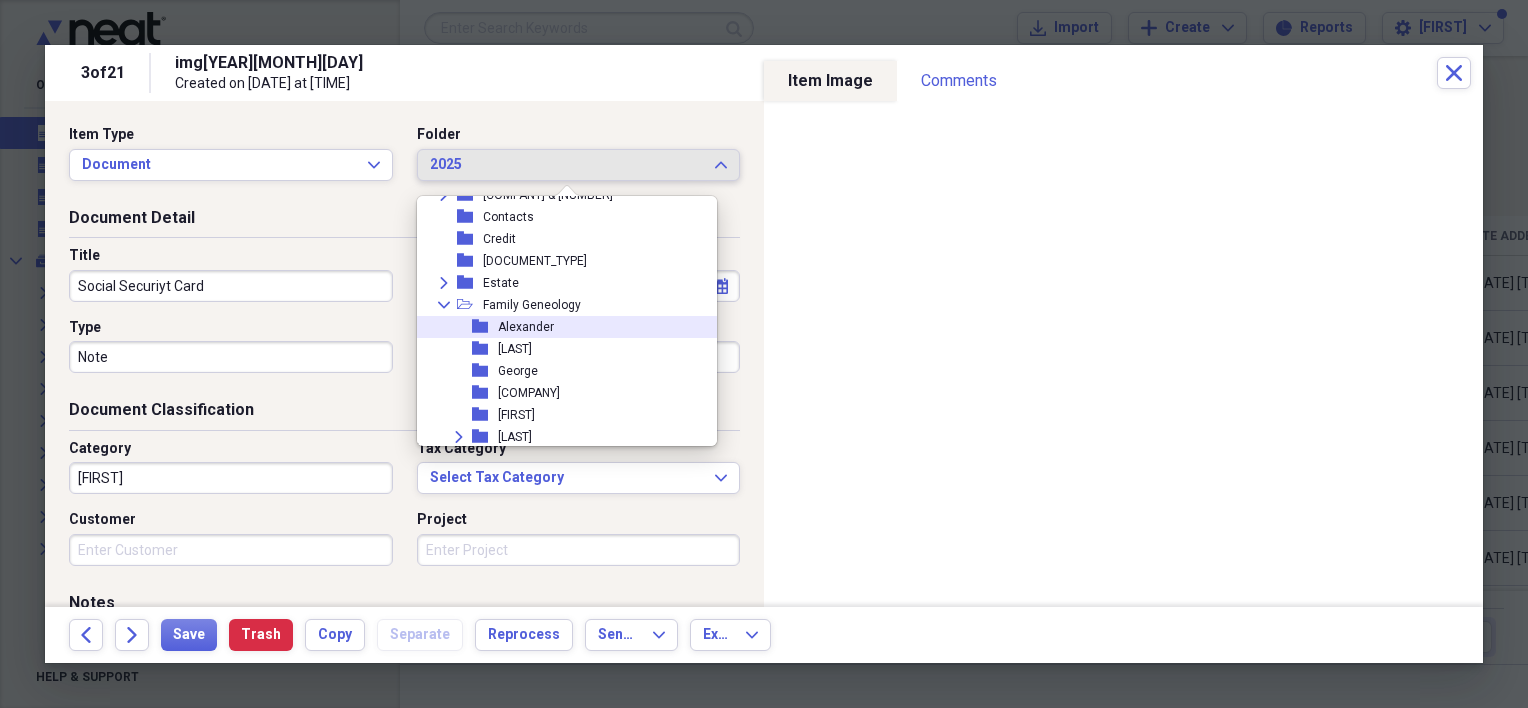 scroll, scrollTop: 355, scrollLeft: 0, axis: vertical 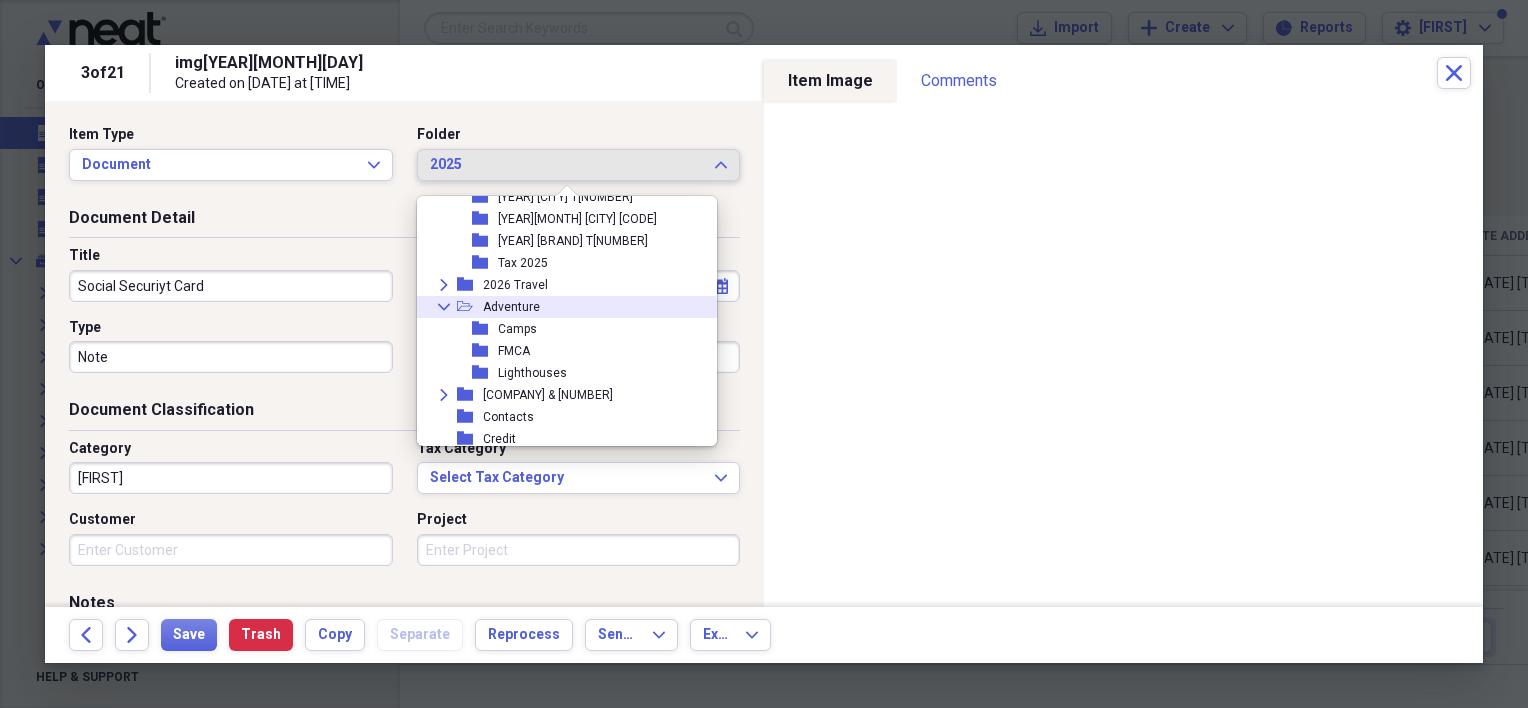 click on "Collapse" 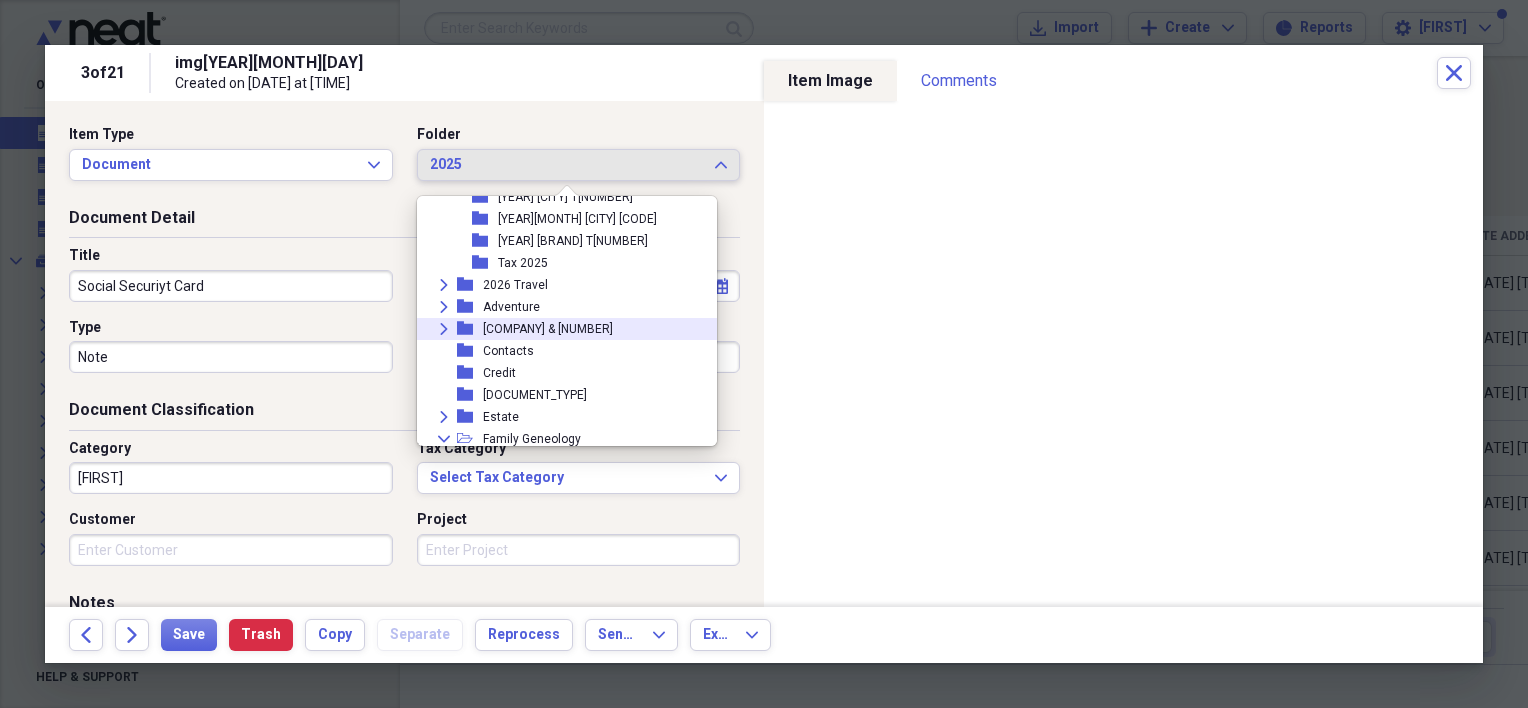 scroll, scrollTop: 455, scrollLeft: 0, axis: vertical 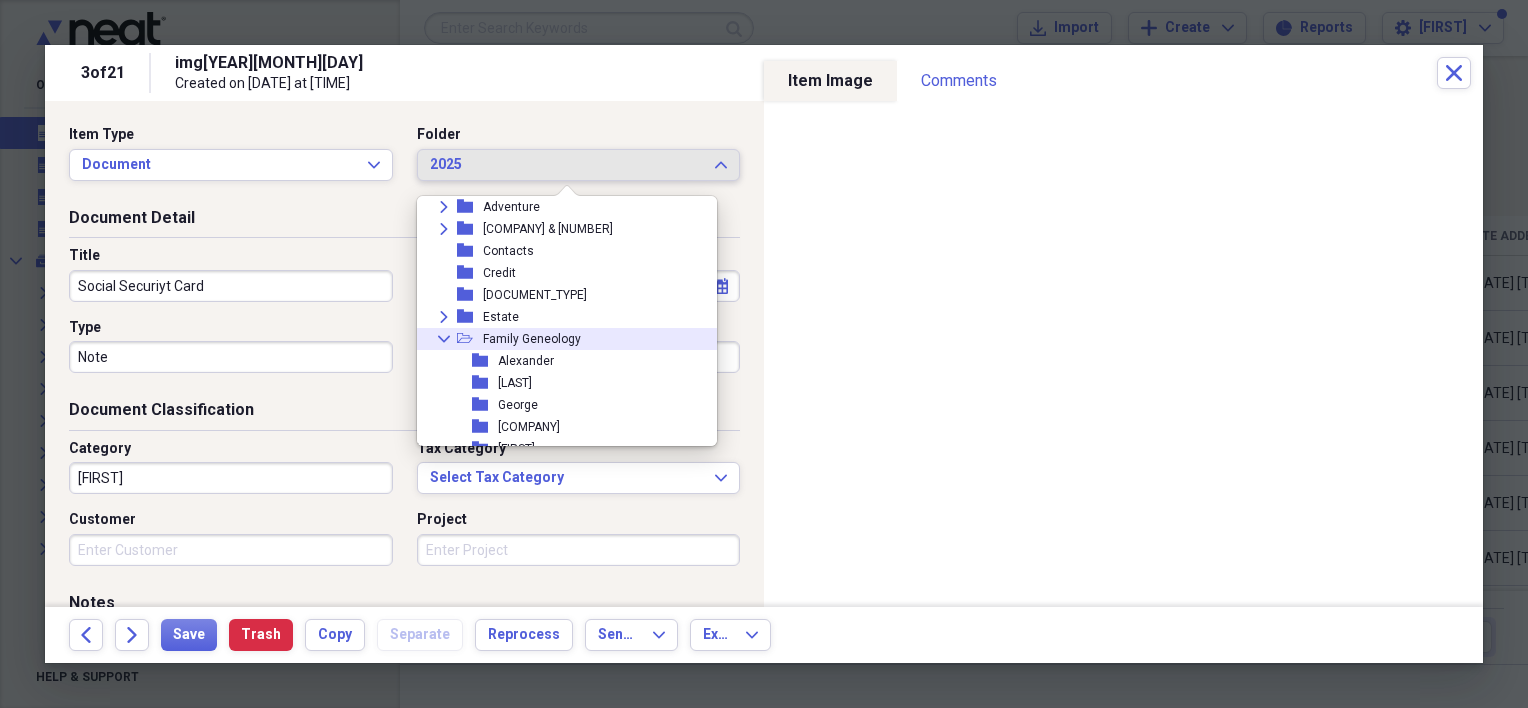 click on "Collapse" at bounding box center (444, 339) 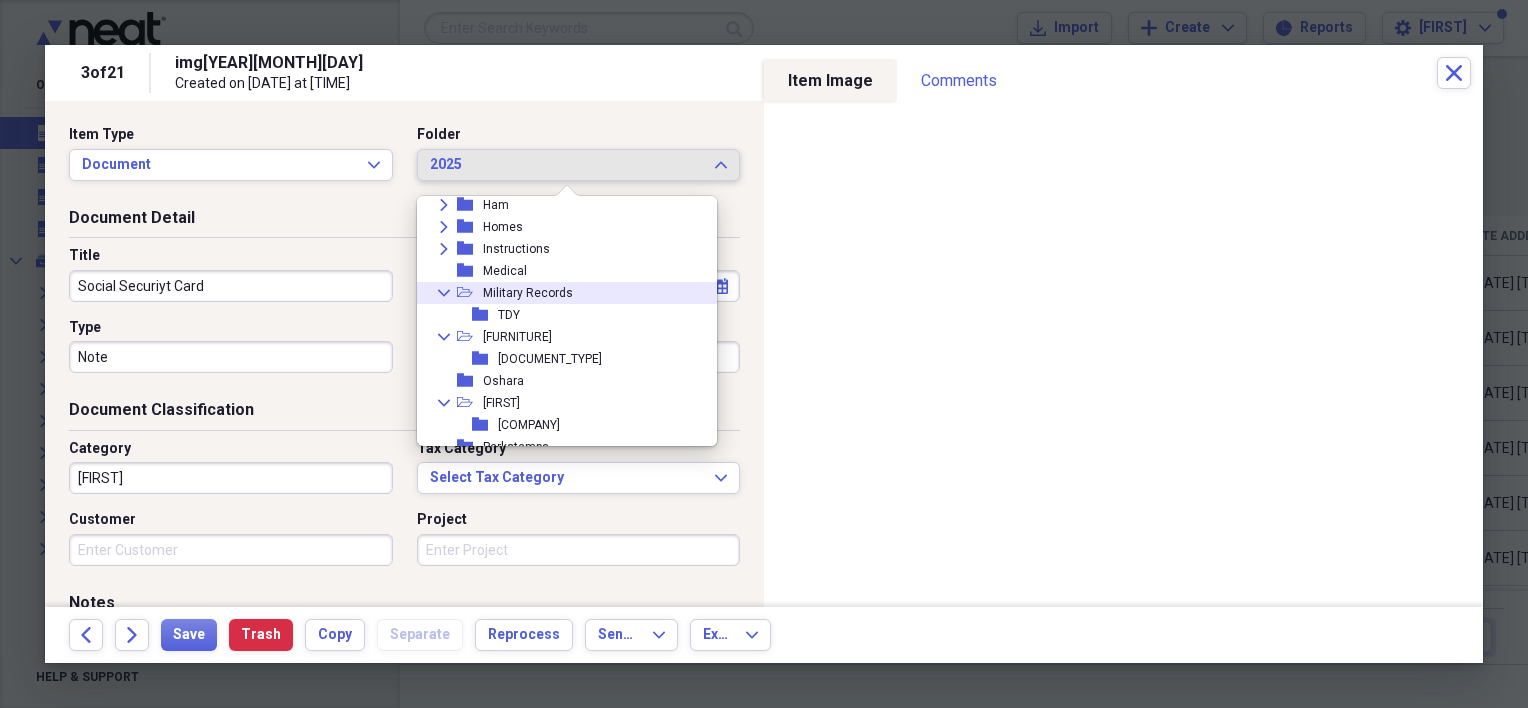 scroll, scrollTop: 755, scrollLeft: 0, axis: vertical 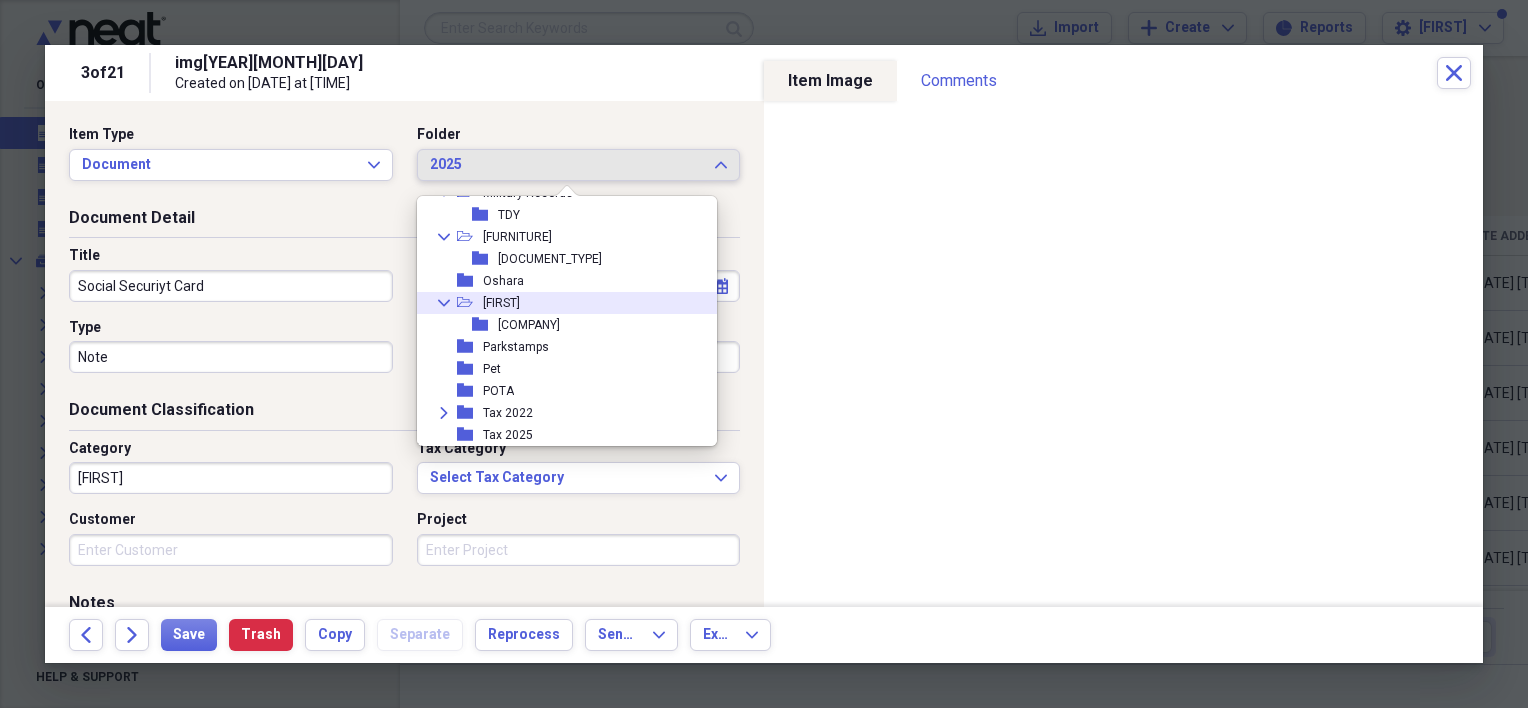 click on "open-folder" 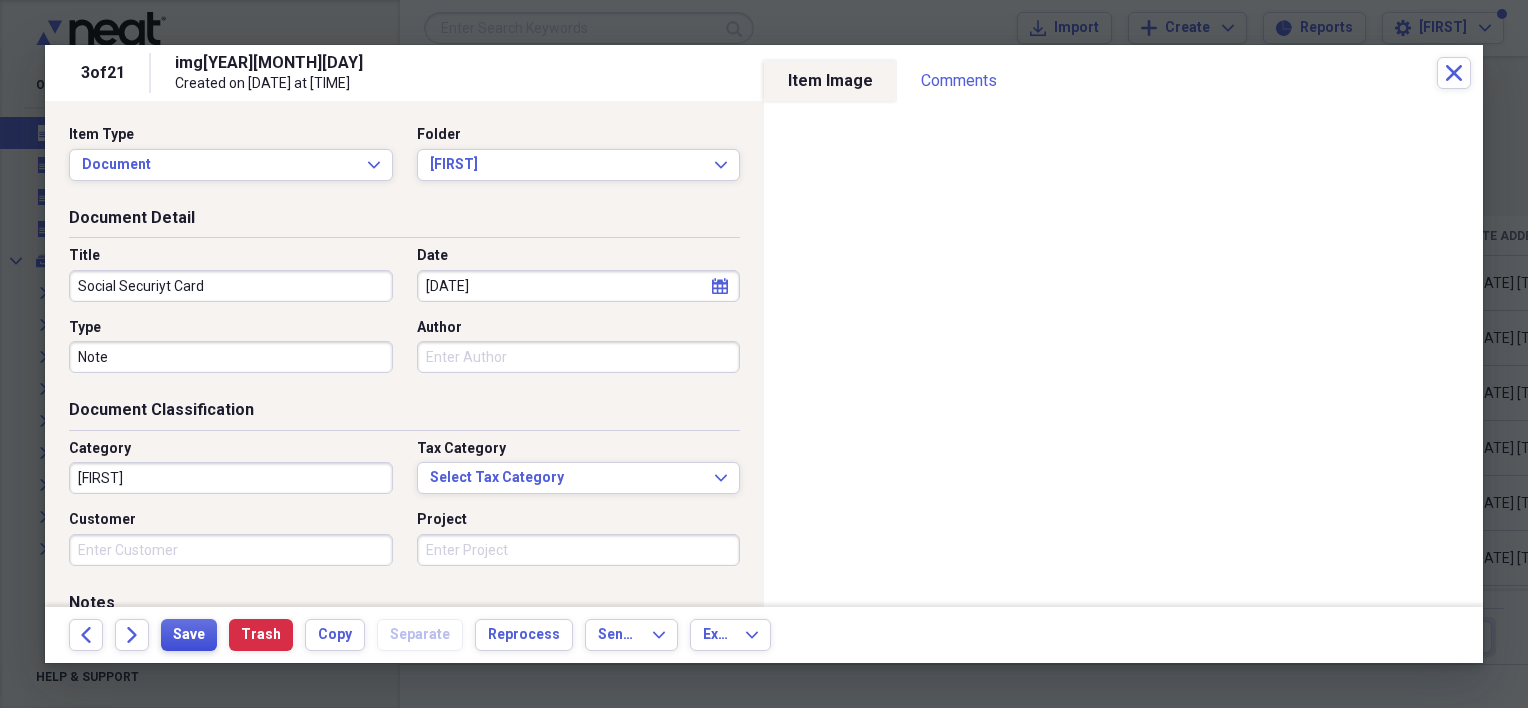 click on "Save" at bounding box center (189, 635) 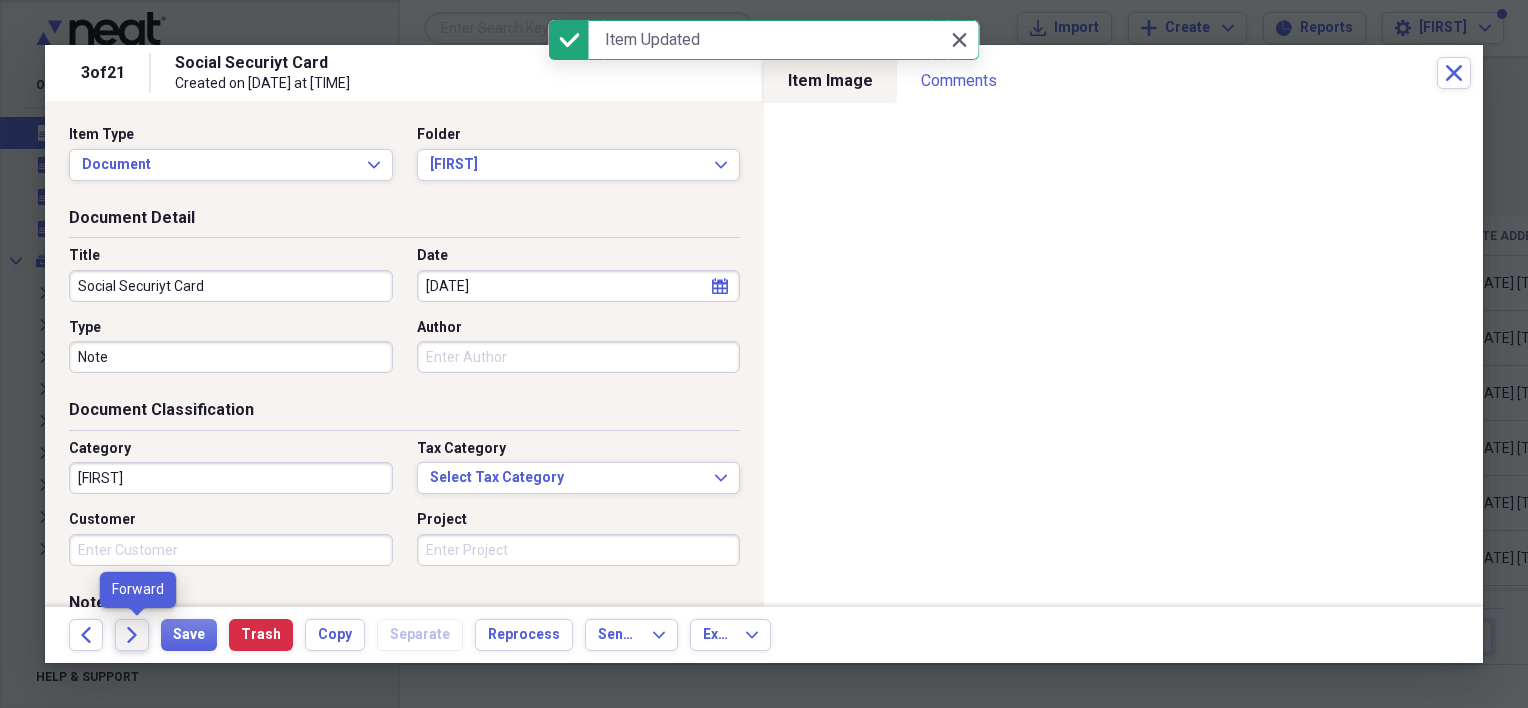 click on "Forward" 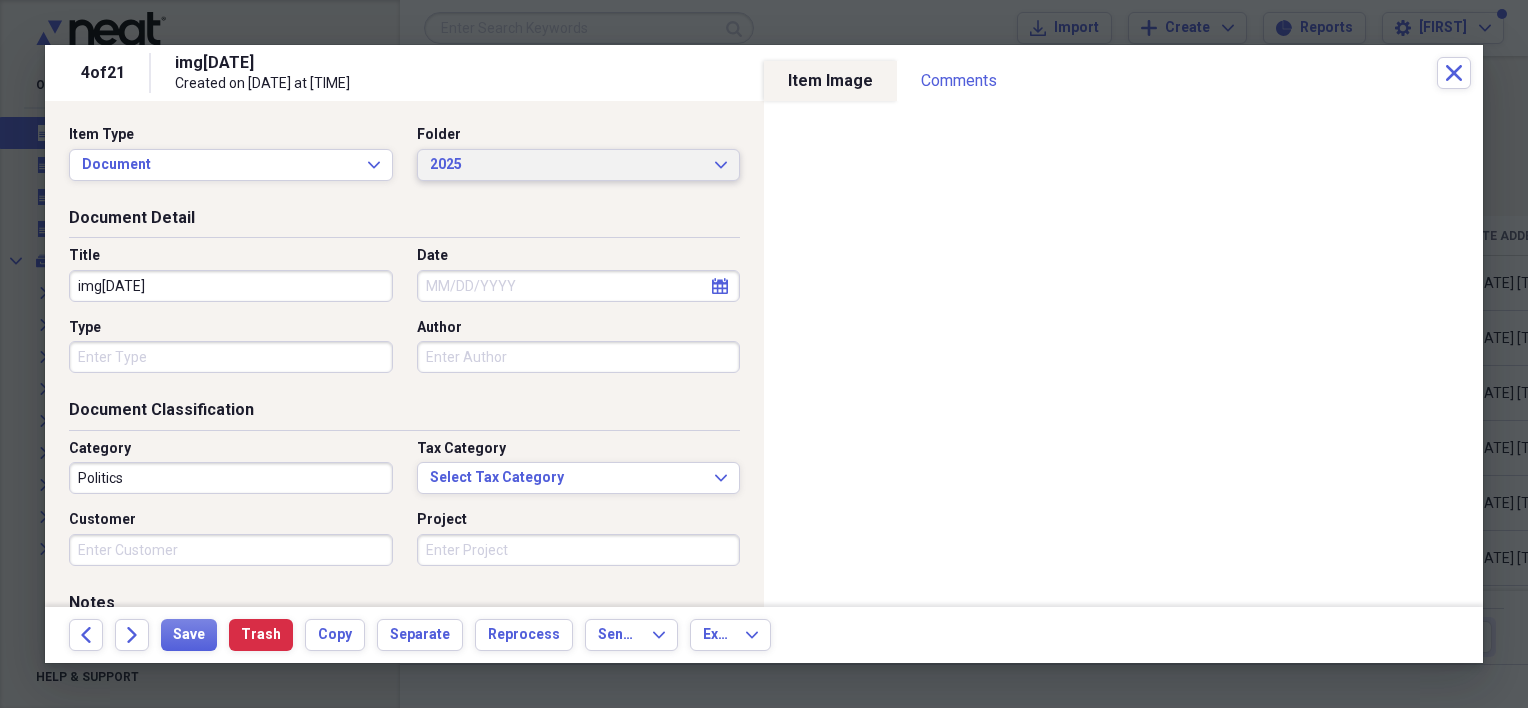 click on "2025" at bounding box center (567, 165) 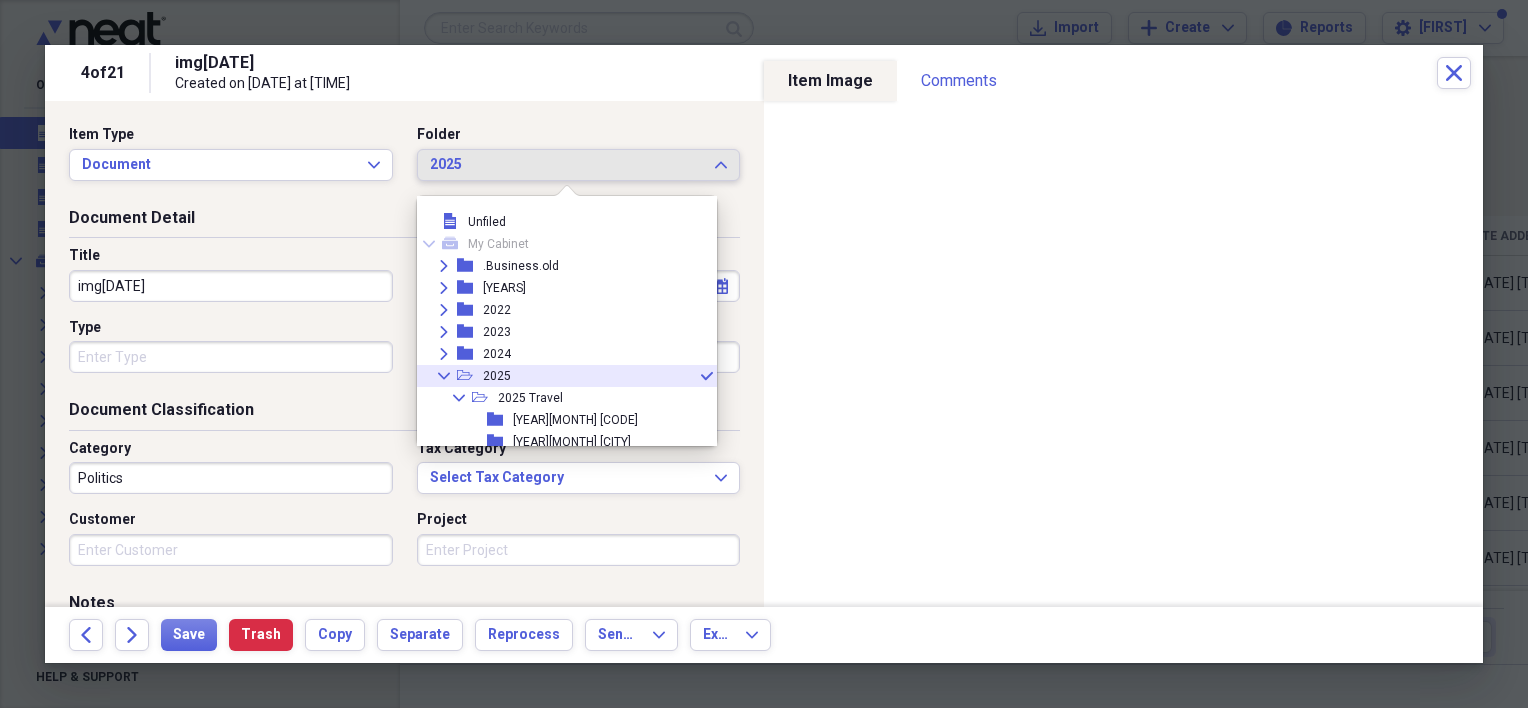 scroll, scrollTop: 55, scrollLeft: 0, axis: vertical 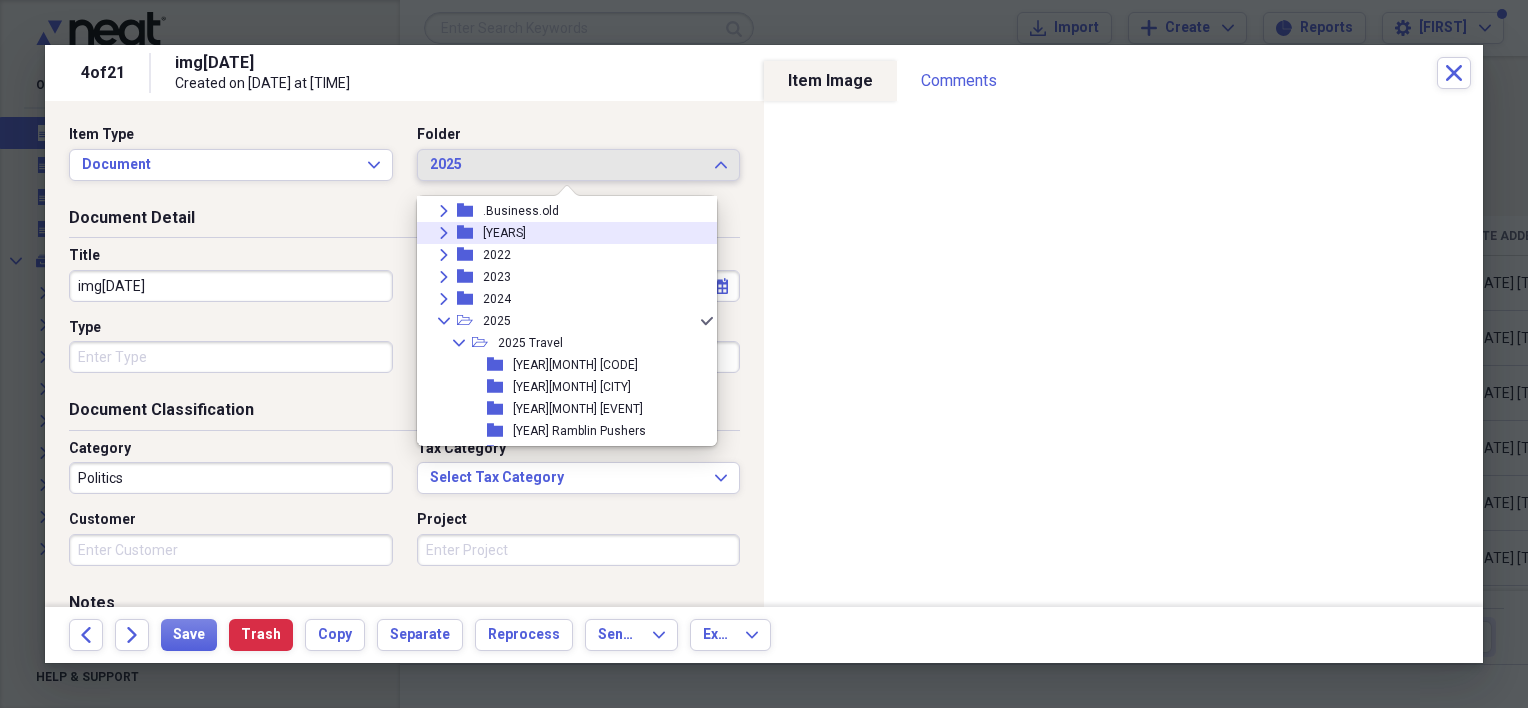 click on "Expand" 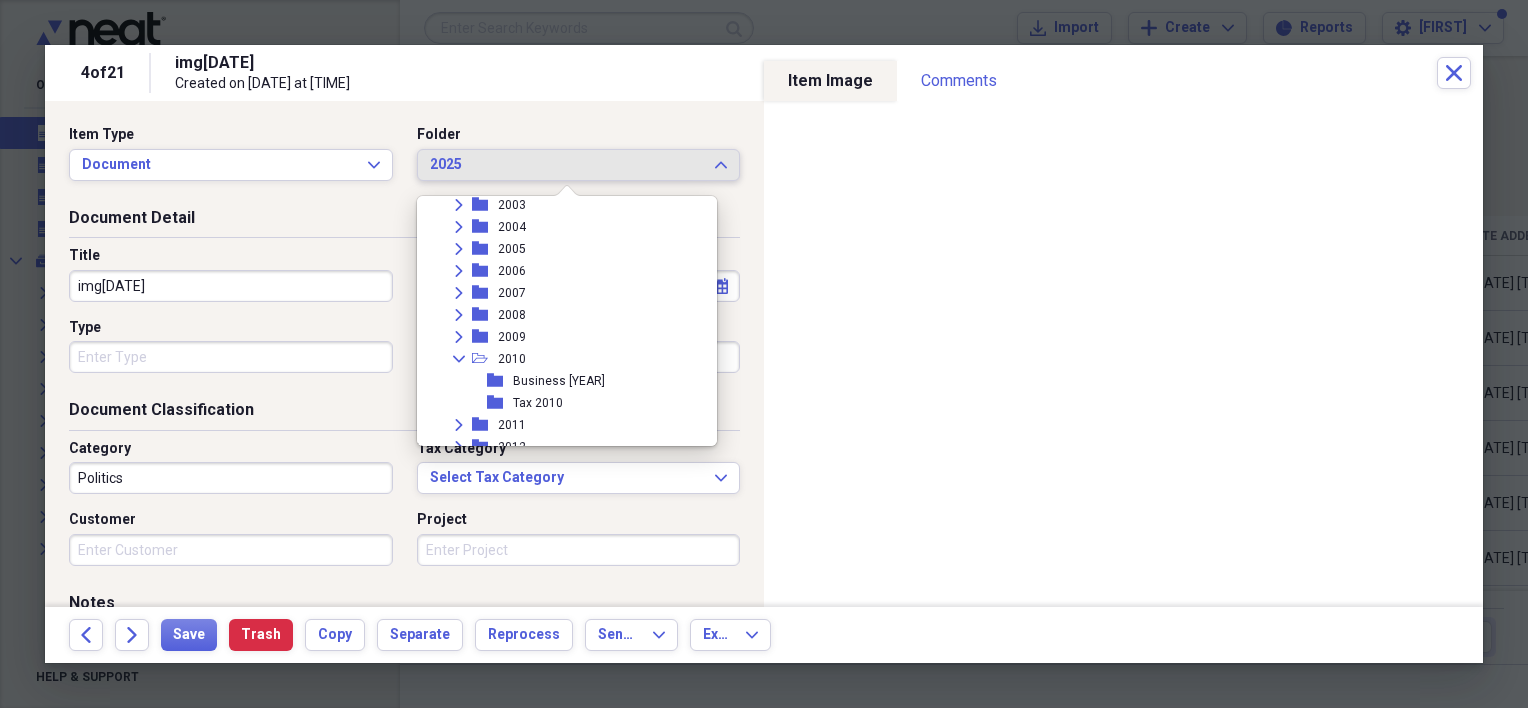 scroll, scrollTop: 855, scrollLeft: 0, axis: vertical 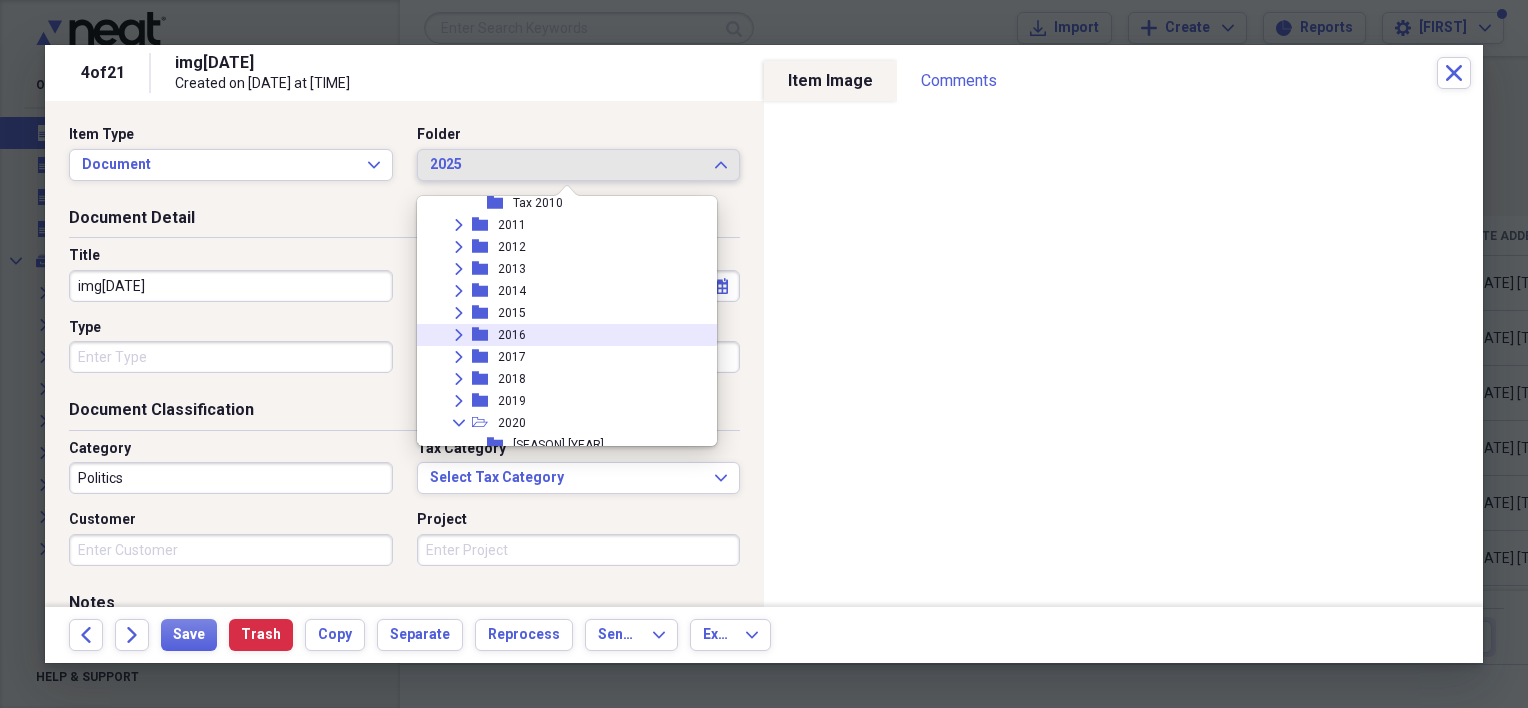 click on "folder" at bounding box center (485, 335) 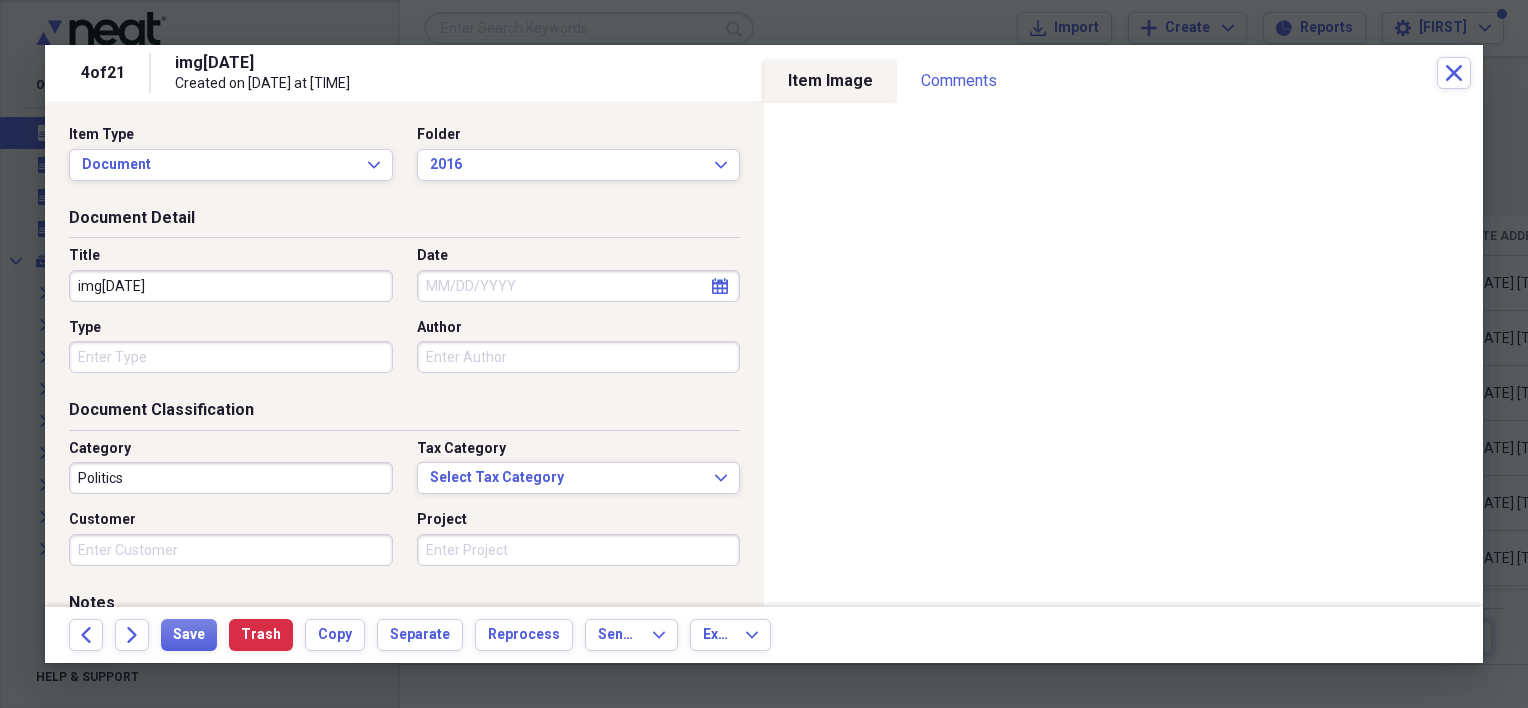 drag, startPoint x: 289, startPoint y: 297, endPoint x: 64, endPoint y: 283, distance: 225.43513 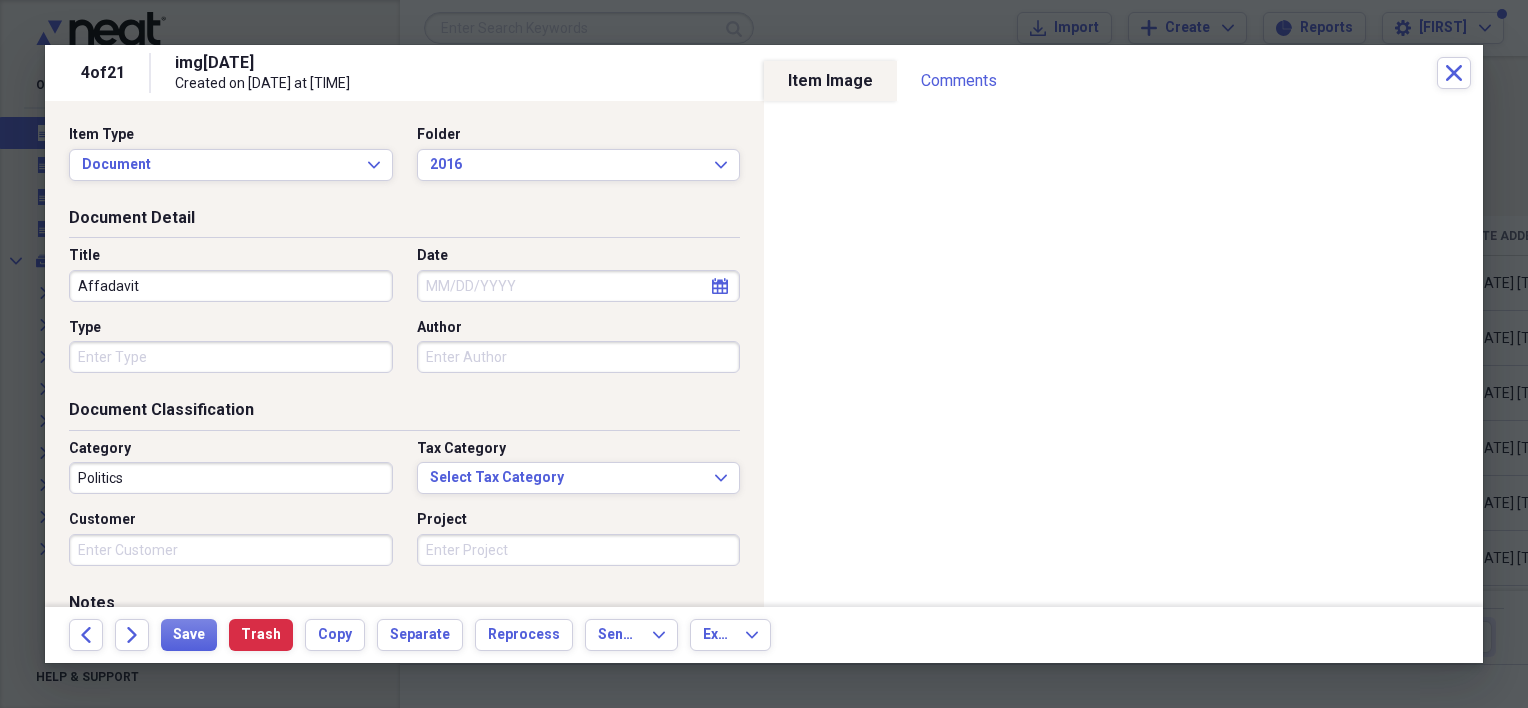 type on "Affadavit" 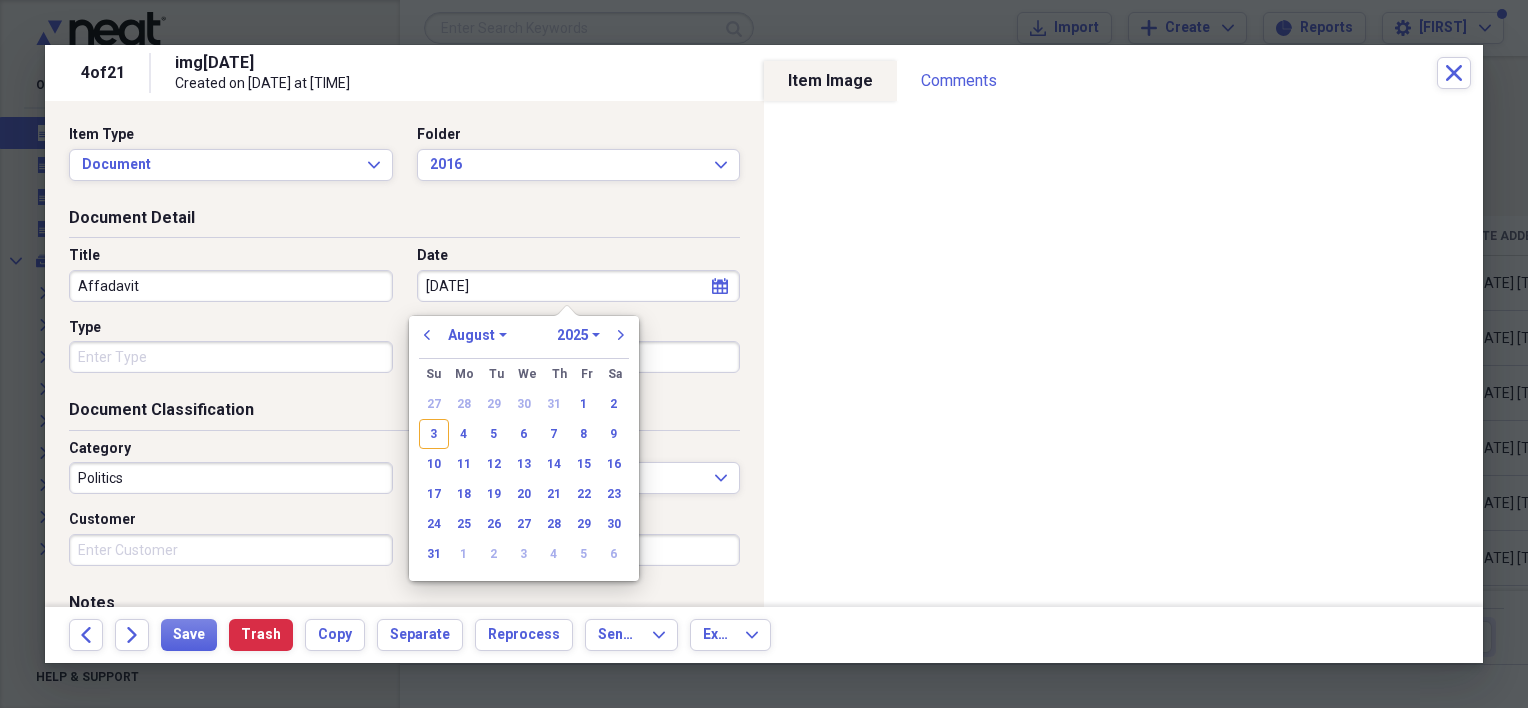 type on "[DATE]" 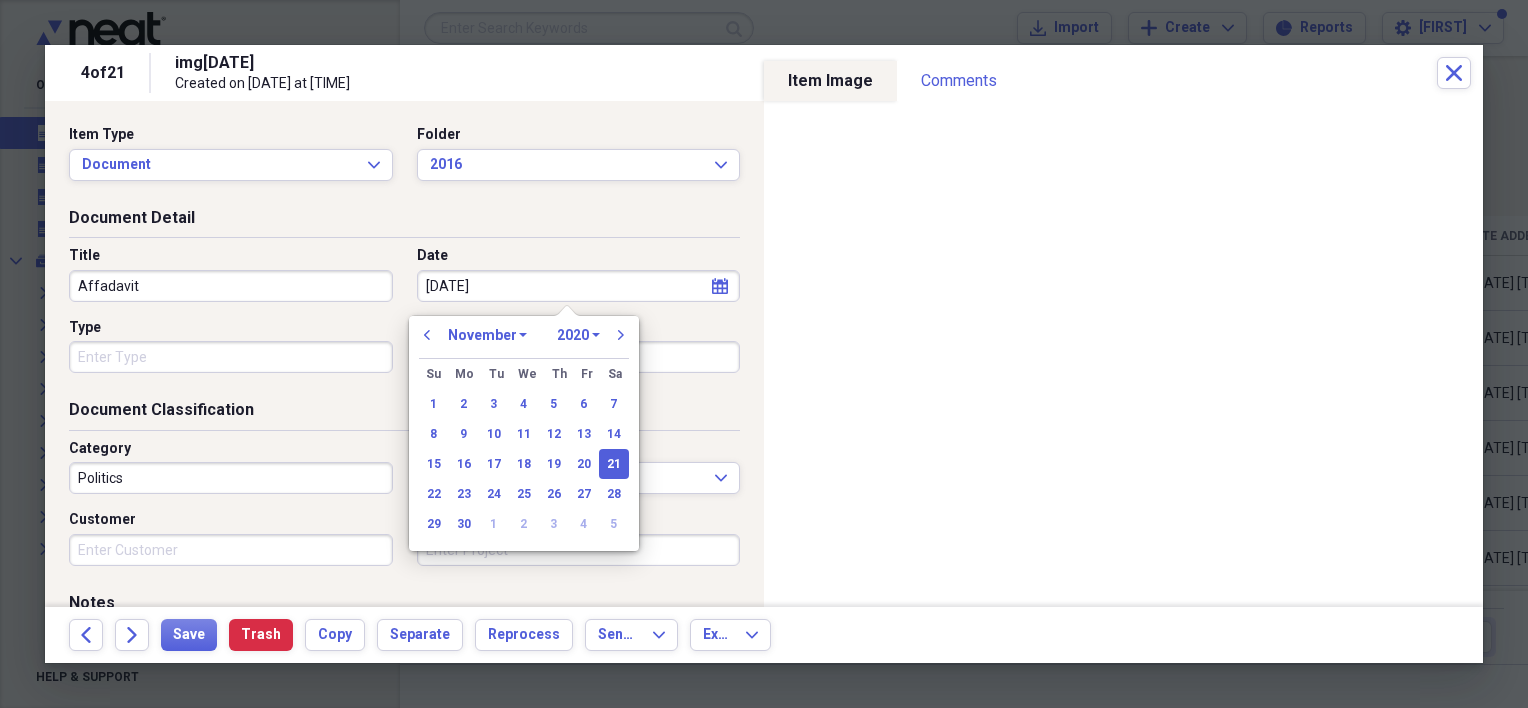 type on "[DATE]" 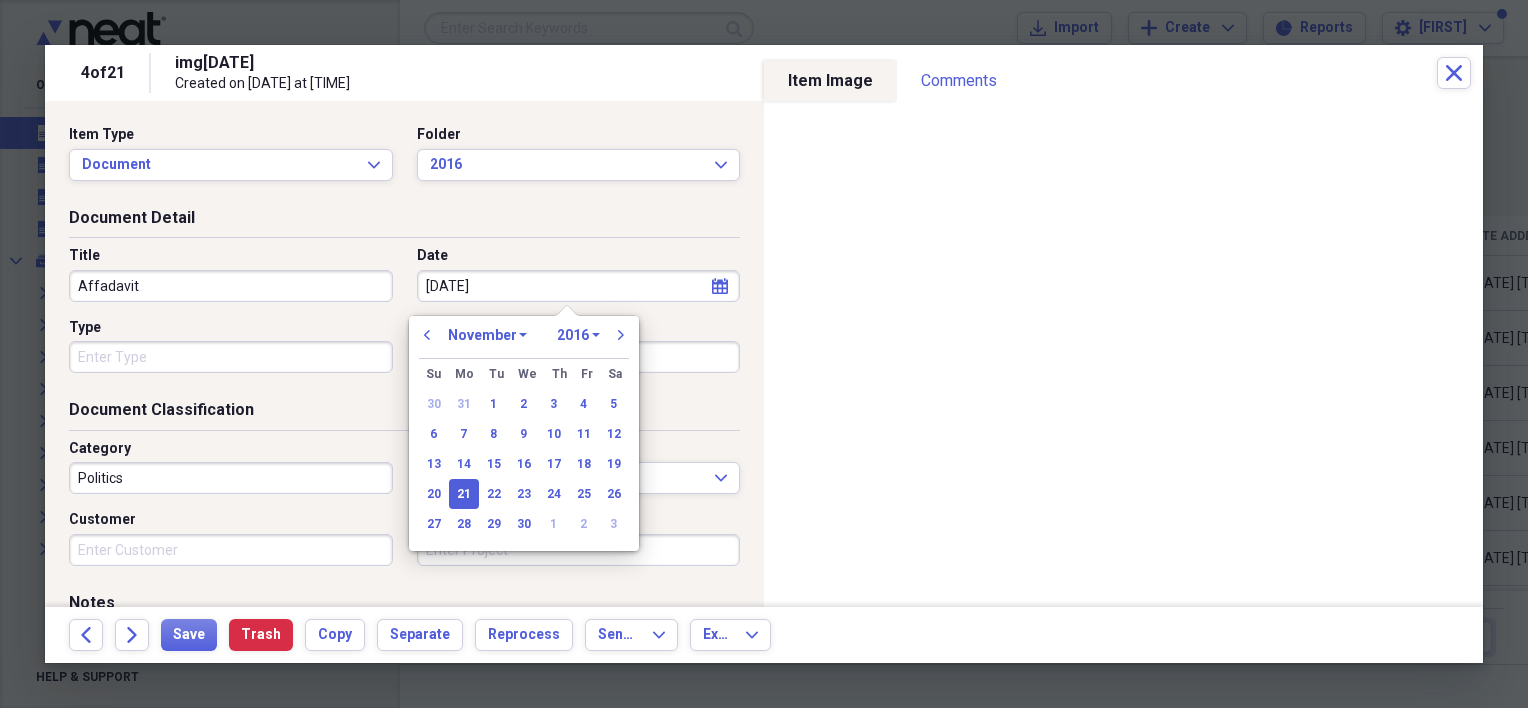 type on "[MONTH]/[DAY]/[YEAR]" 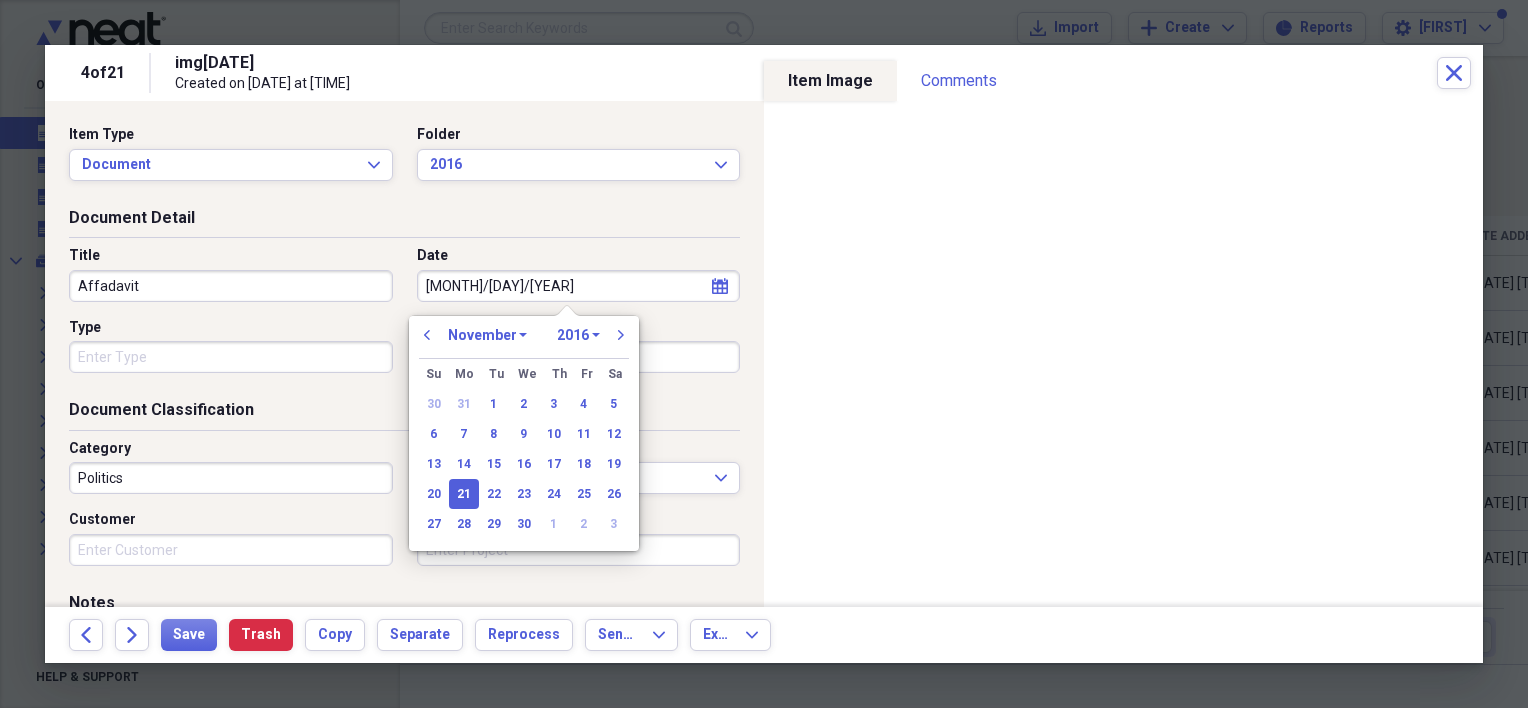 click on "21" at bounding box center [464, 494] 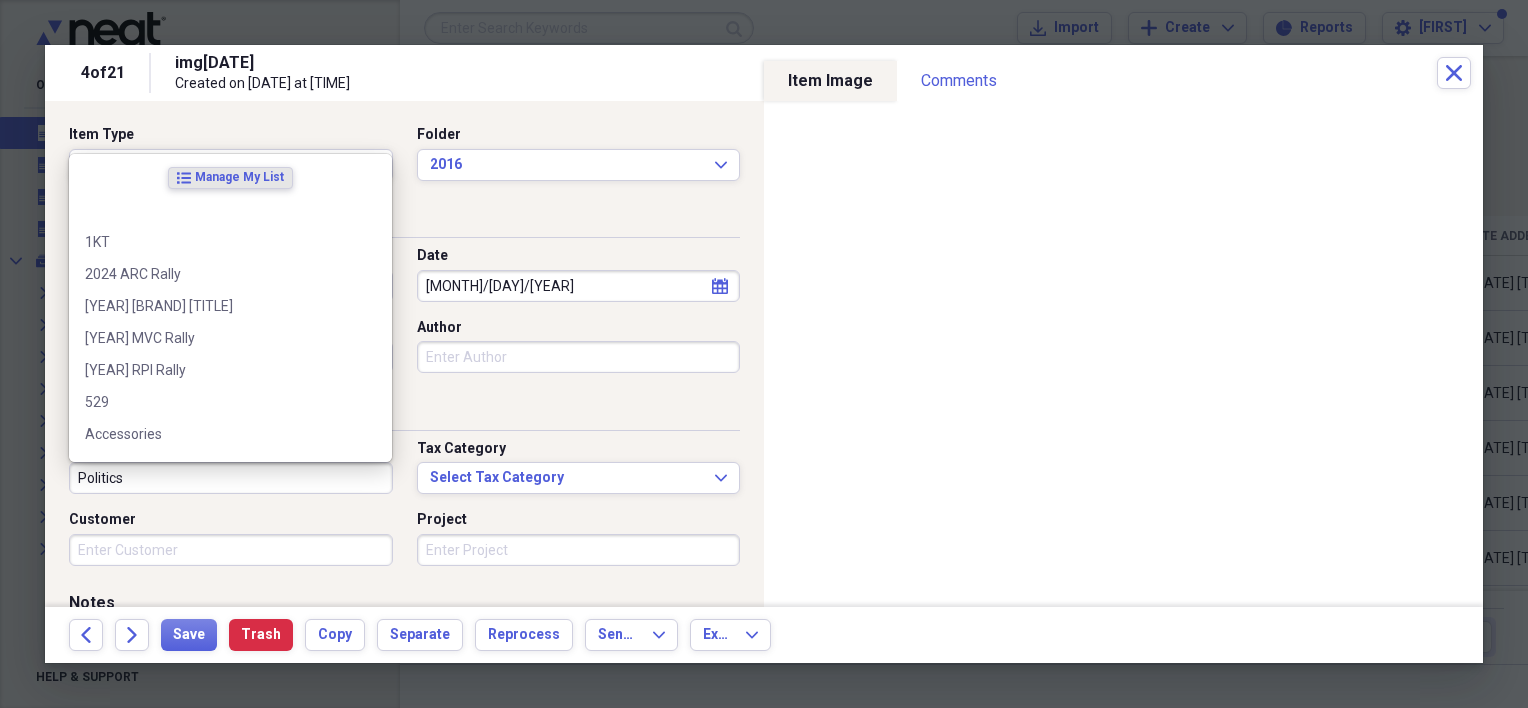 click on "Politics" at bounding box center [231, 478] 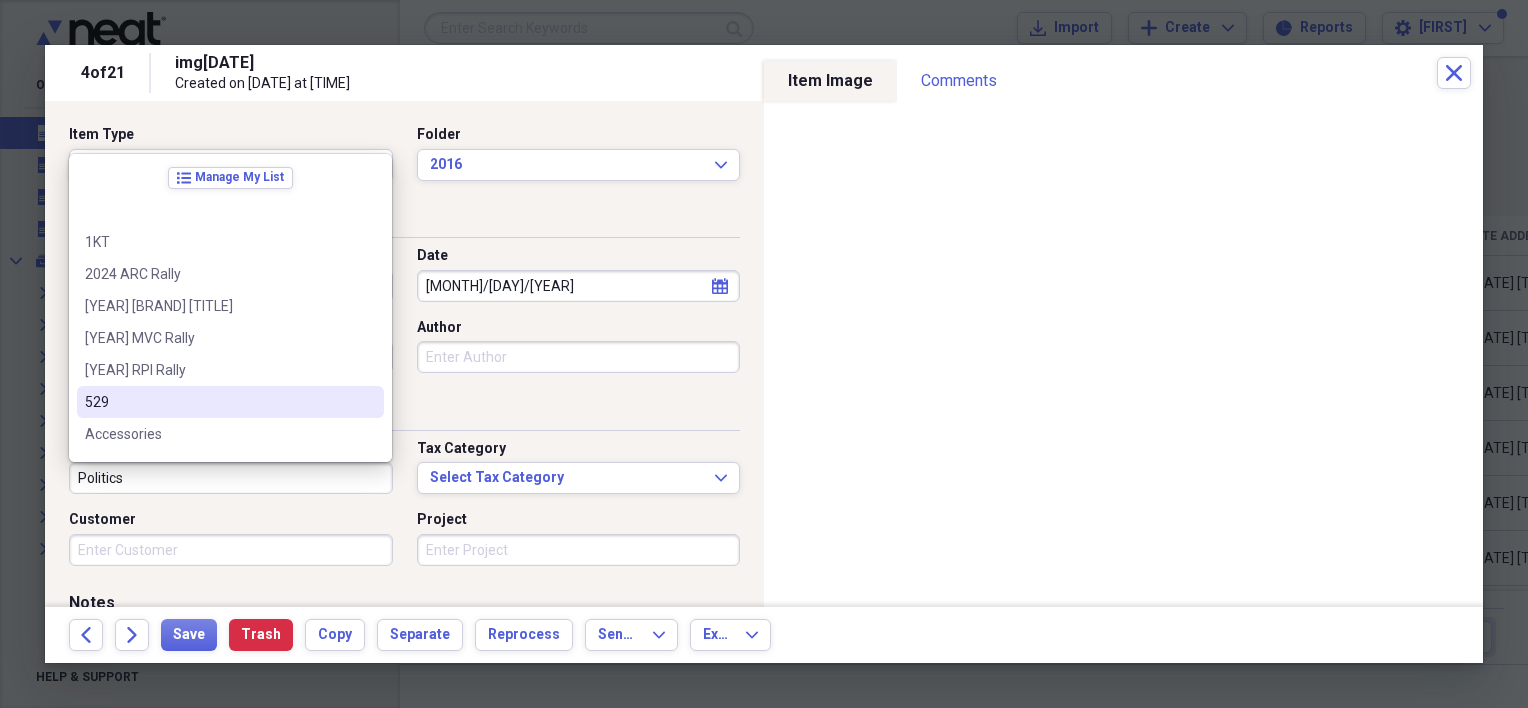 click on "Type" at bounding box center (231, 328) 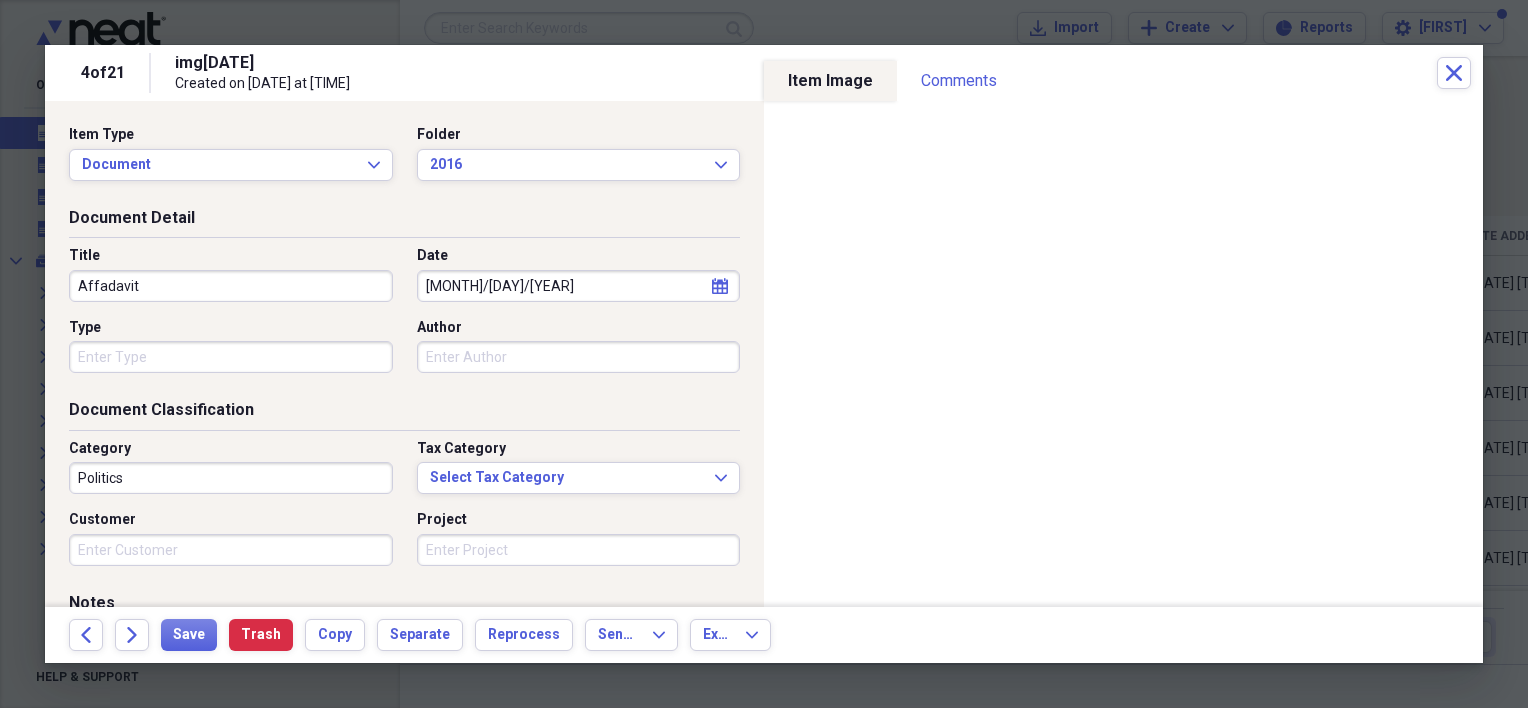 click on "Type" at bounding box center [231, 357] 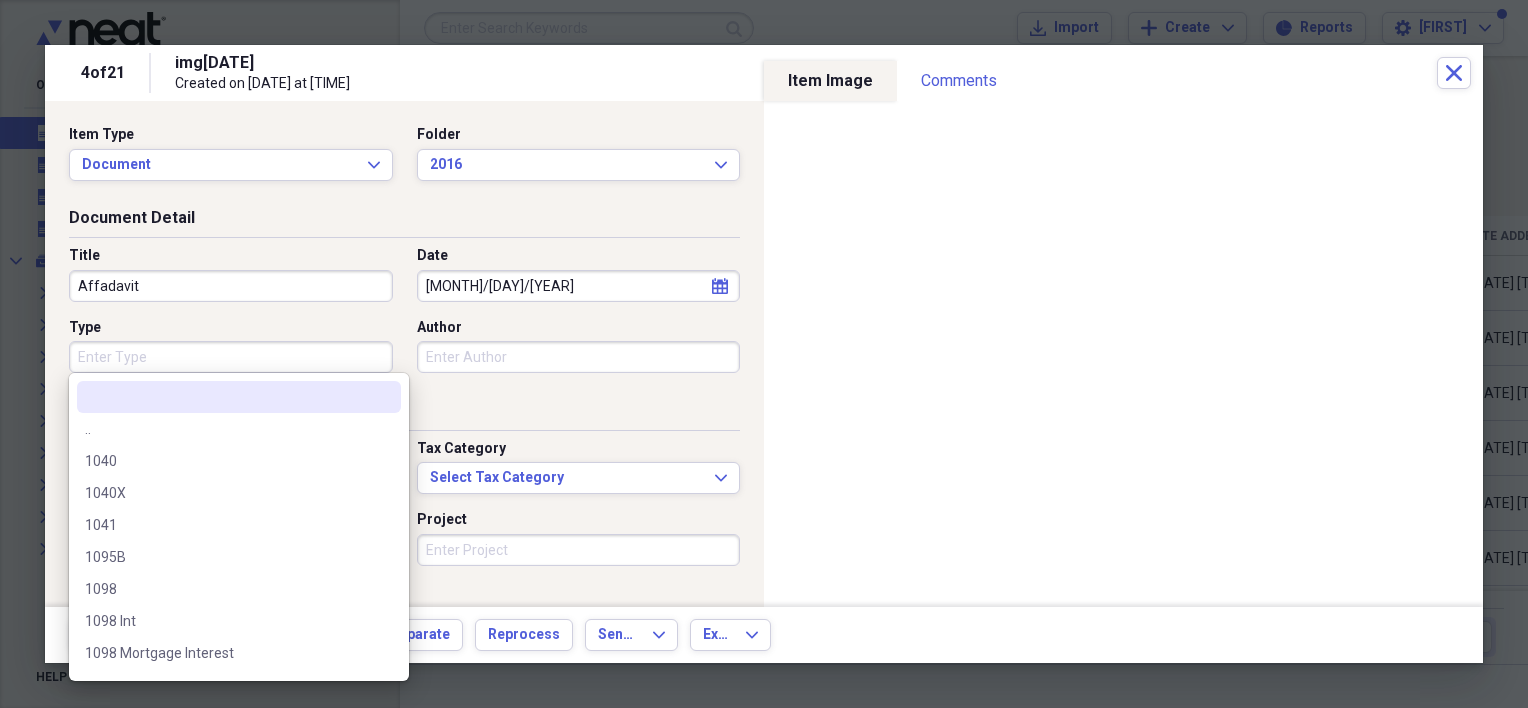 click on "Affadavit" at bounding box center [231, 286] 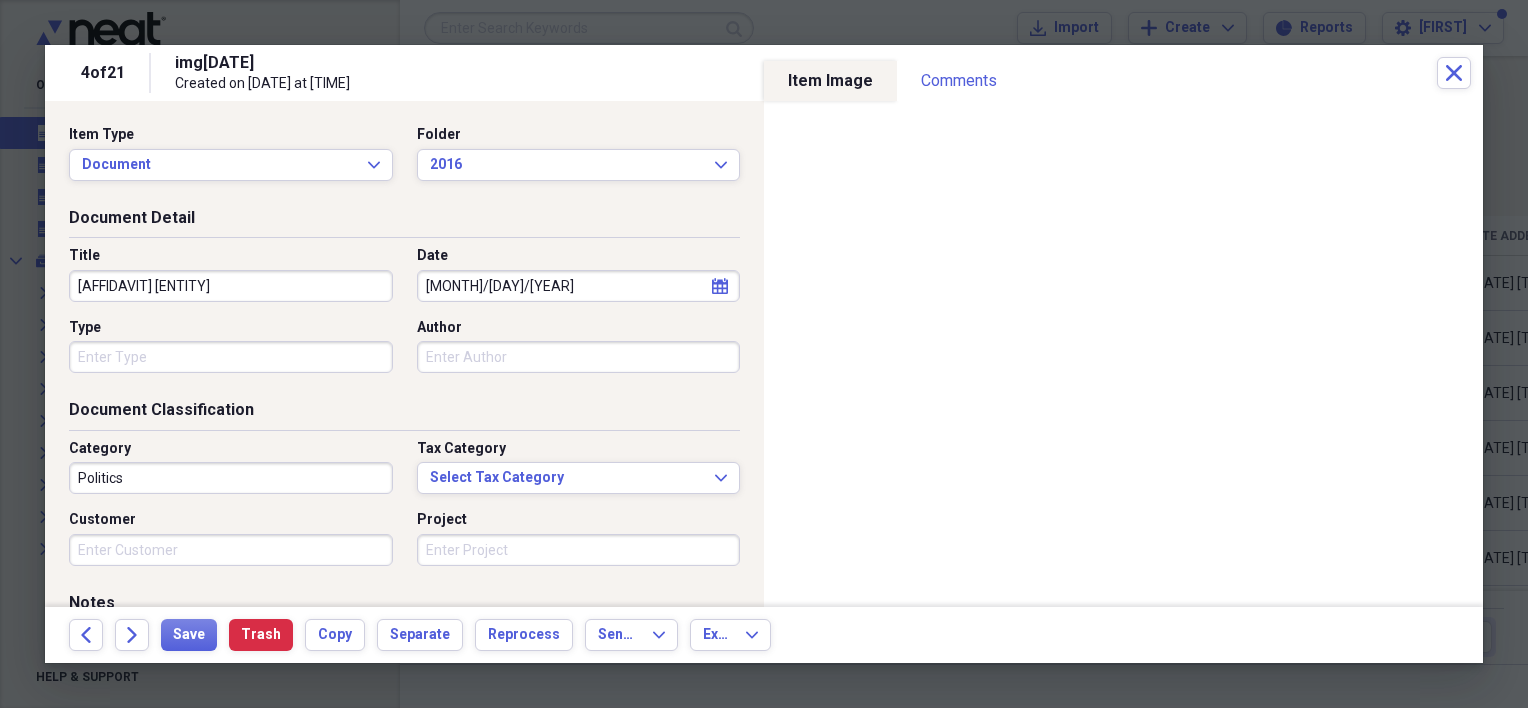 type on "[AFFIDAVIT] [ENTITY]" 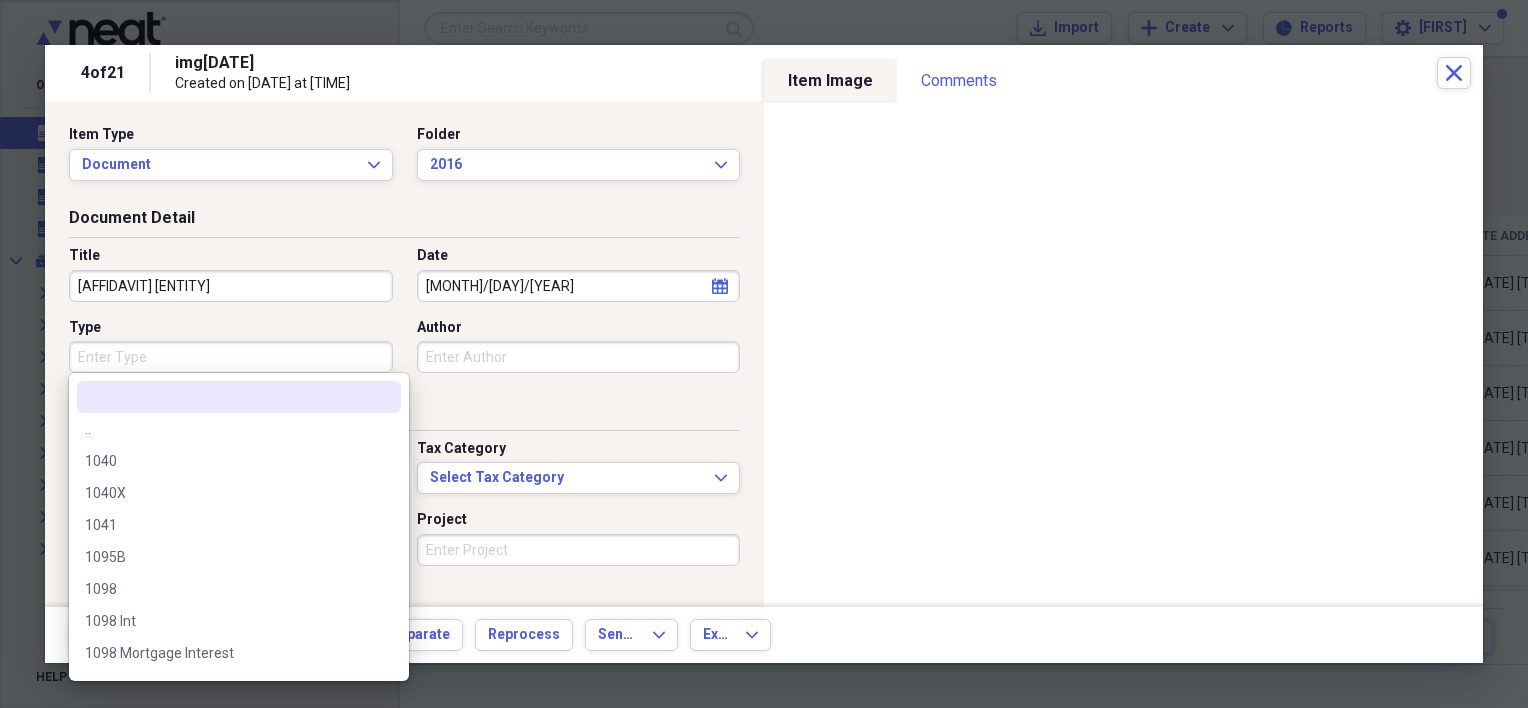 click on "Type" at bounding box center (231, 357) 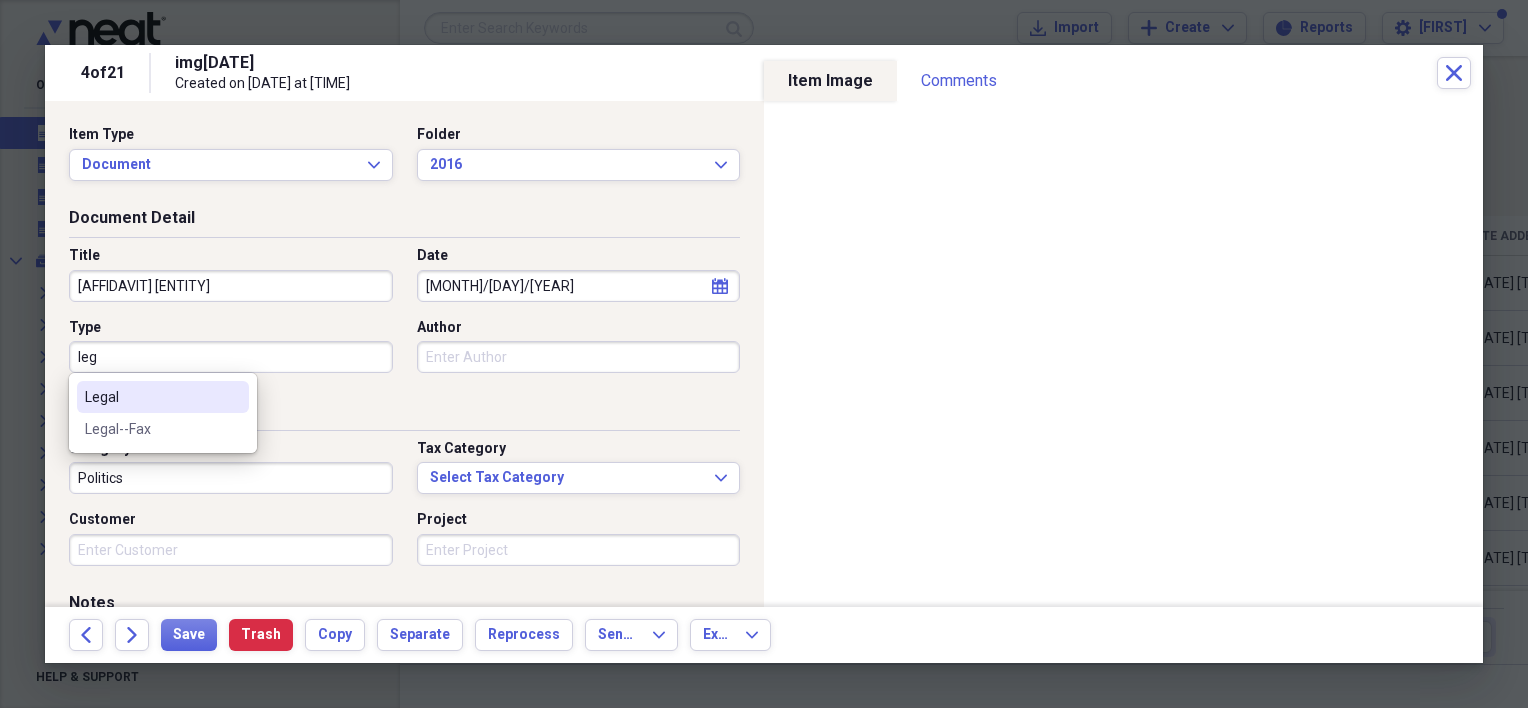 click on "Legal" at bounding box center (151, 397) 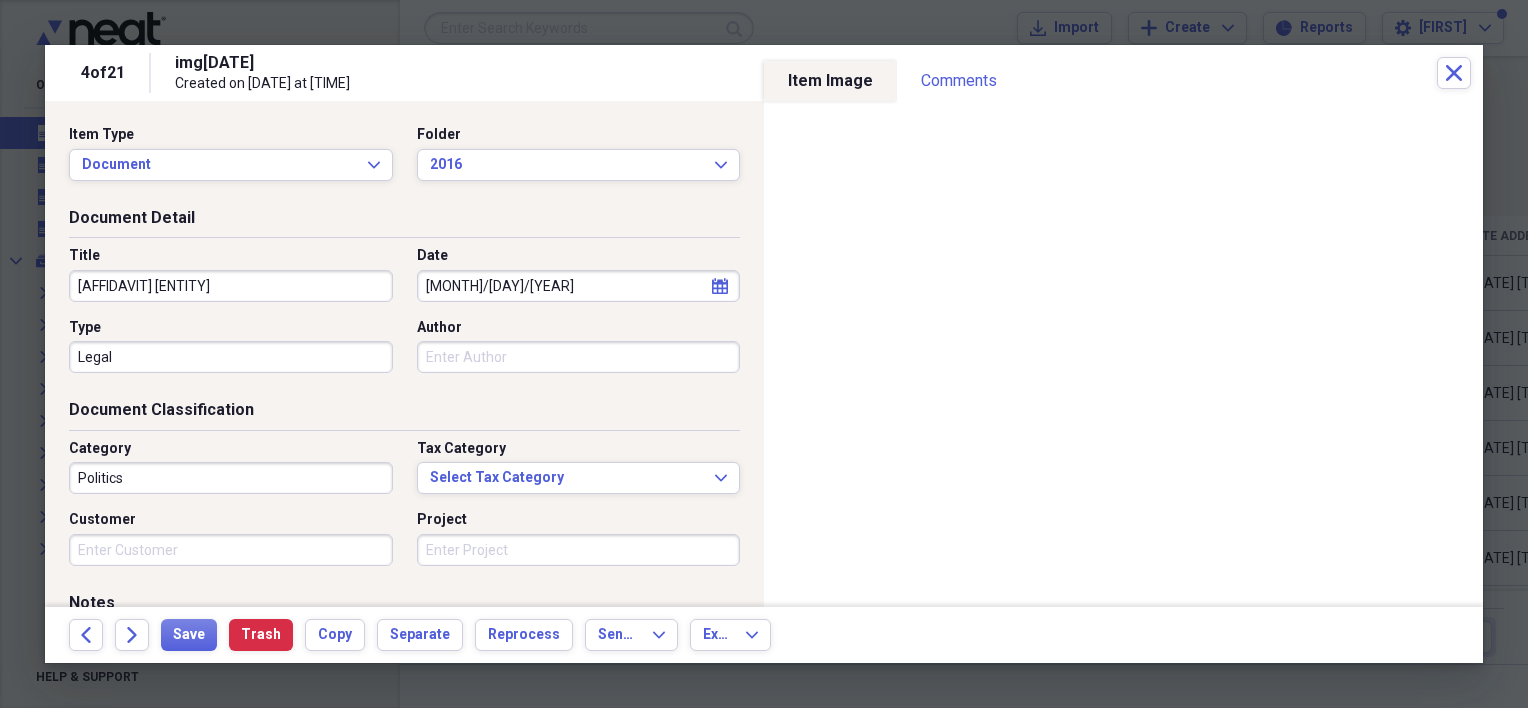 click on "Politics" at bounding box center (231, 478) 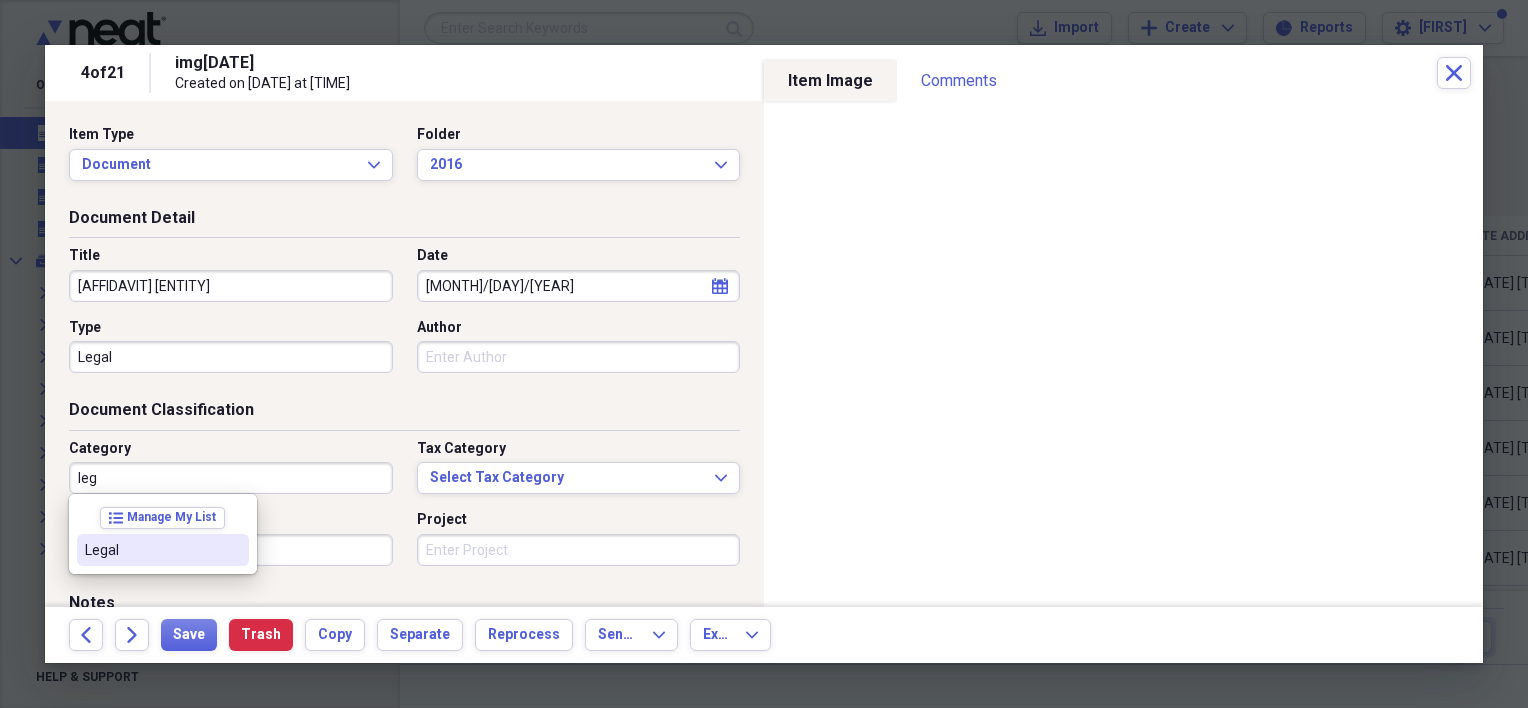 click on "Legal" at bounding box center [163, 550] 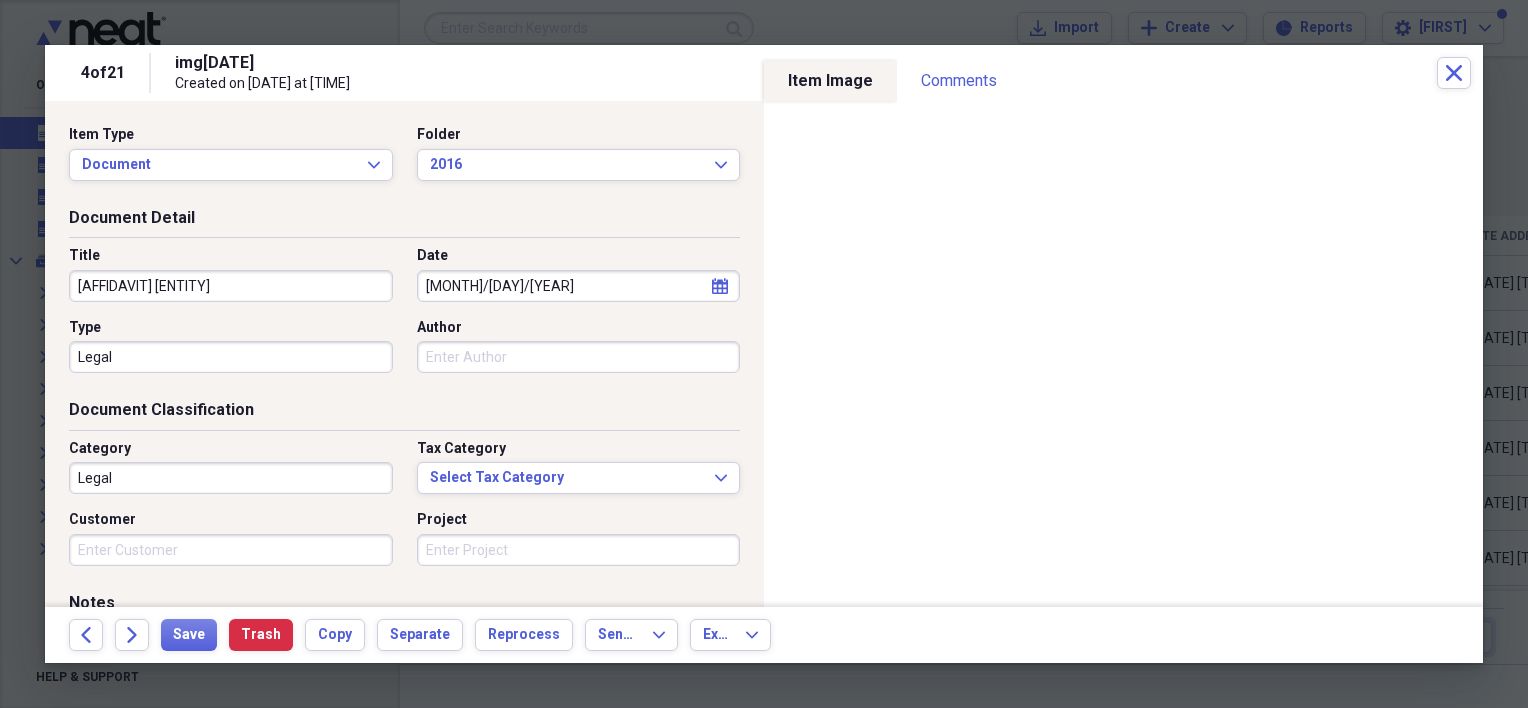 click on "[AFFIDAVIT] [ENTITY]" at bounding box center (231, 286) 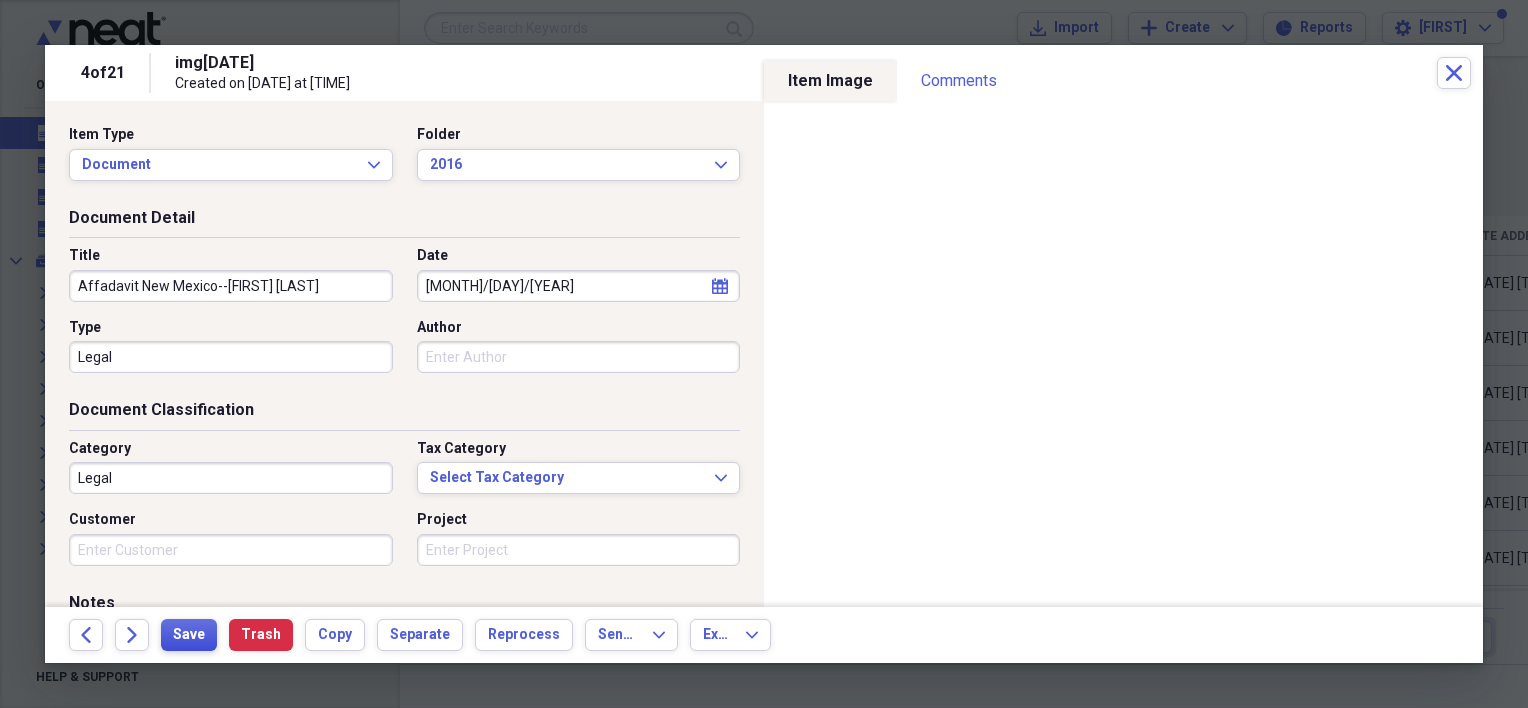 type on "Affadavit New Mexico--[FIRST] [LAST]" 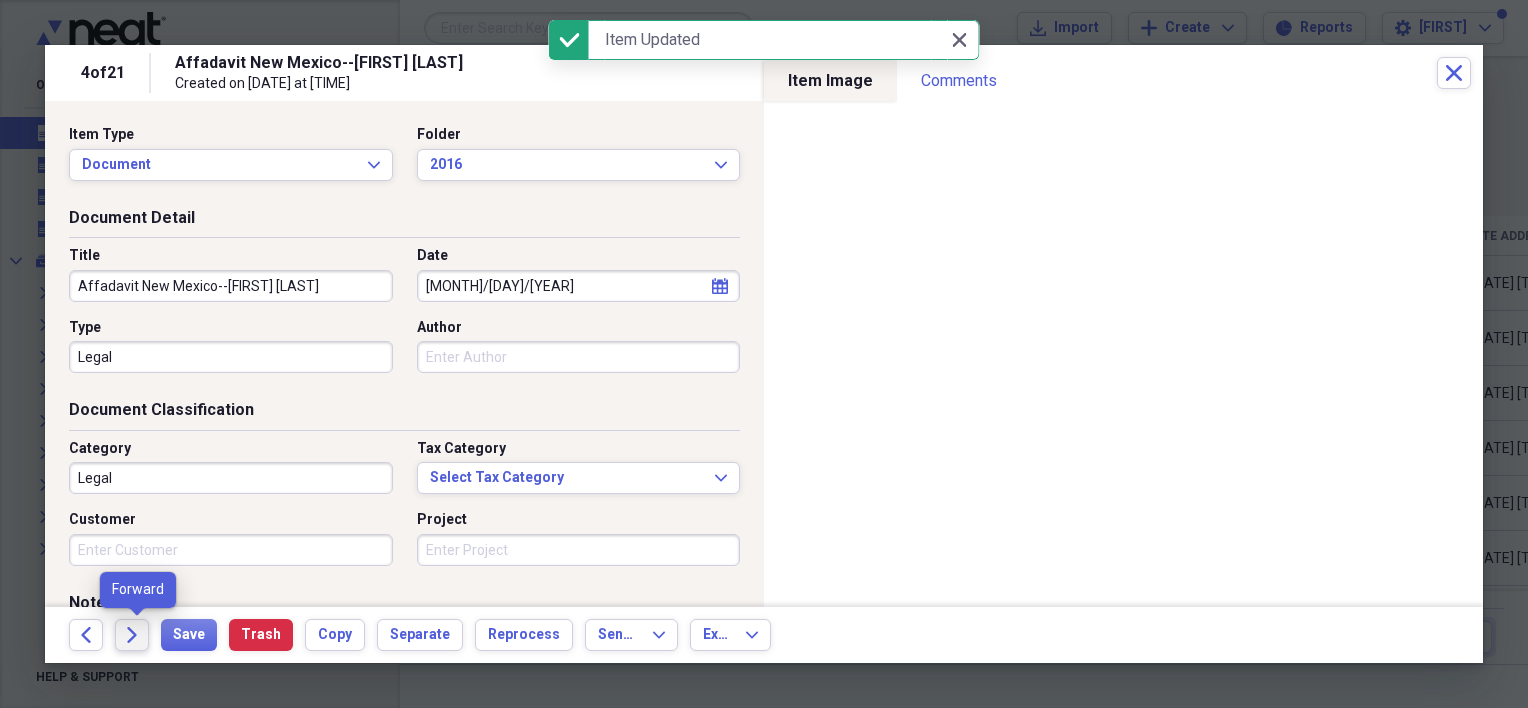 click on "Forward" 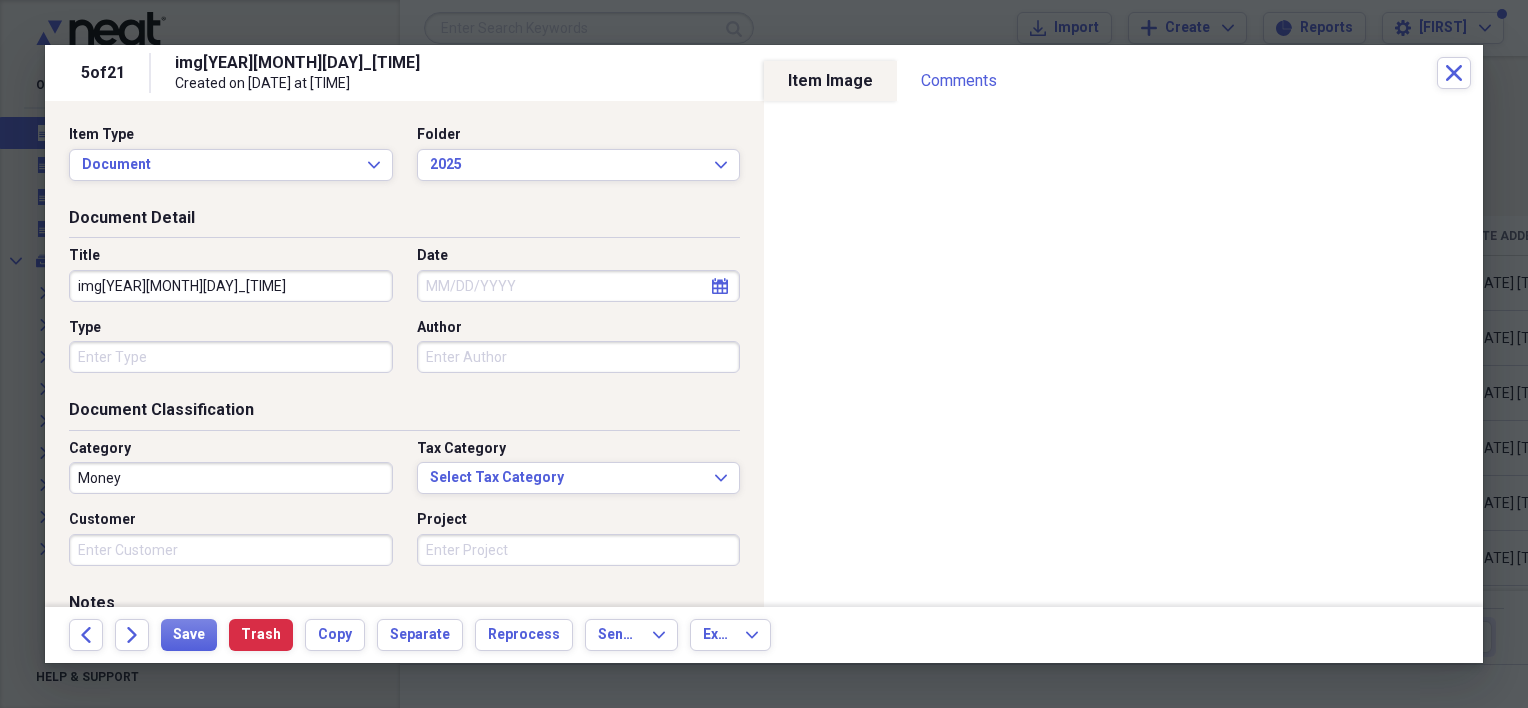 select on "7" 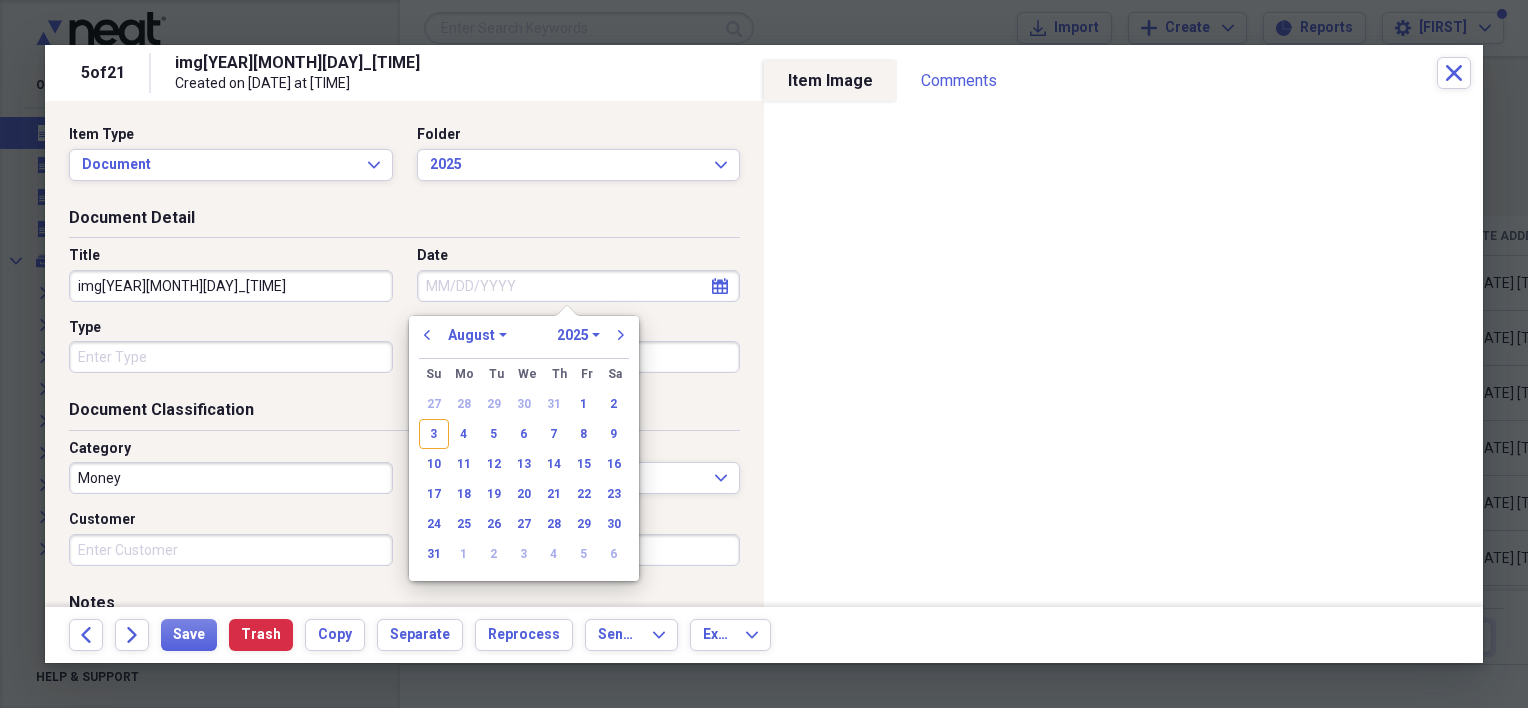 click on "Date" at bounding box center [579, 286] 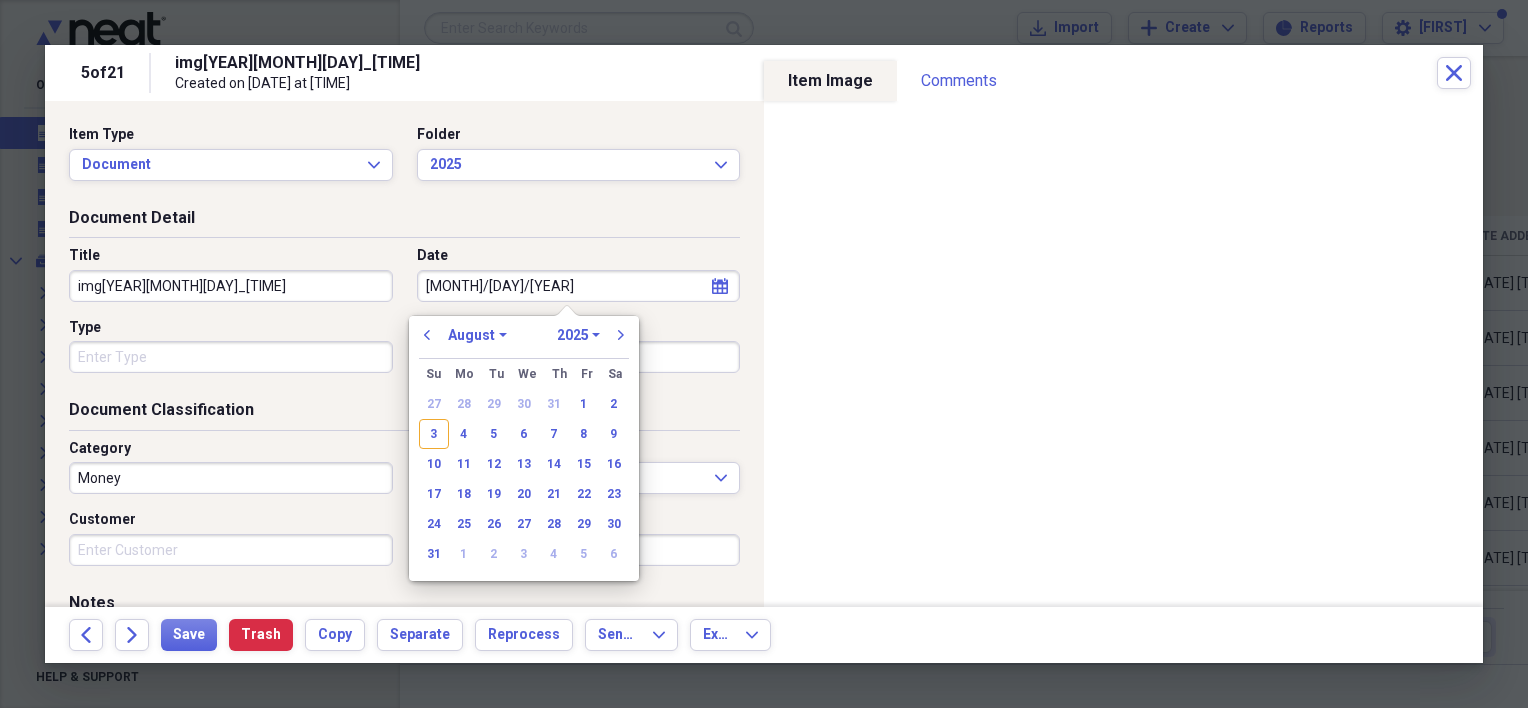type on "[DATE]" 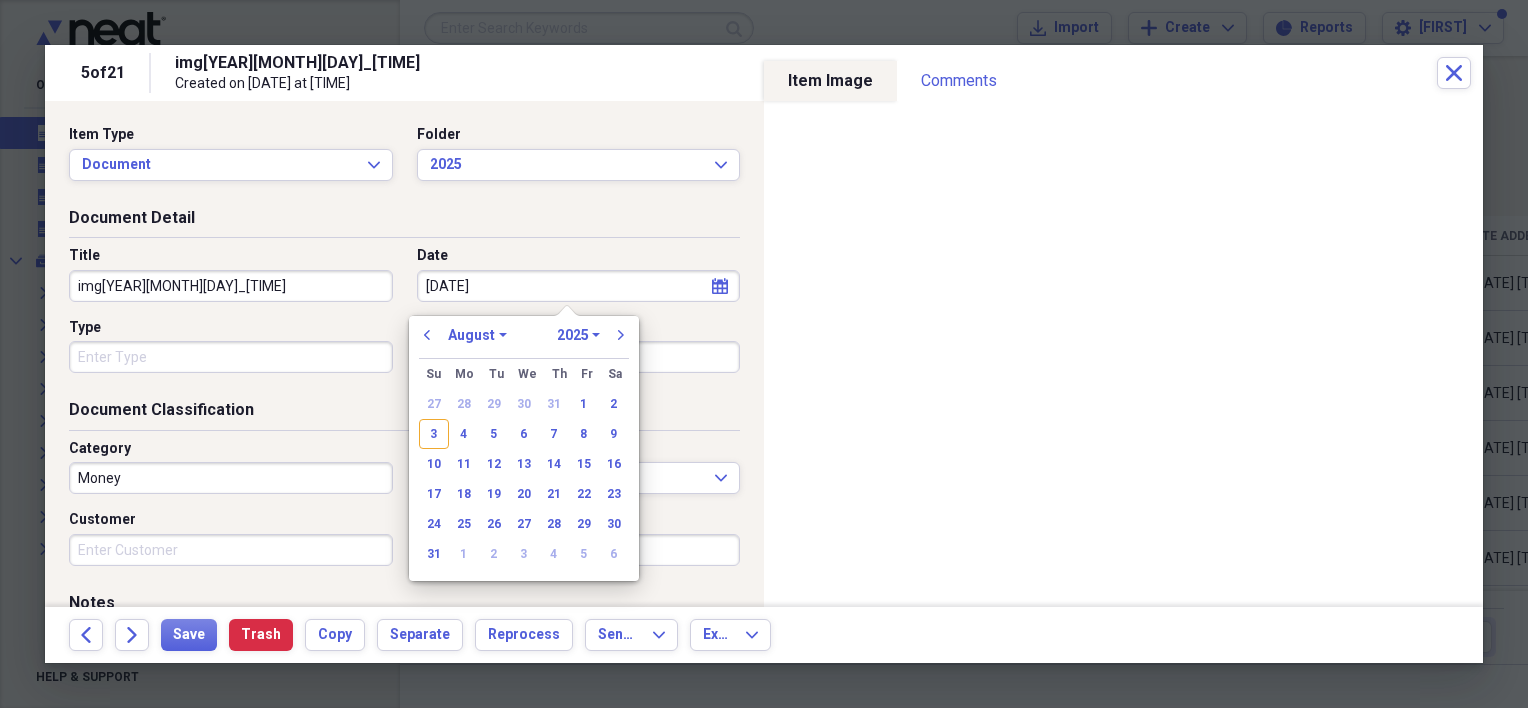 select on "5" 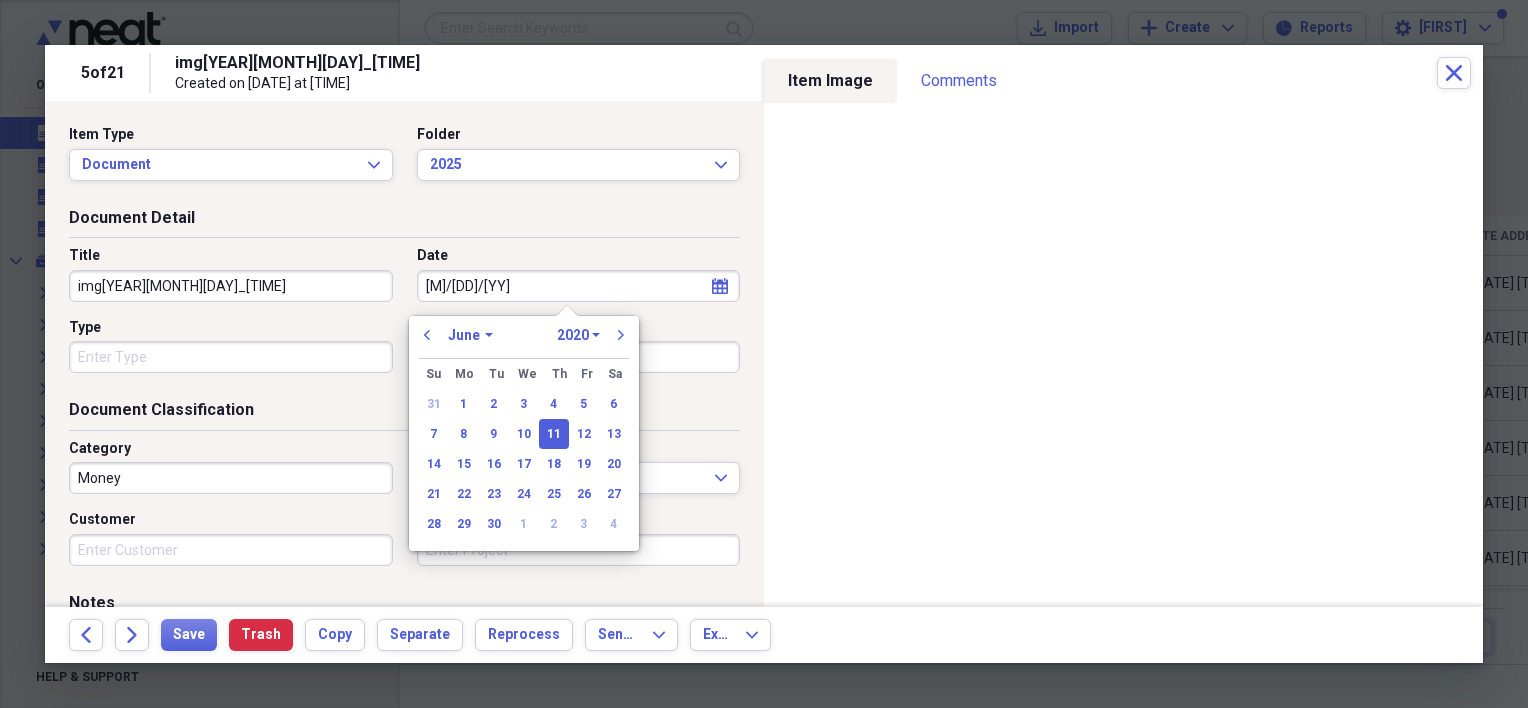 type on "[M]/[DD]/[YY]" 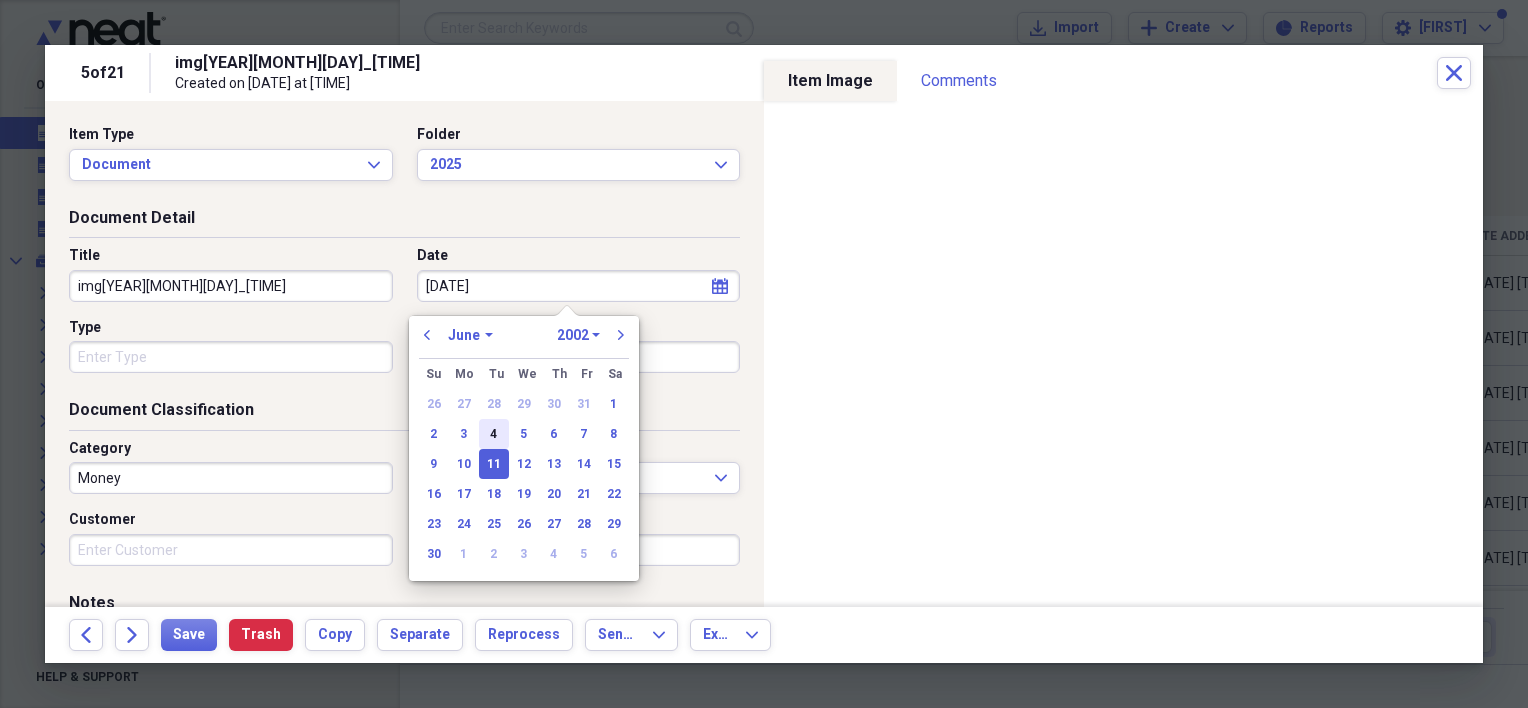 click on "4" at bounding box center [494, 434] 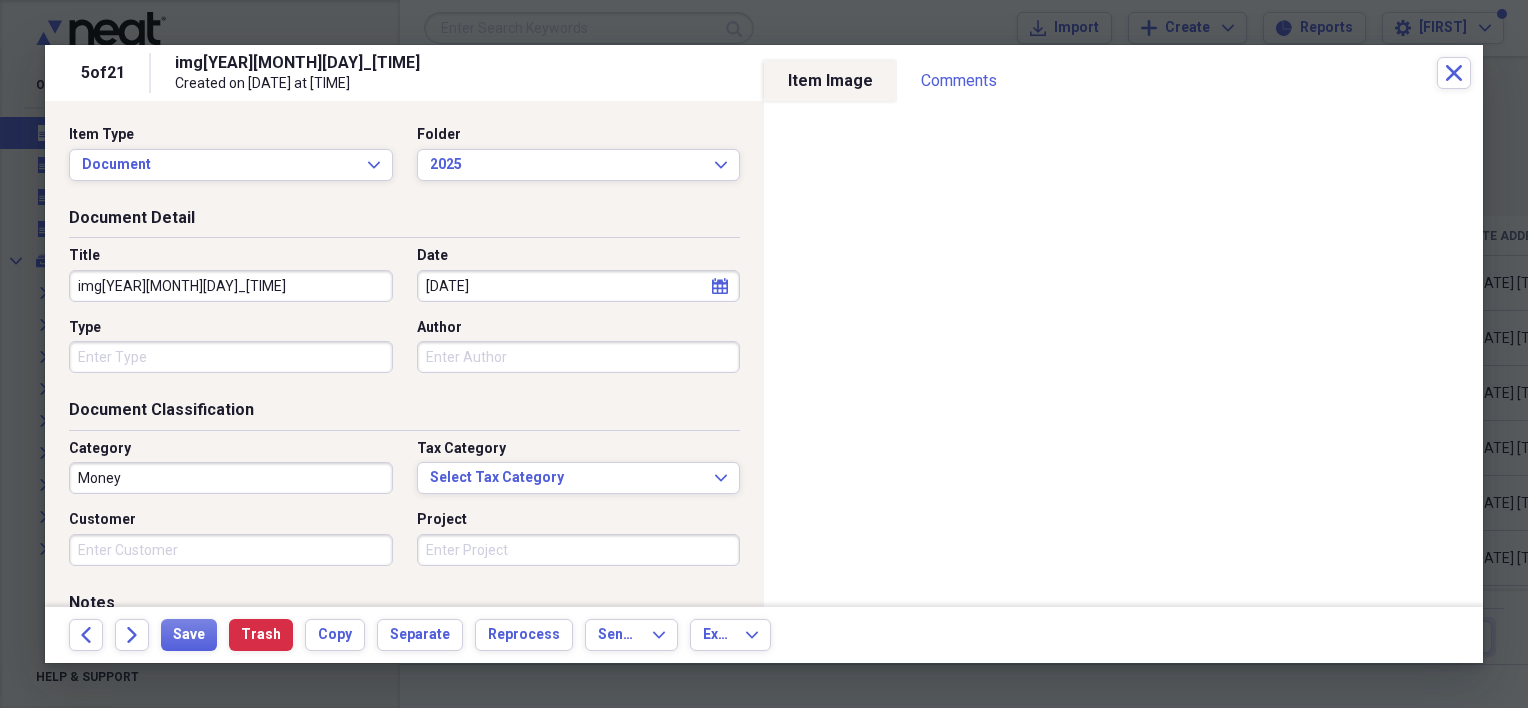 type on "[DATE]" 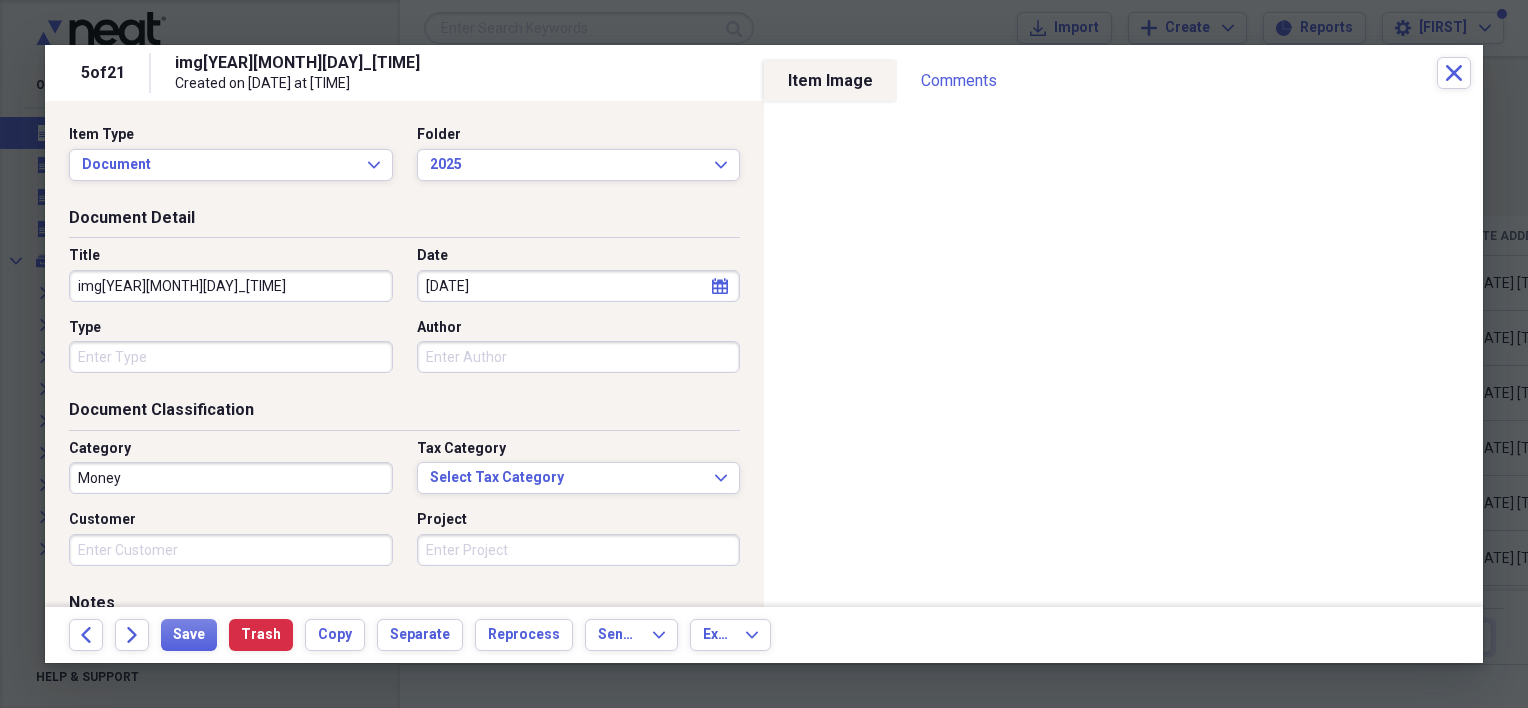 drag, startPoint x: 263, startPoint y: 288, endPoint x: 69, endPoint y: 284, distance: 194.04123 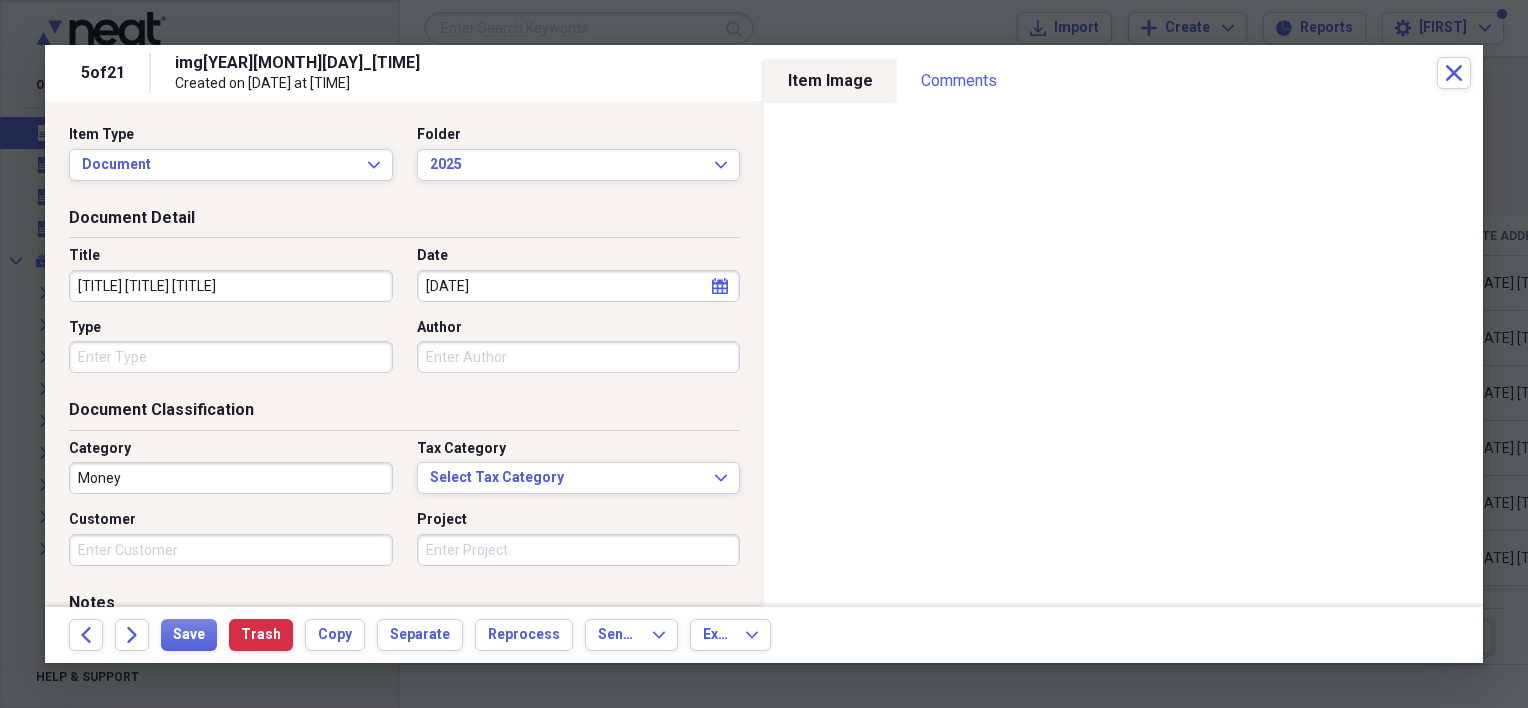 type on "[TITLE] [TITLE] [TITLE]" 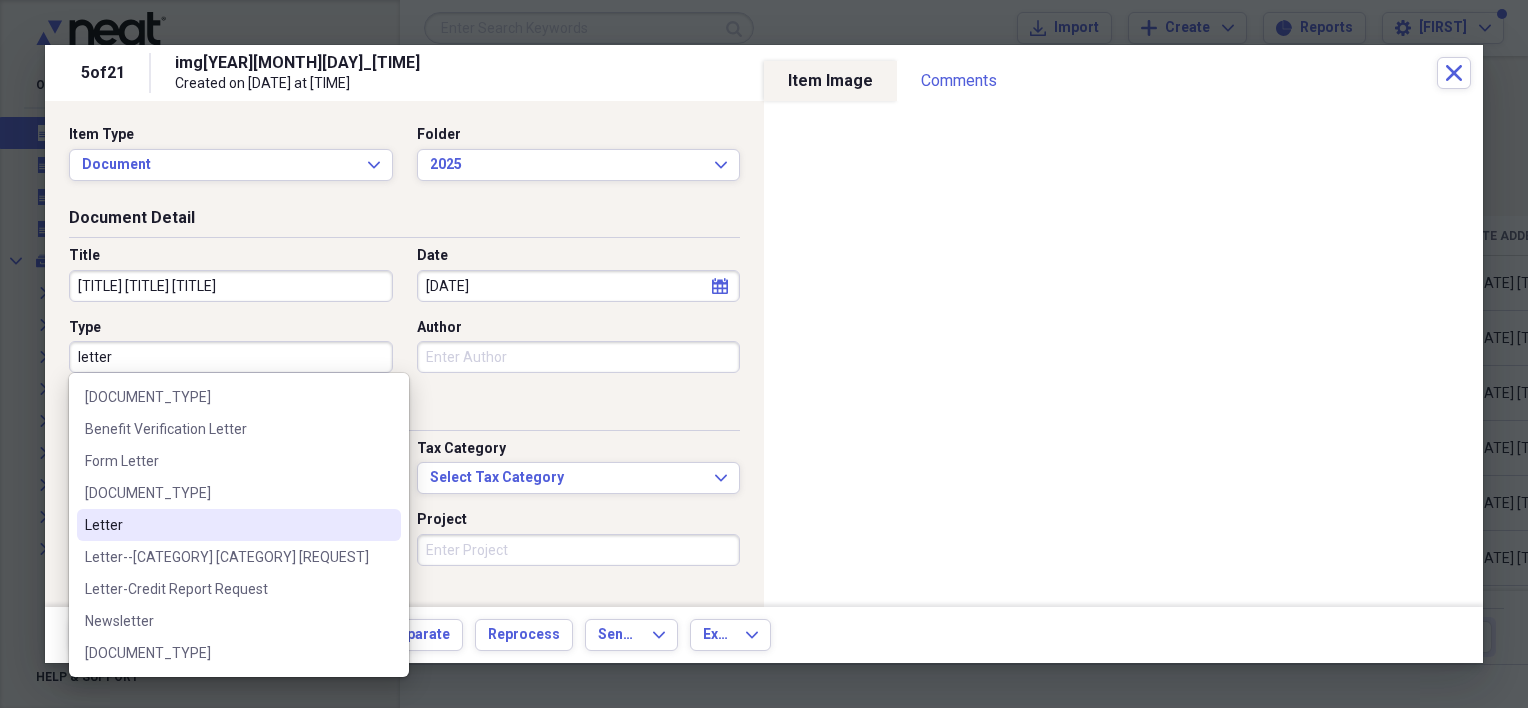 click on "Letter" at bounding box center [227, 525] 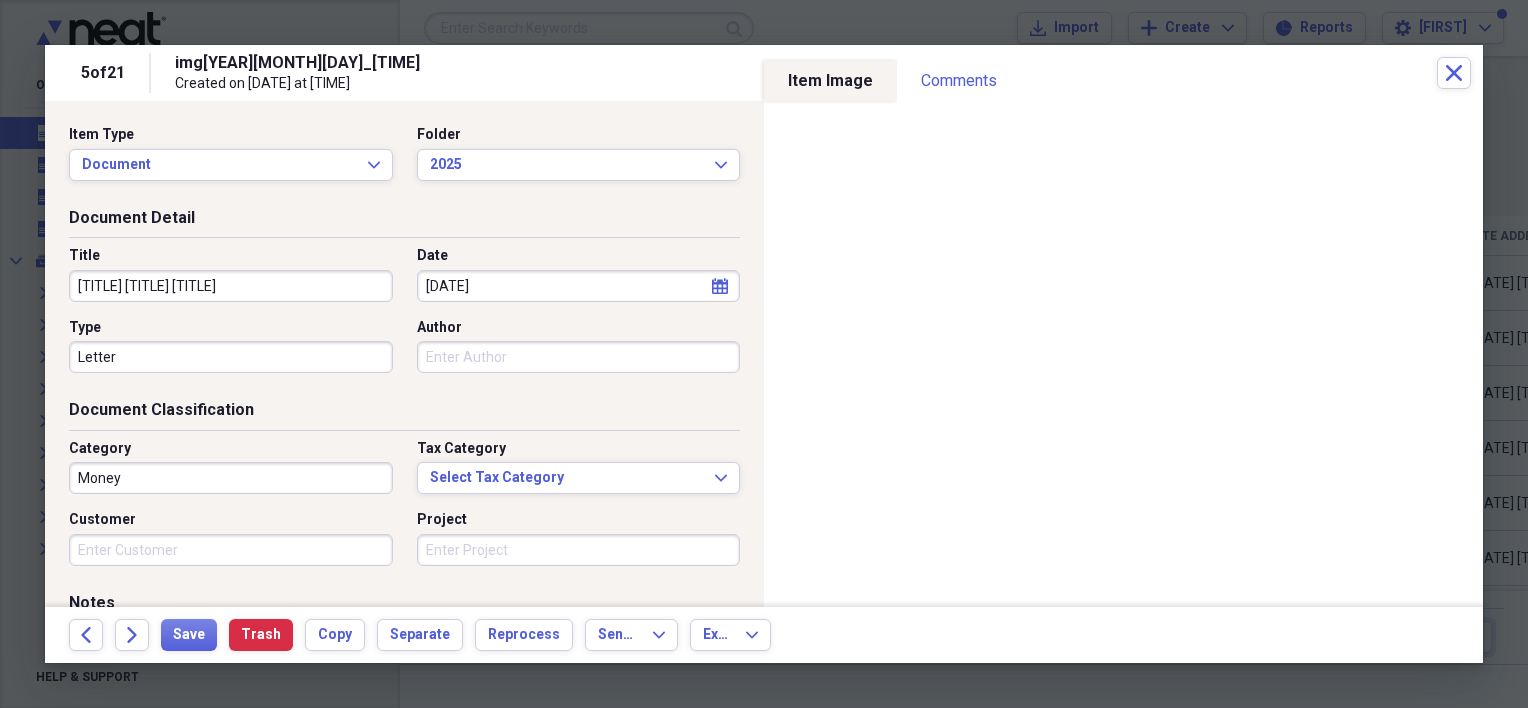 click on "Money" at bounding box center [231, 478] 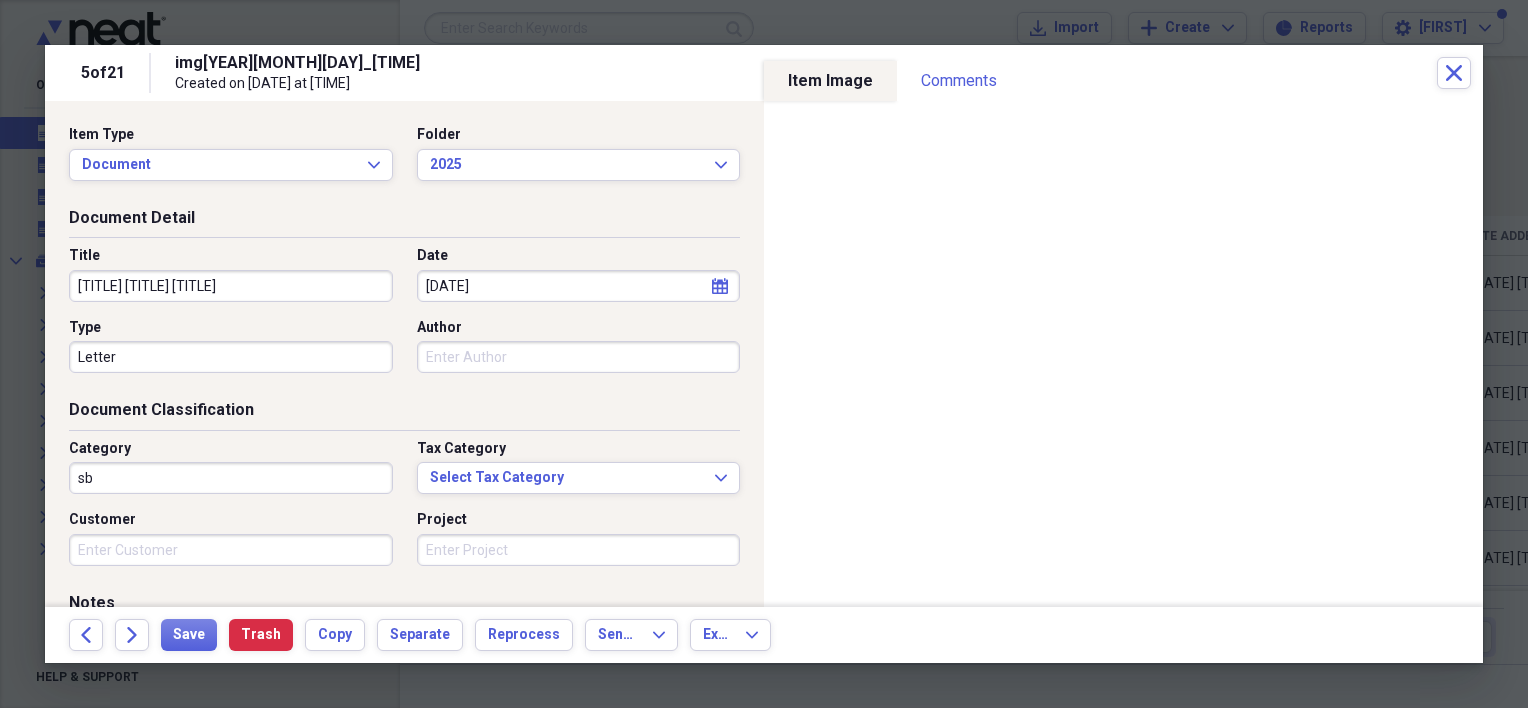 type on "s" 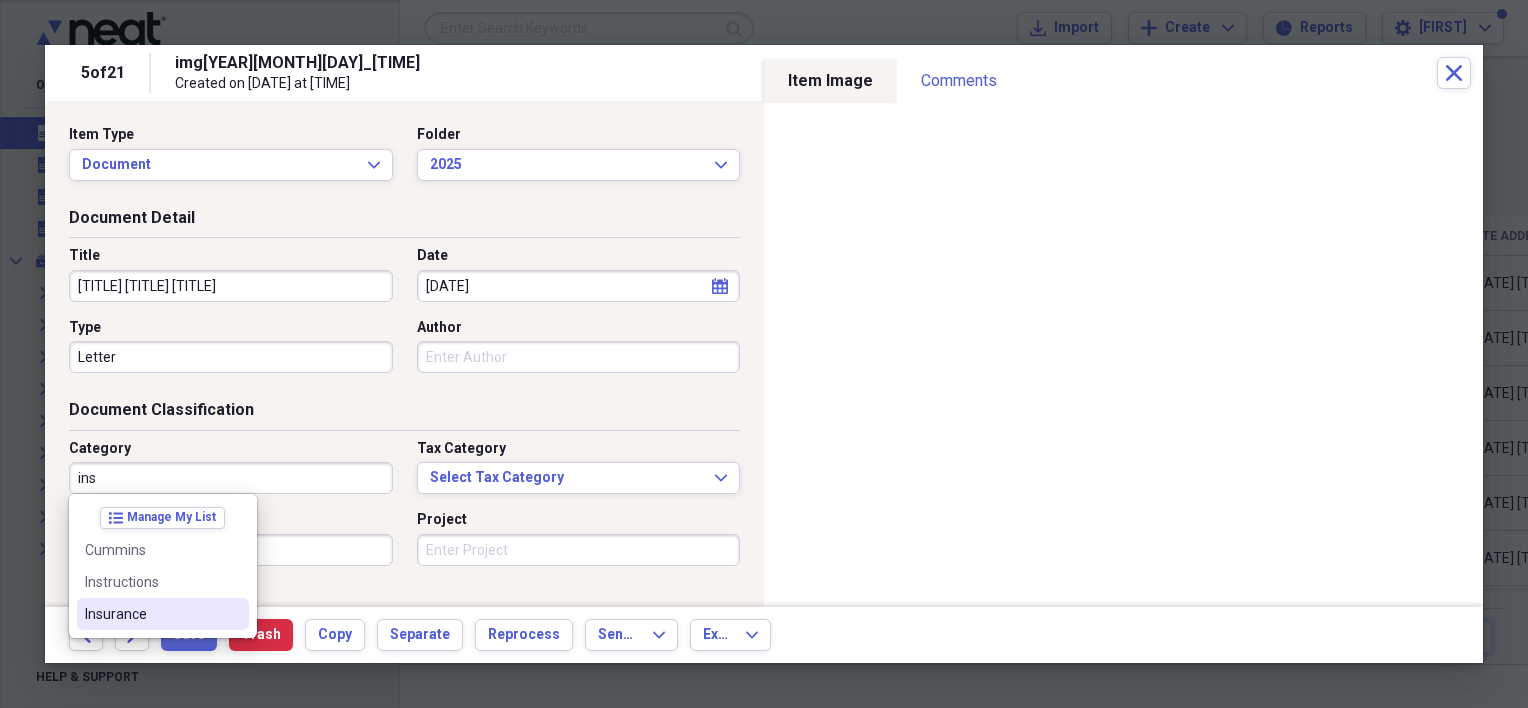 click on "Insurance" at bounding box center [163, 614] 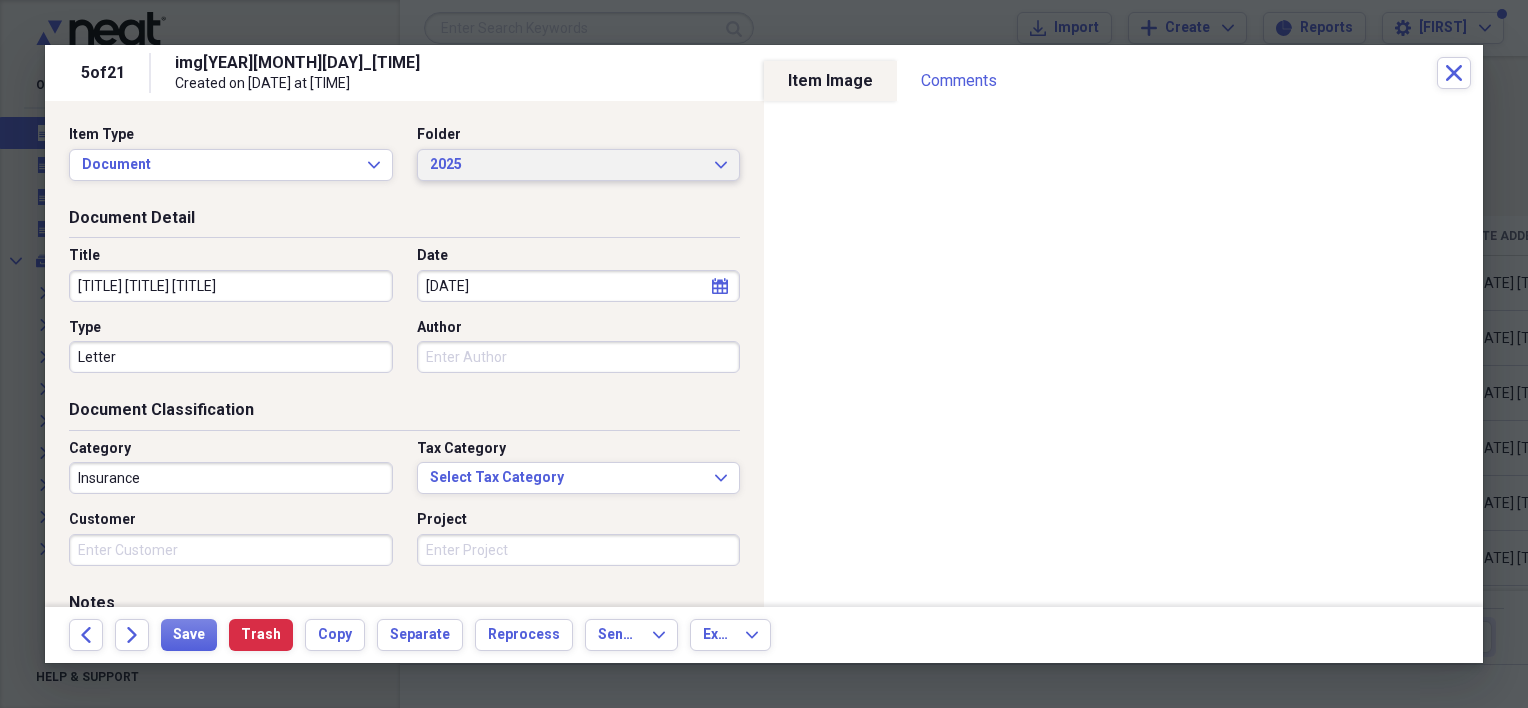 click on "2025" at bounding box center [567, 165] 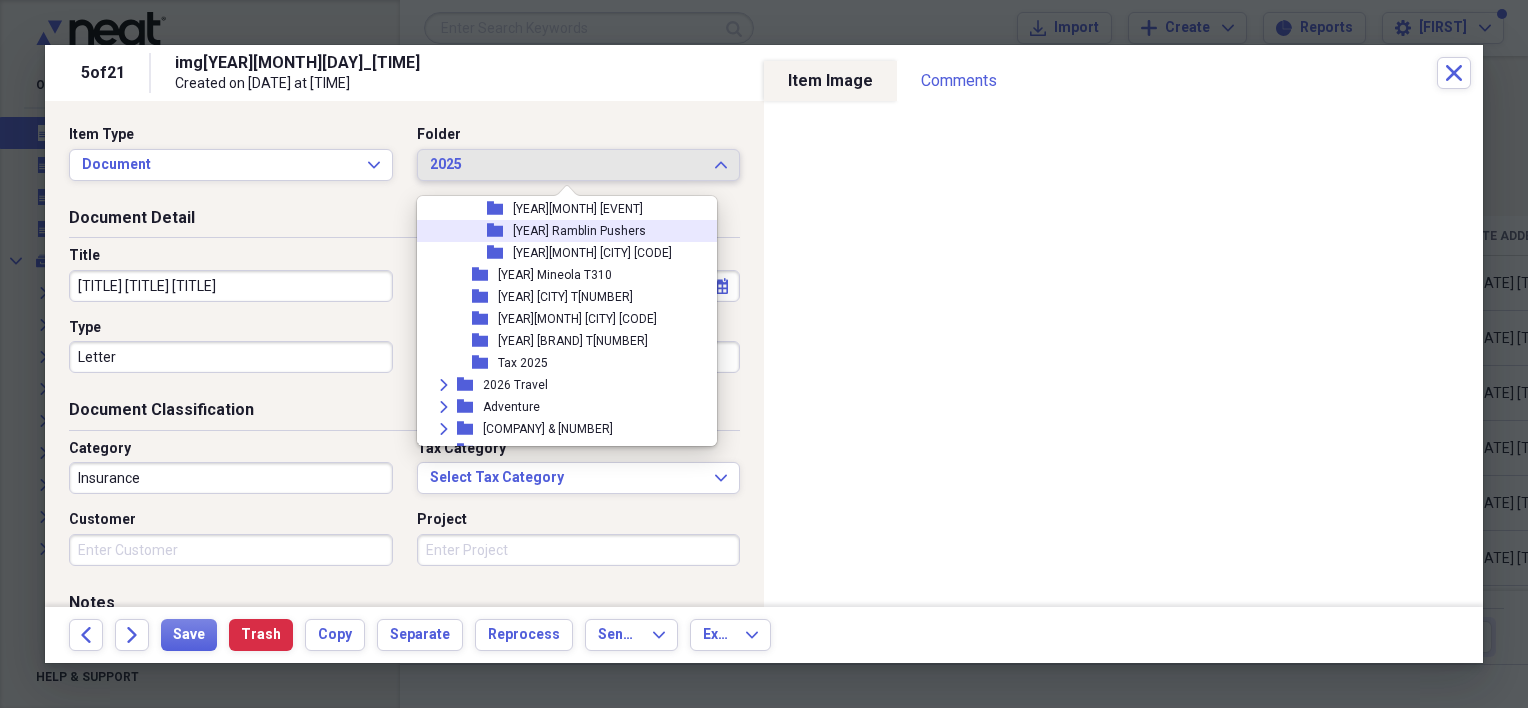 scroll, scrollTop: 1543, scrollLeft: 0, axis: vertical 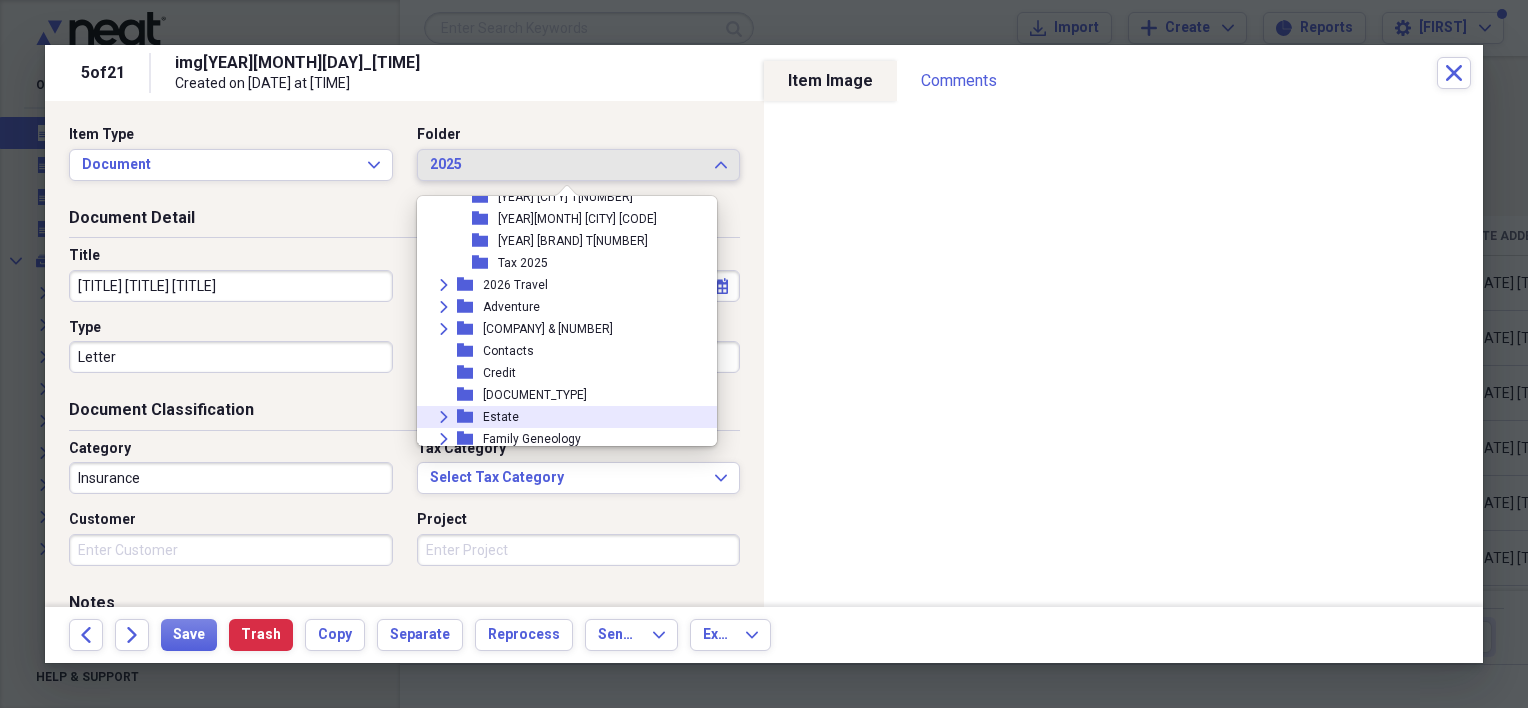click on "Estate" at bounding box center [501, 417] 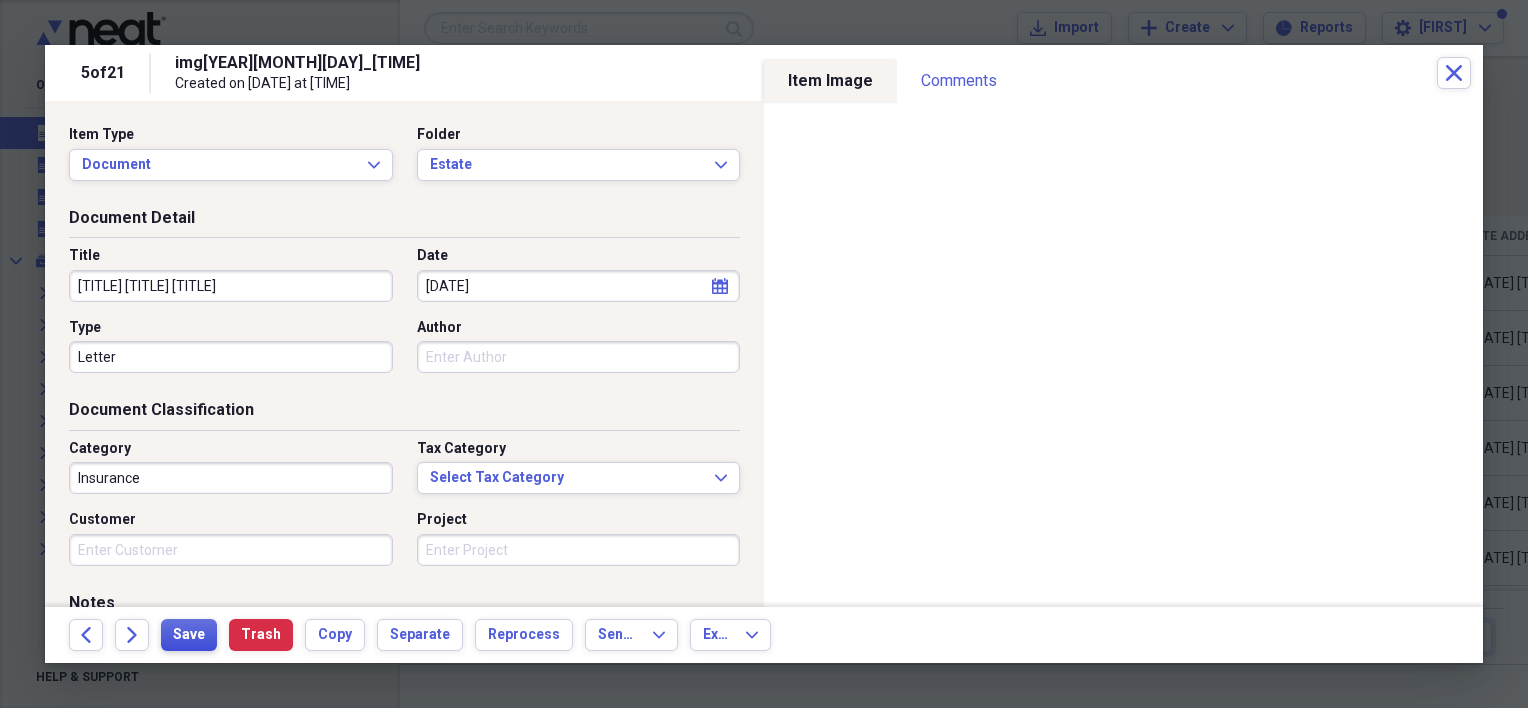 click on "Save" at bounding box center (189, 635) 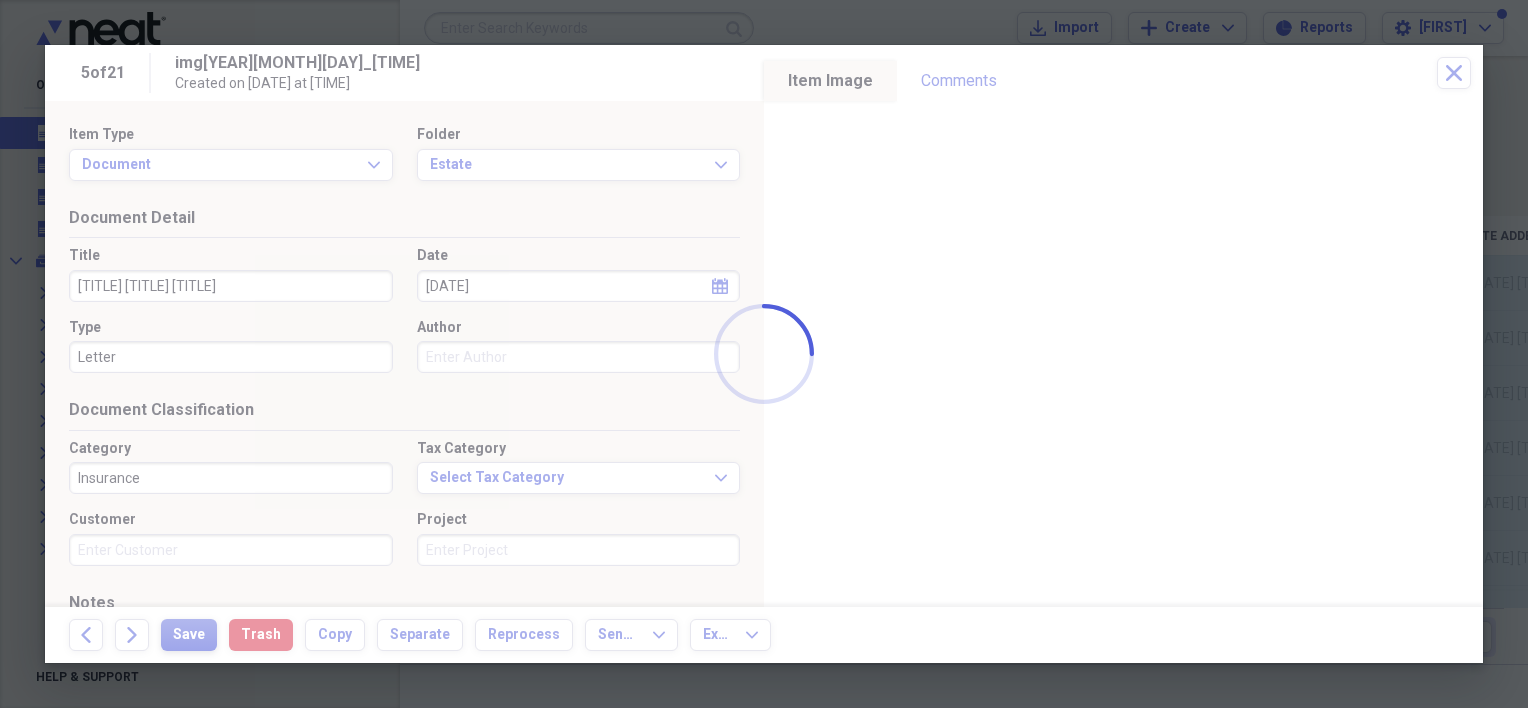 type on "[TITLE] [TITLE] [TITLE]" 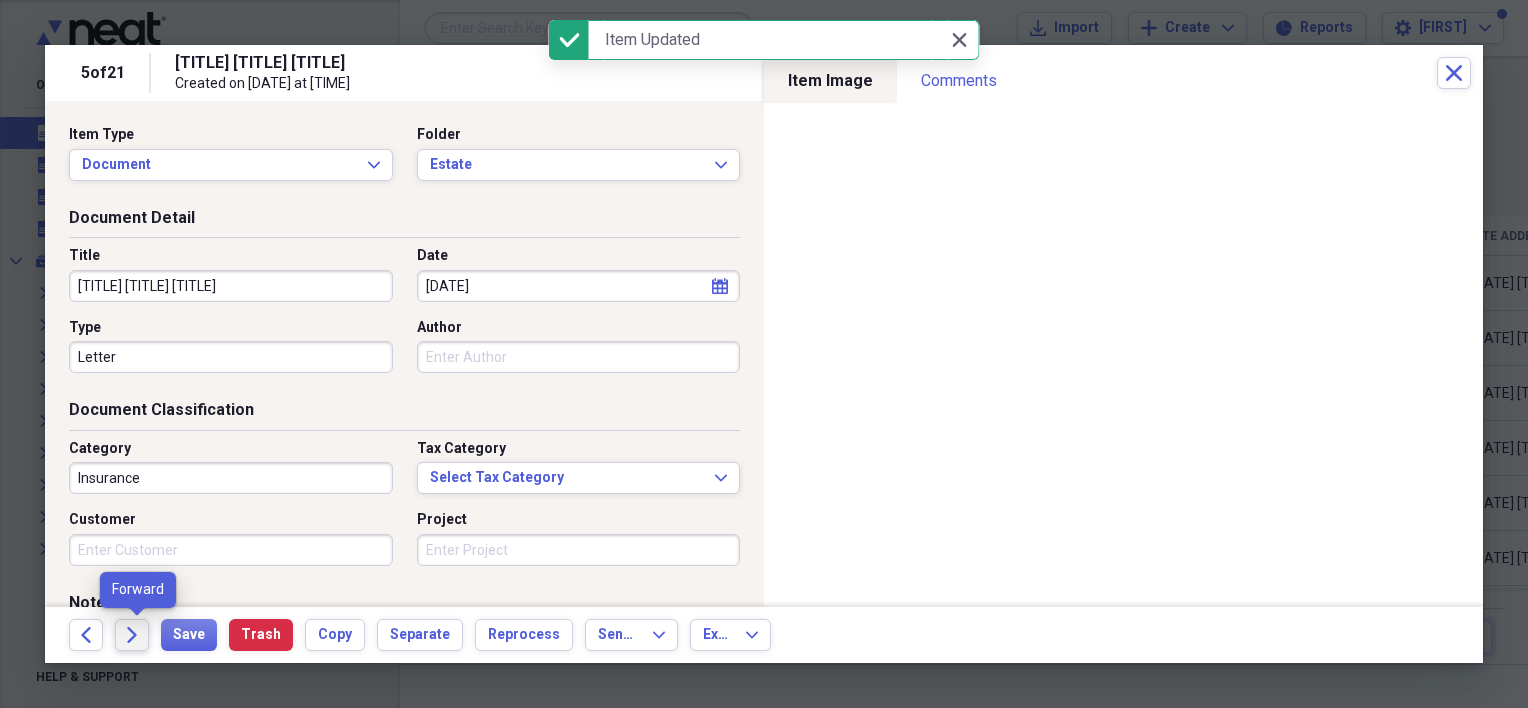 click 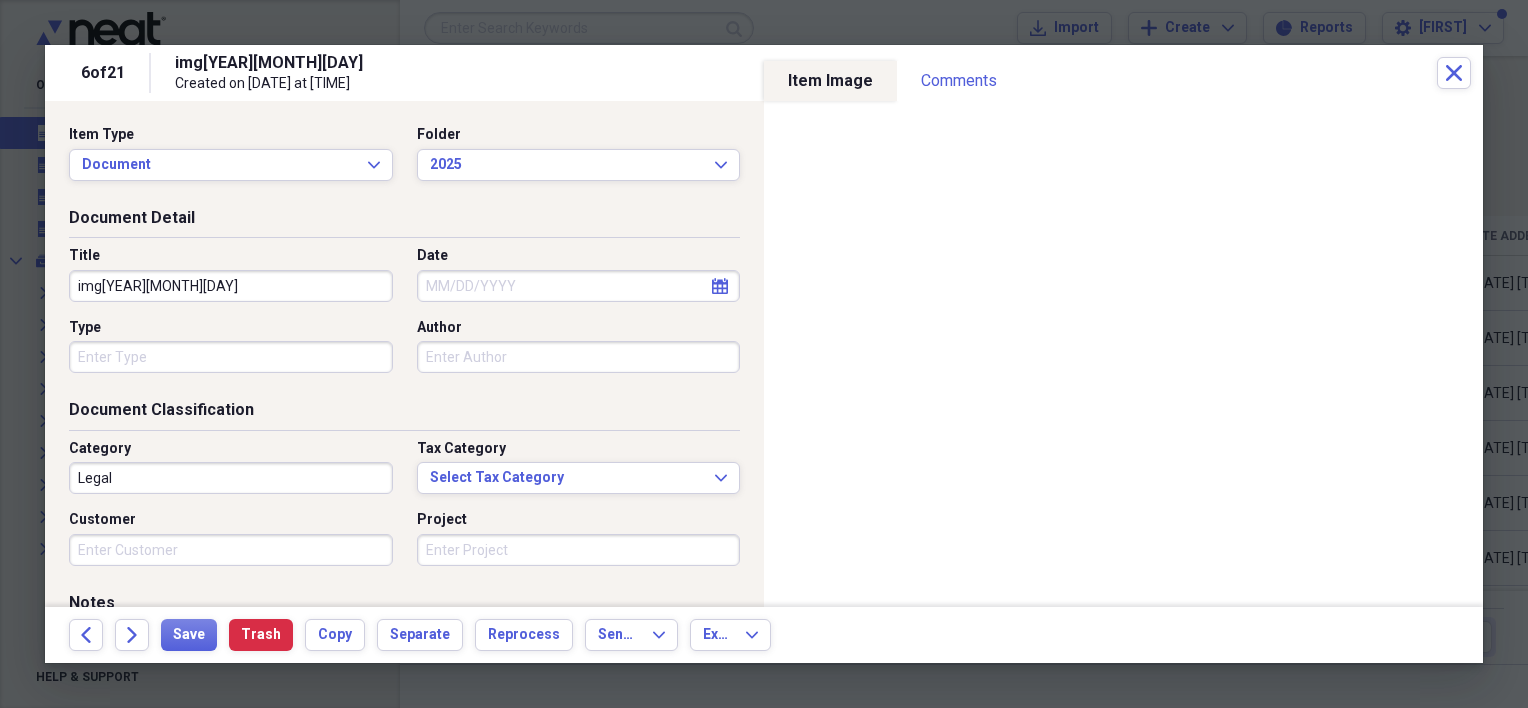 drag, startPoint x: 275, startPoint y: 292, endPoint x: 43, endPoint y: 290, distance: 232.00862 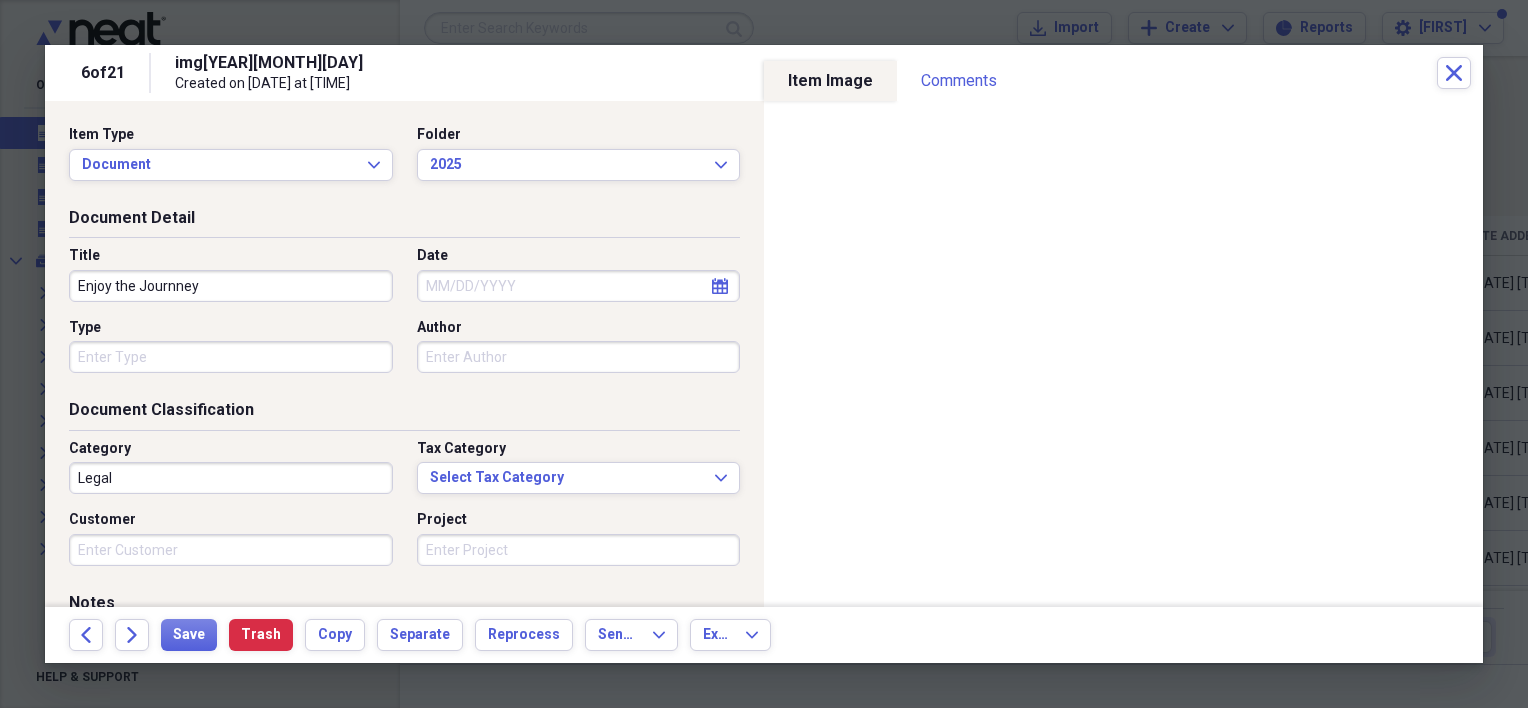 type on "Enjoy the Journney" 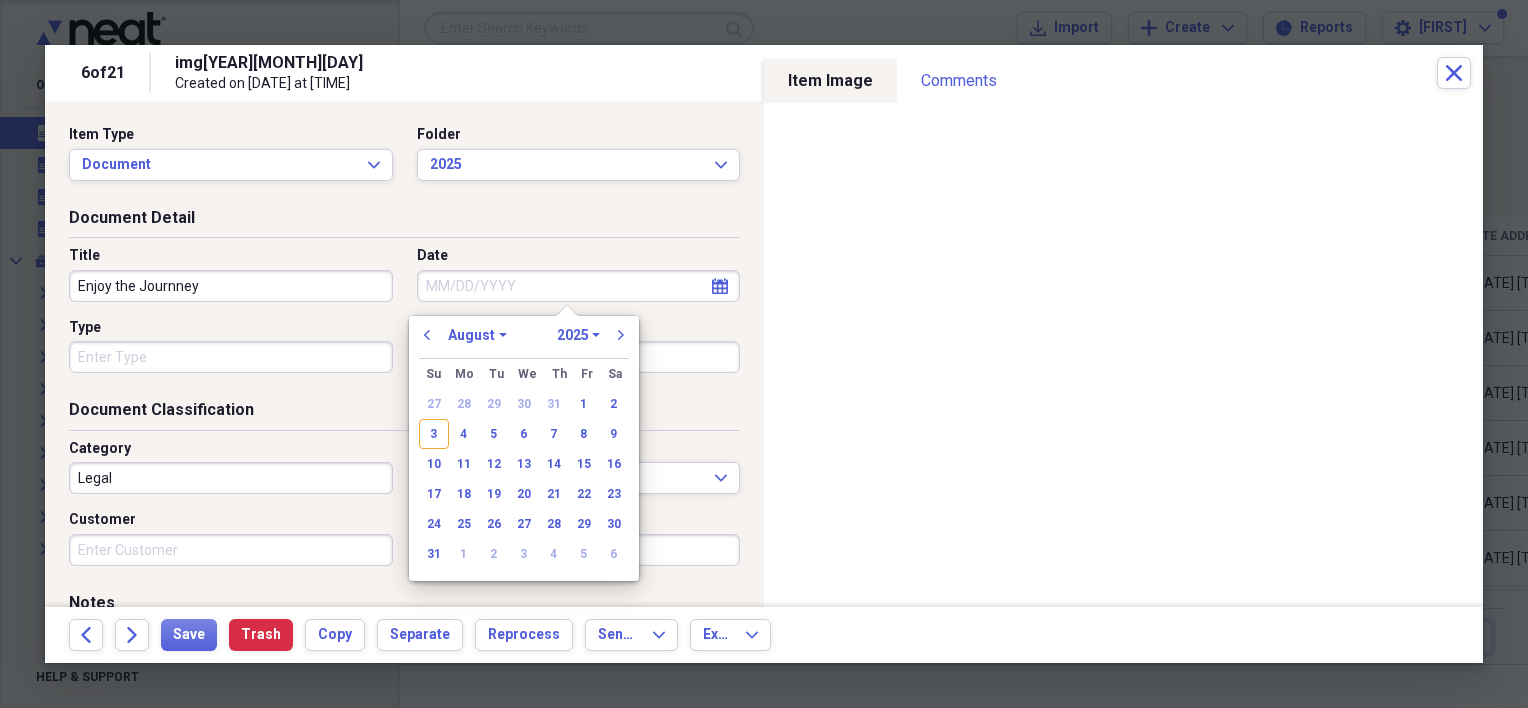 click on "Date" at bounding box center [579, 286] 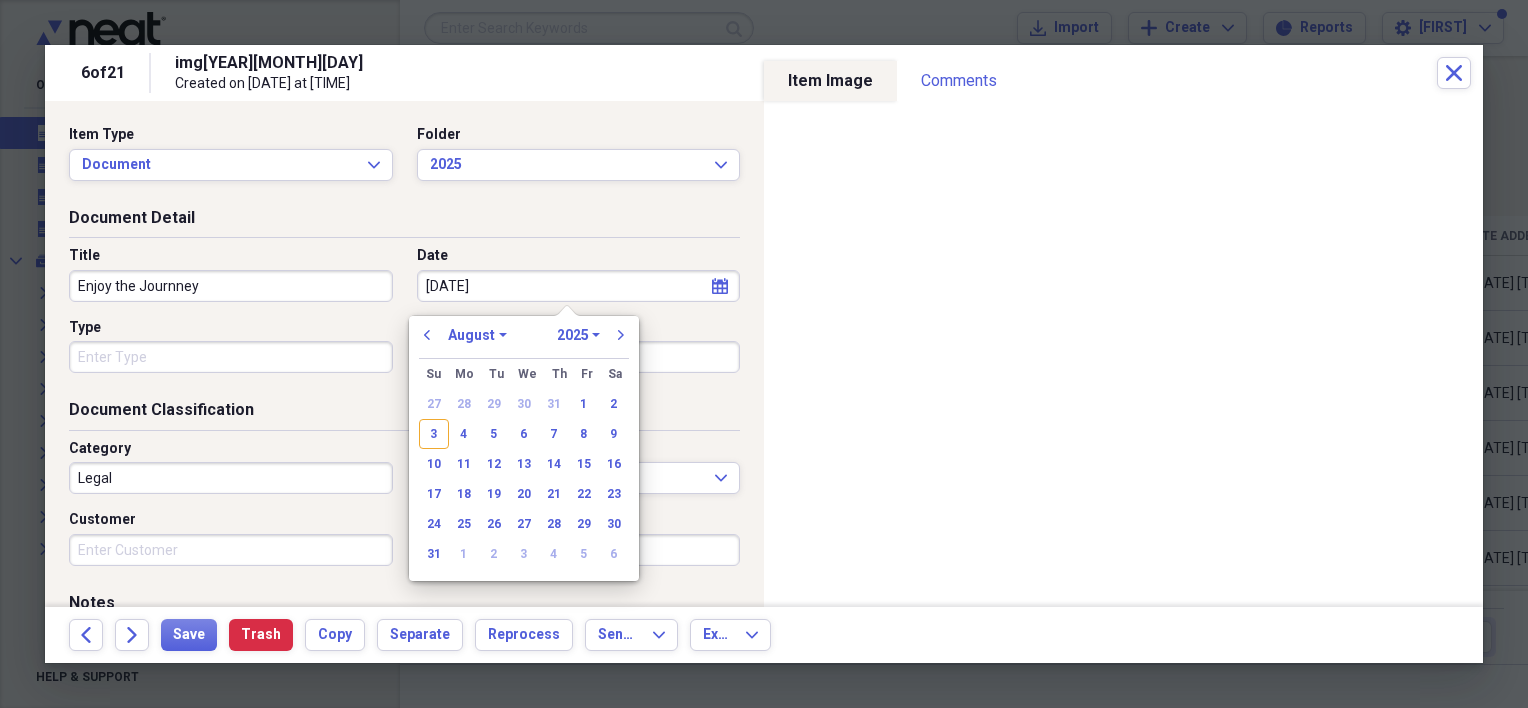 type on "[DATE]" 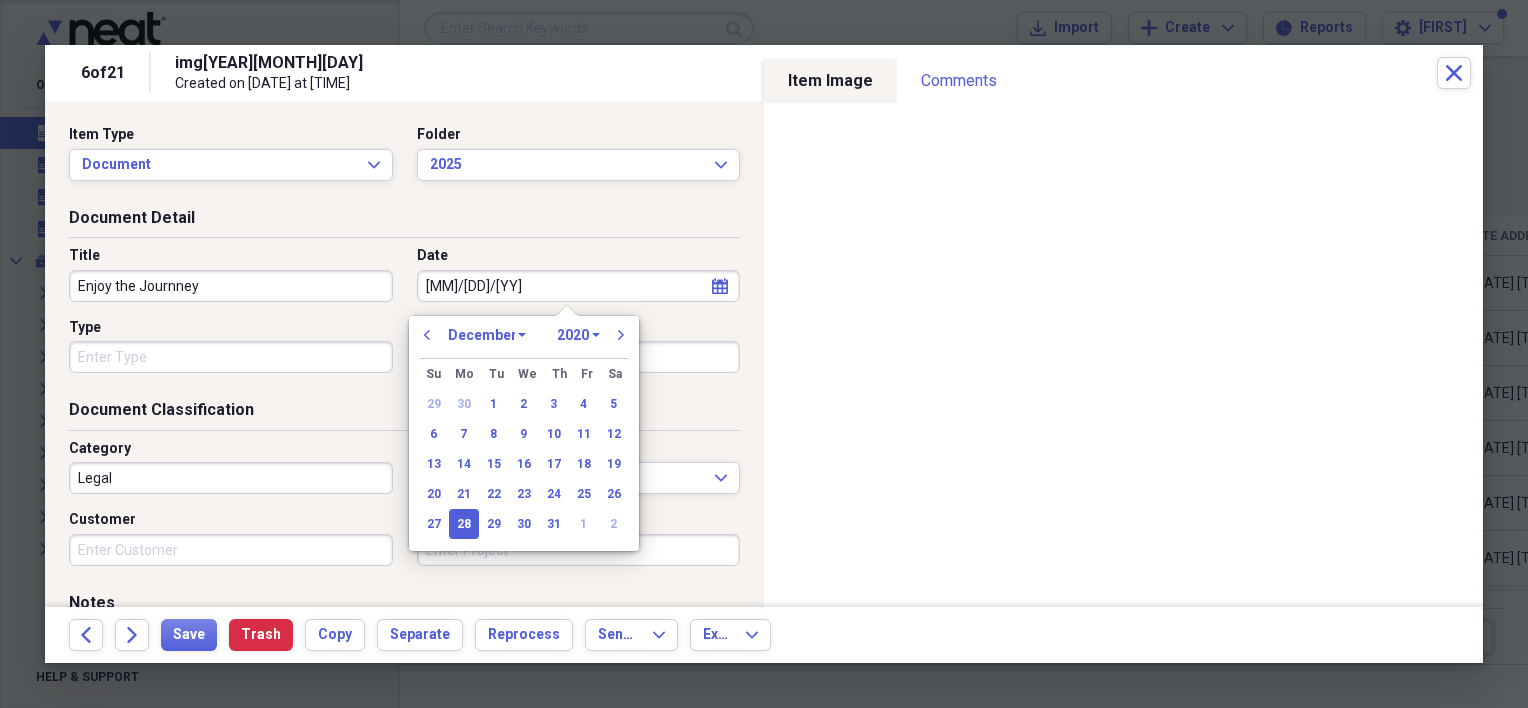 type on "[DATE]" 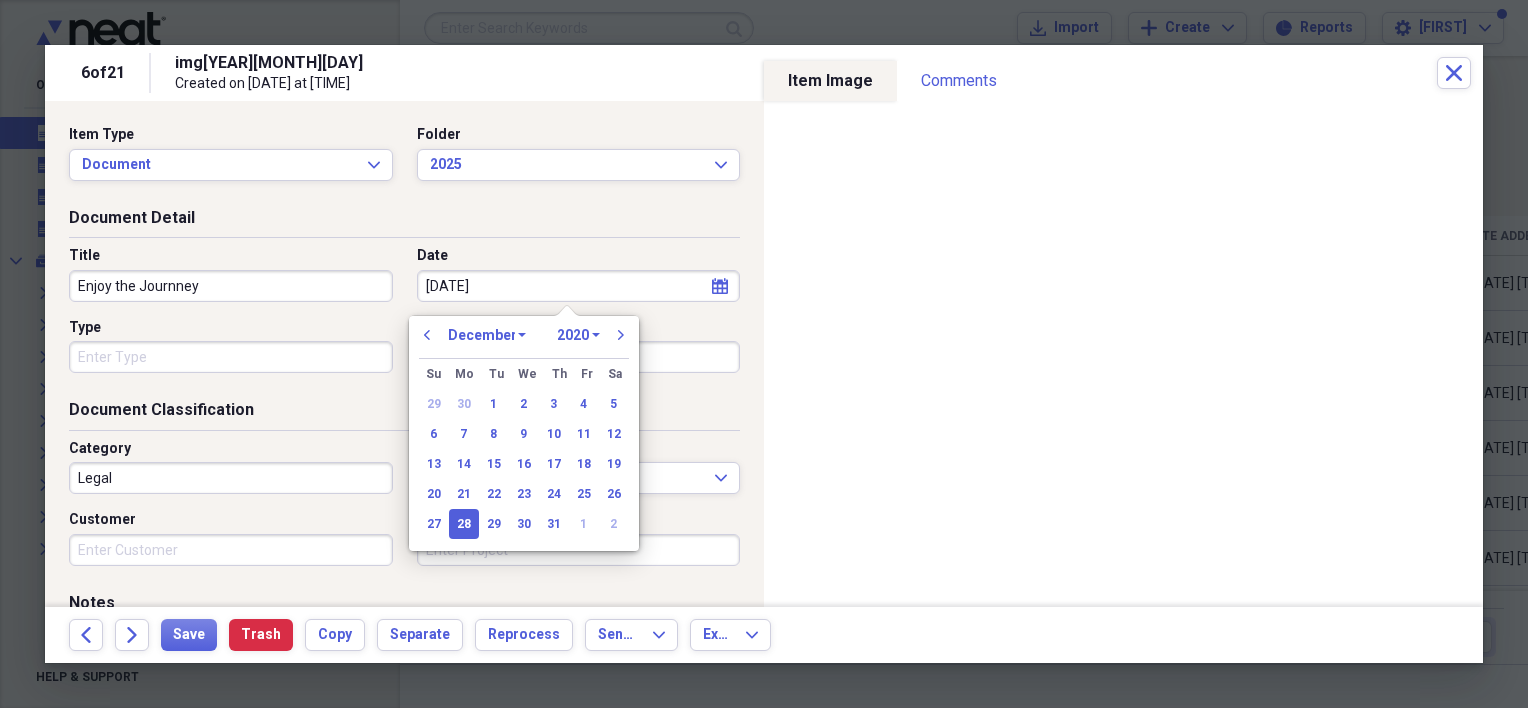 select on "2015" 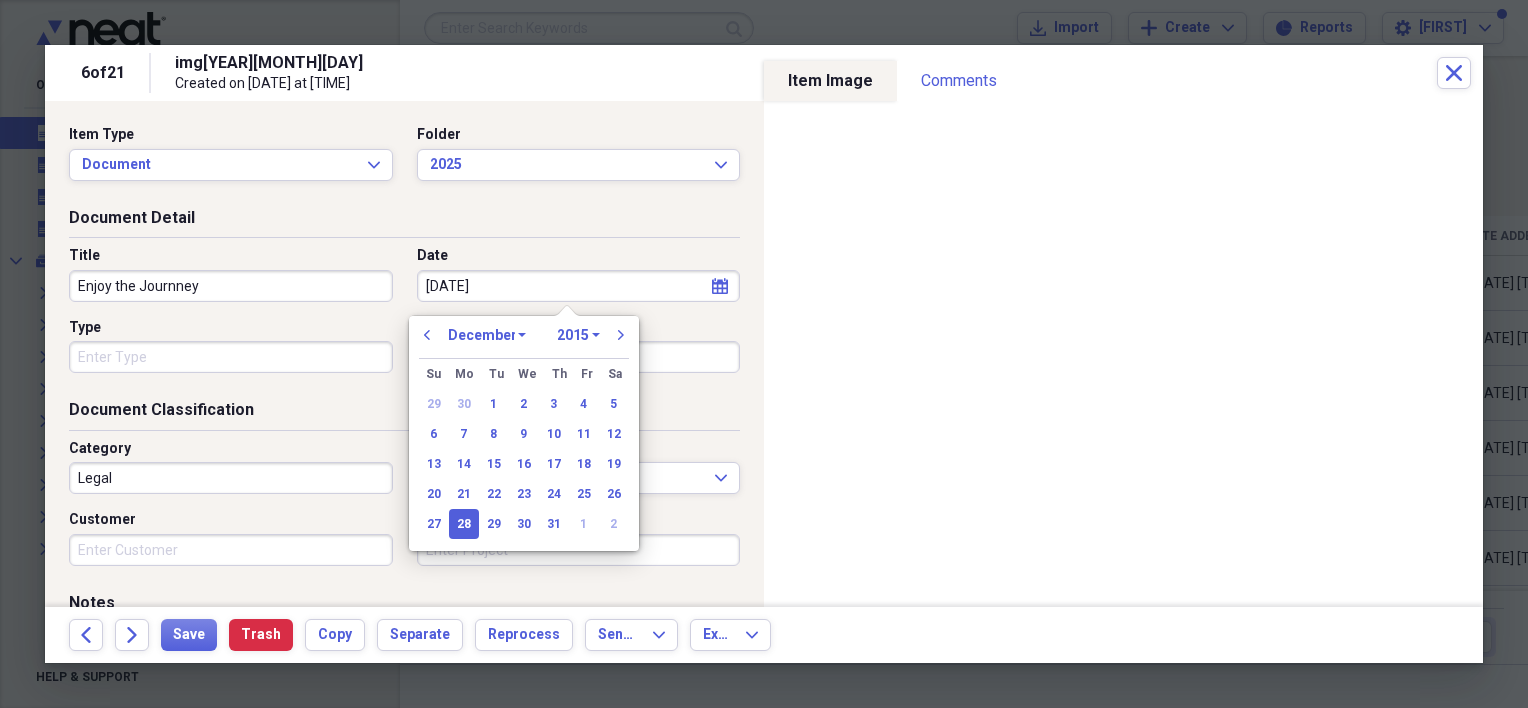 type on "[DATE]" 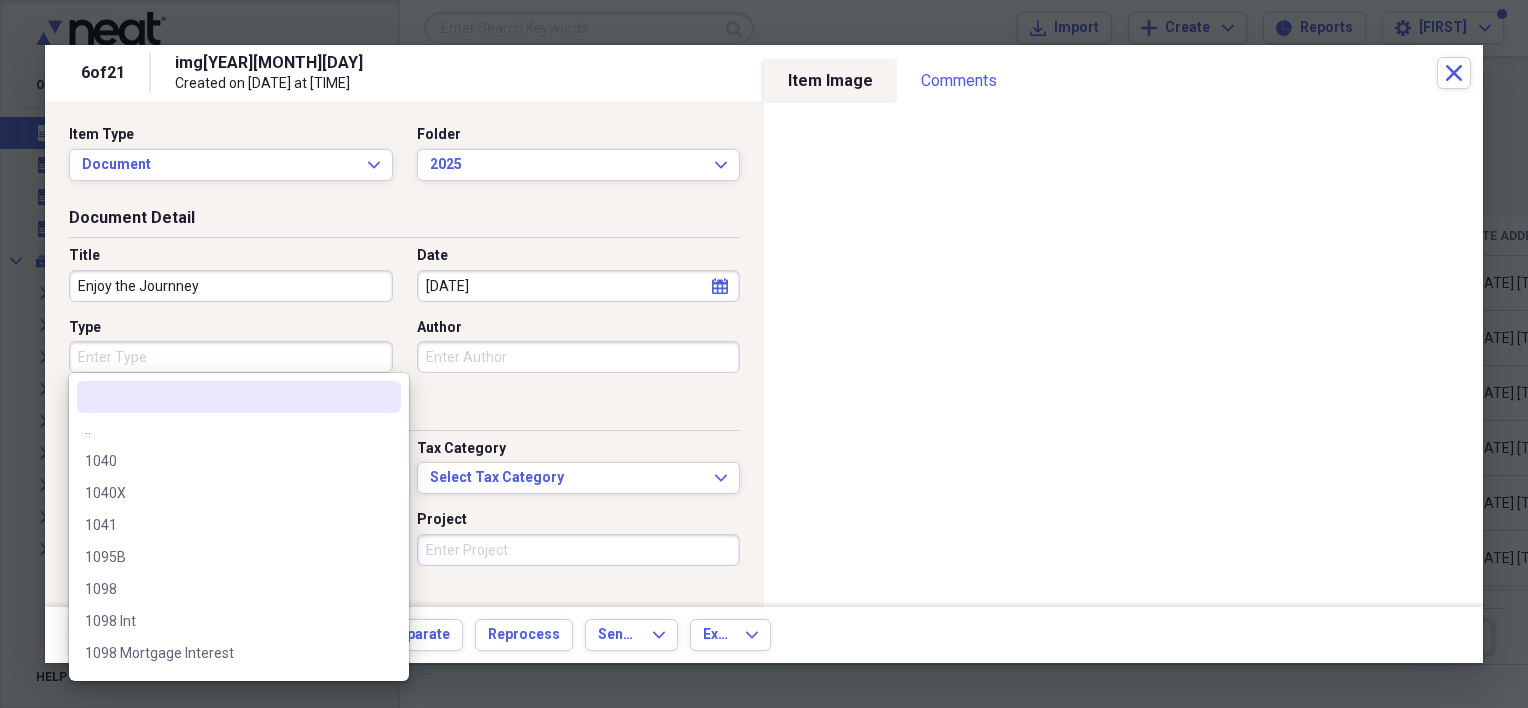 click on "Type" at bounding box center [231, 357] 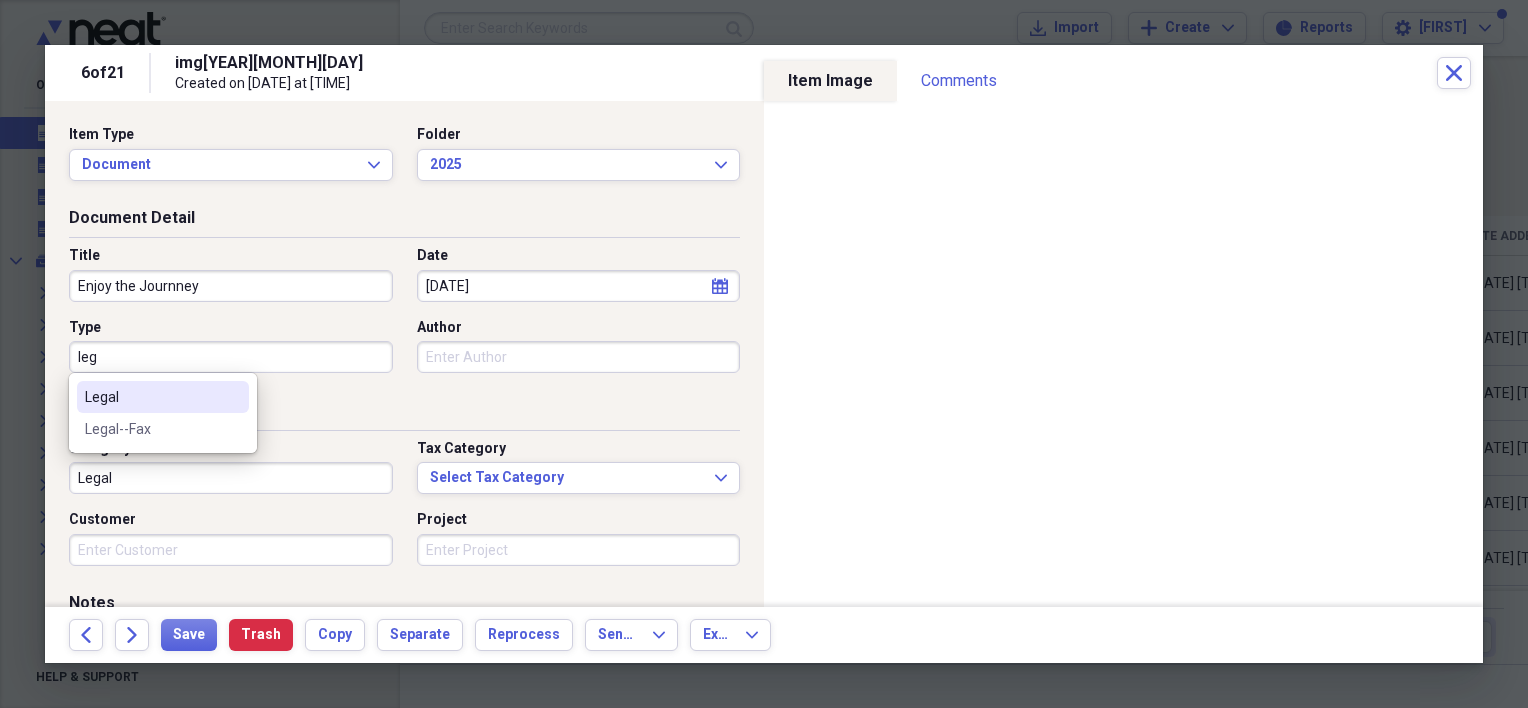 click on "Legal" at bounding box center (151, 397) 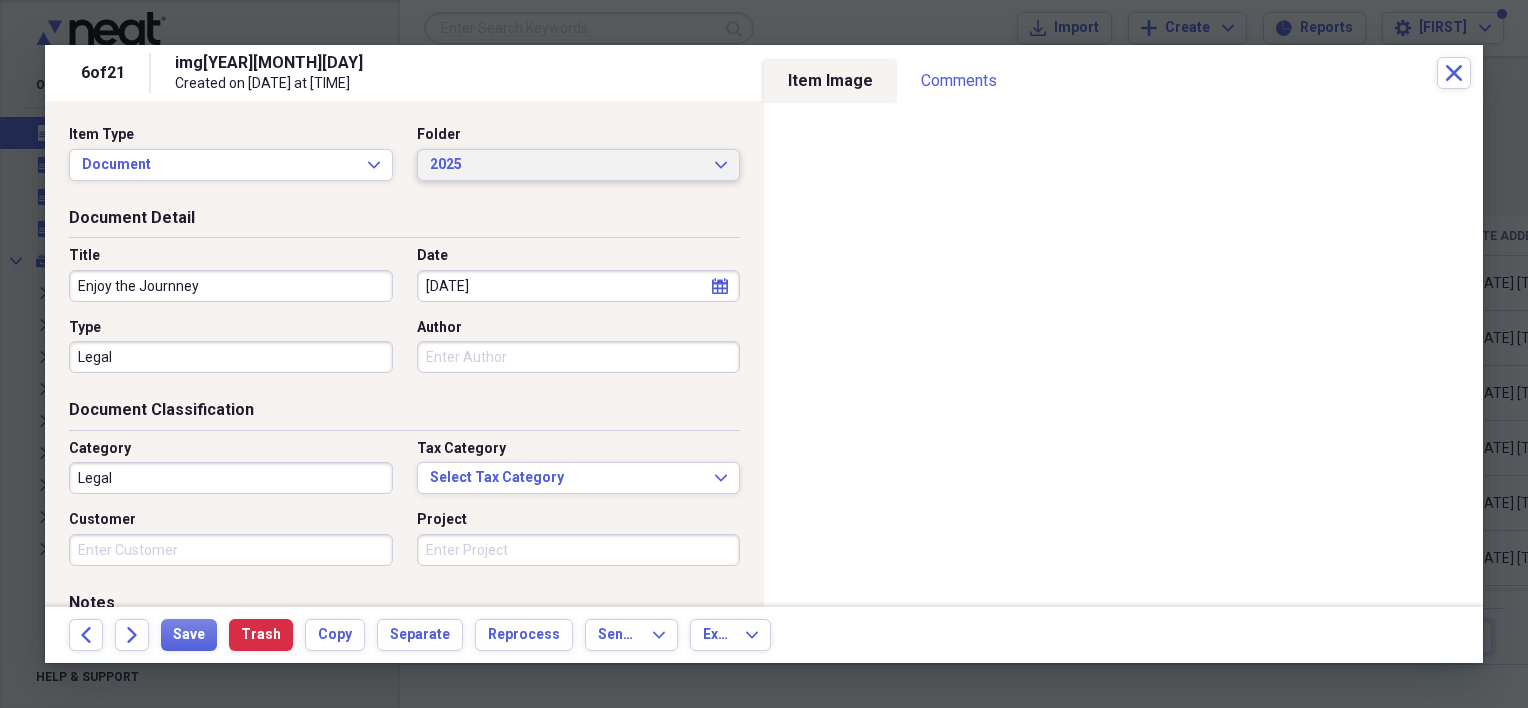 click on "2025" at bounding box center [567, 165] 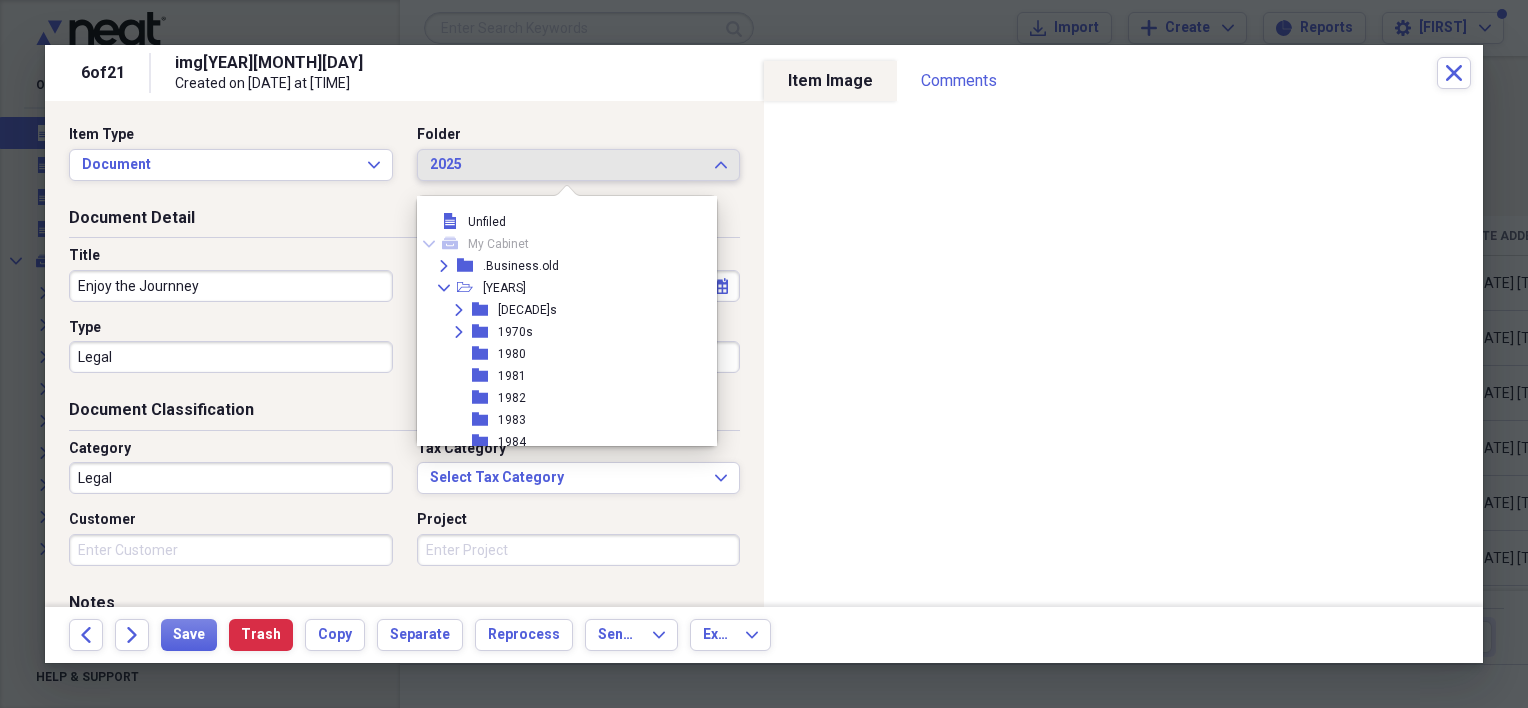 scroll, scrollTop: 1243, scrollLeft: 0, axis: vertical 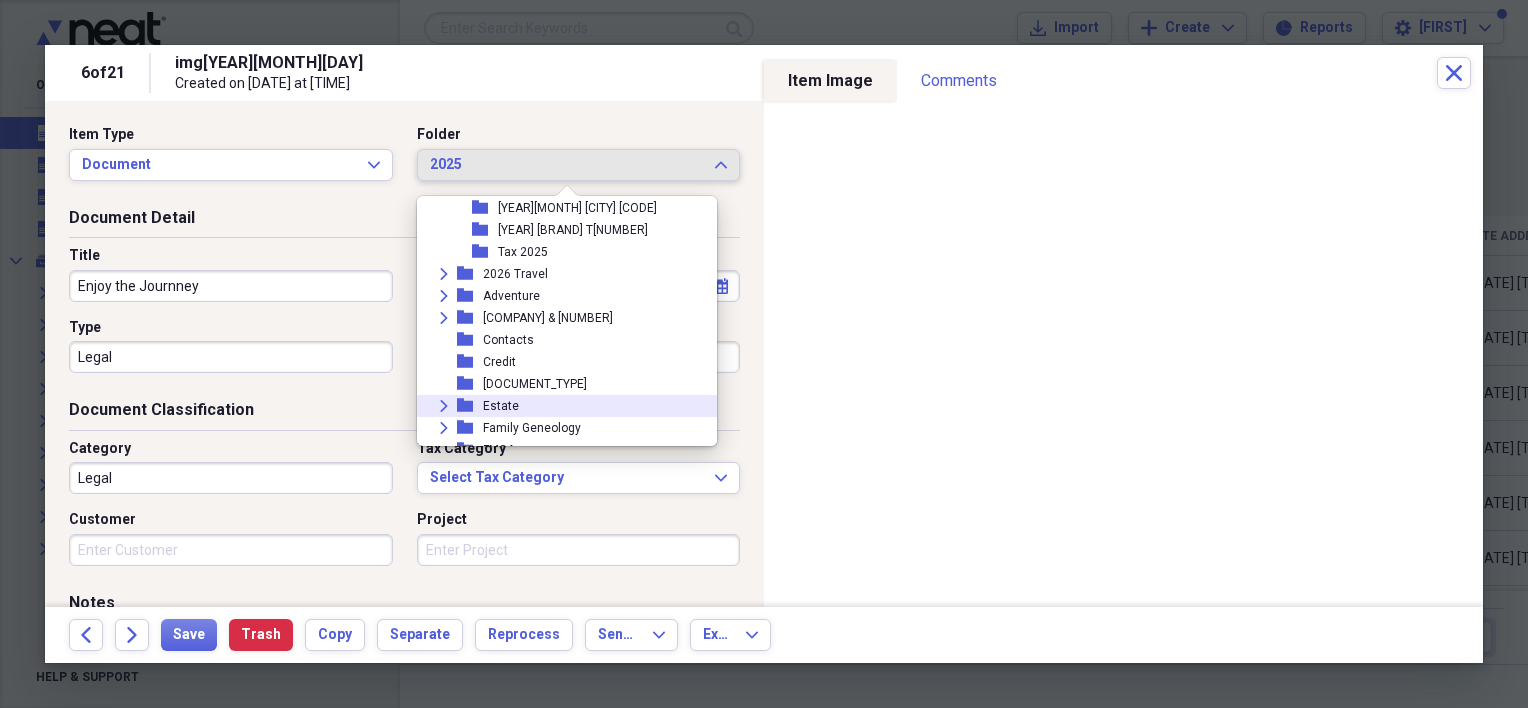 click on "Expand" 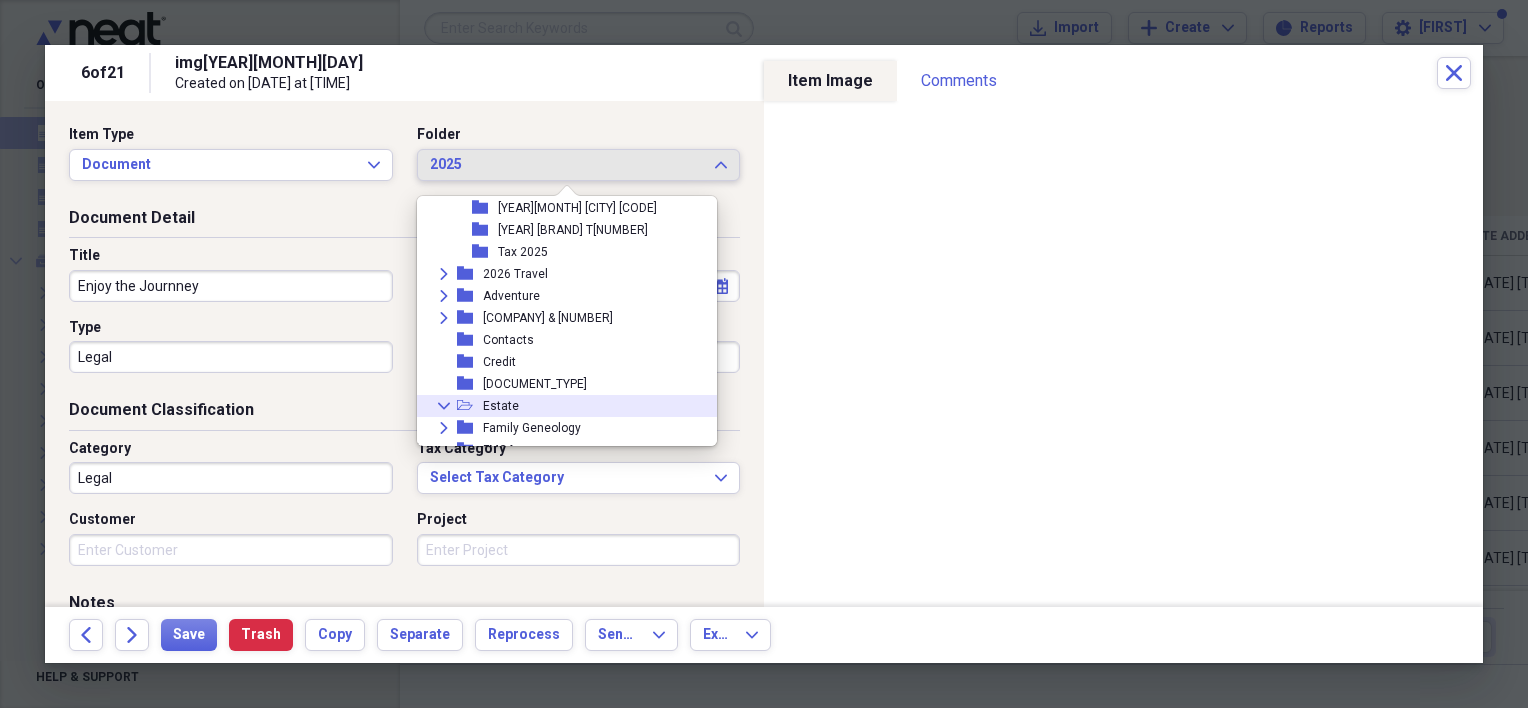 scroll, scrollTop: 1754, scrollLeft: 0, axis: vertical 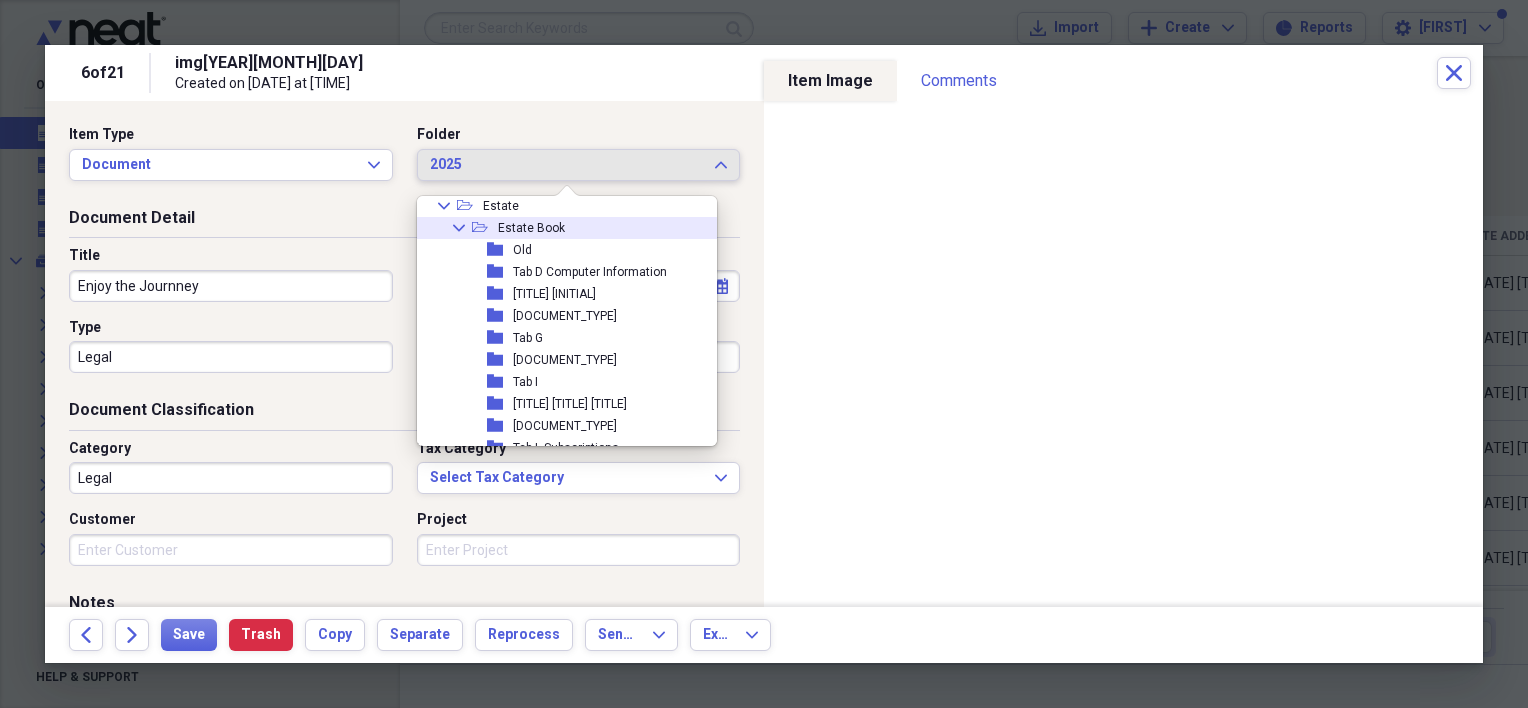 click on "Collapse" 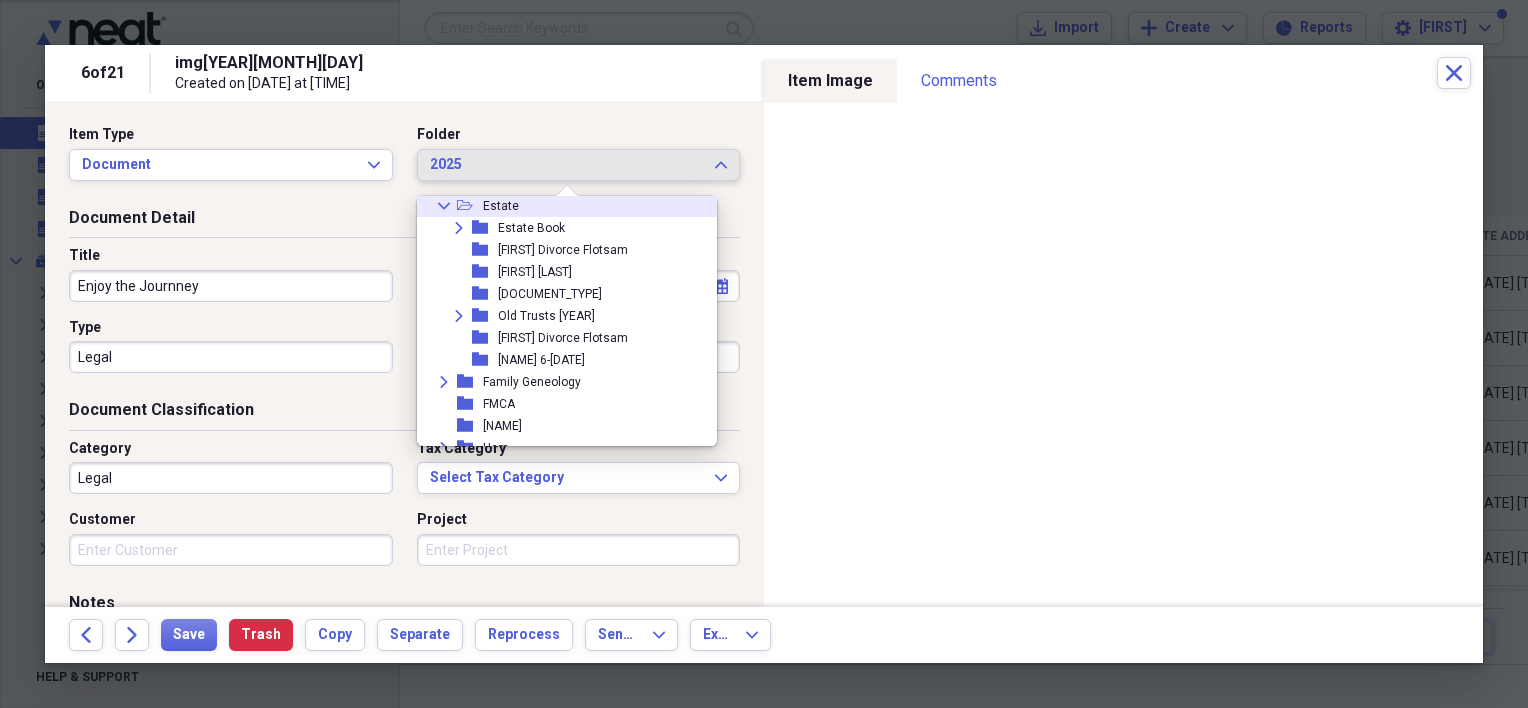 click on "Estate" at bounding box center [501, 206] 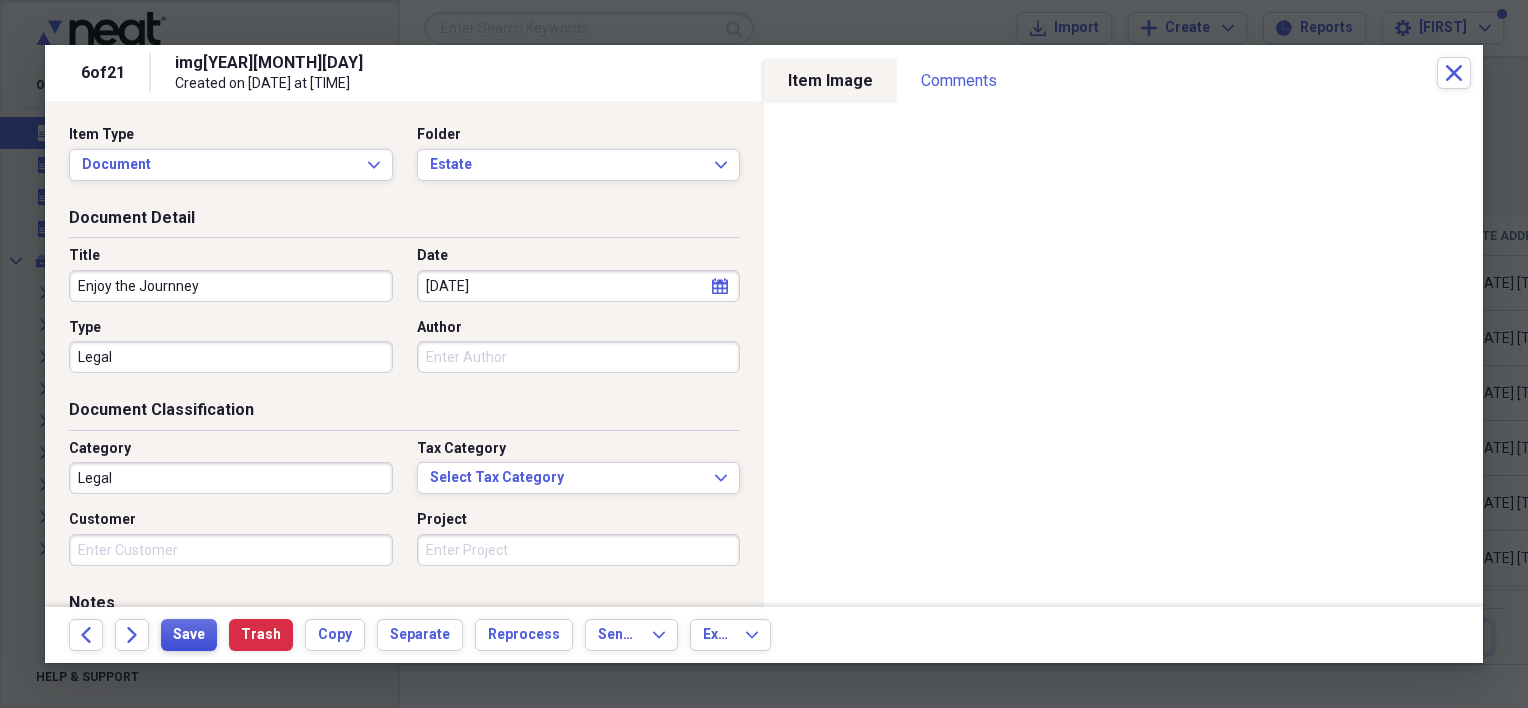 click on "Save" at bounding box center [189, 635] 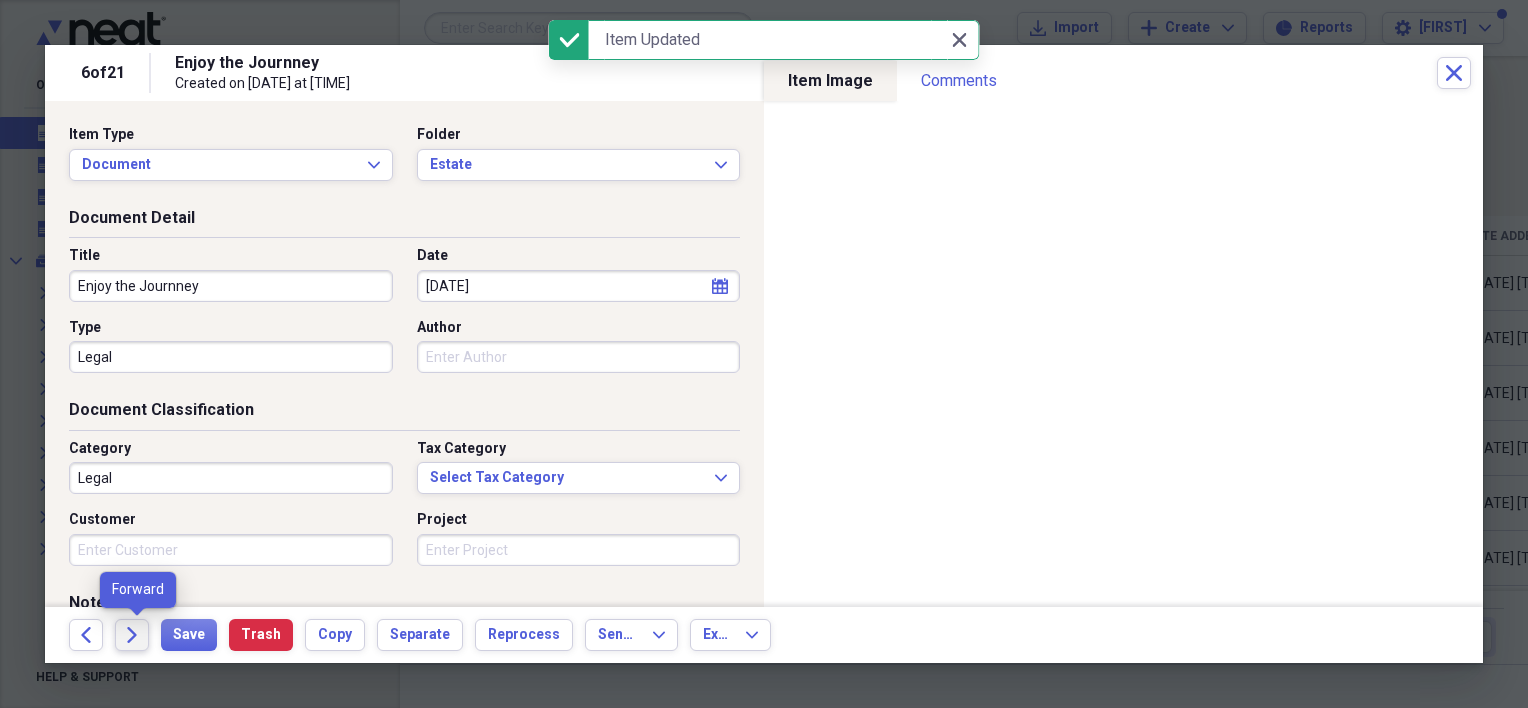 click on "Forward" 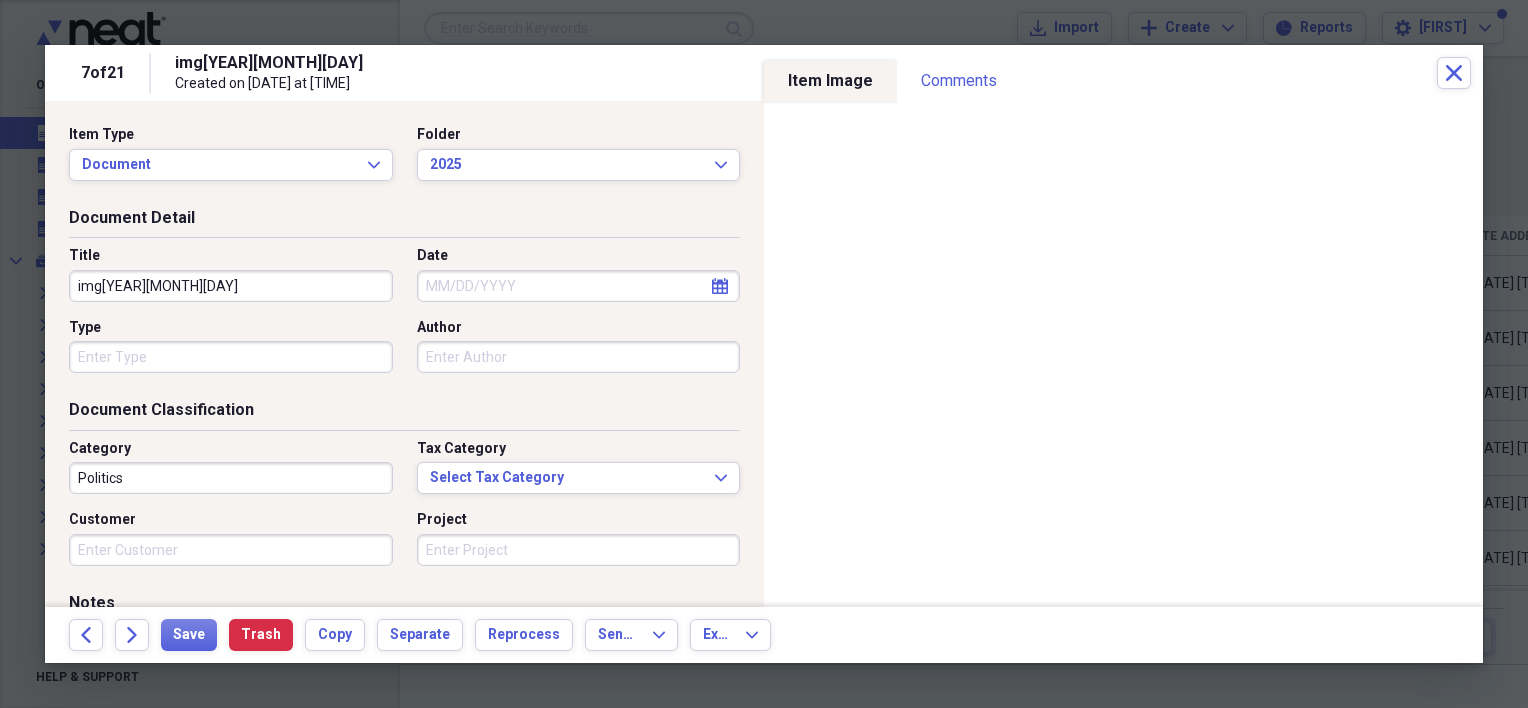 drag, startPoint x: 234, startPoint y: 288, endPoint x: 76, endPoint y: 288, distance: 158 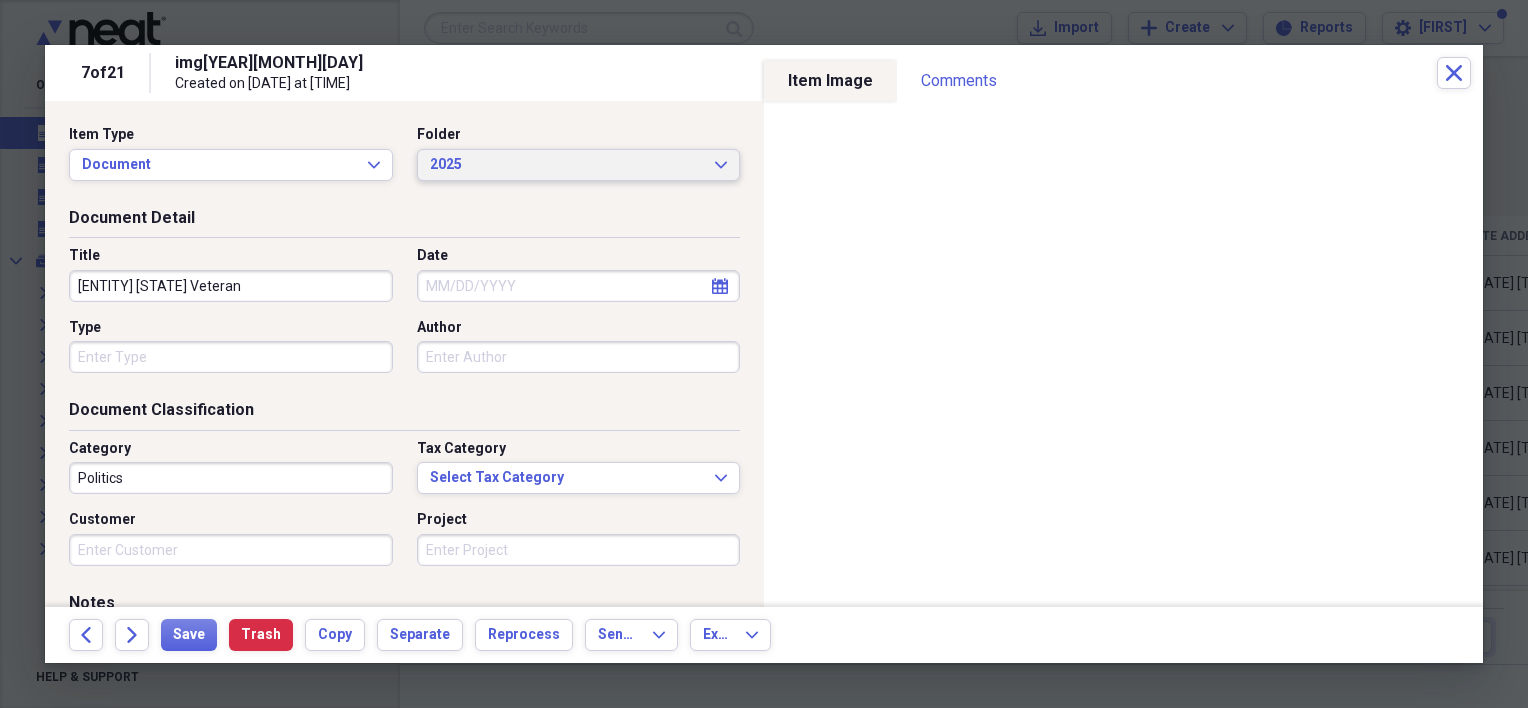 type on "[ENTITY] [STATE] Veteran" 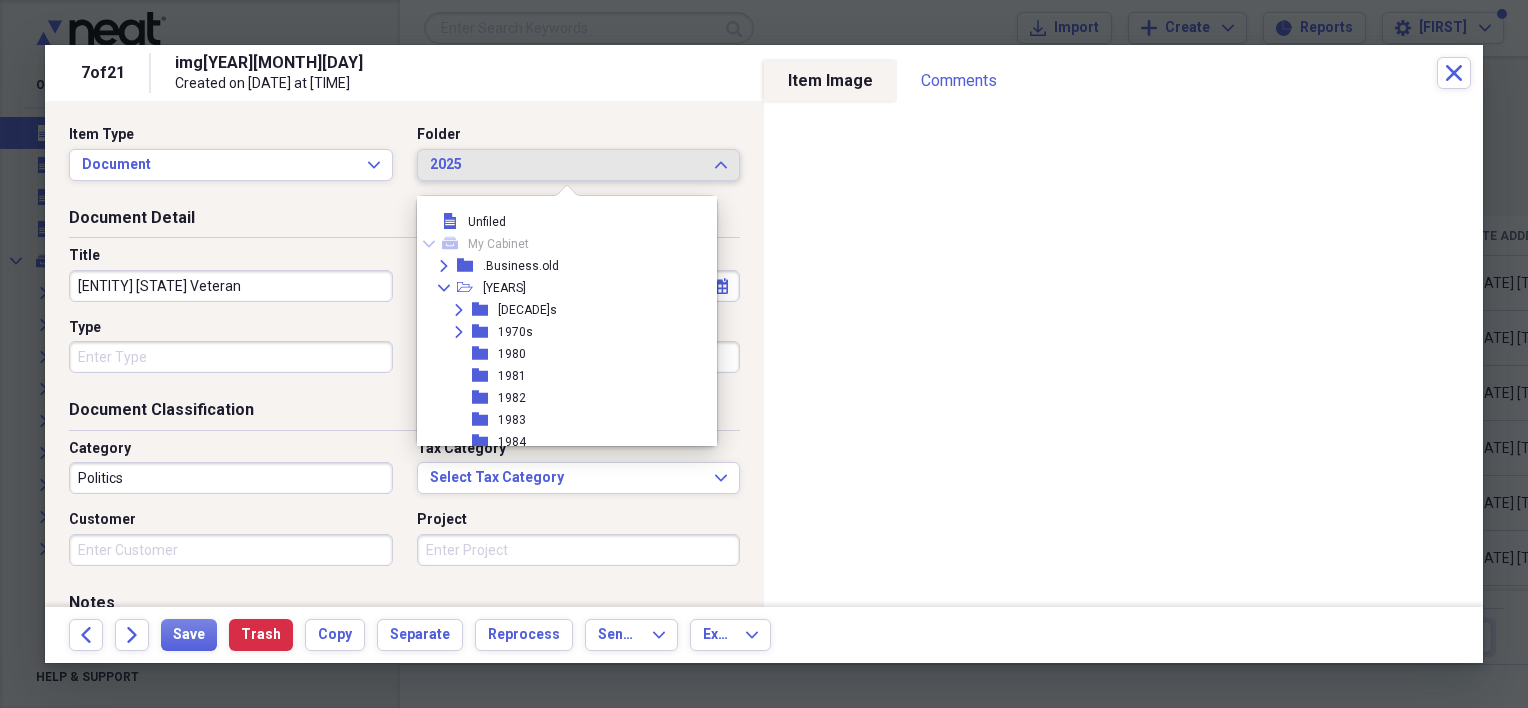 scroll, scrollTop: 1243, scrollLeft: 0, axis: vertical 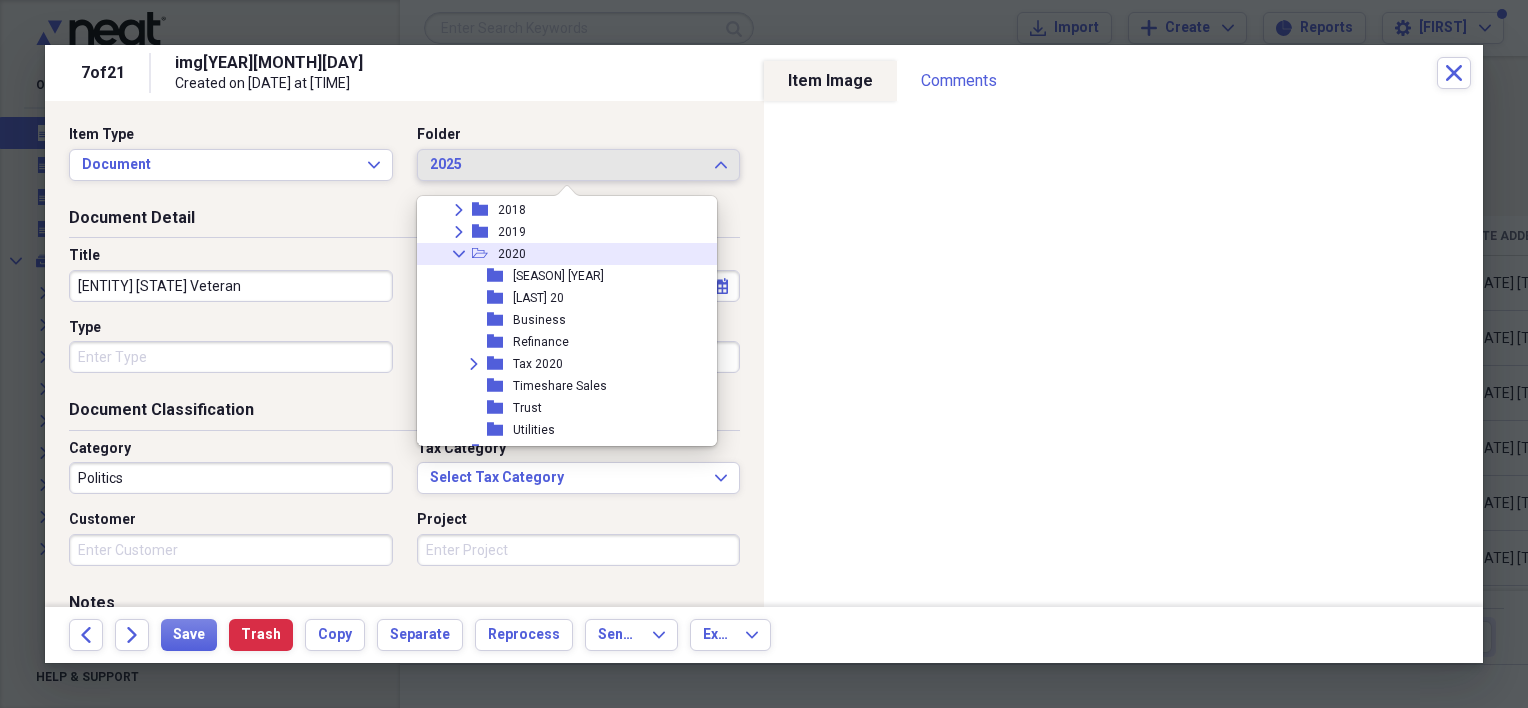 click on "Collapse" 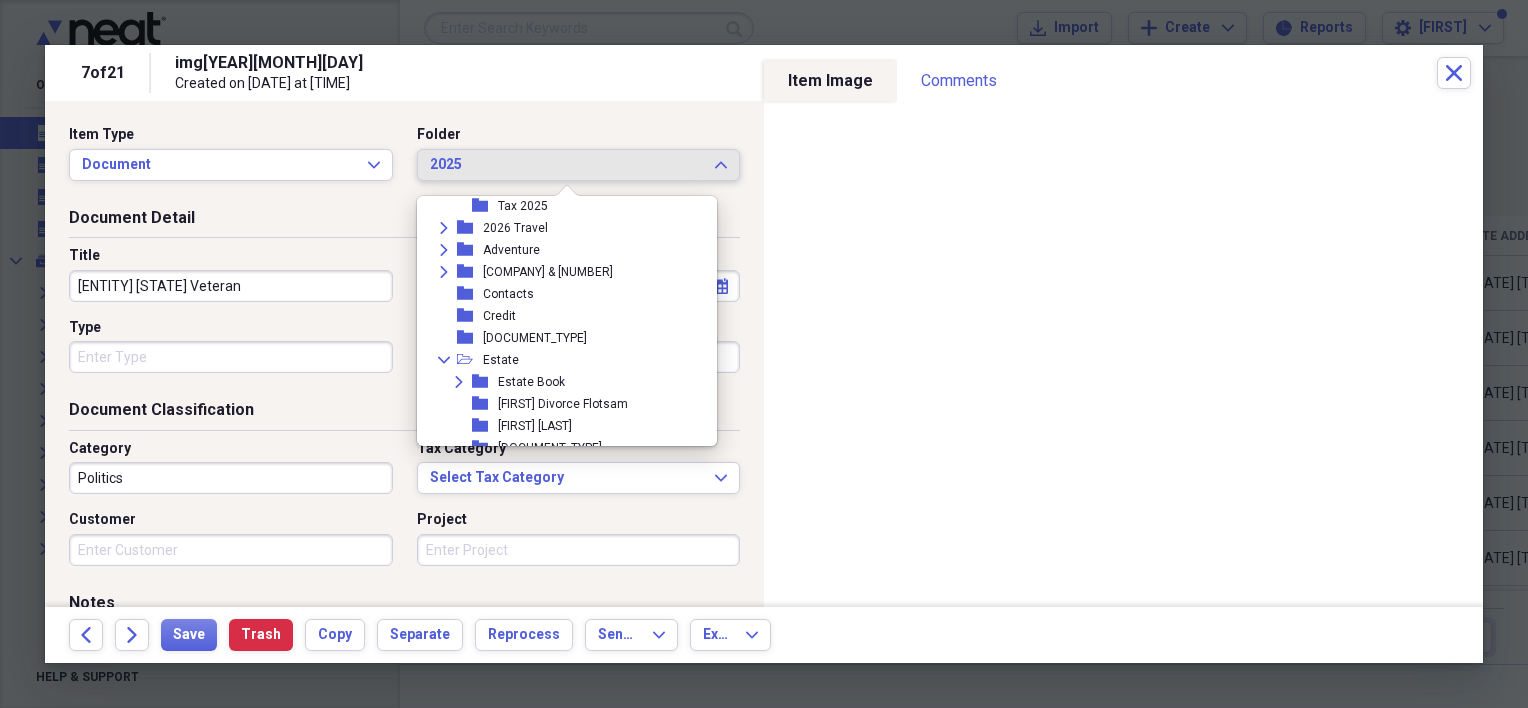 scroll, scrollTop: 1524, scrollLeft: 0, axis: vertical 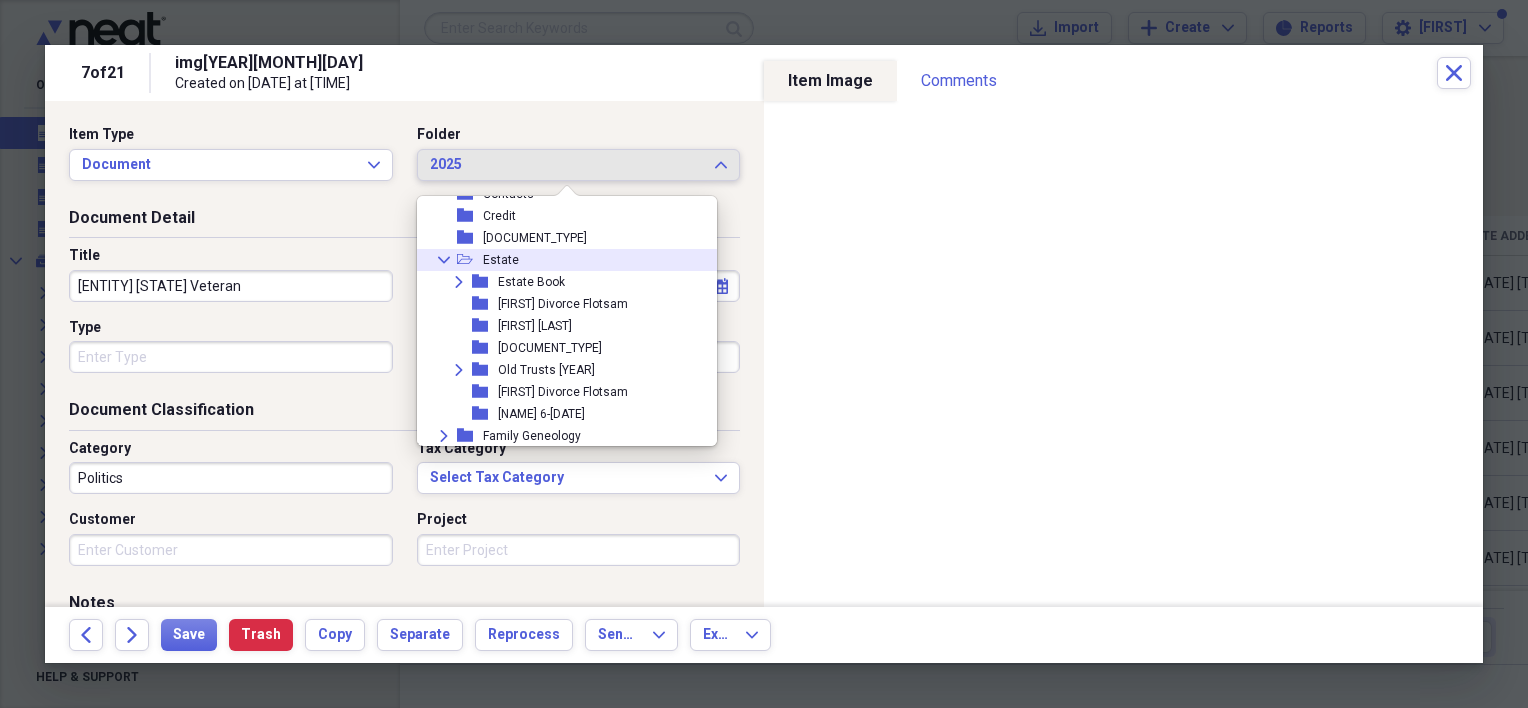click on "Collapse open-folder Estate" at bounding box center (559, 260) 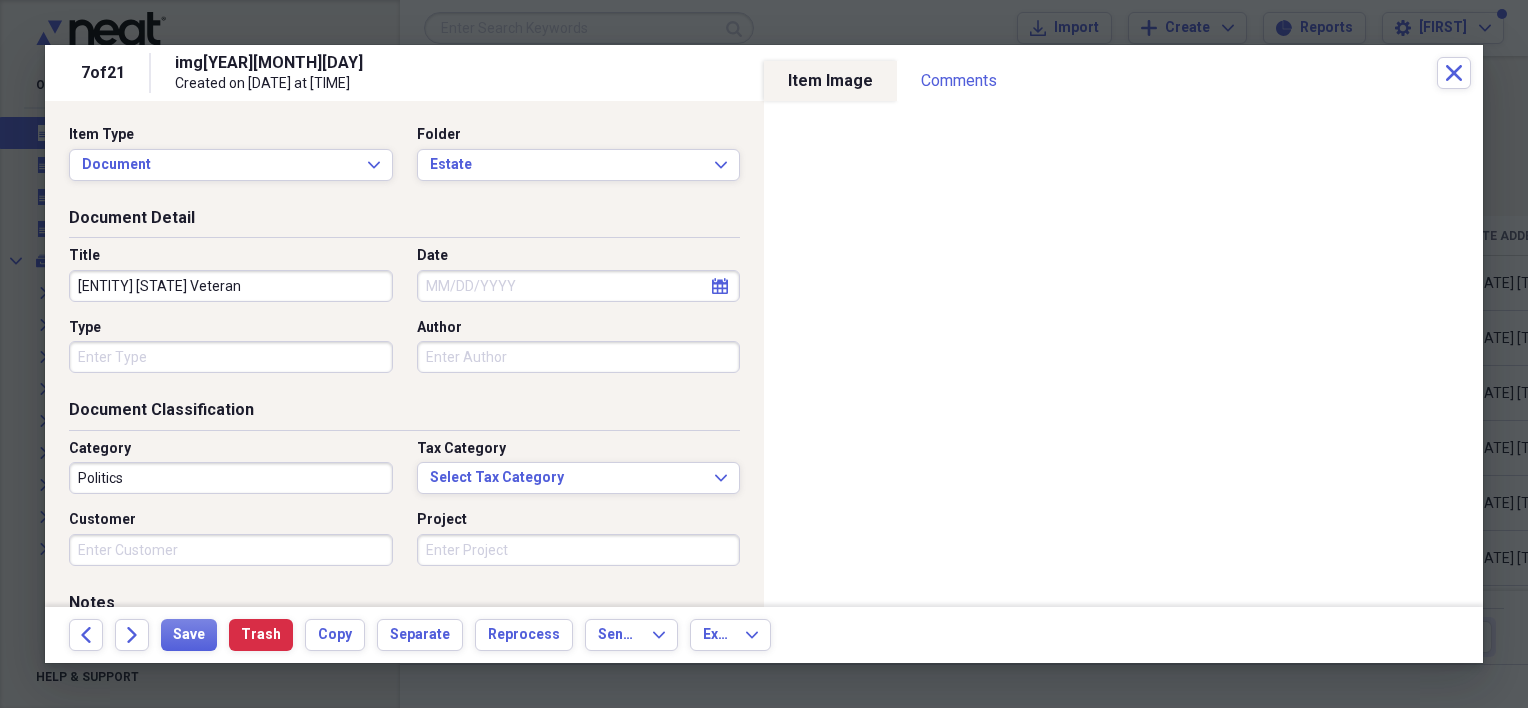 click on "Type" at bounding box center (231, 357) 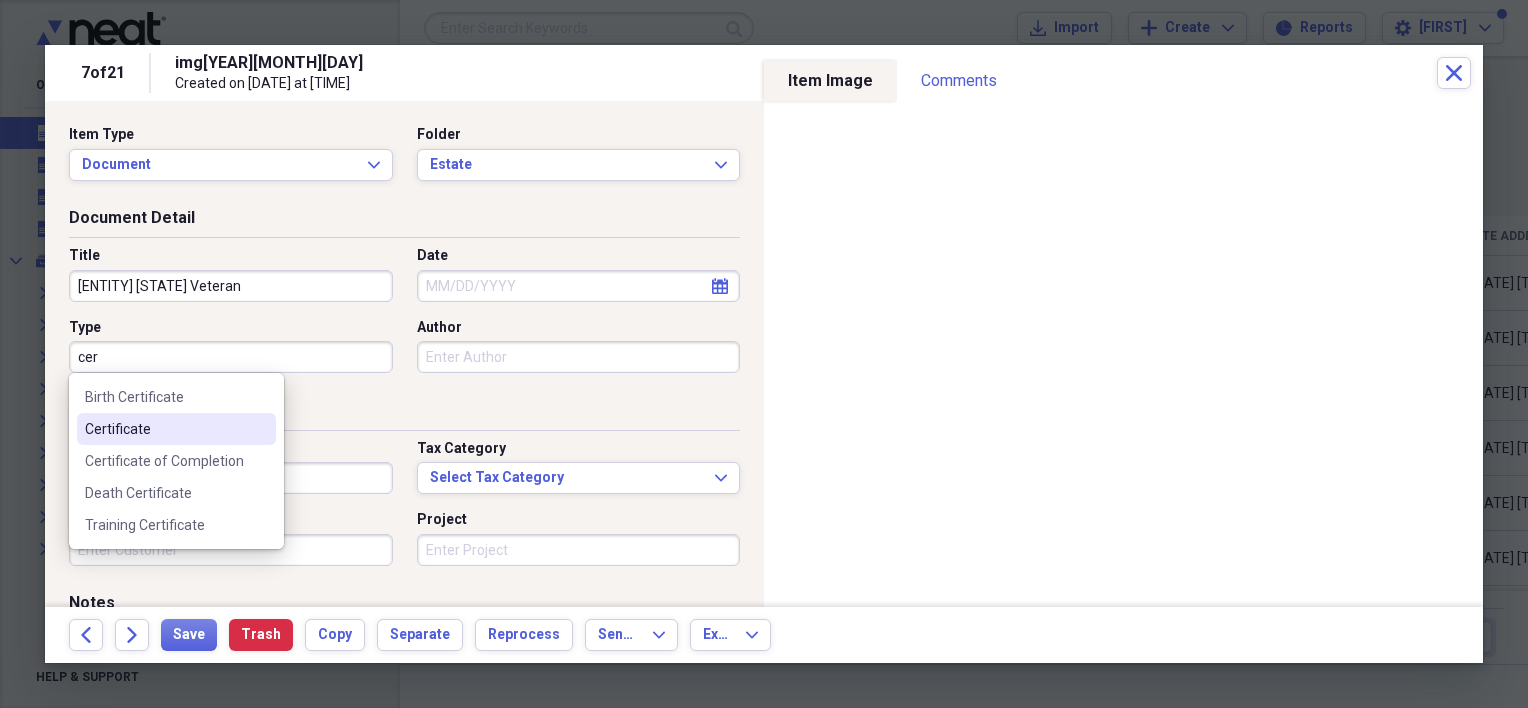 click on "Certificate" at bounding box center [176, 429] 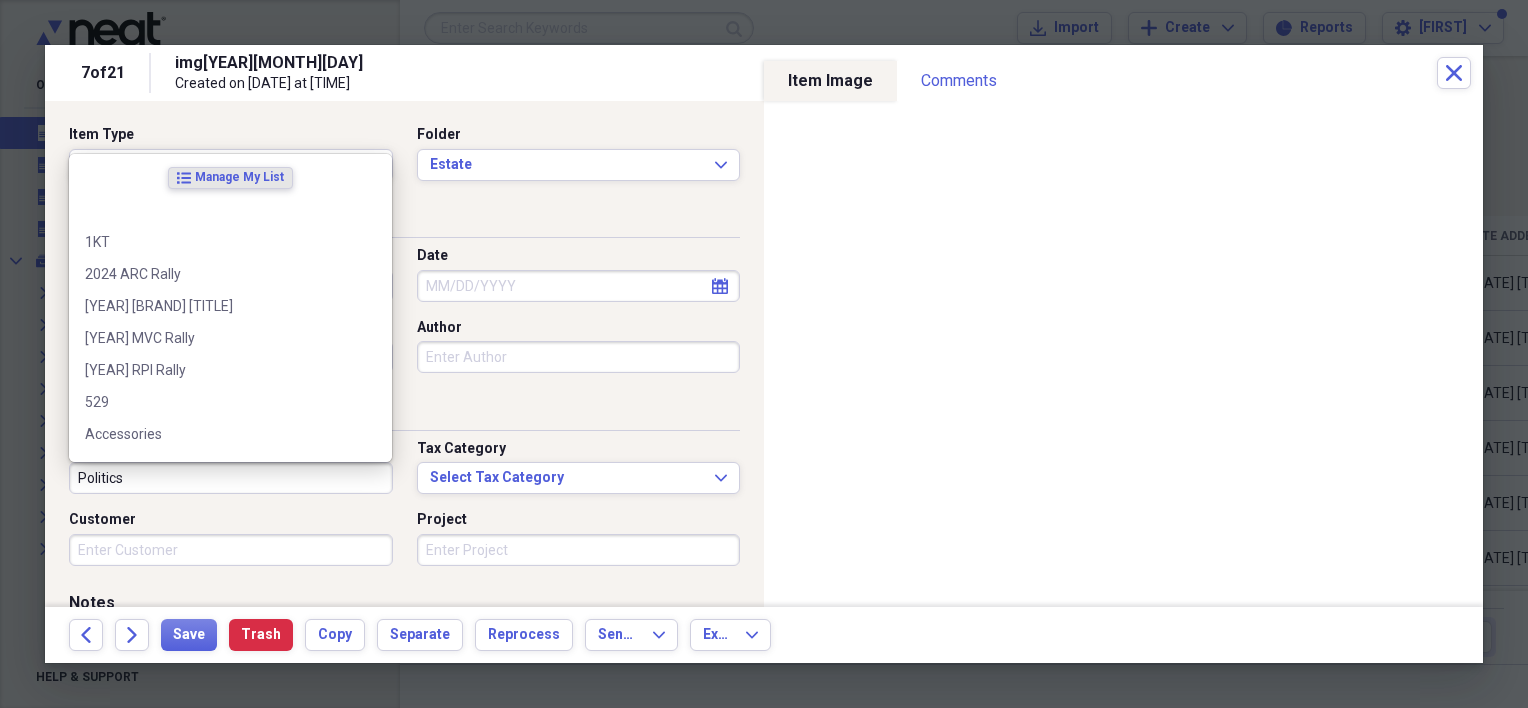 click on "Politics" at bounding box center [231, 478] 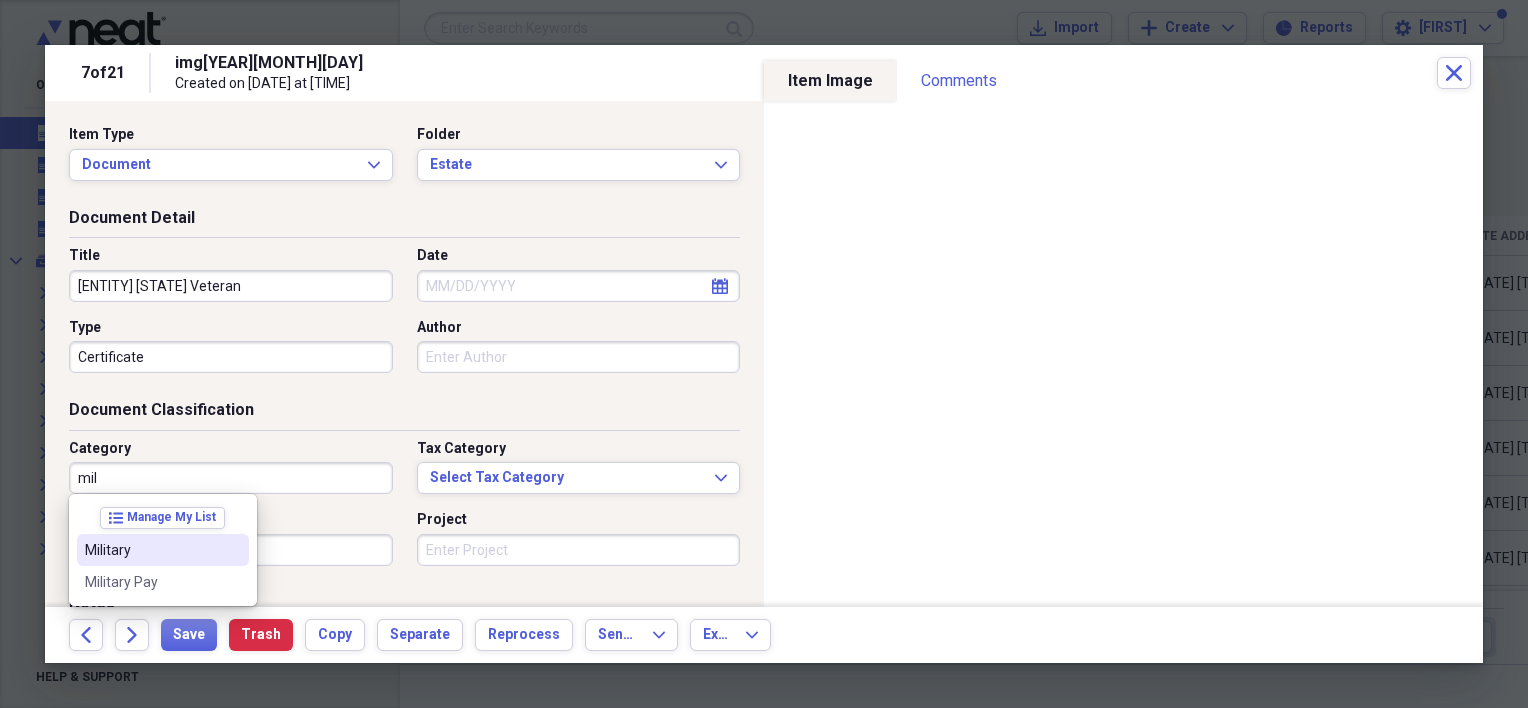 click on "Military" at bounding box center (151, 550) 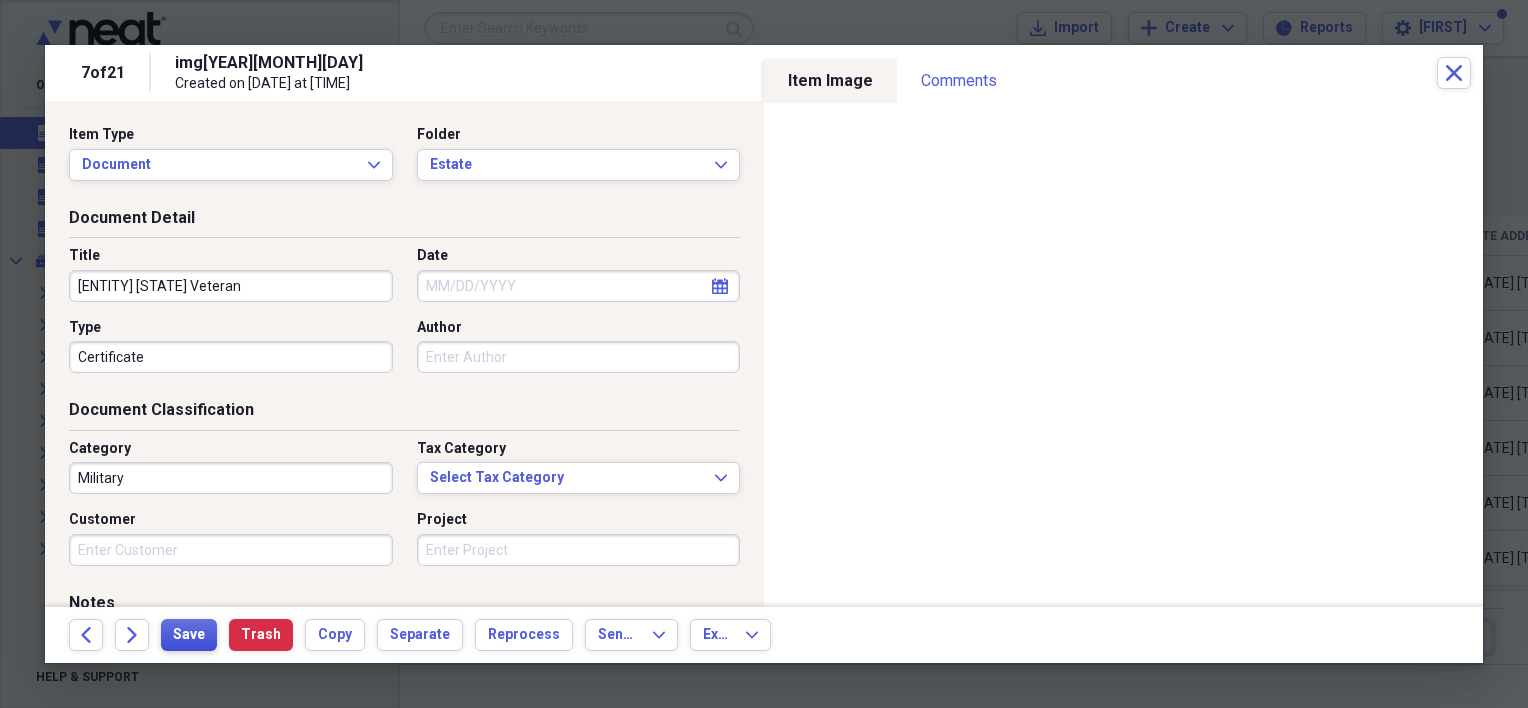click on "Save" at bounding box center [189, 635] 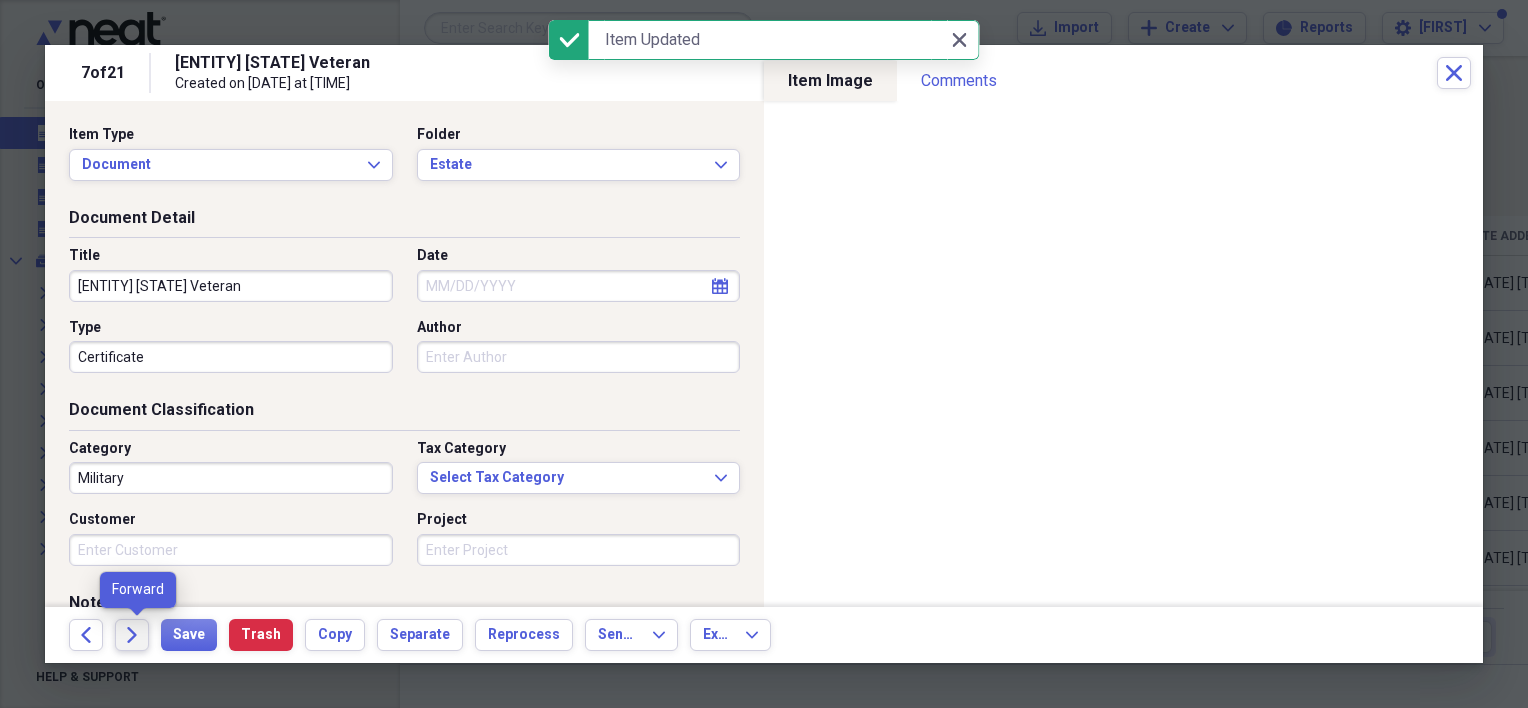 click 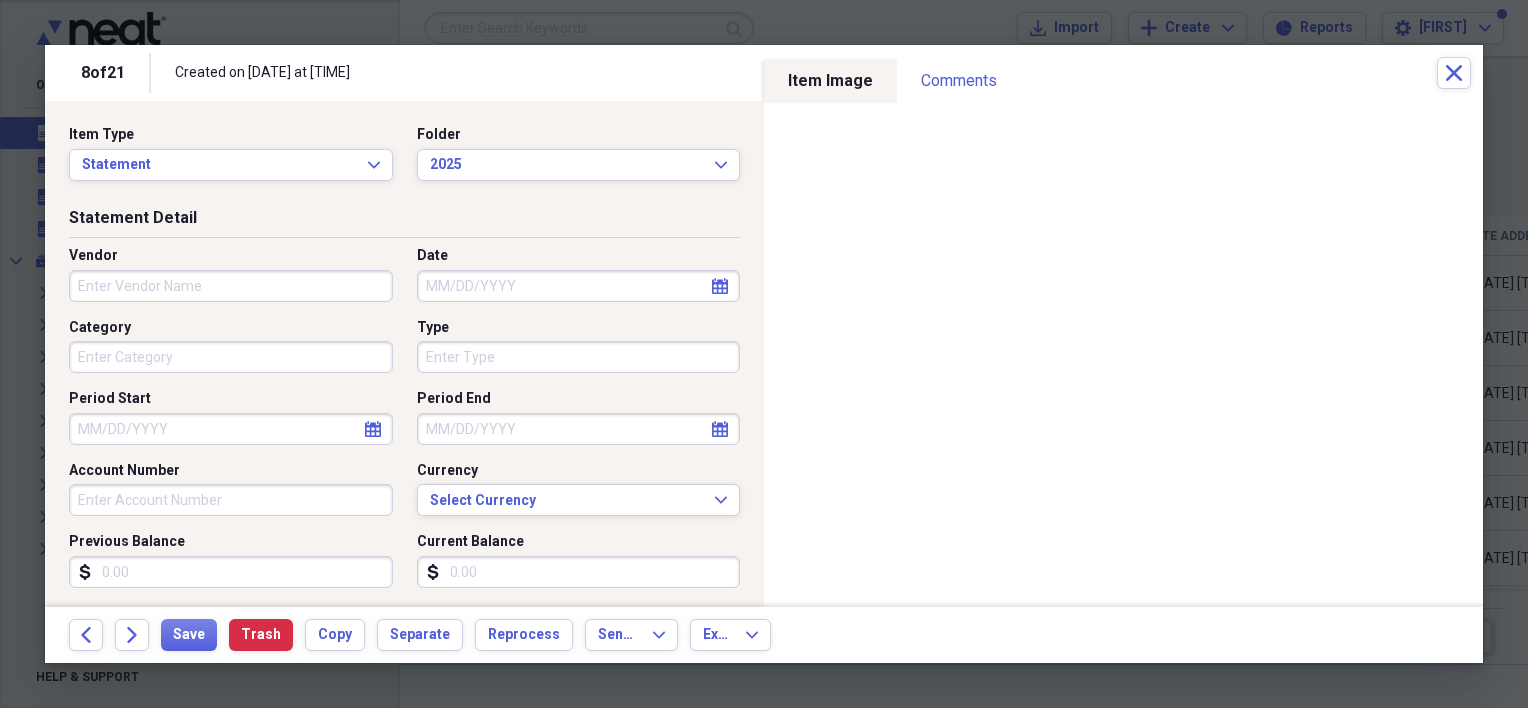 click on "Vendor" at bounding box center (231, 286) 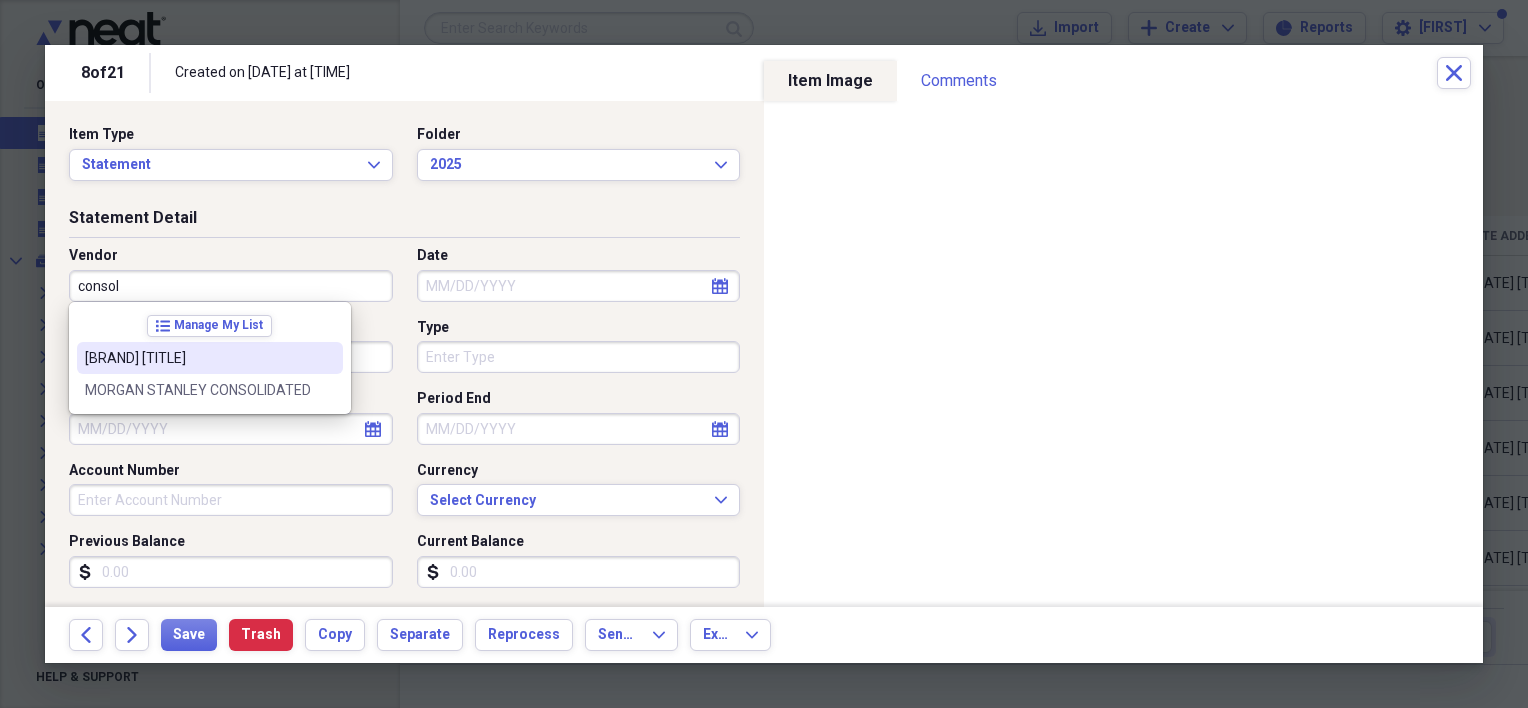 click on "[BRAND] [TITLE]" at bounding box center (198, 358) 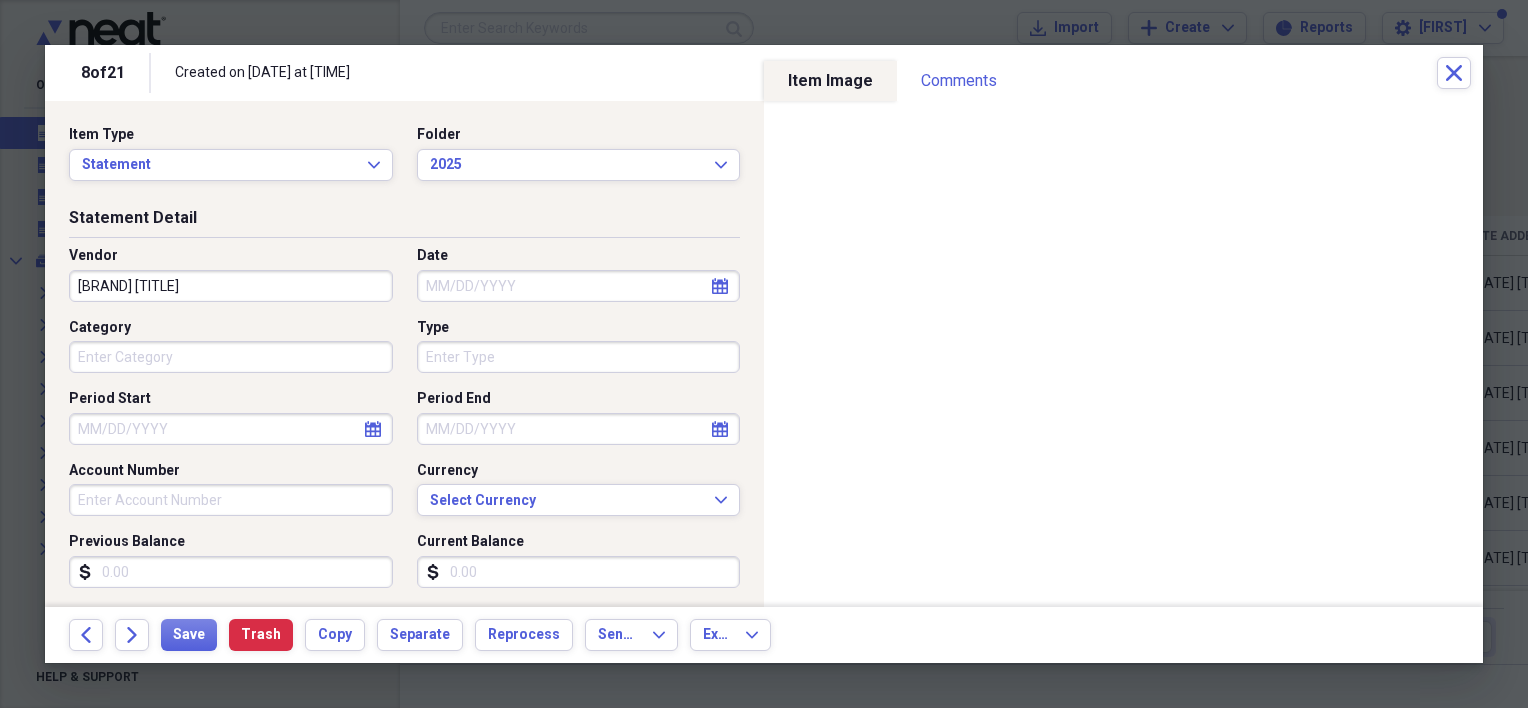 type on "Investment" 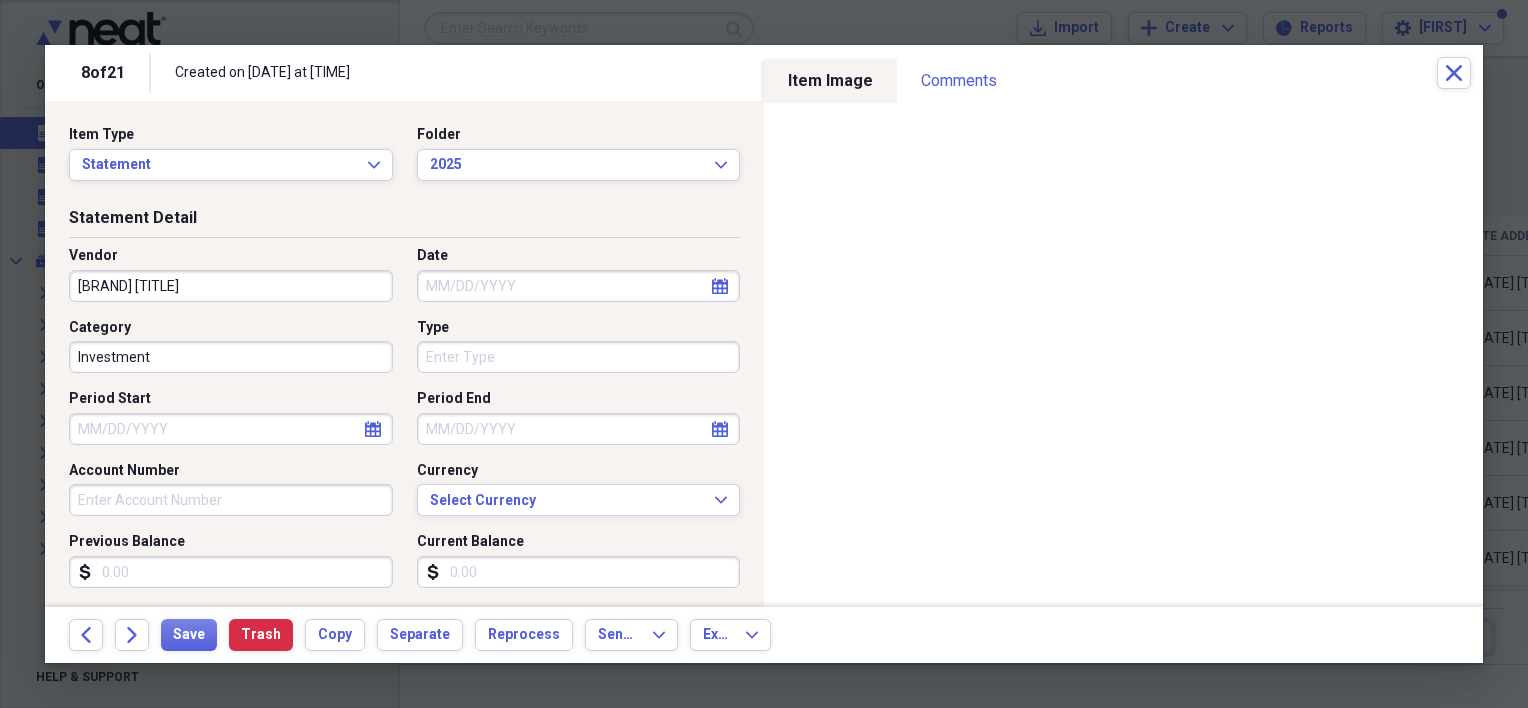 click on "Date" at bounding box center [579, 286] 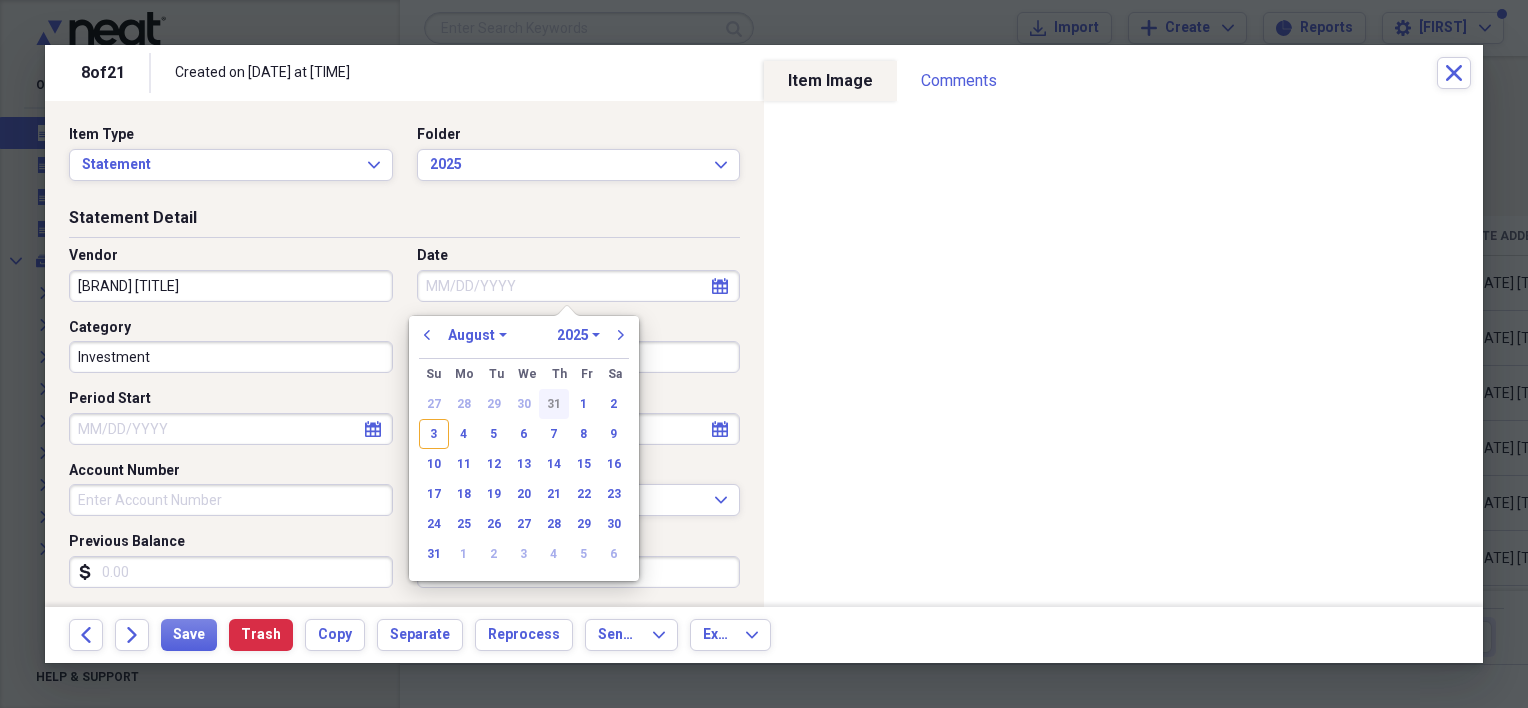 click on "31" at bounding box center (554, 404) 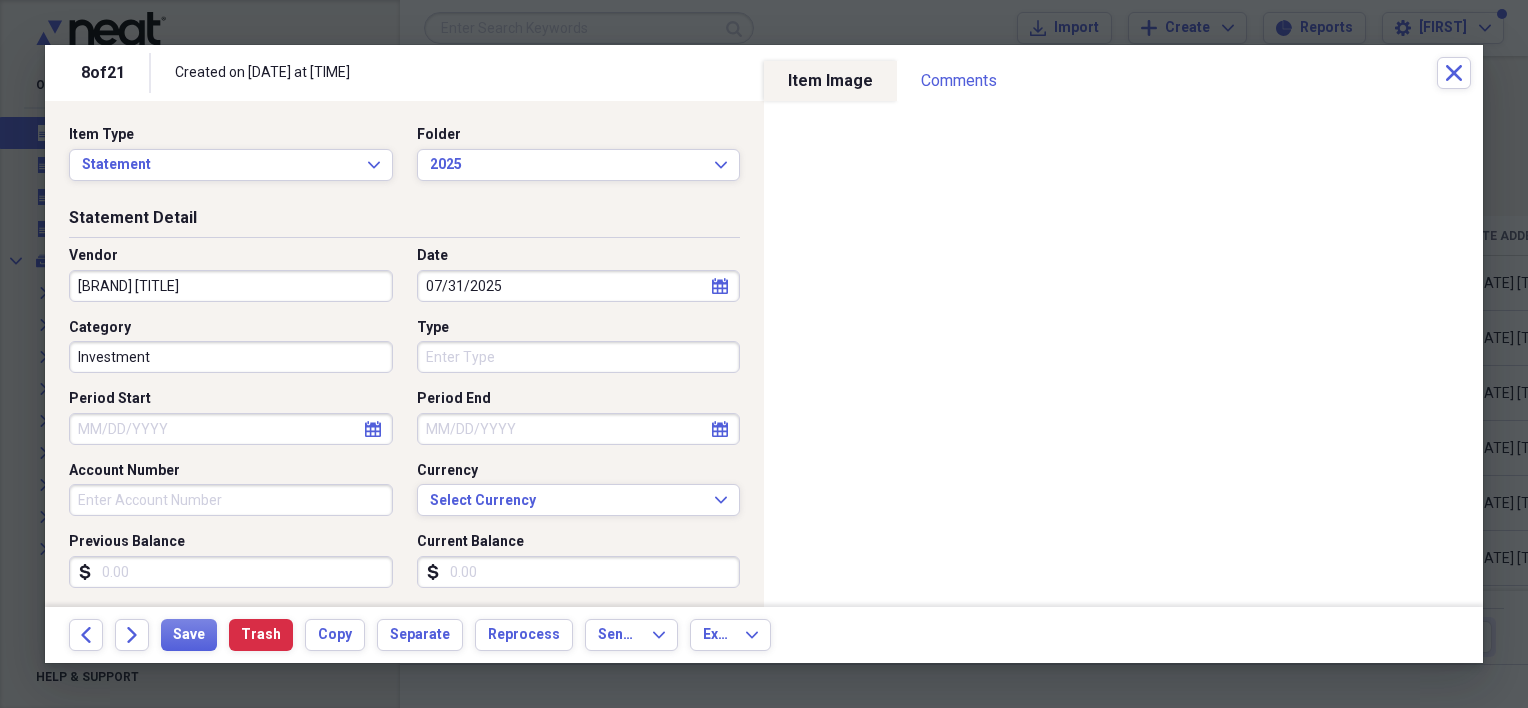 select on "7" 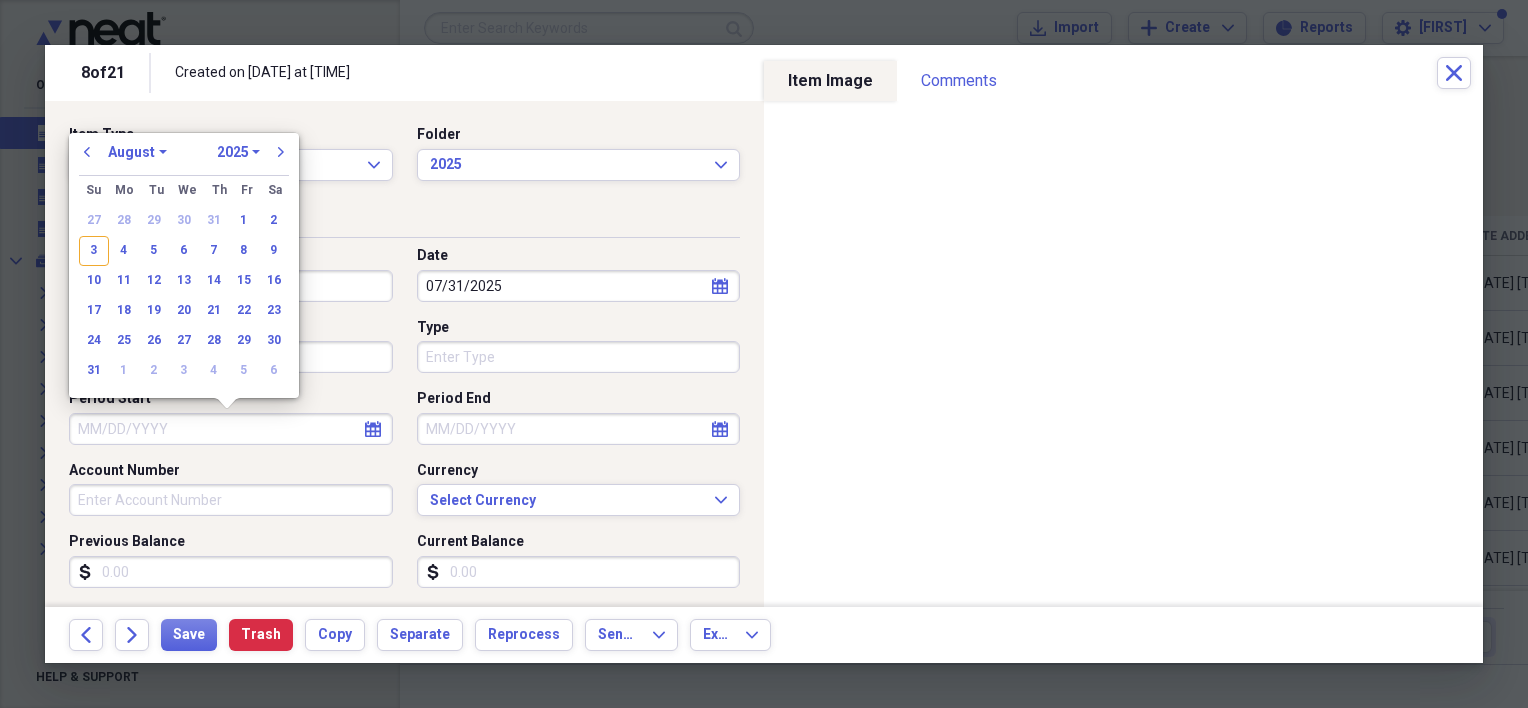 click on "Period Start" at bounding box center [231, 429] 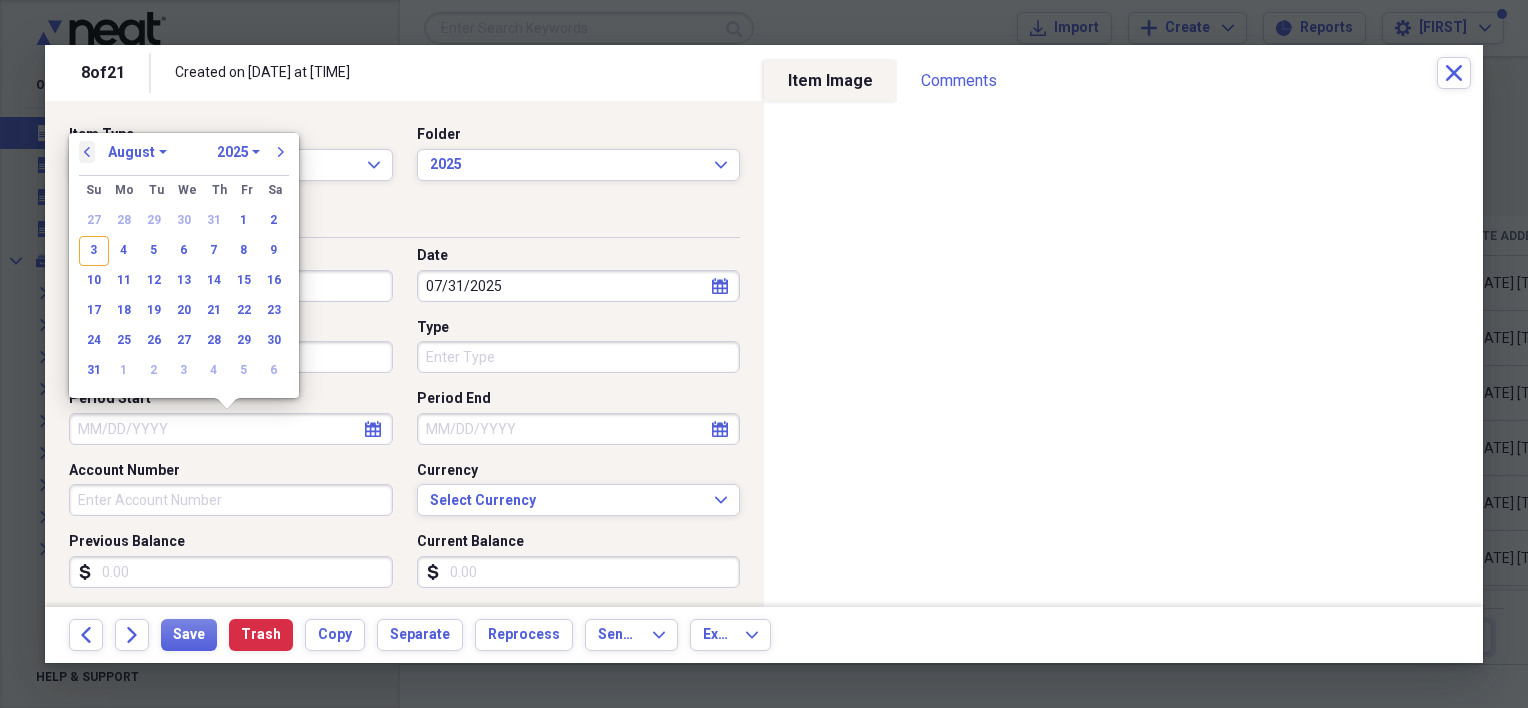 click on "previous" at bounding box center (87, 152) 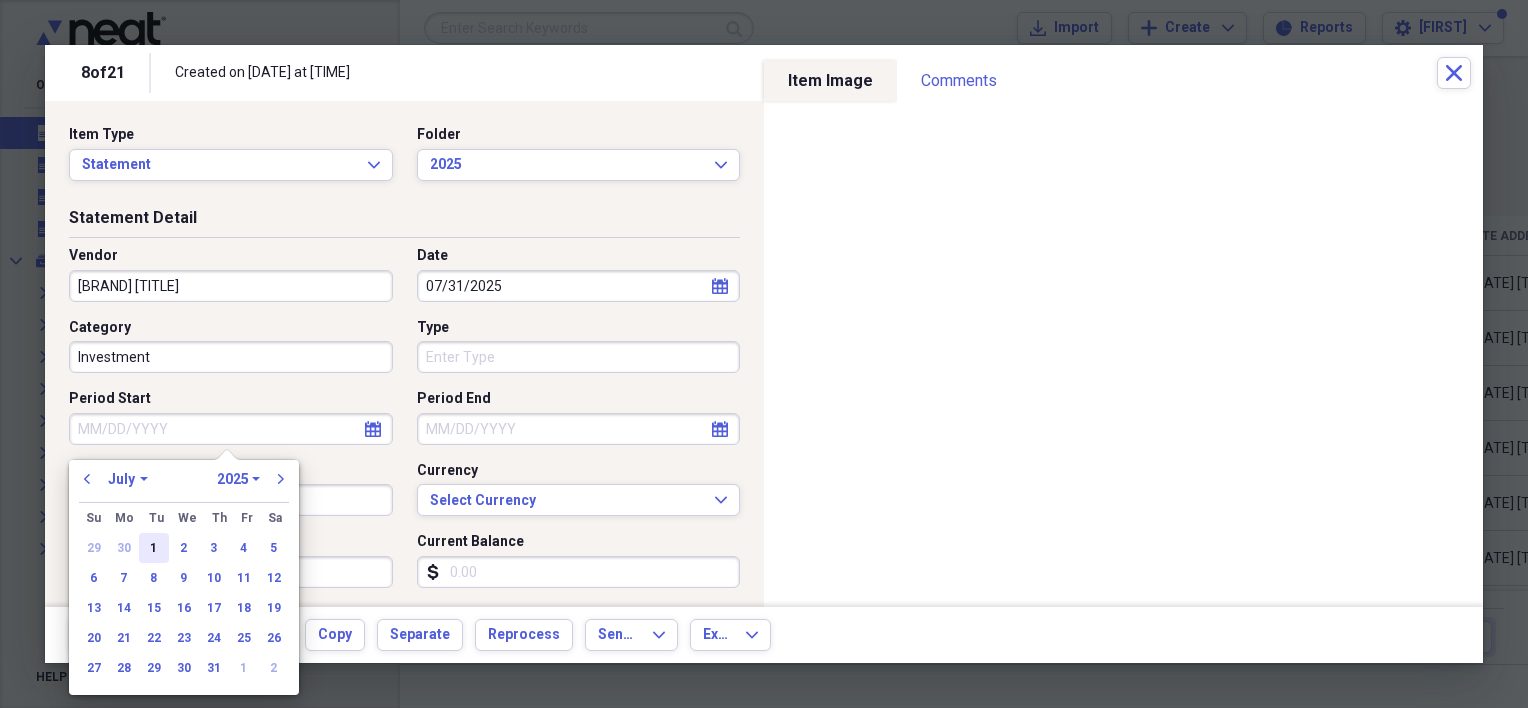 click on "1" at bounding box center (154, 548) 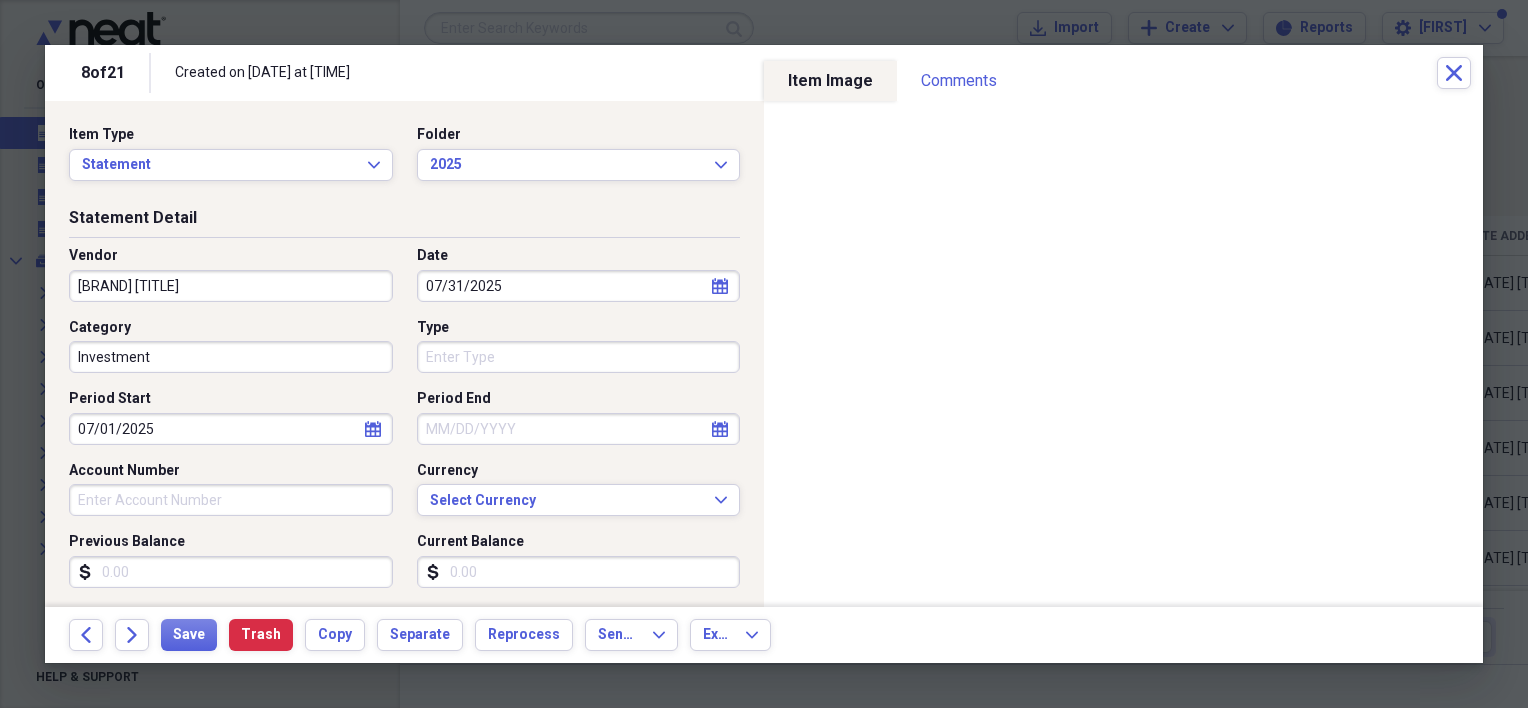 select on "7" 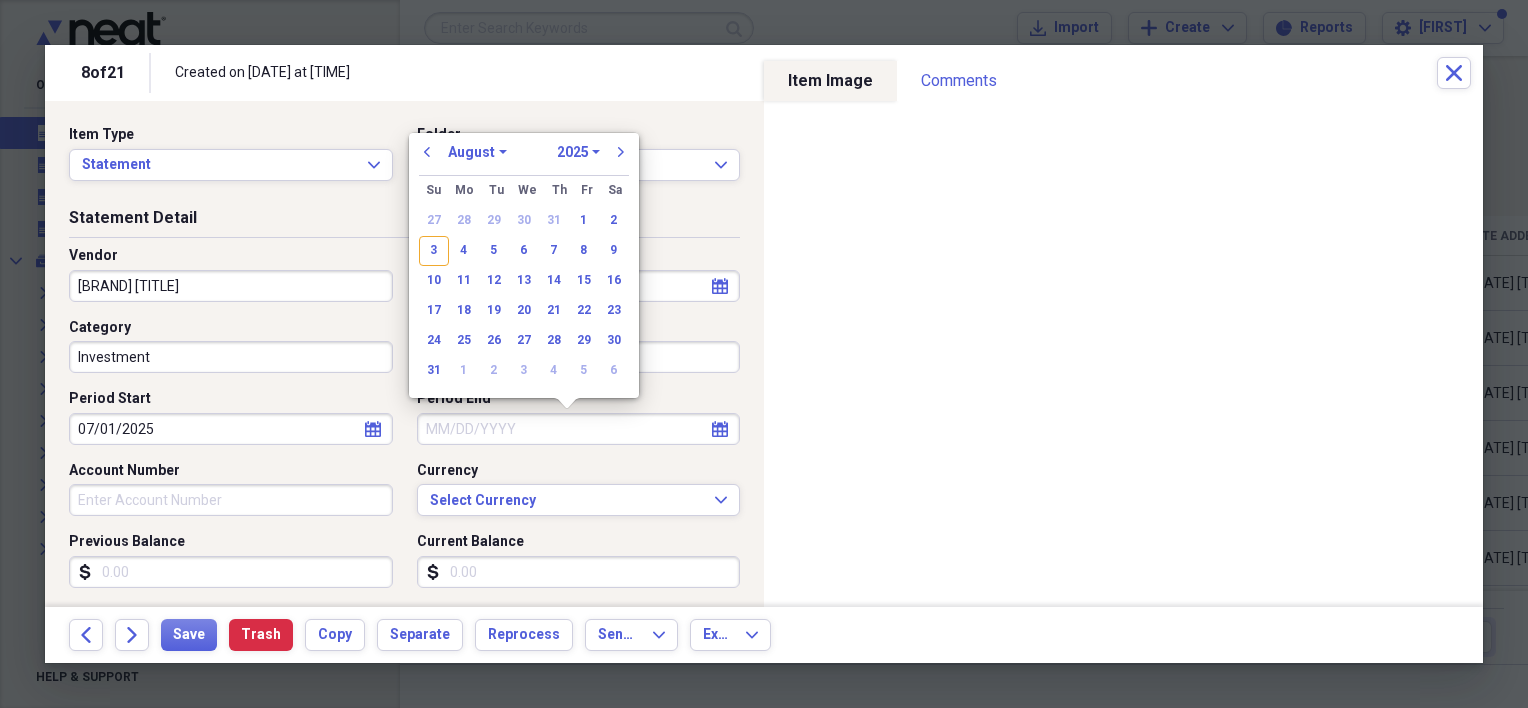 click on "Period End" at bounding box center [579, 429] 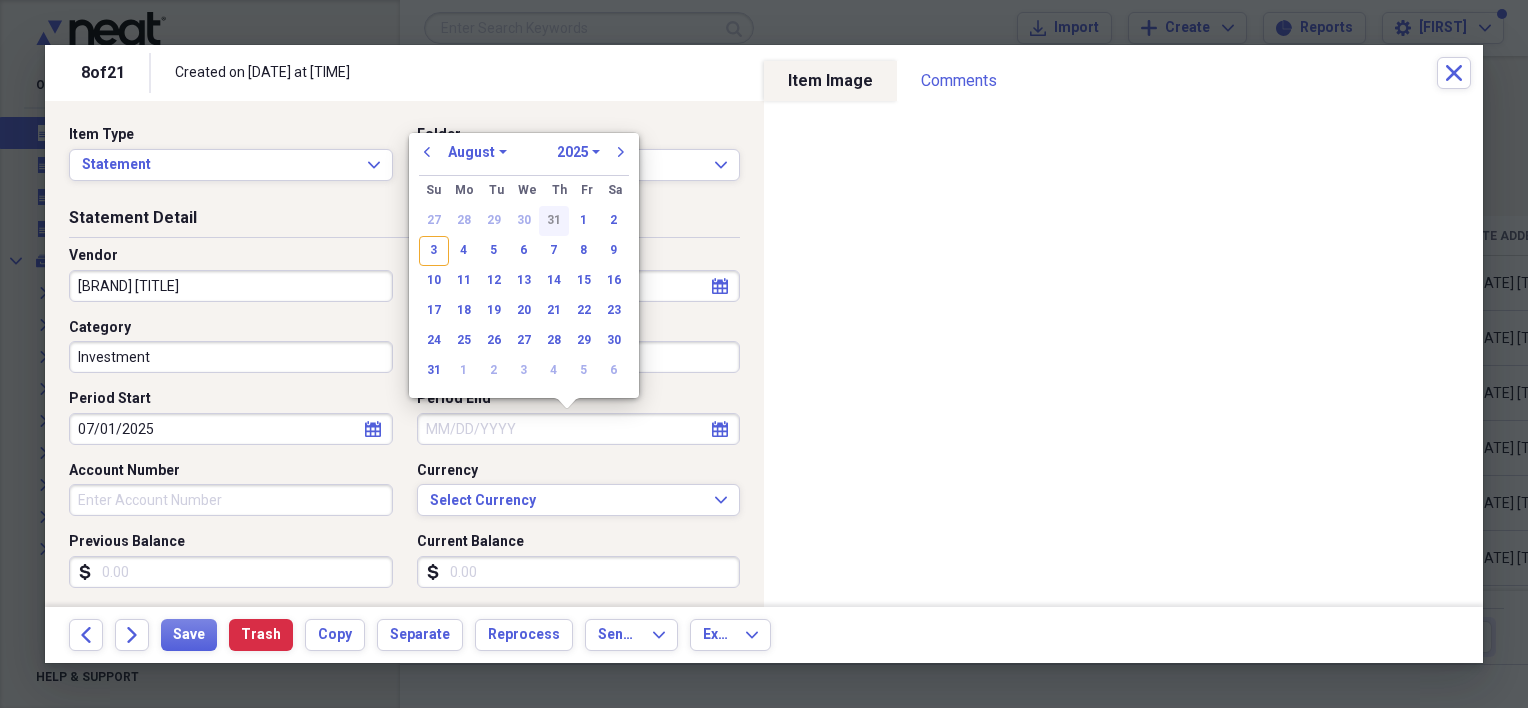 click on "31" at bounding box center [554, 221] 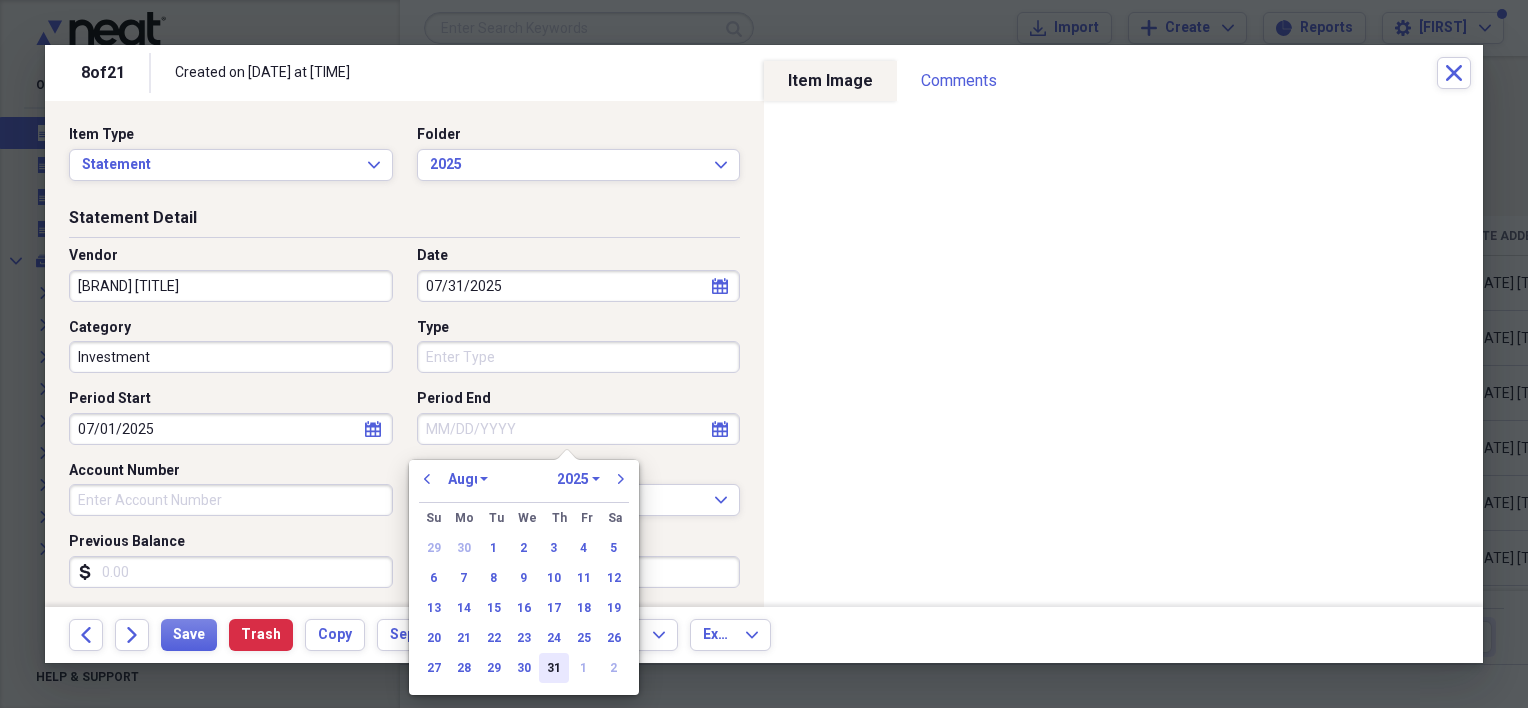 type on "07/31/2025" 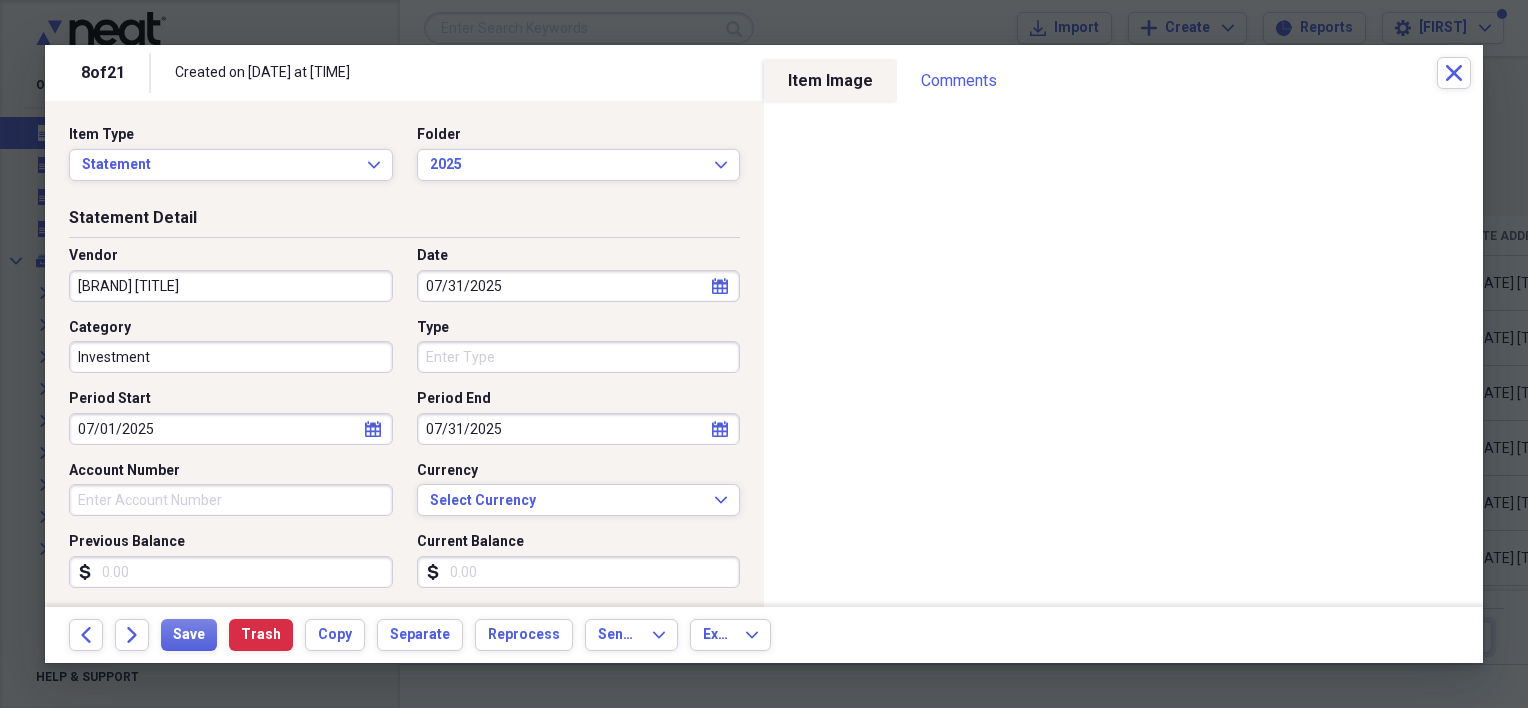 click on "Current Balance" at bounding box center [579, 572] 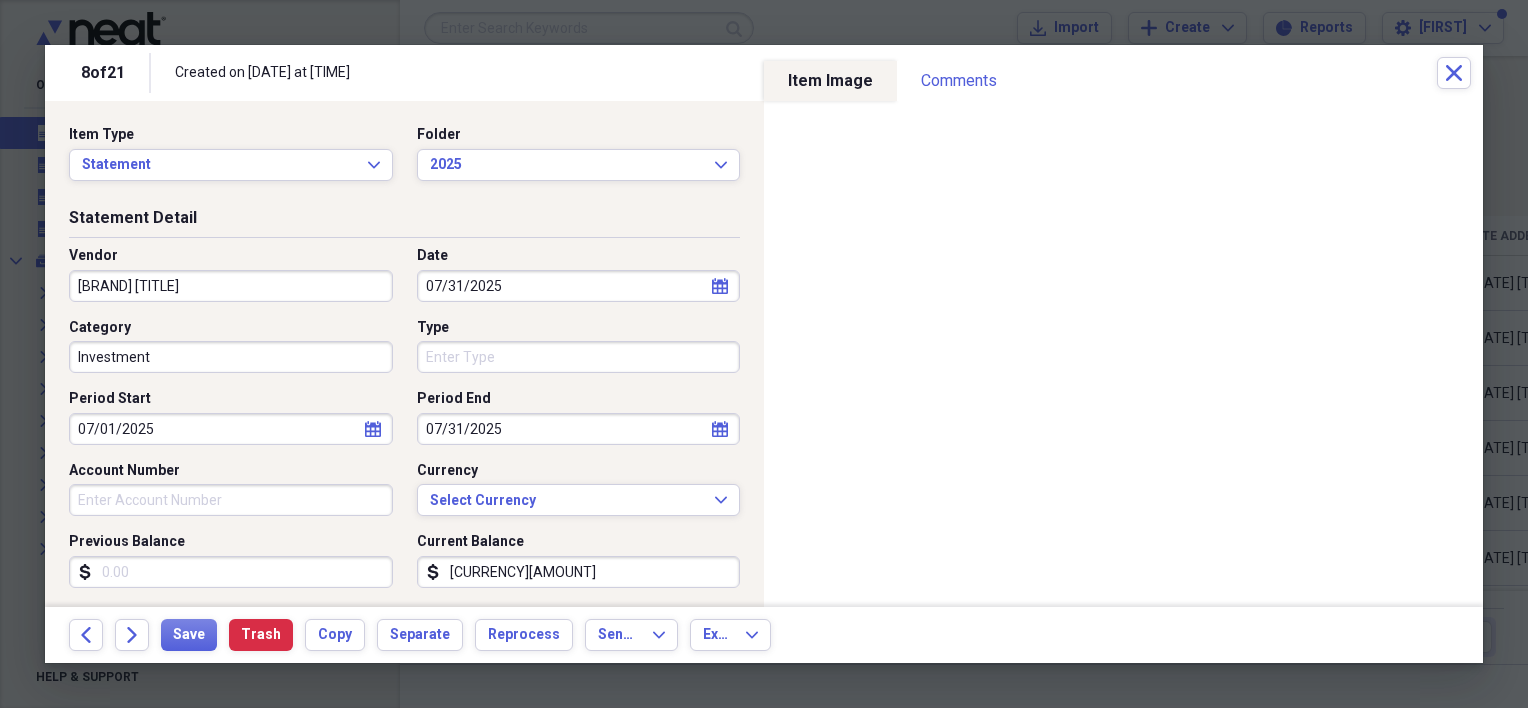 type on "[CURRENCY][AMOUNT]" 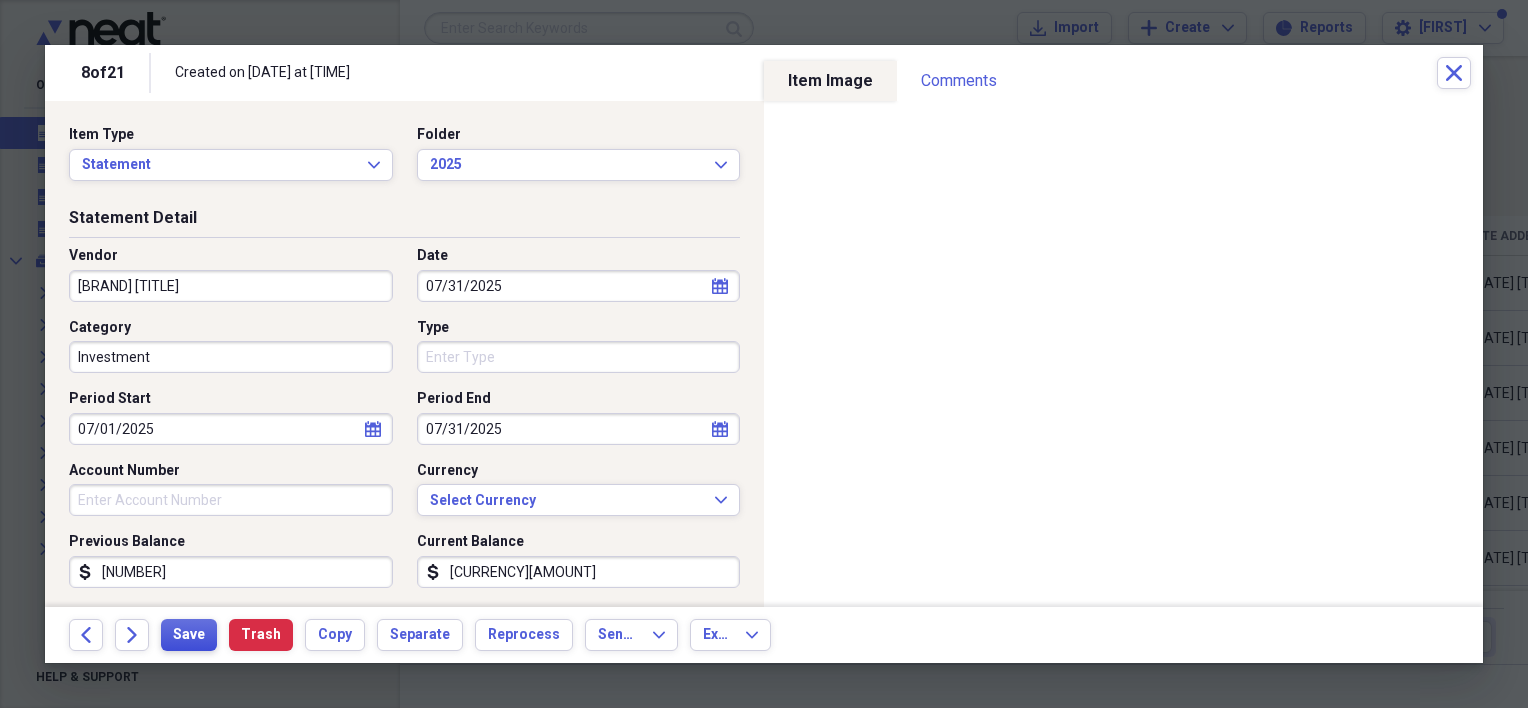 type on "[NUMBER]" 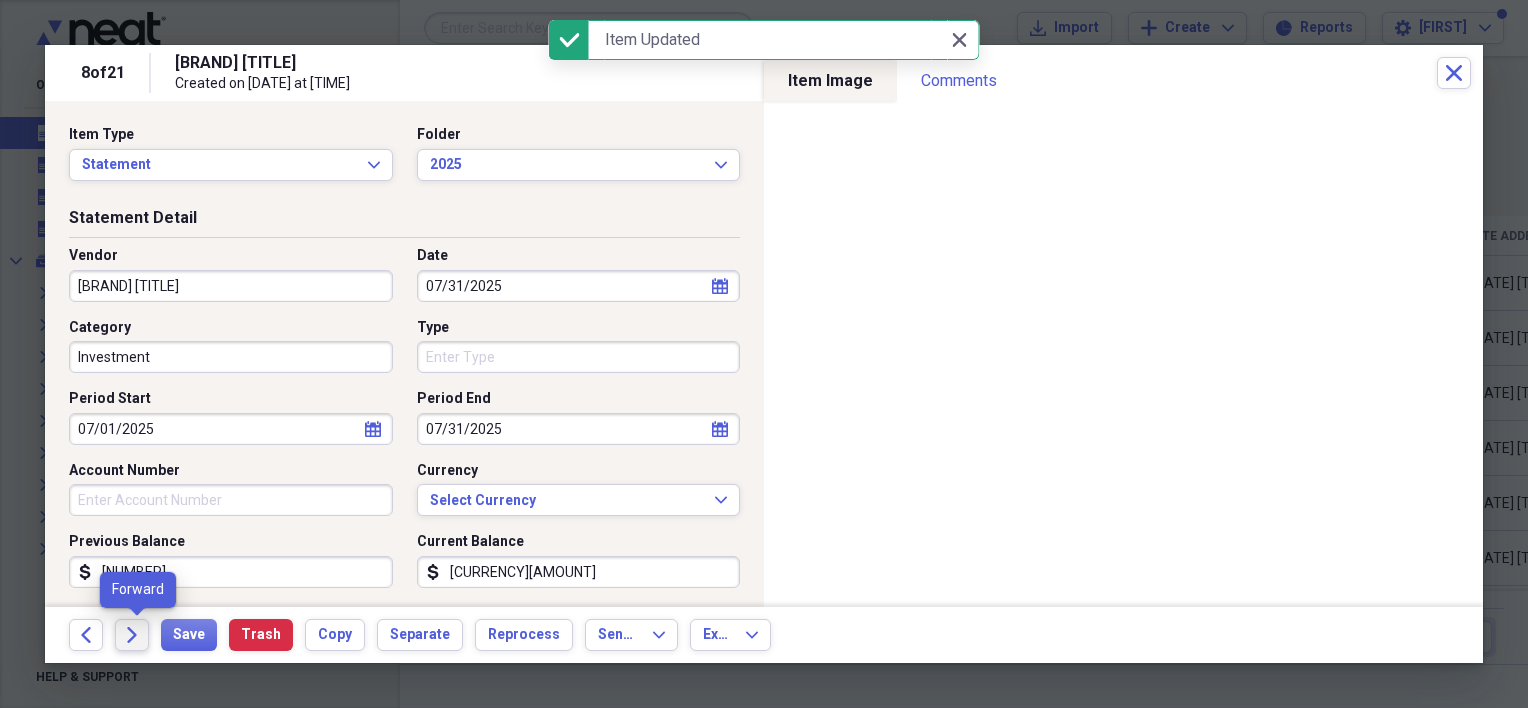 click on "Forward" 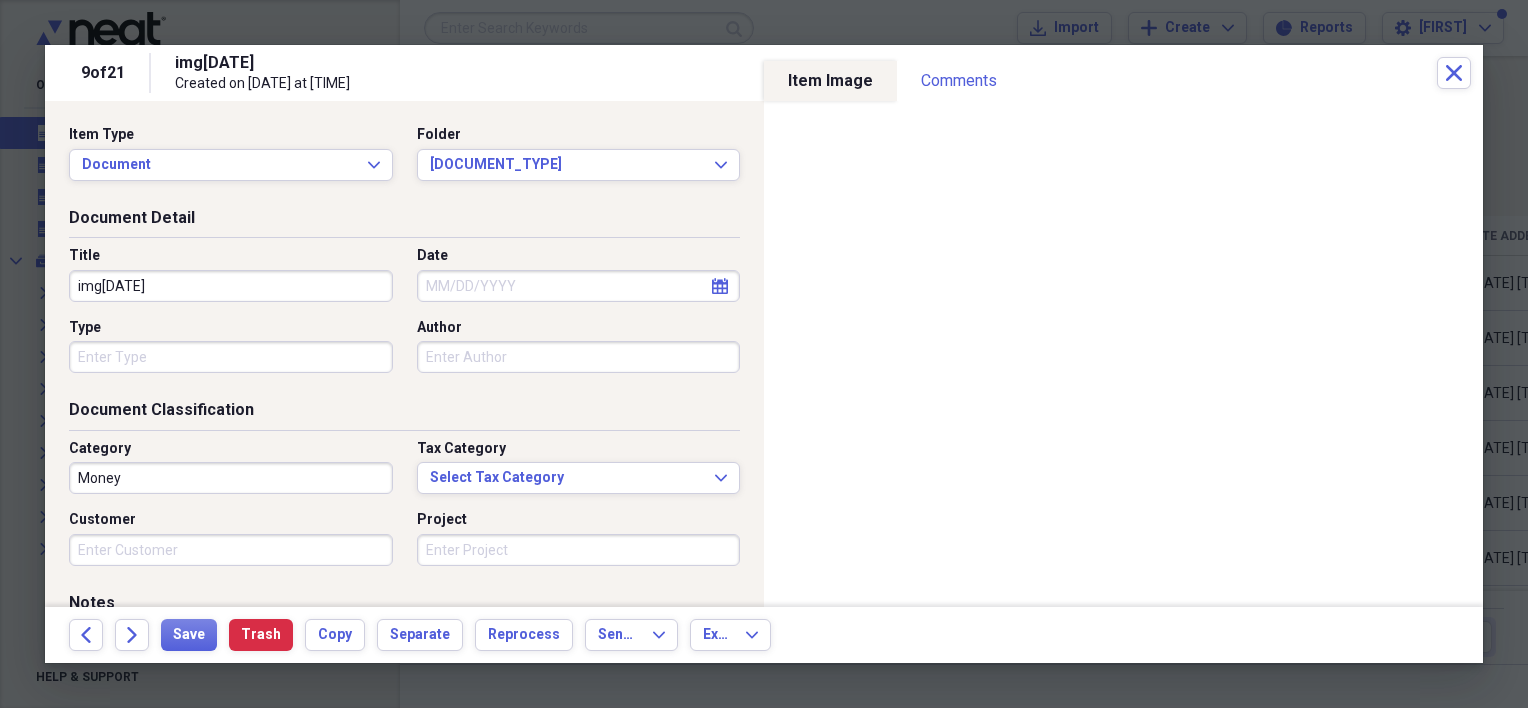 drag, startPoint x: 330, startPoint y: 297, endPoint x: 72, endPoint y: 288, distance: 258.15692 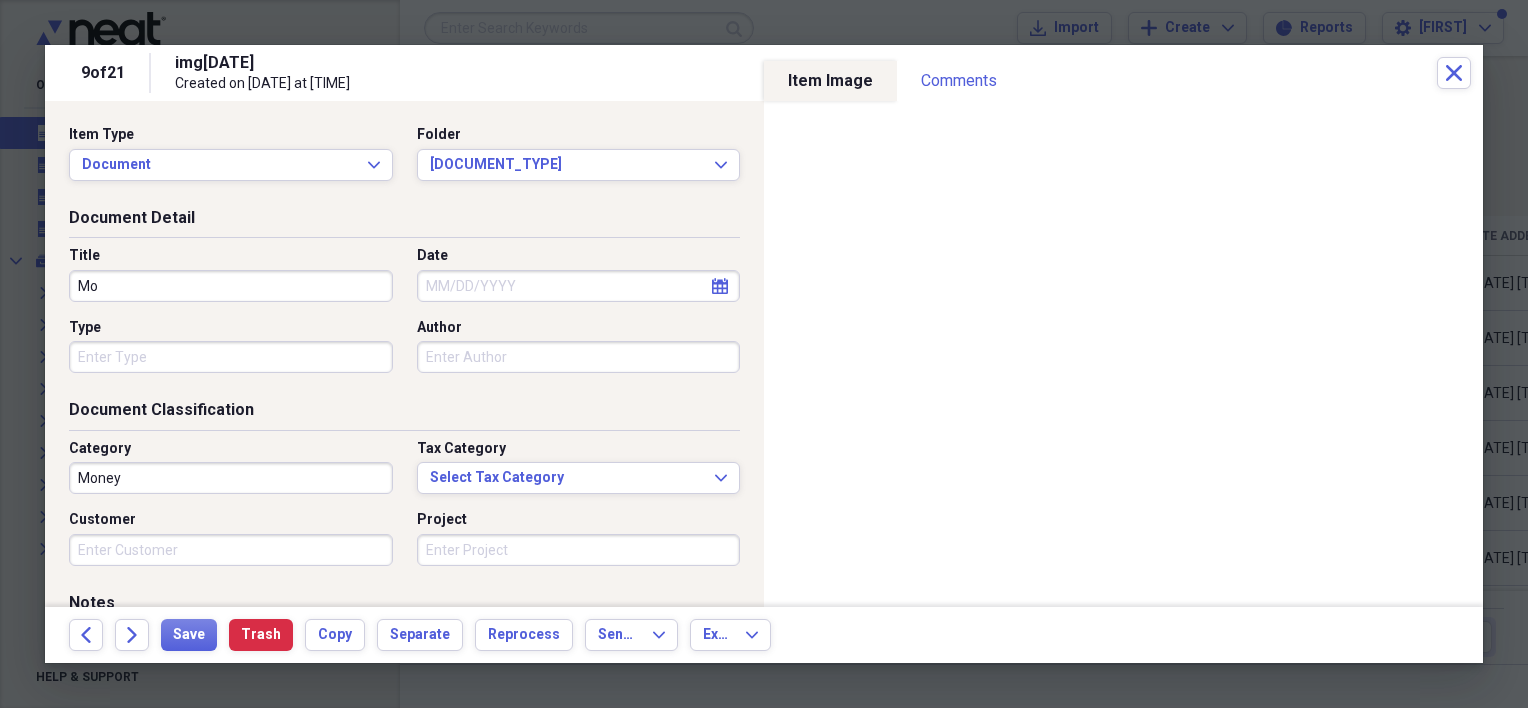 type on "M" 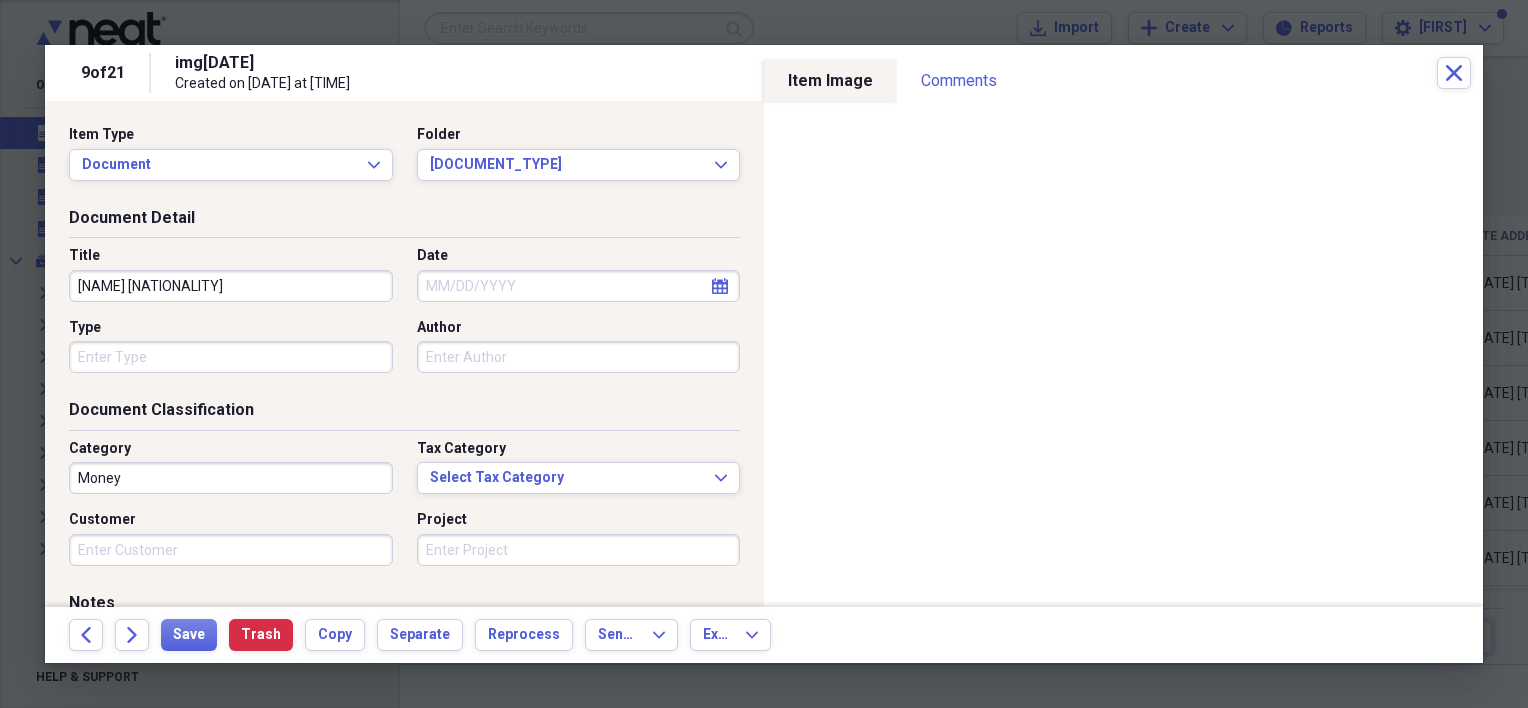 type on "[NAME] [NATIONALITY]" 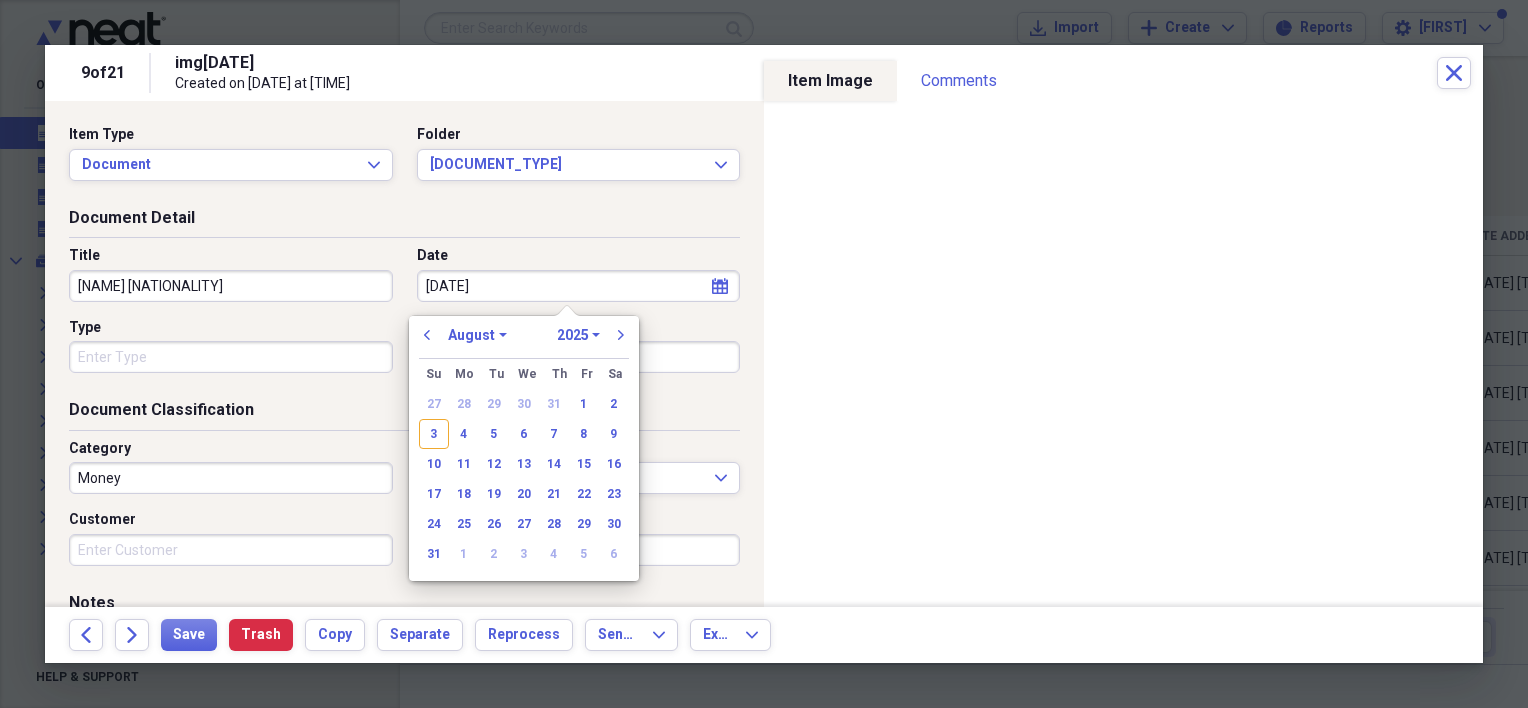 type on "[DATE]" 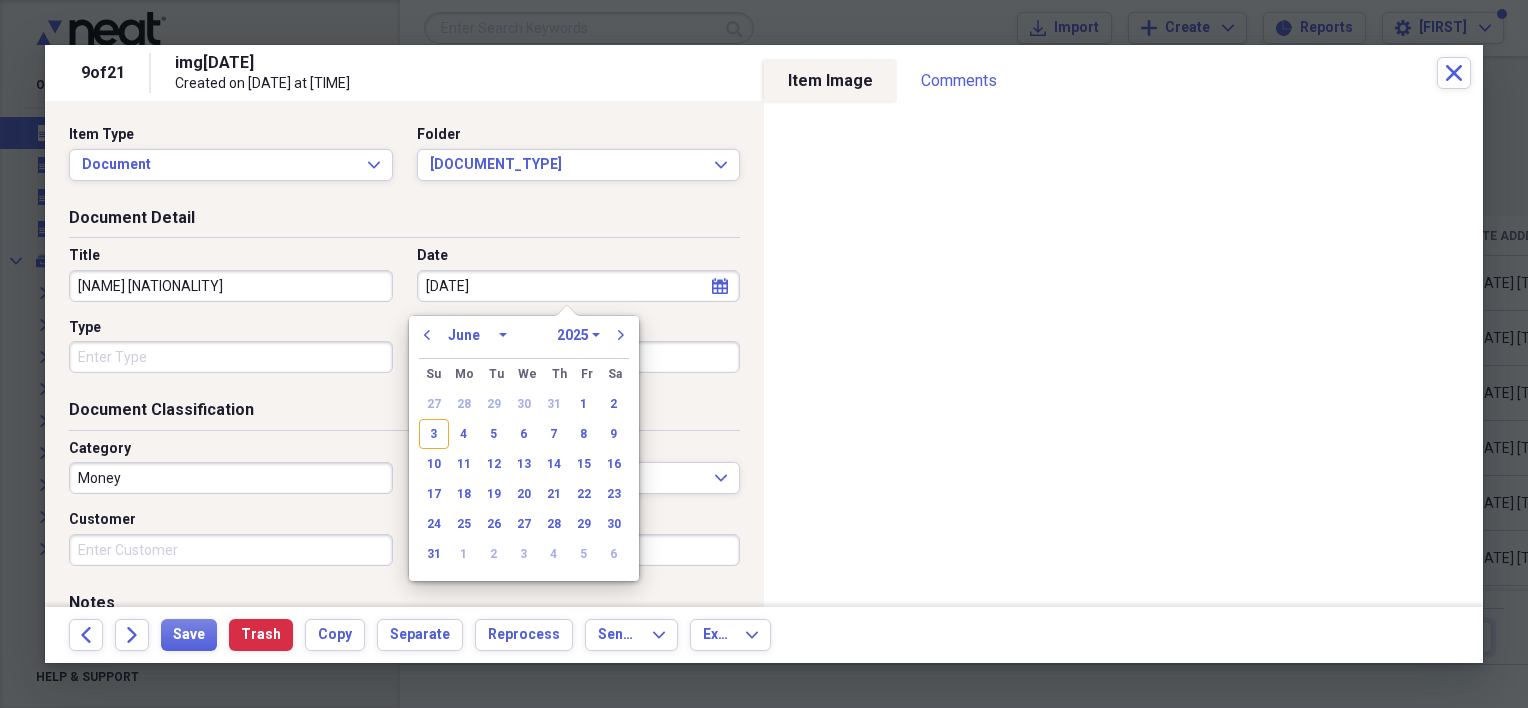 select on "2020" 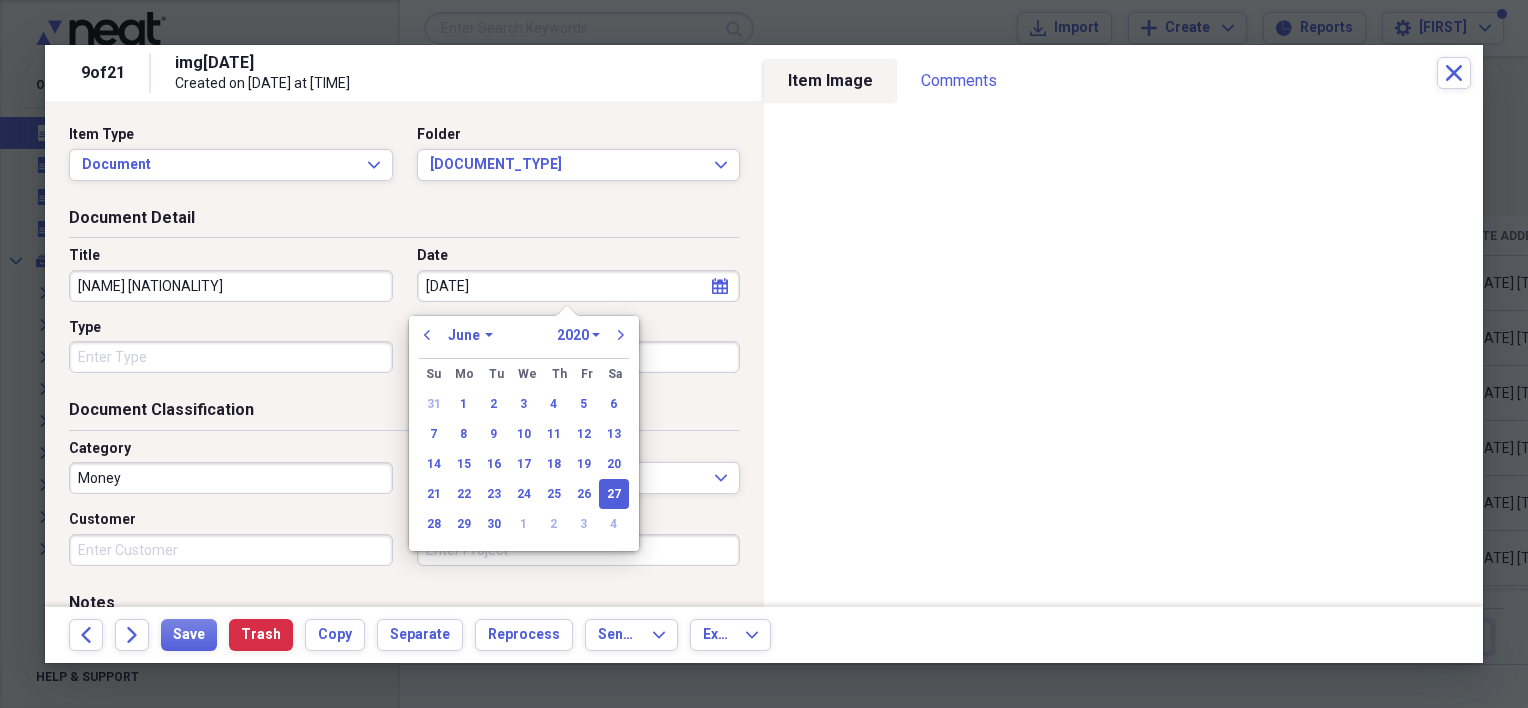 type on "[DATE]" 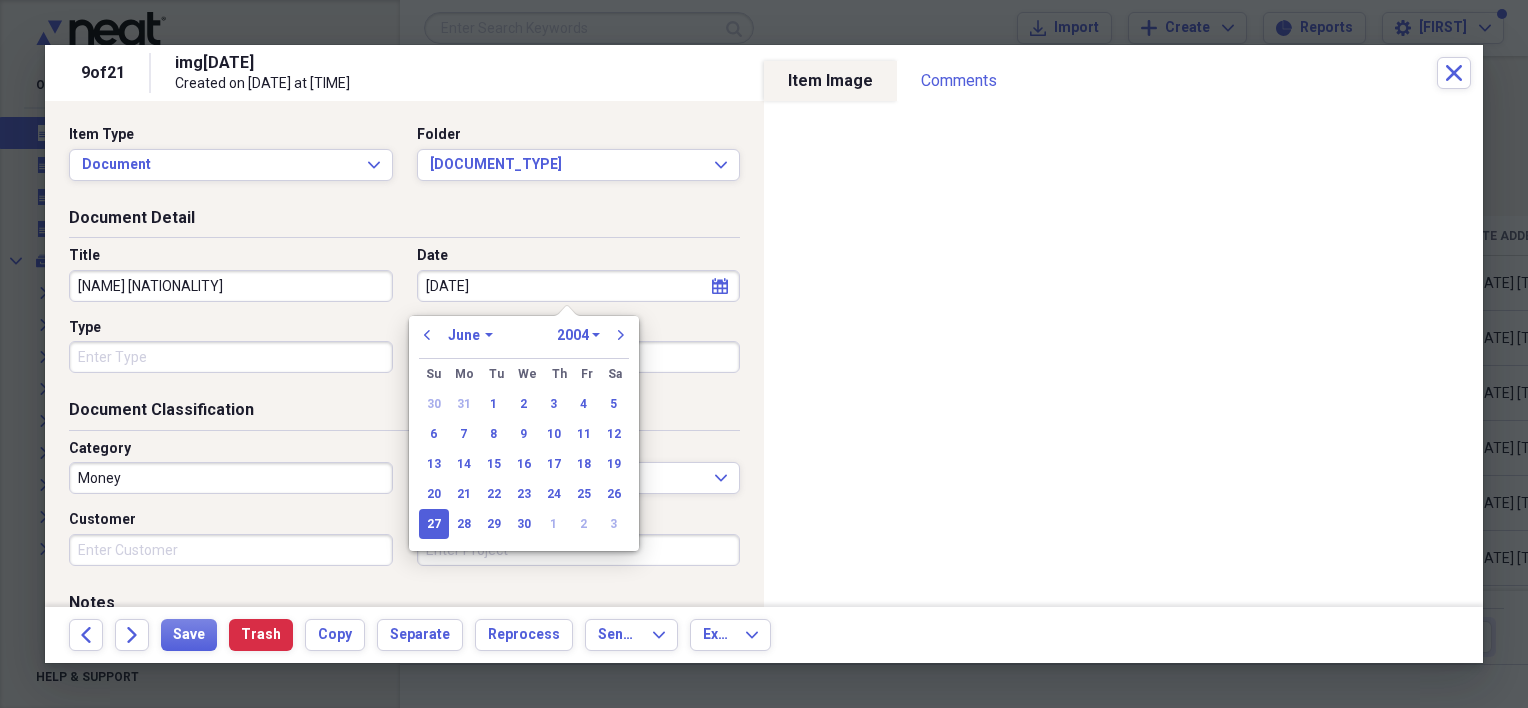 type on "[DATE]" 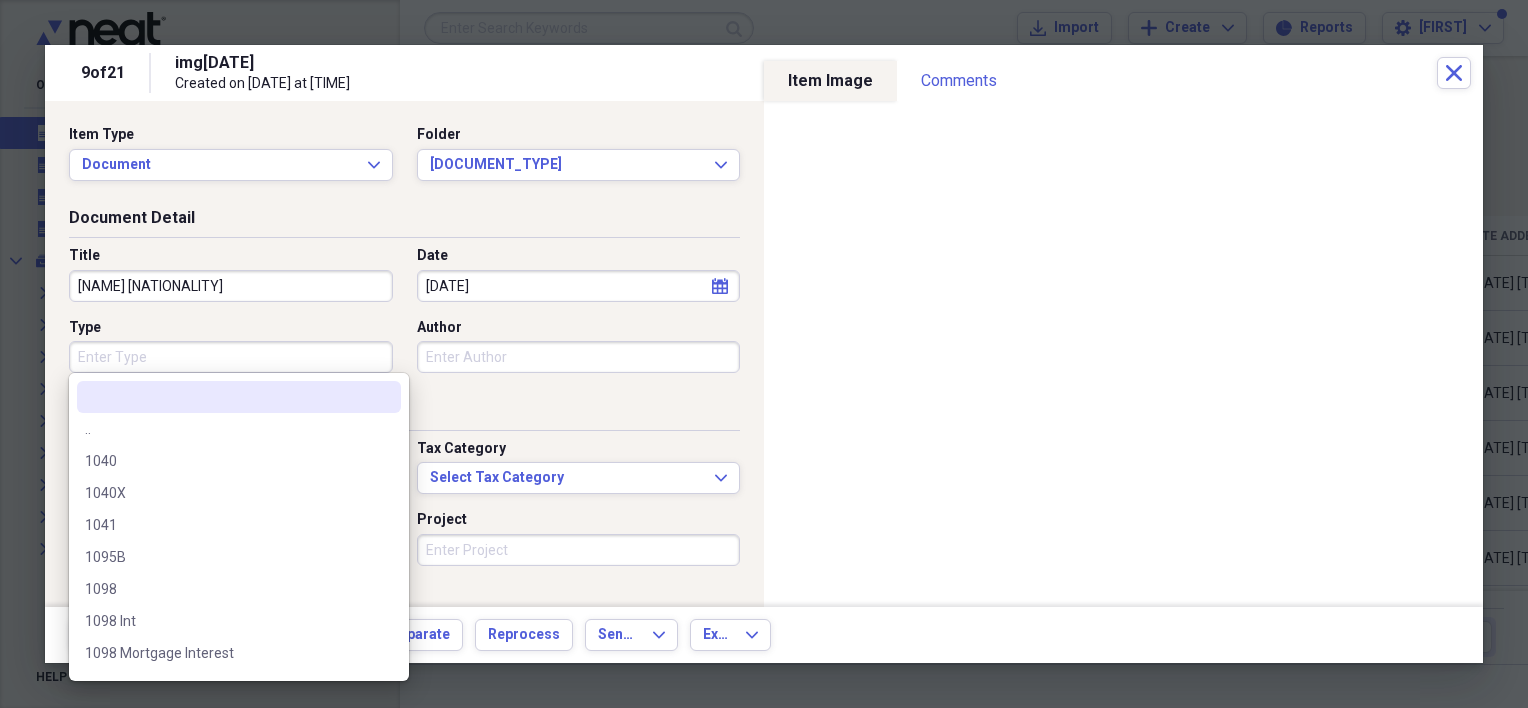 click on "Type" at bounding box center [231, 357] 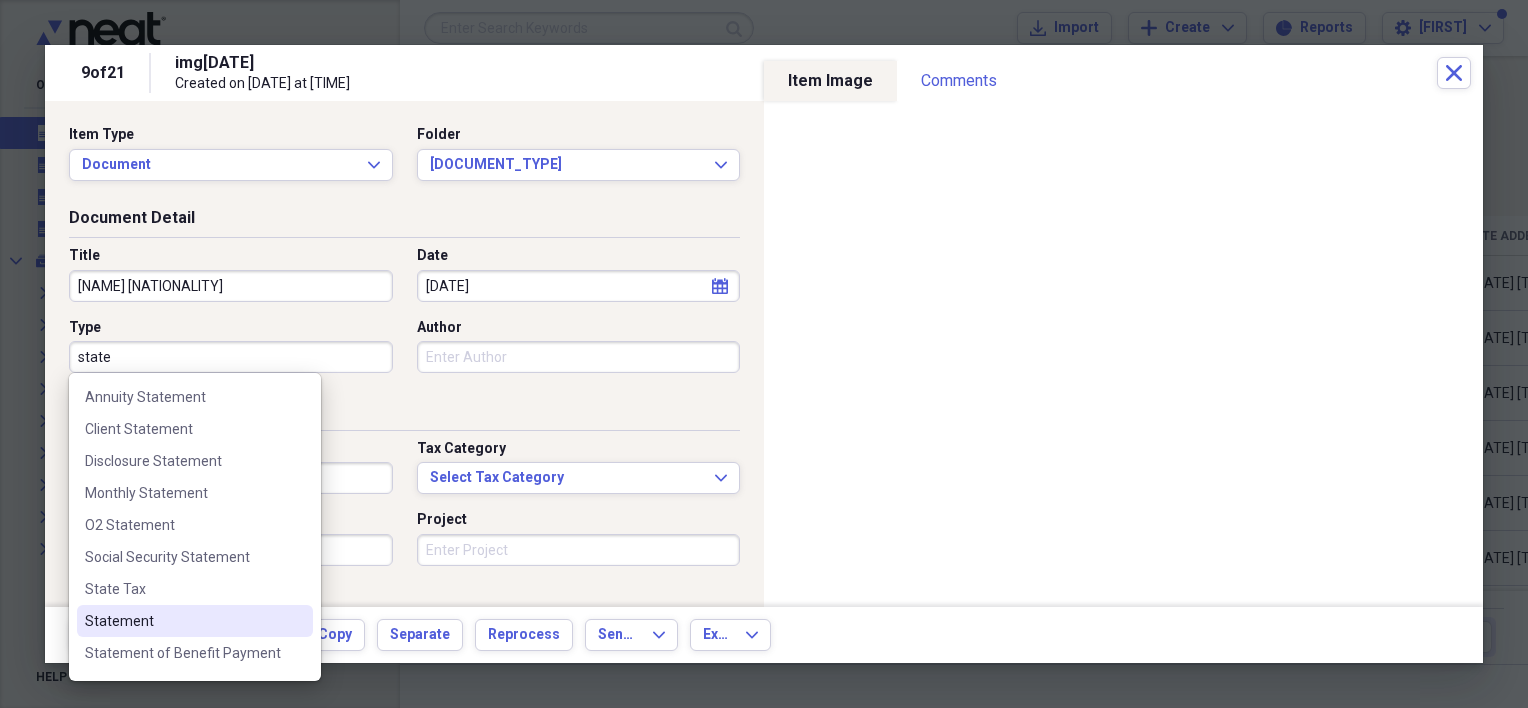 click on "Statement" at bounding box center [183, 621] 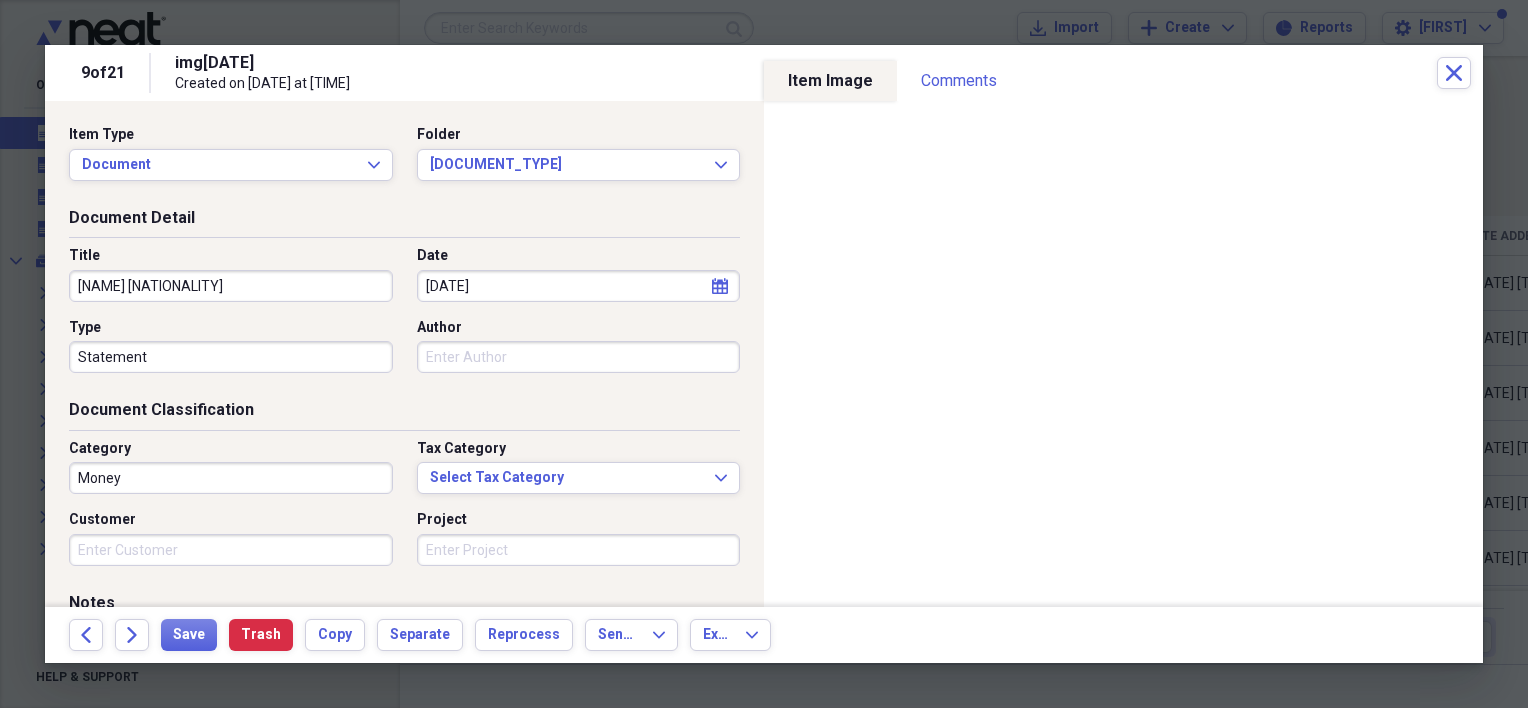 click on "Money" at bounding box center [231, 478] 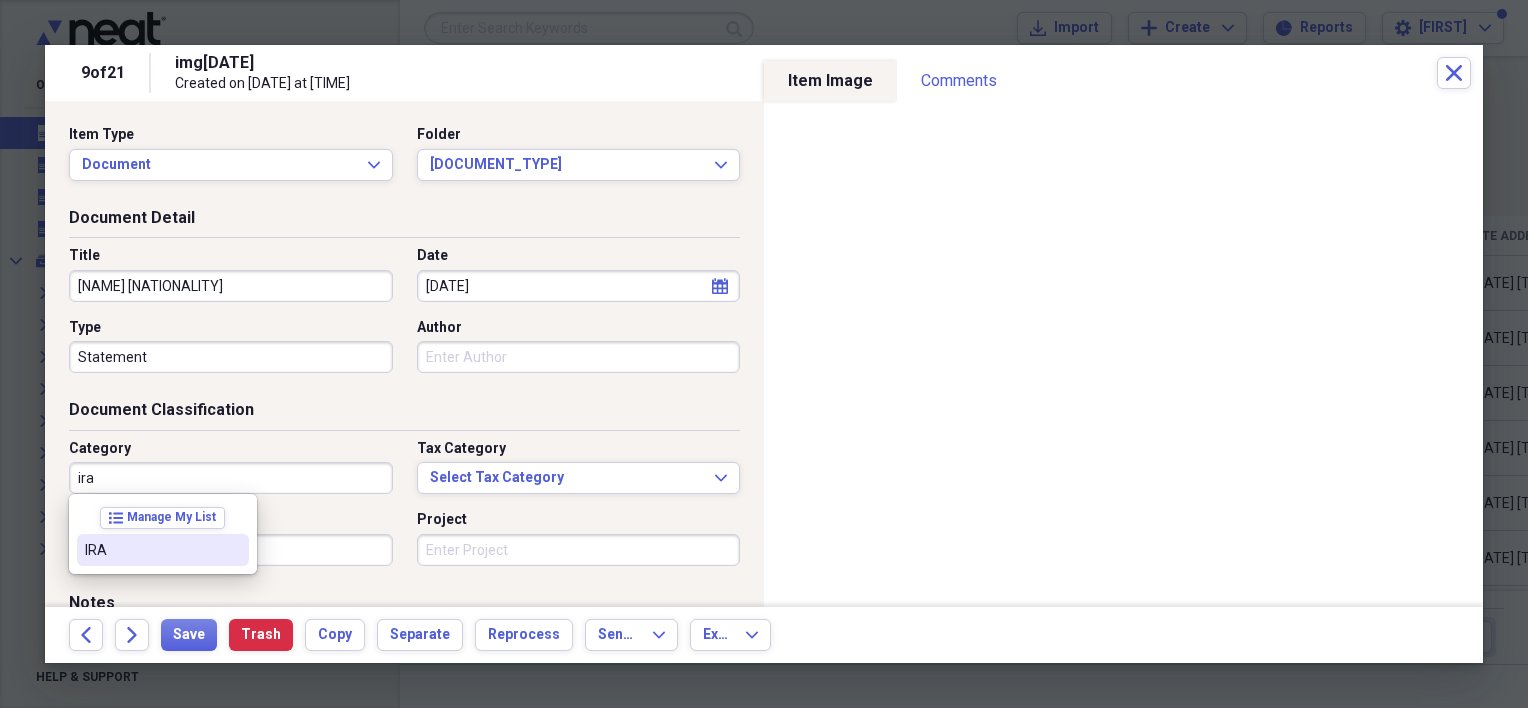 click on "IRA" at bounding box center (151, 550) 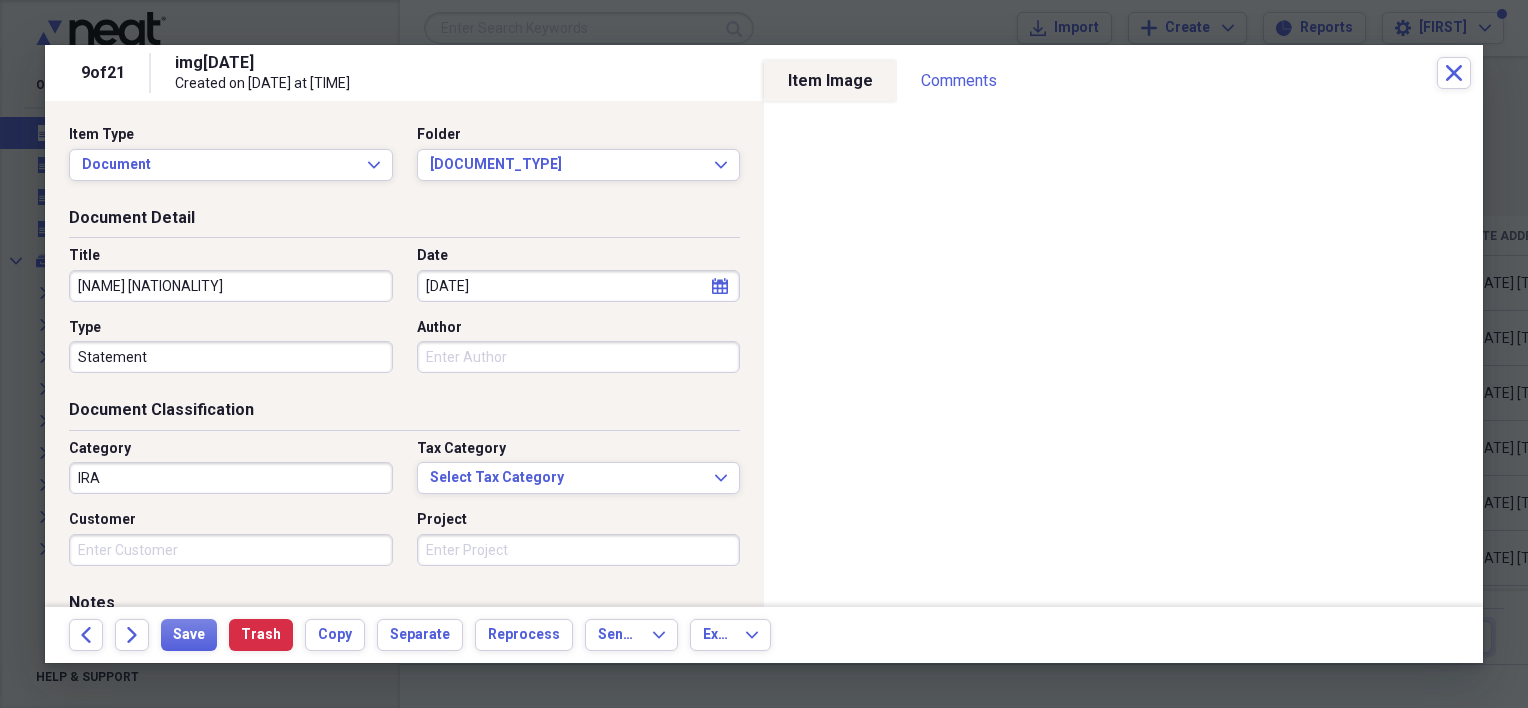 click on "[NAME] [NATIONALITY]" at bounding box center (231, 286) 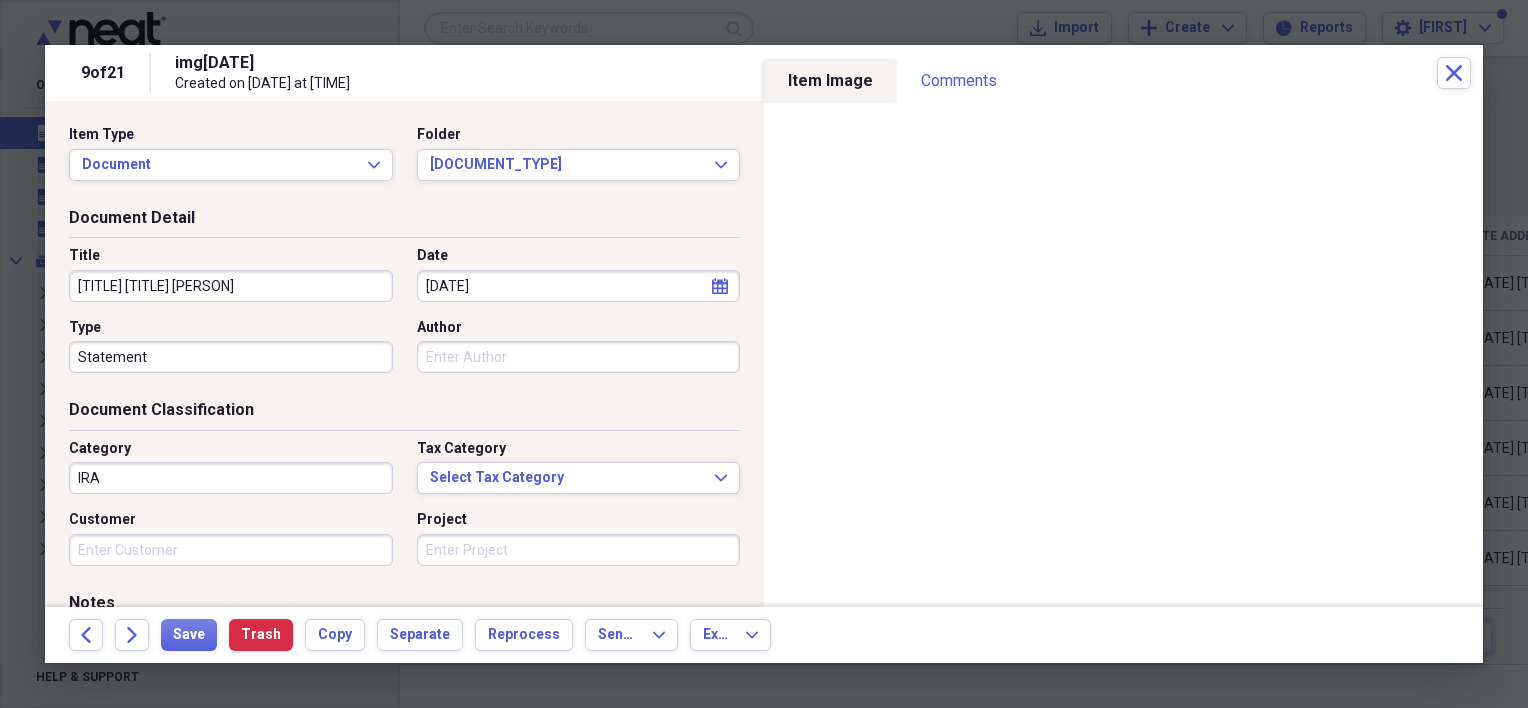 scroll, scrollTop: 100, scrollLeft: 0, axis: vertical 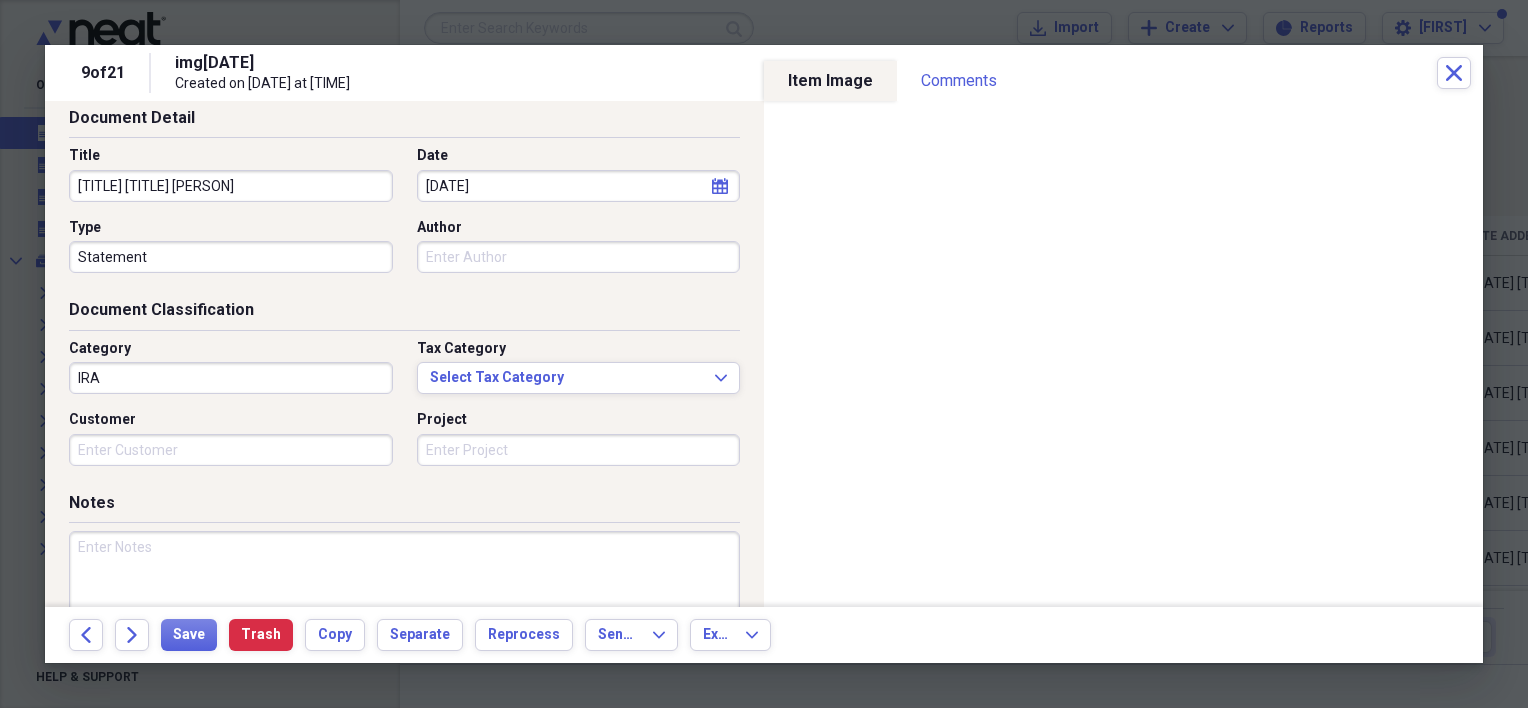 type on "[TITLE] [TITLE] [PERSON]" 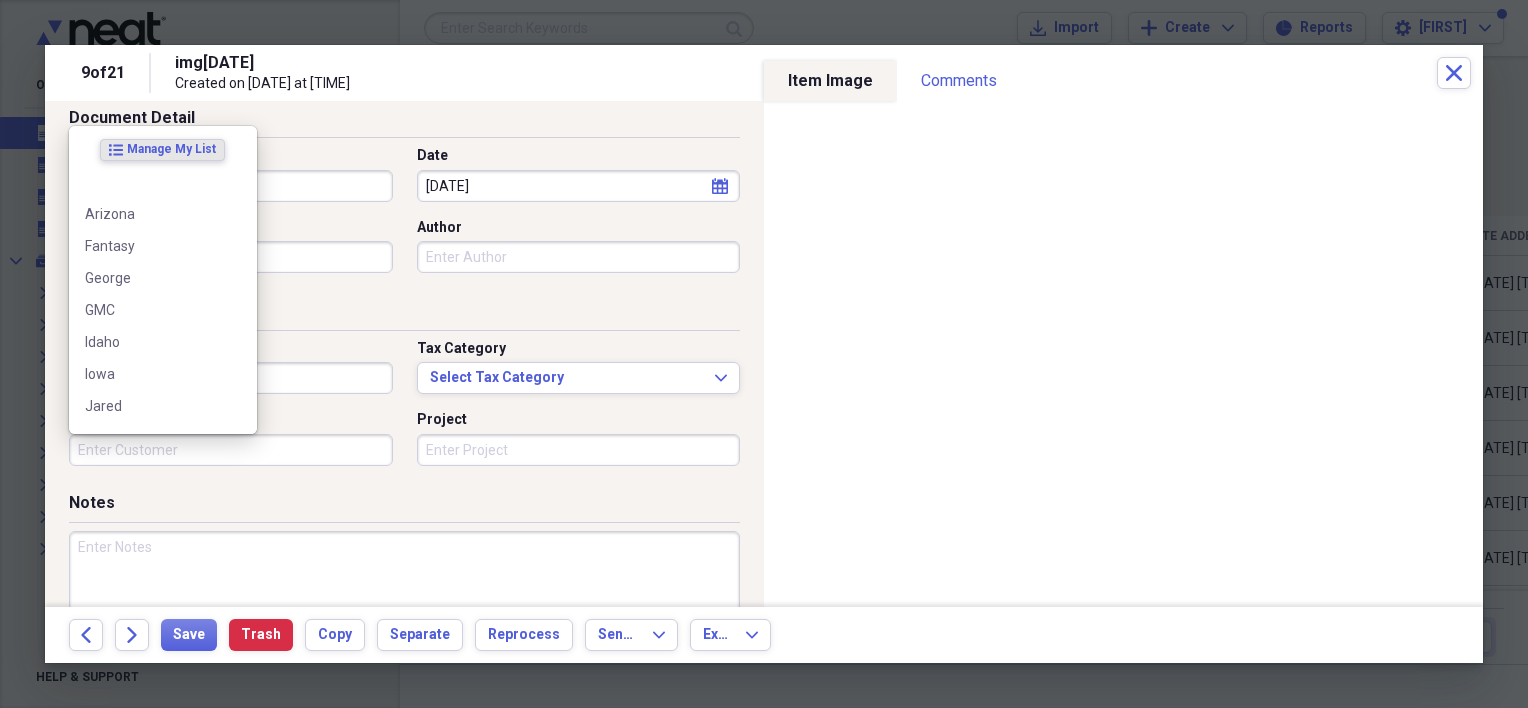 click on "Customer" at bounding box center [231, 450] 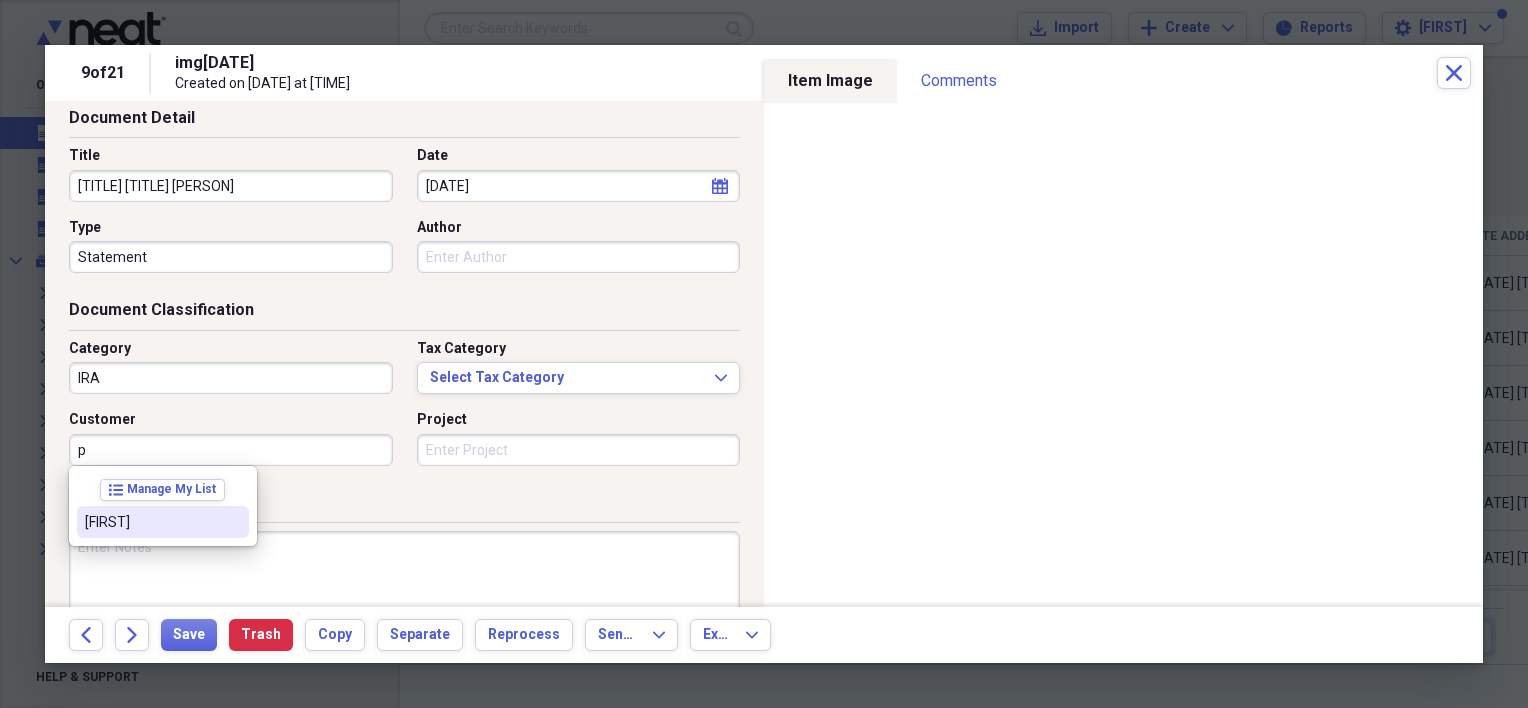 click on "[FIRST]" at bounding box center (163, 522) 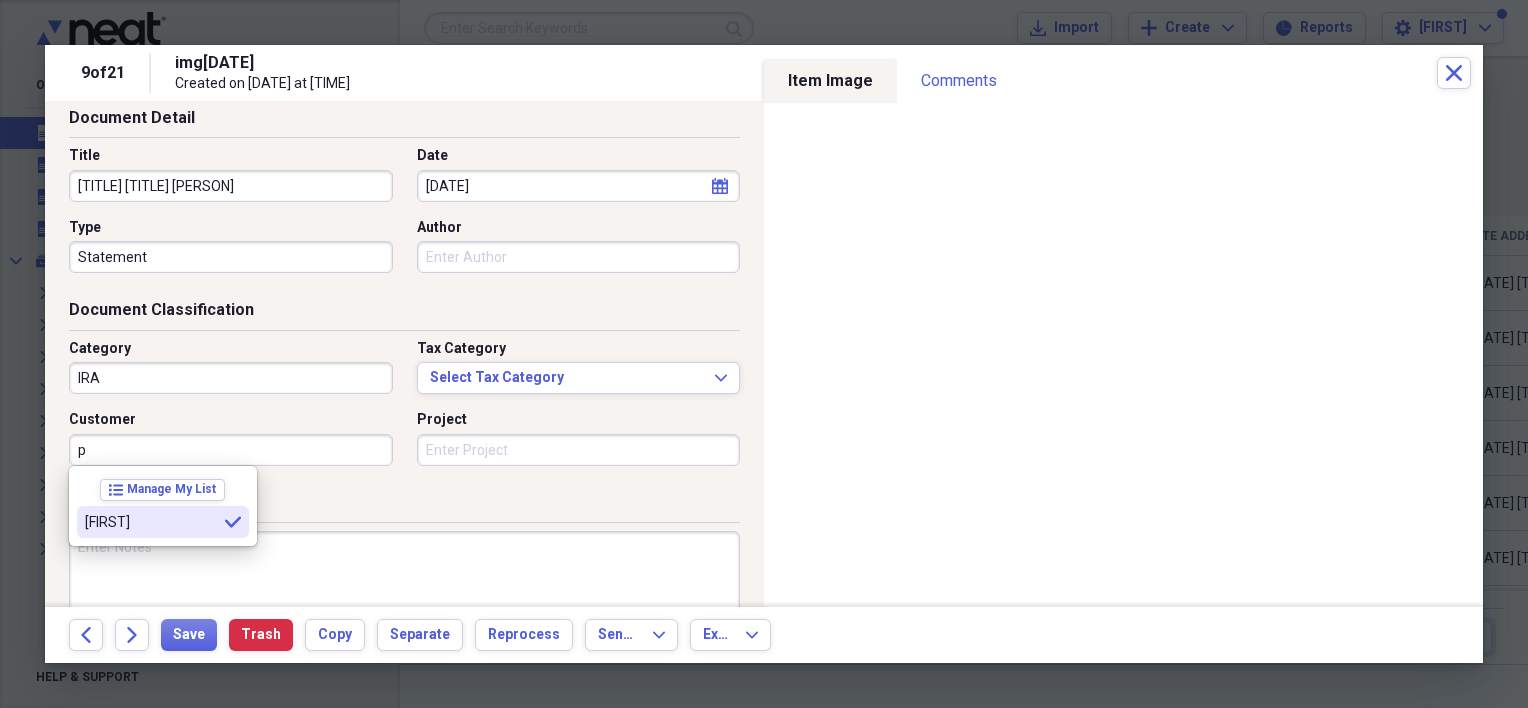 type on "[FIRST]" 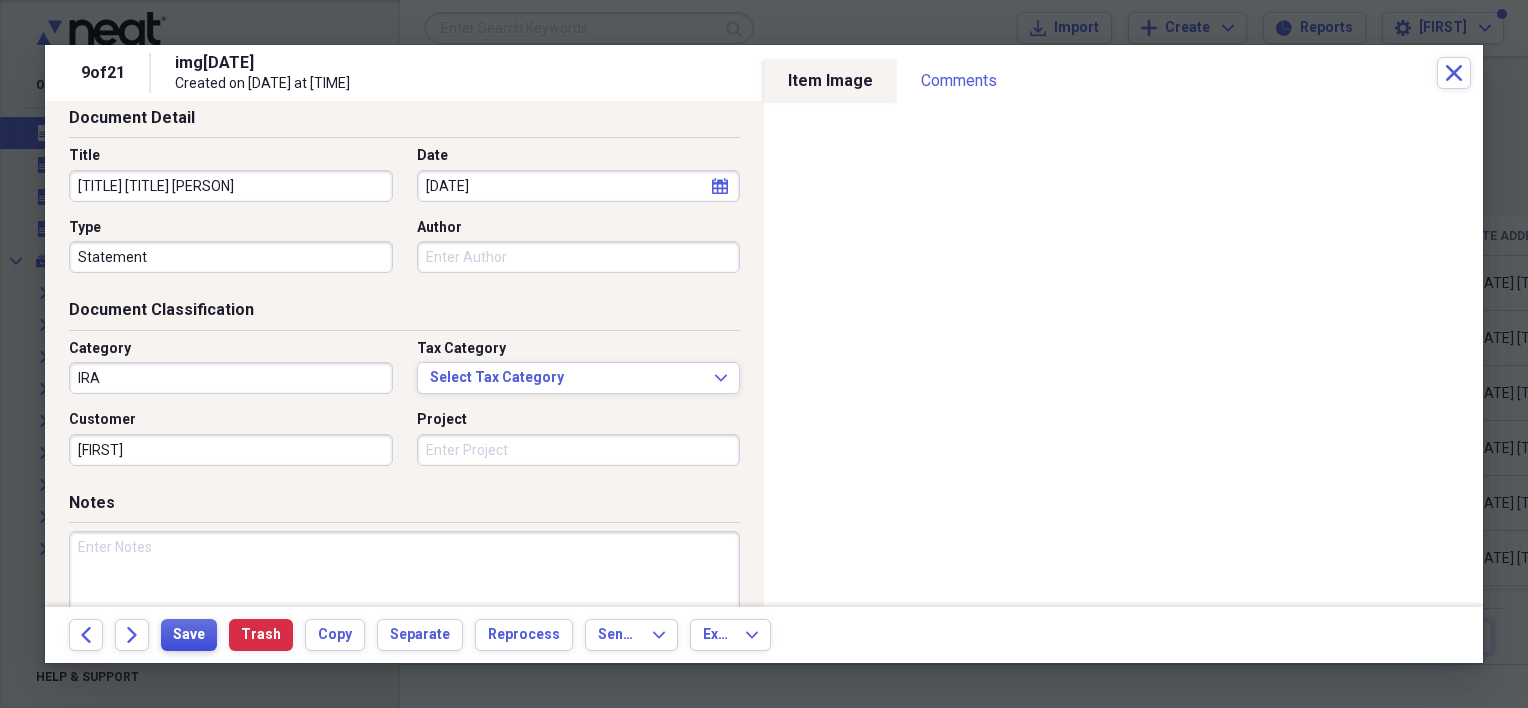 click on "Save" at bounding box center (189, 635) 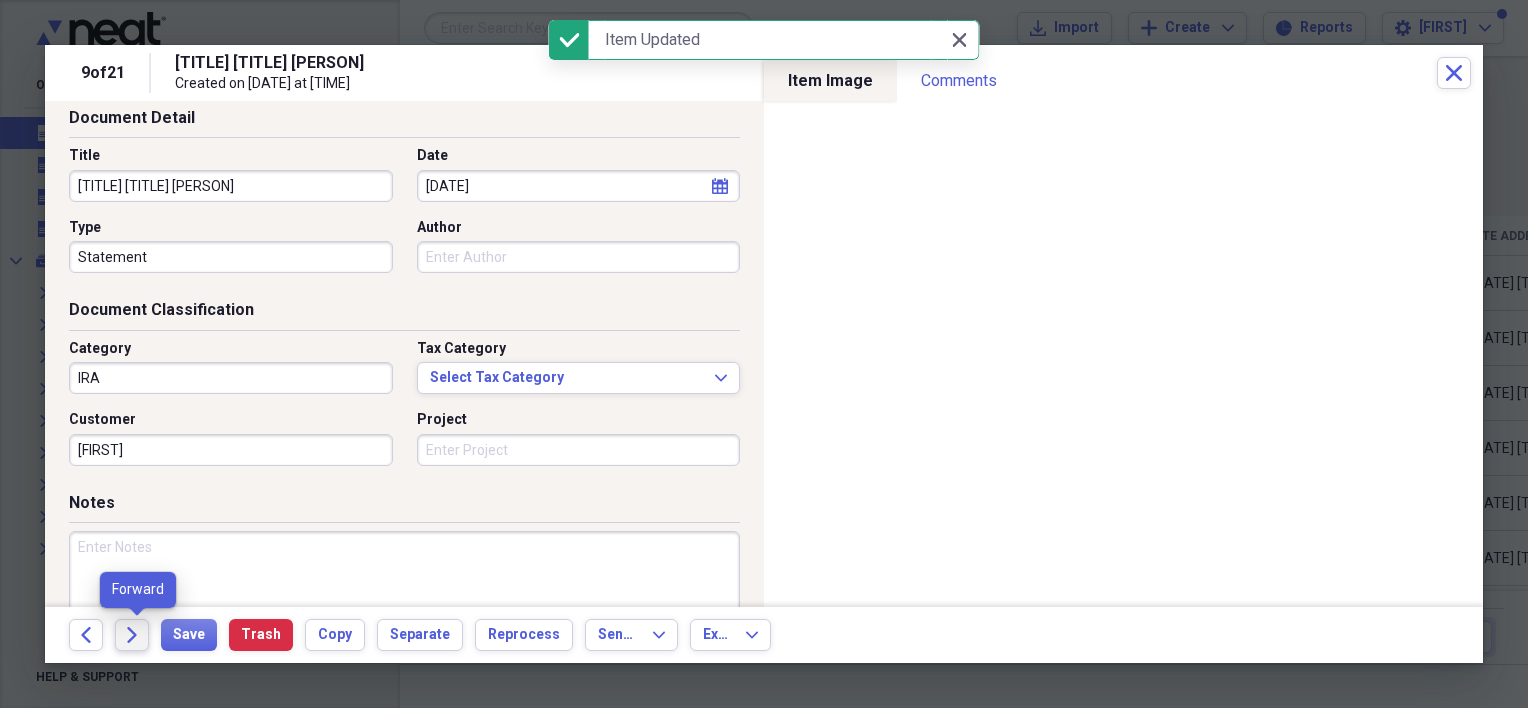 click on "Forward" 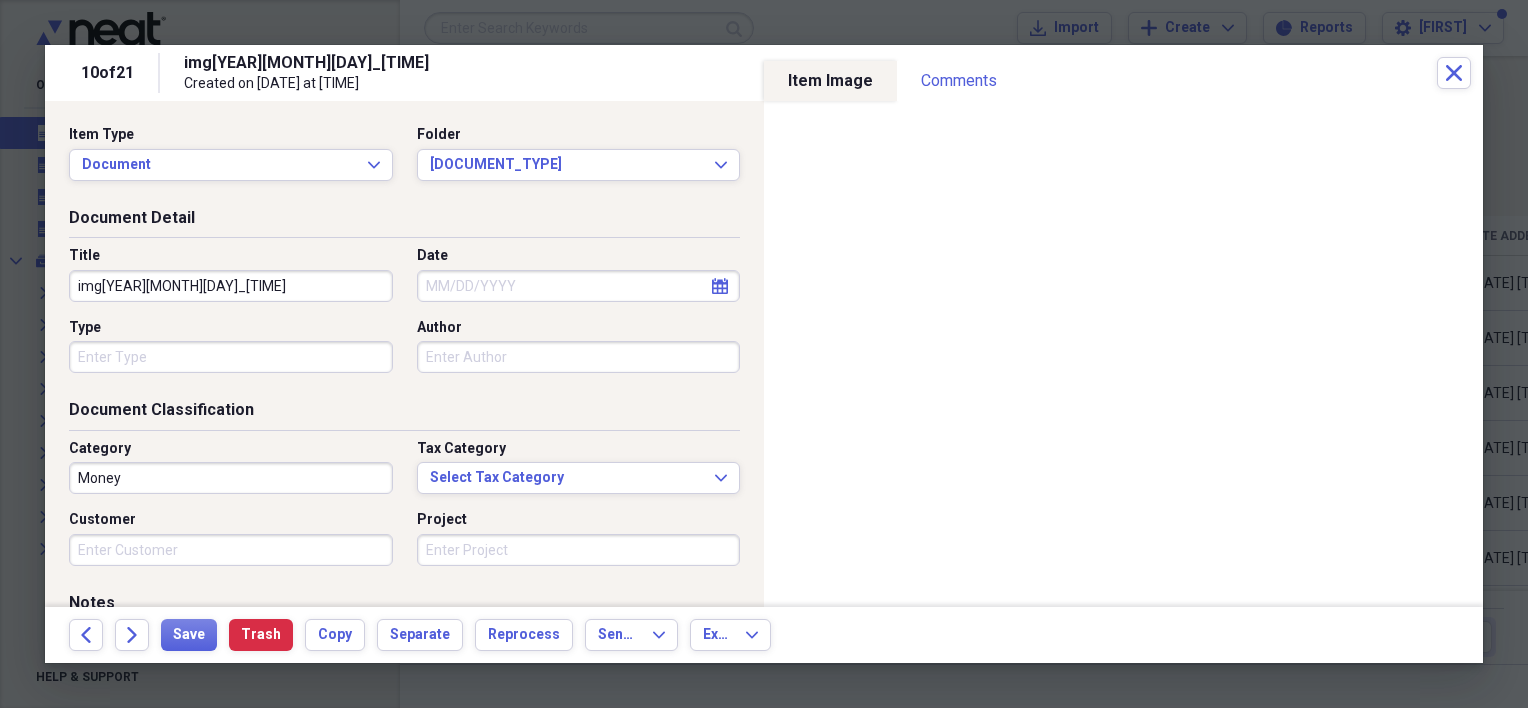 drag, startPoint x: 335, startPoint y: 285, endPoint x: 64, endPoint y: 286, distance: 271.00183 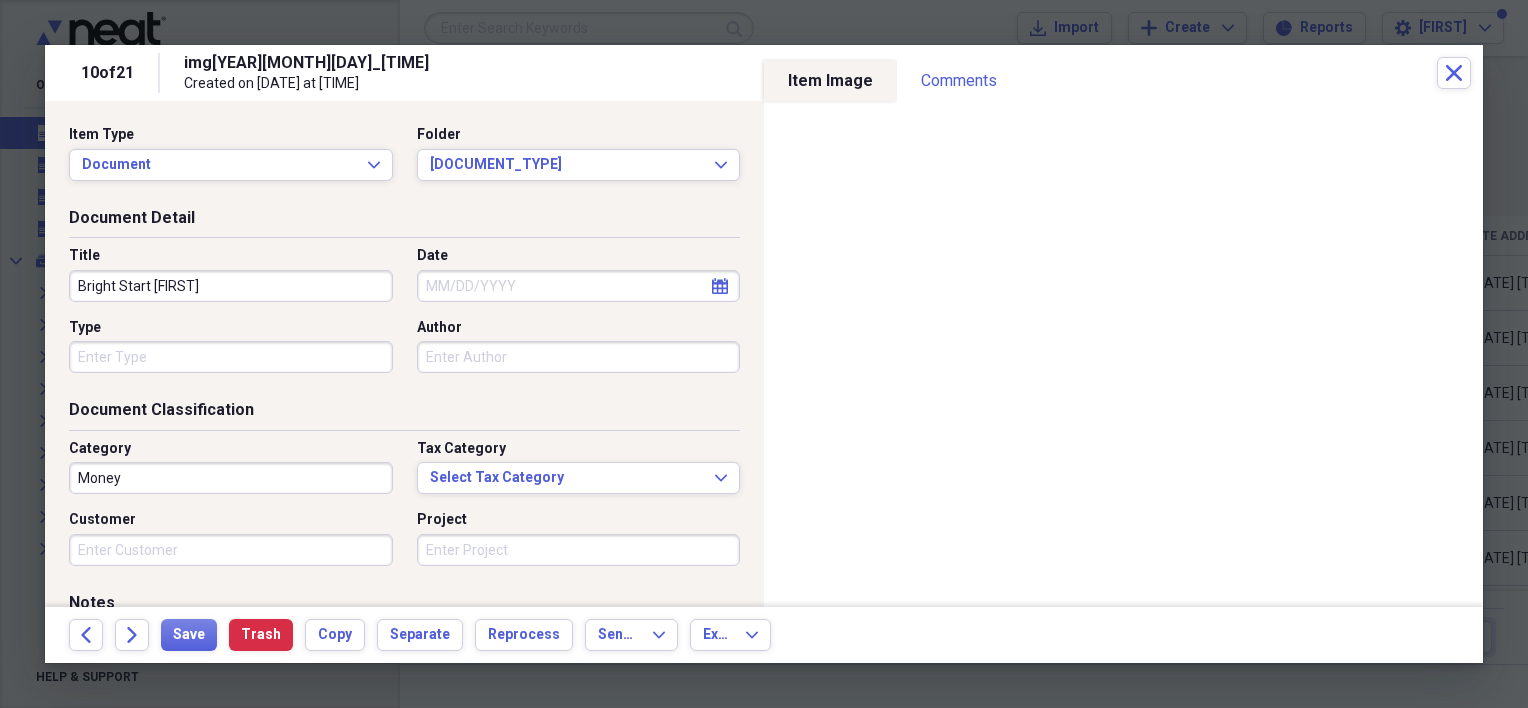 type on "Bright Start [FIRST]" 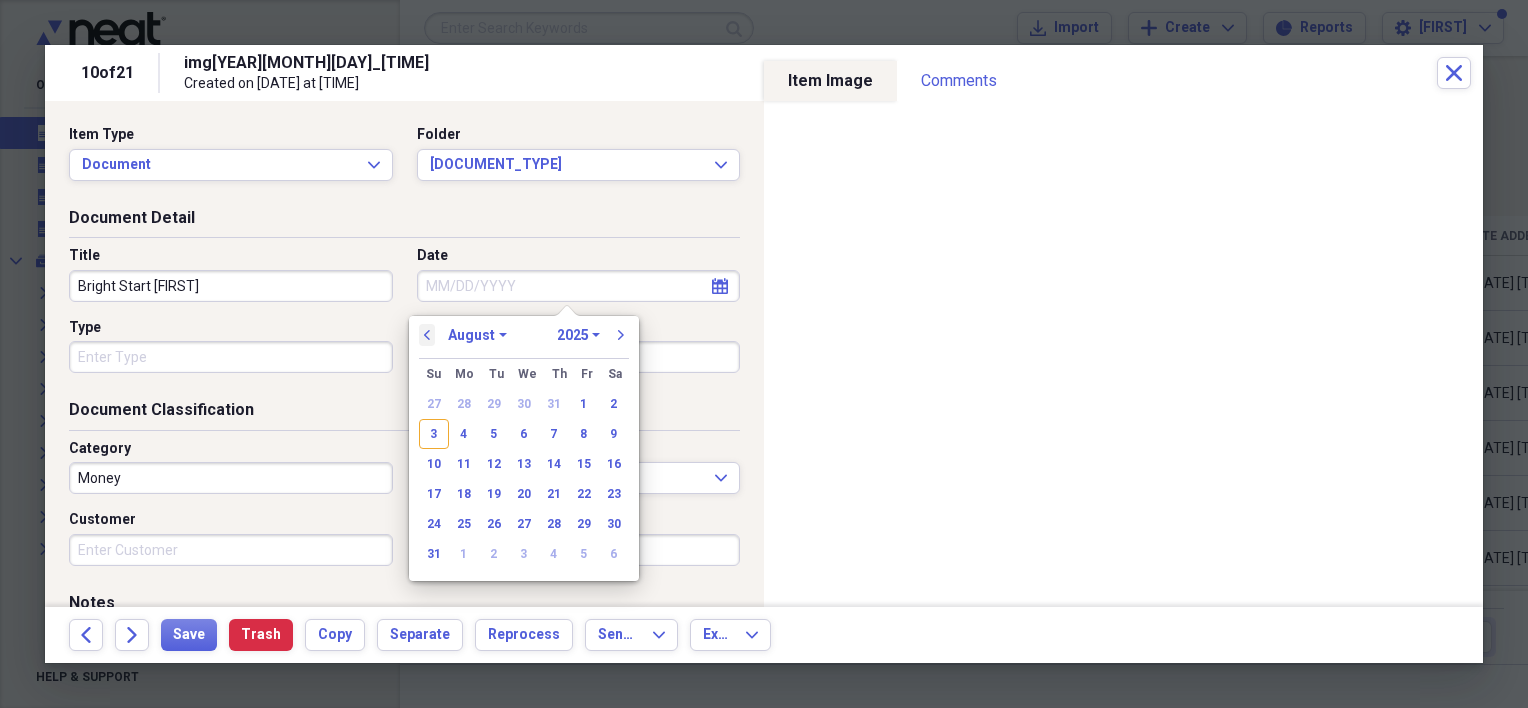 drag, startPoint x: 477, startPoint y: 272, endPoint x: 468, endPoint y: 321, distance: 49.819675 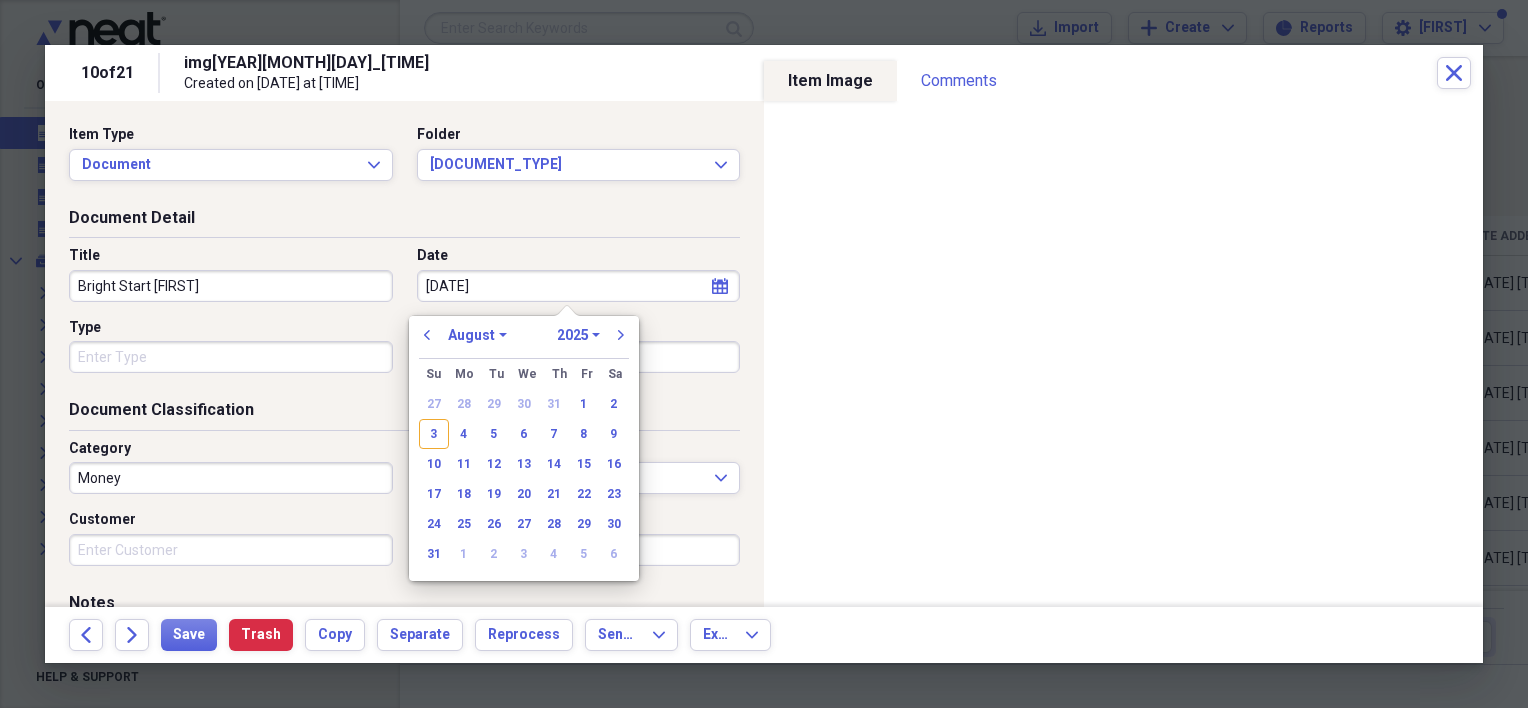 type on "[DATE]" 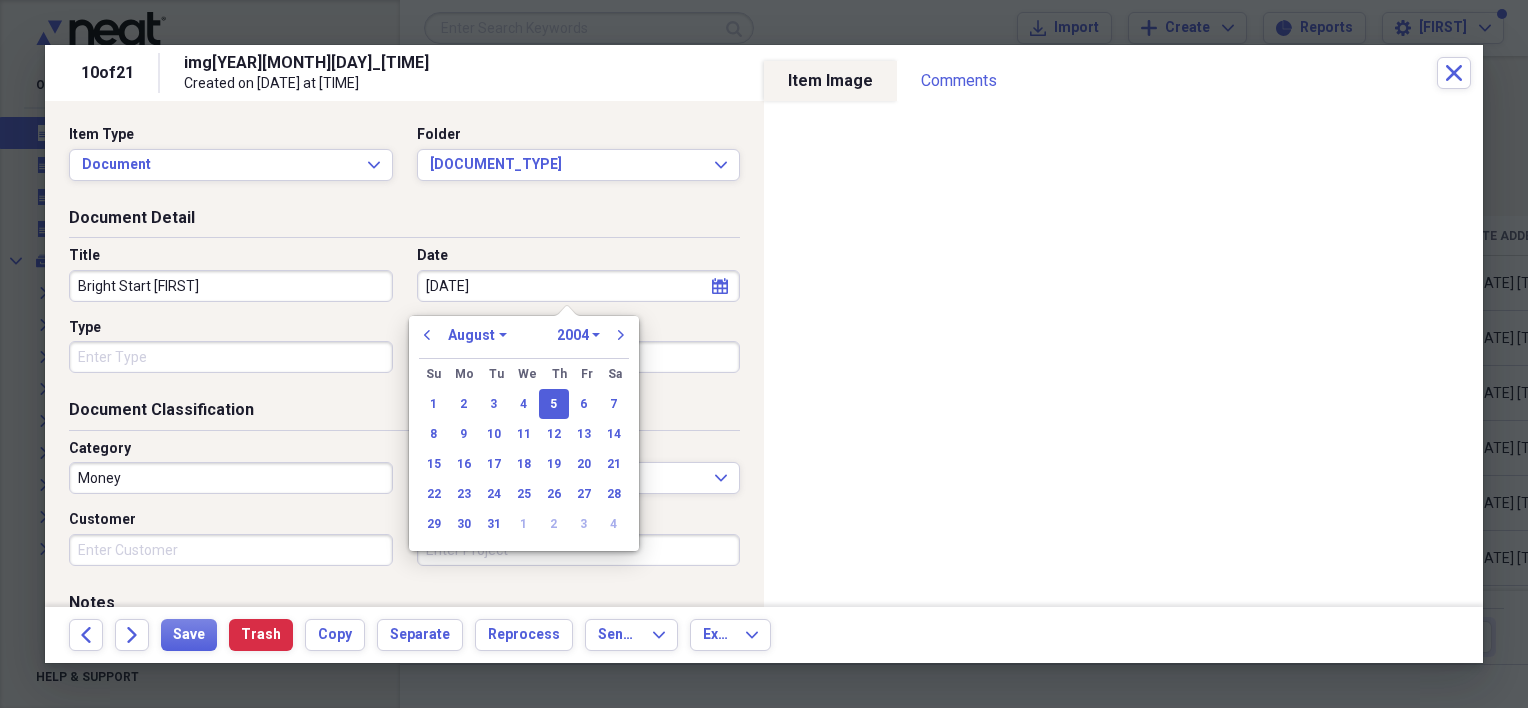 type on "[DATE]" 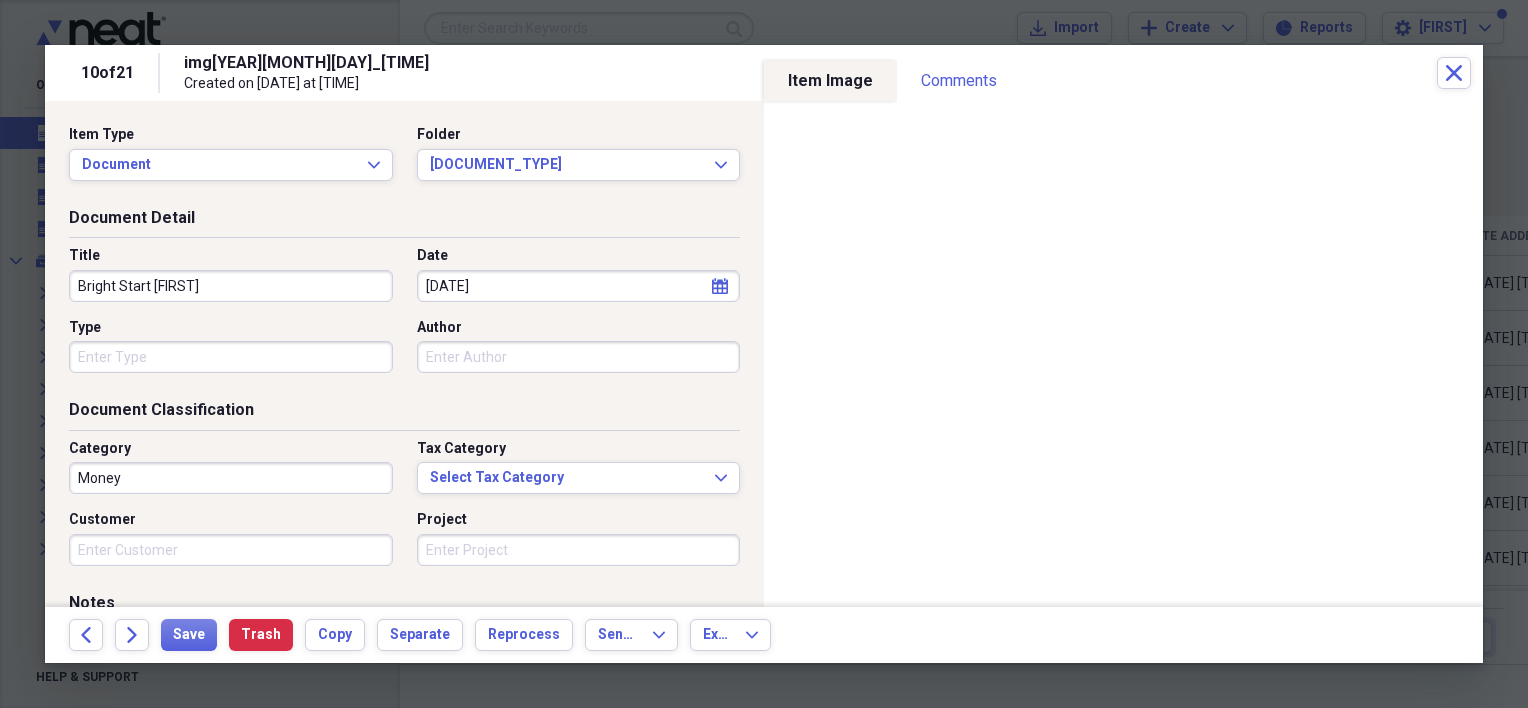 click on "Type" at bounding box center [231, 357] 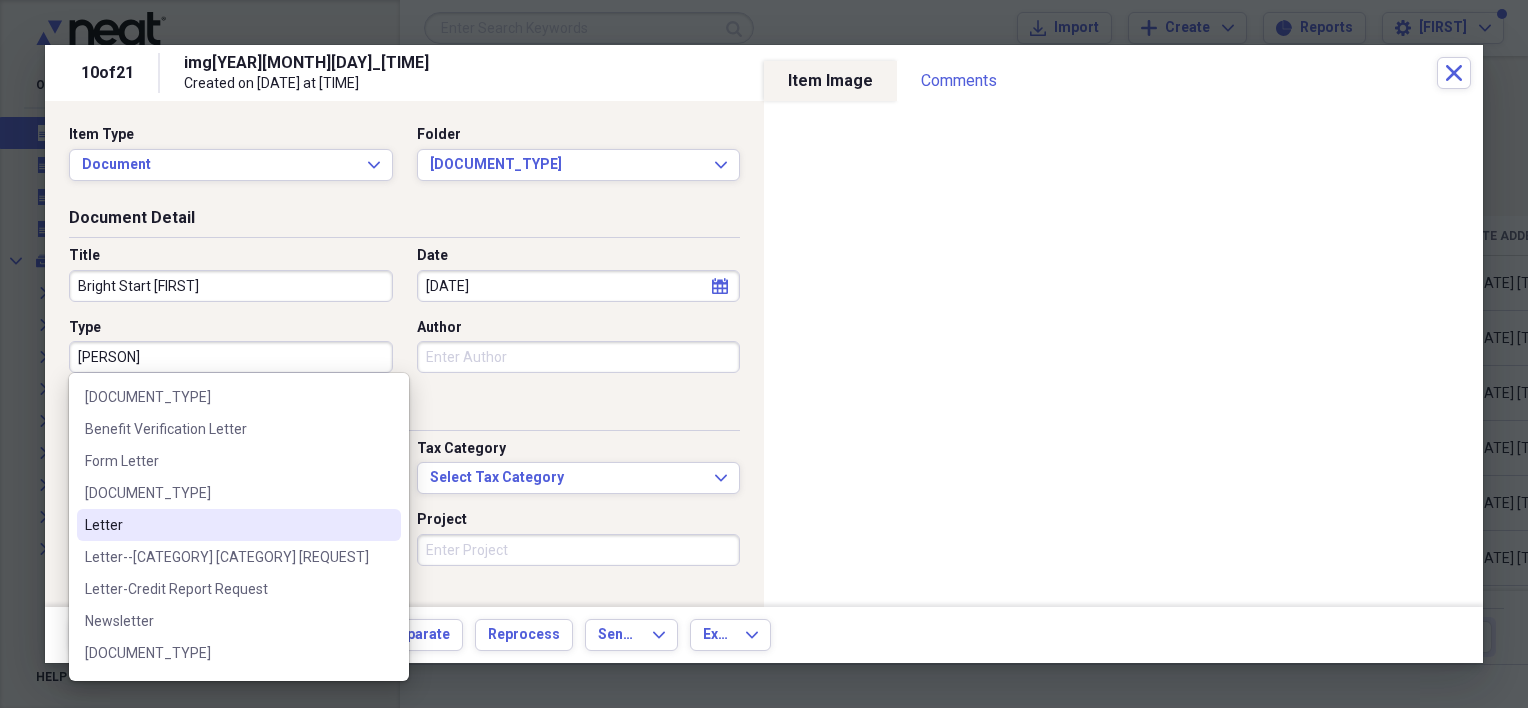 click on "Letter" at bounding box center (239, 525) 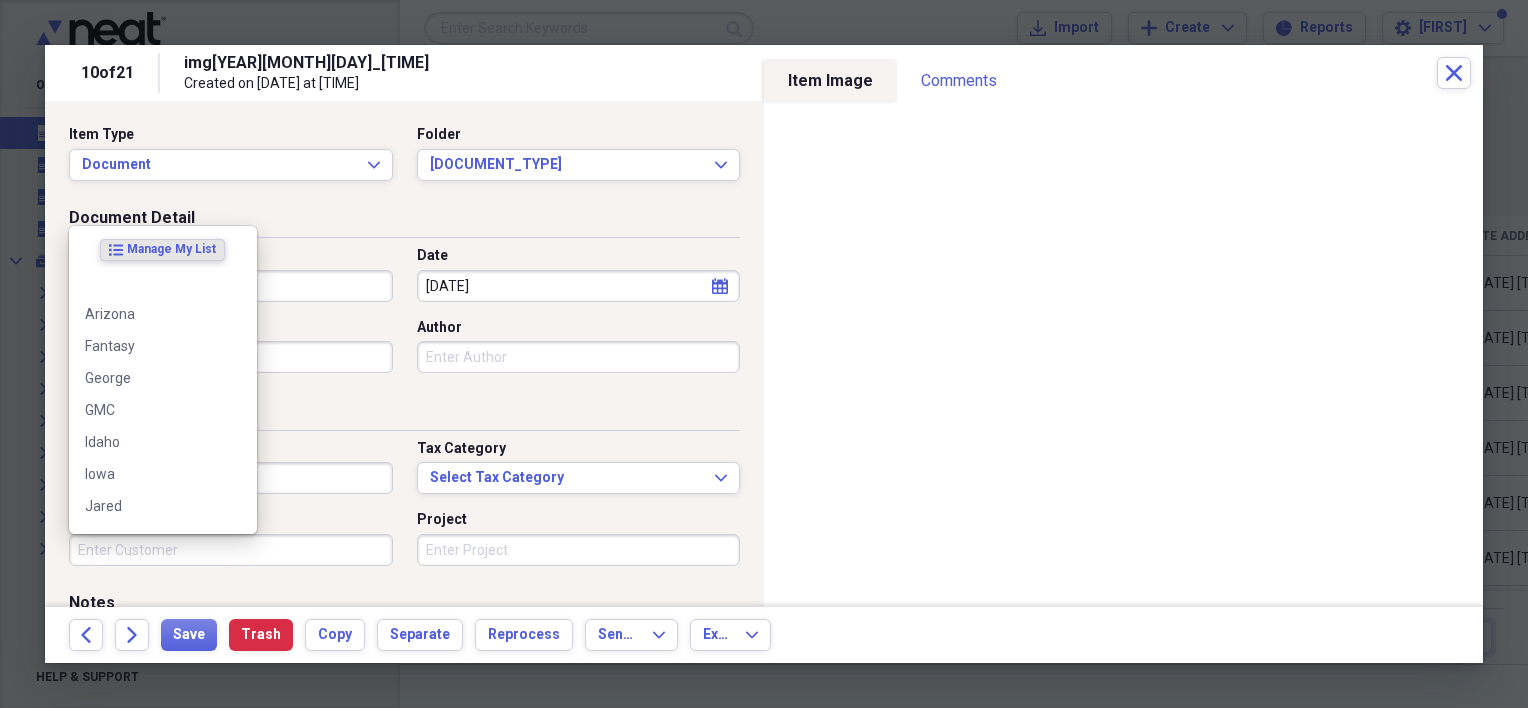 click on "Customer" at bounding box center (231, 550) 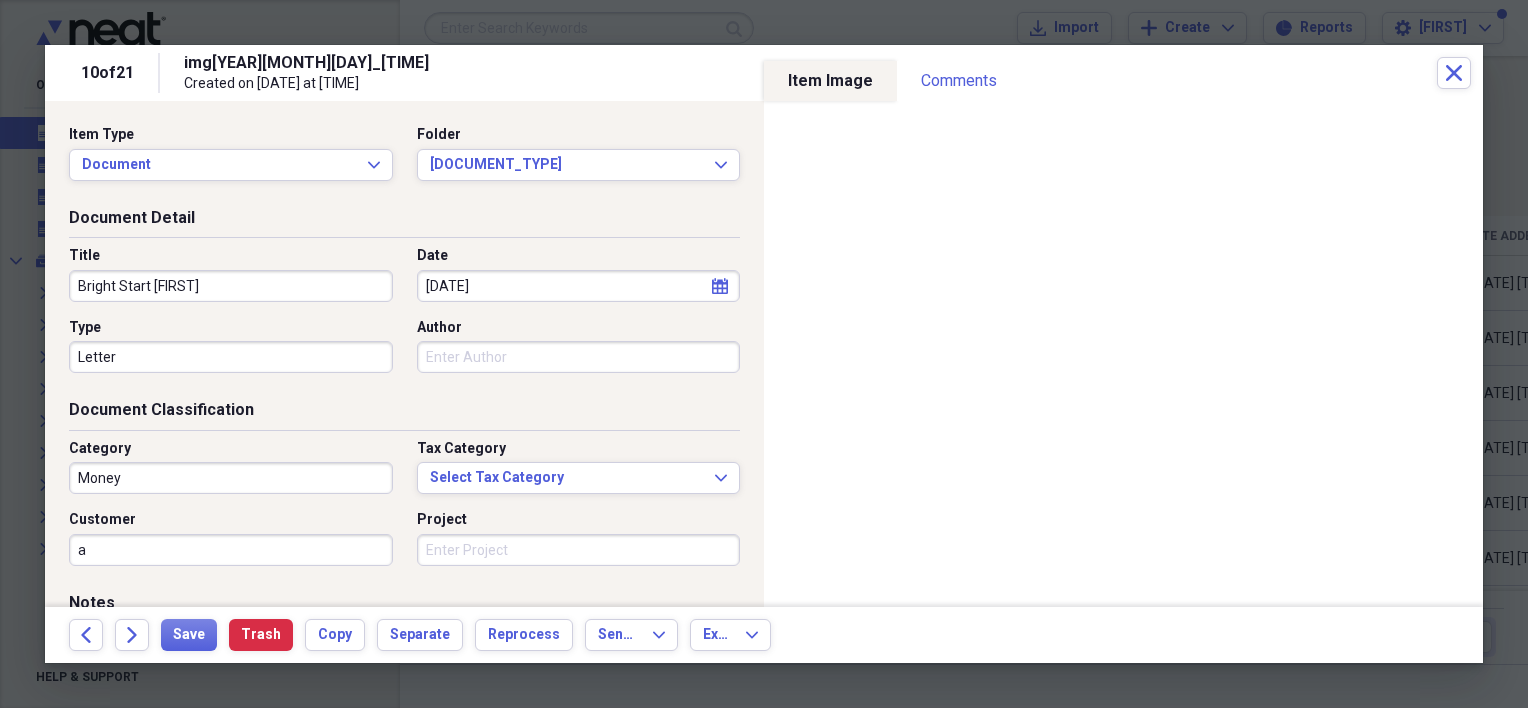 click on "Document Detail Title Bright Start [FIRST] Date [DATE] calendar Calendar Type Letter Author" at bounding box center [404, 303] 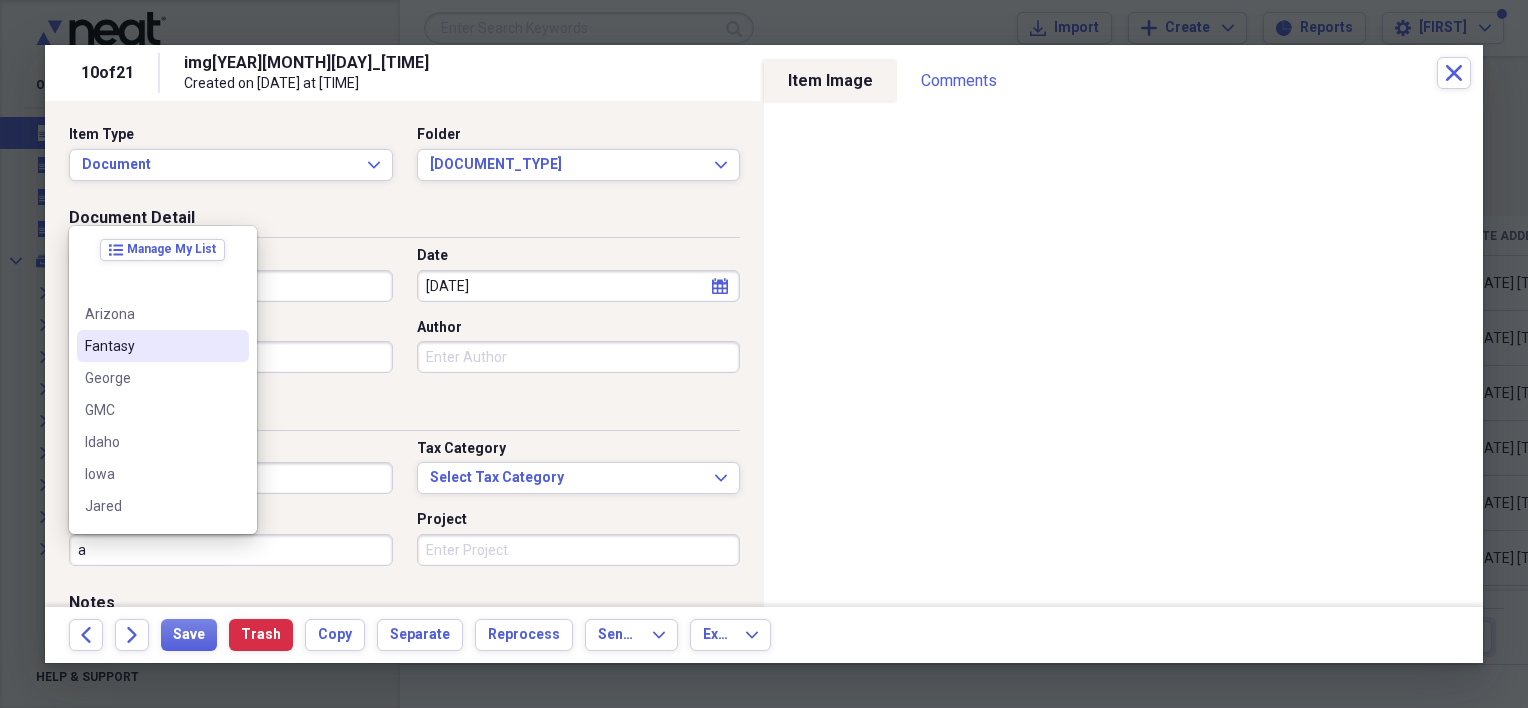 click on "a" at bounding box center [231, 550] 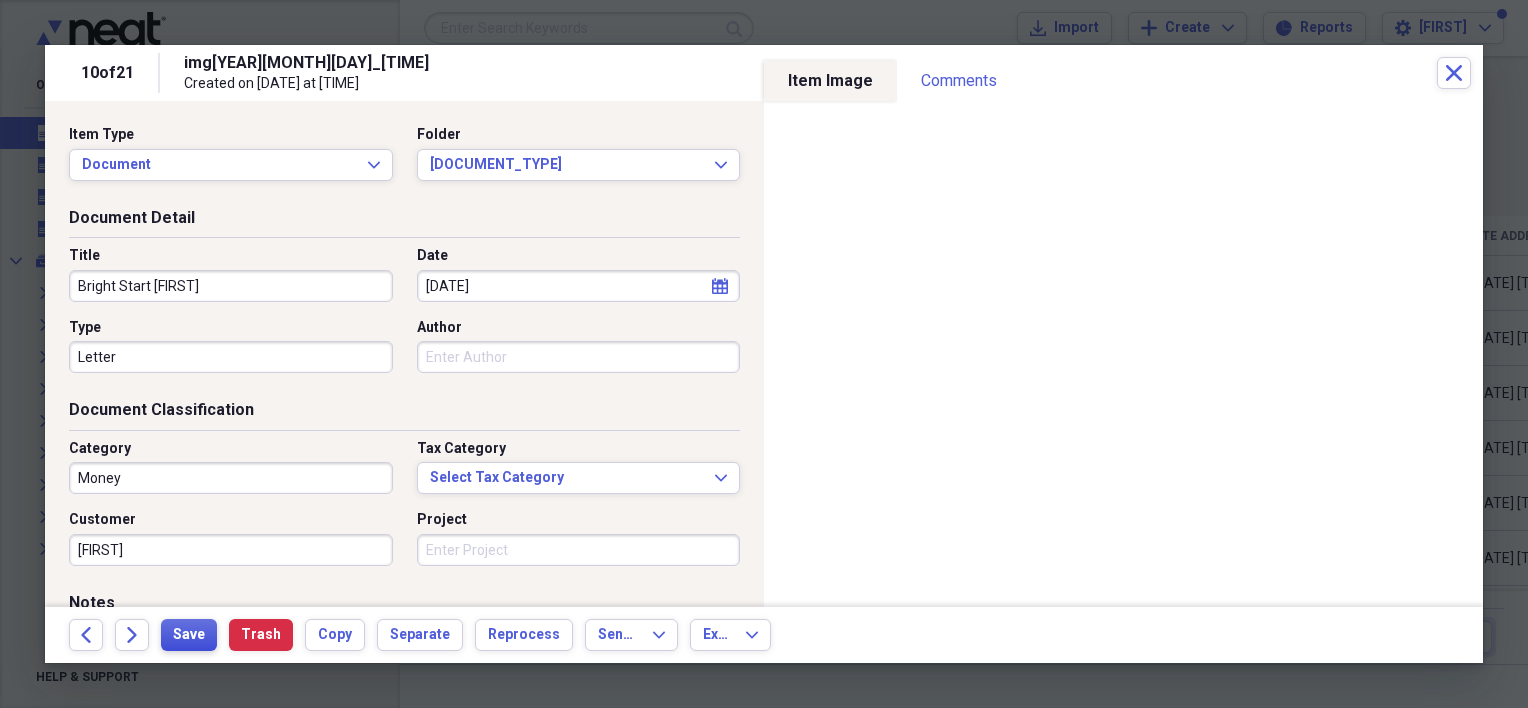 type on "[FIRST]" 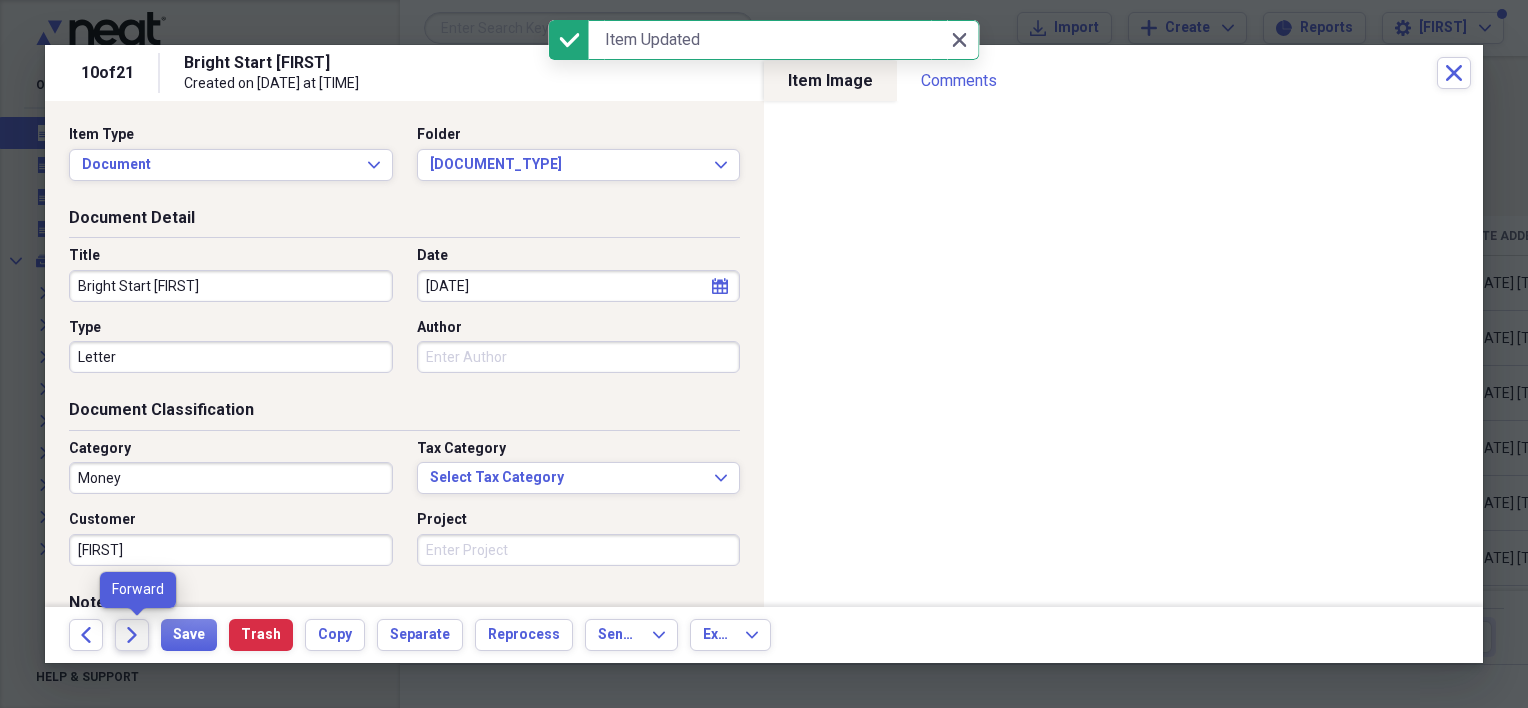 click 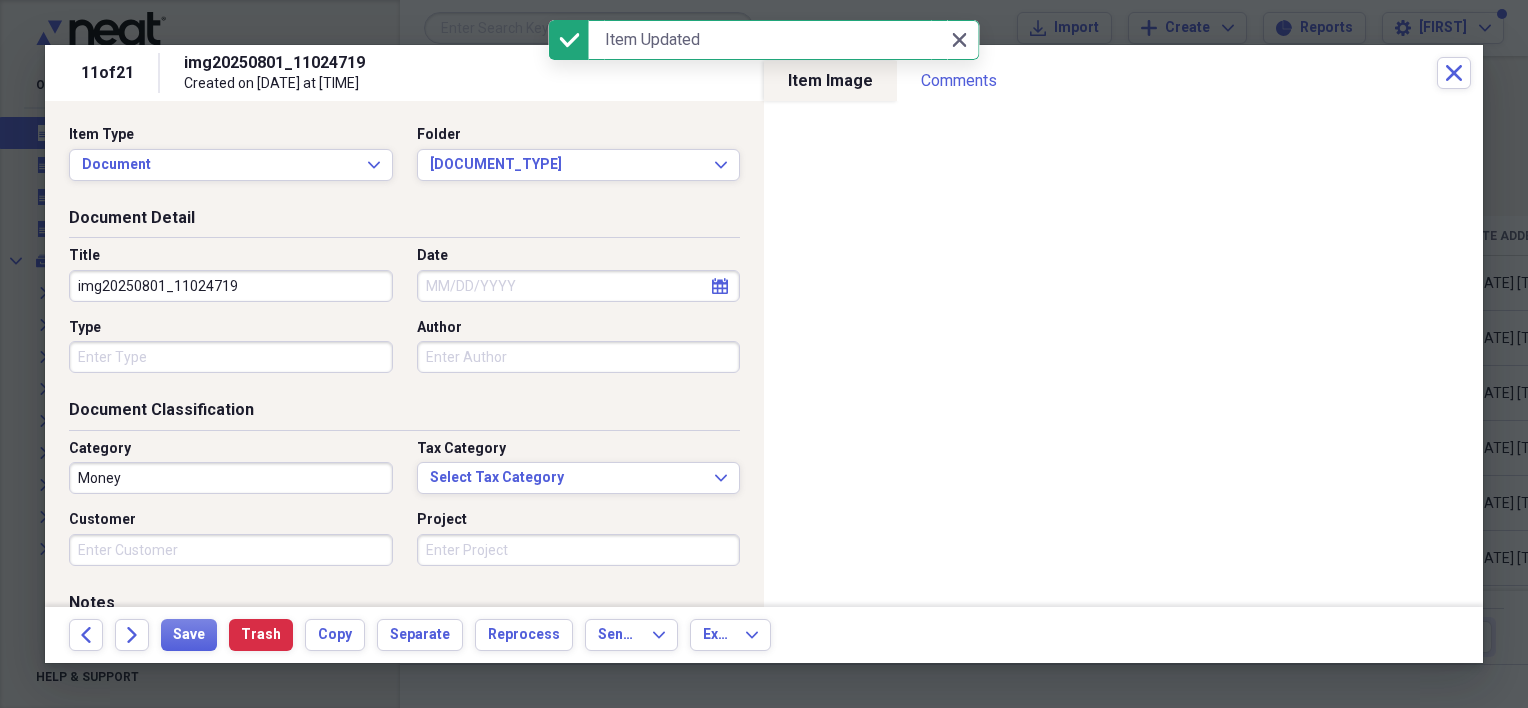 drag, startPoint x: 256, startPoint y: 279, endPoint x: 73, endPoint y: 280, distance: 183.00273 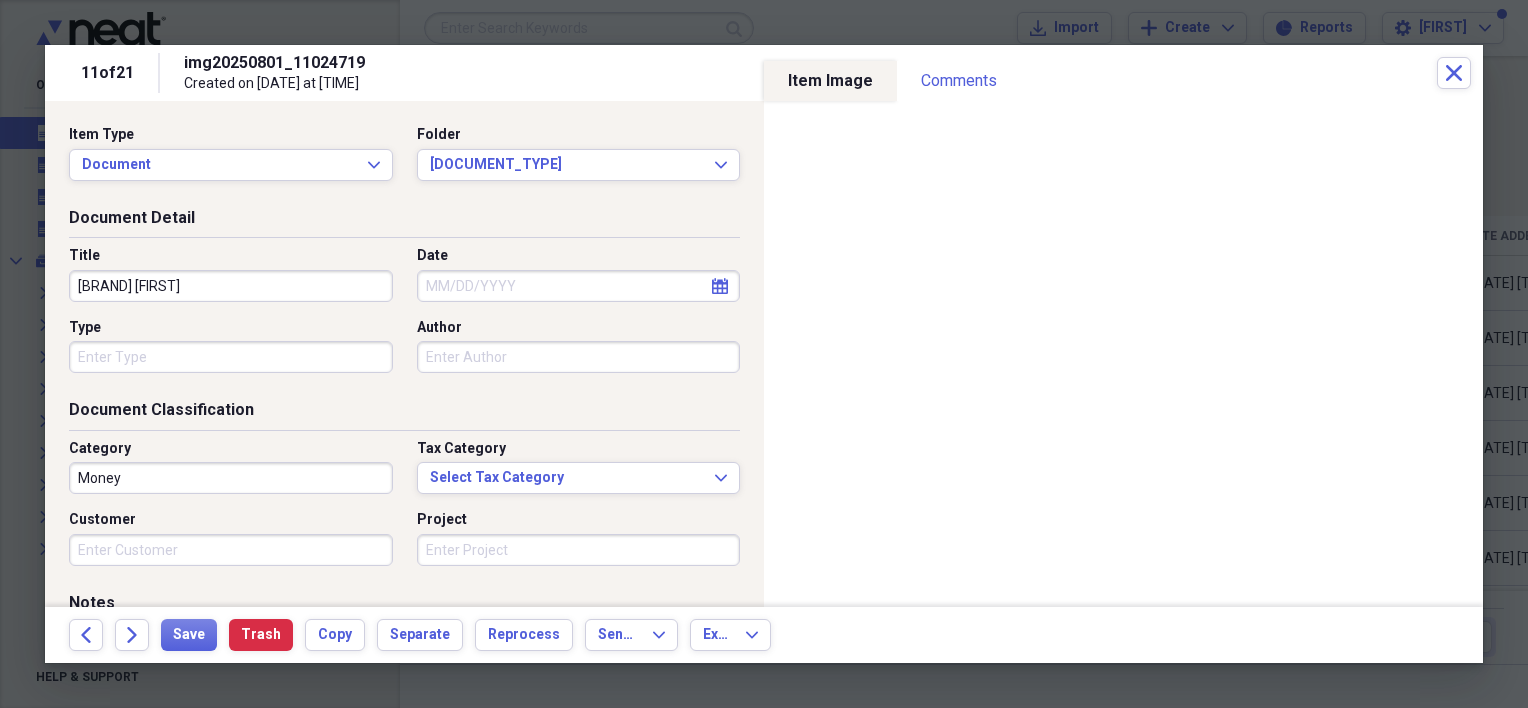 type on "[BRAND] [FIRST]" 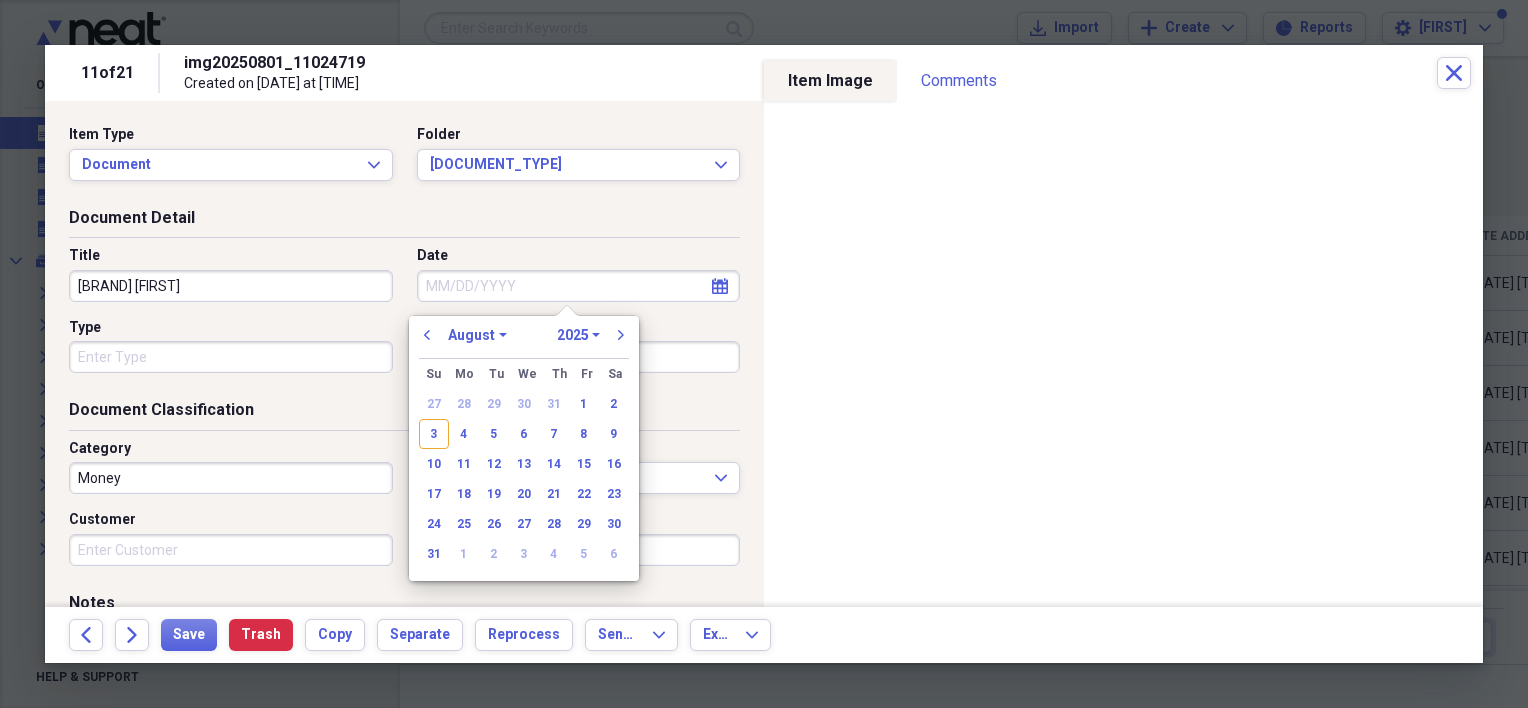 click on "Date" at bounding box center [579, 286] 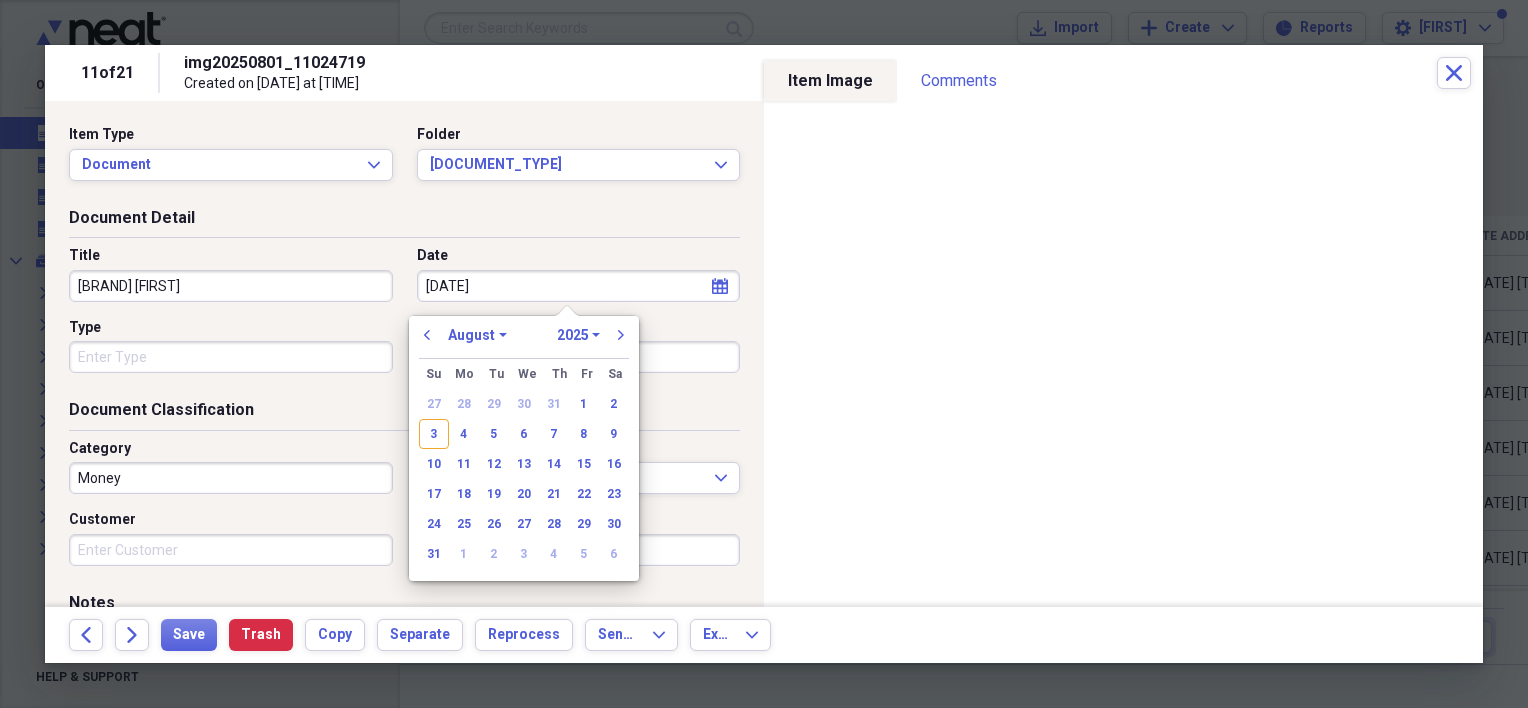 type on "[M]/[DD]/[YY]" 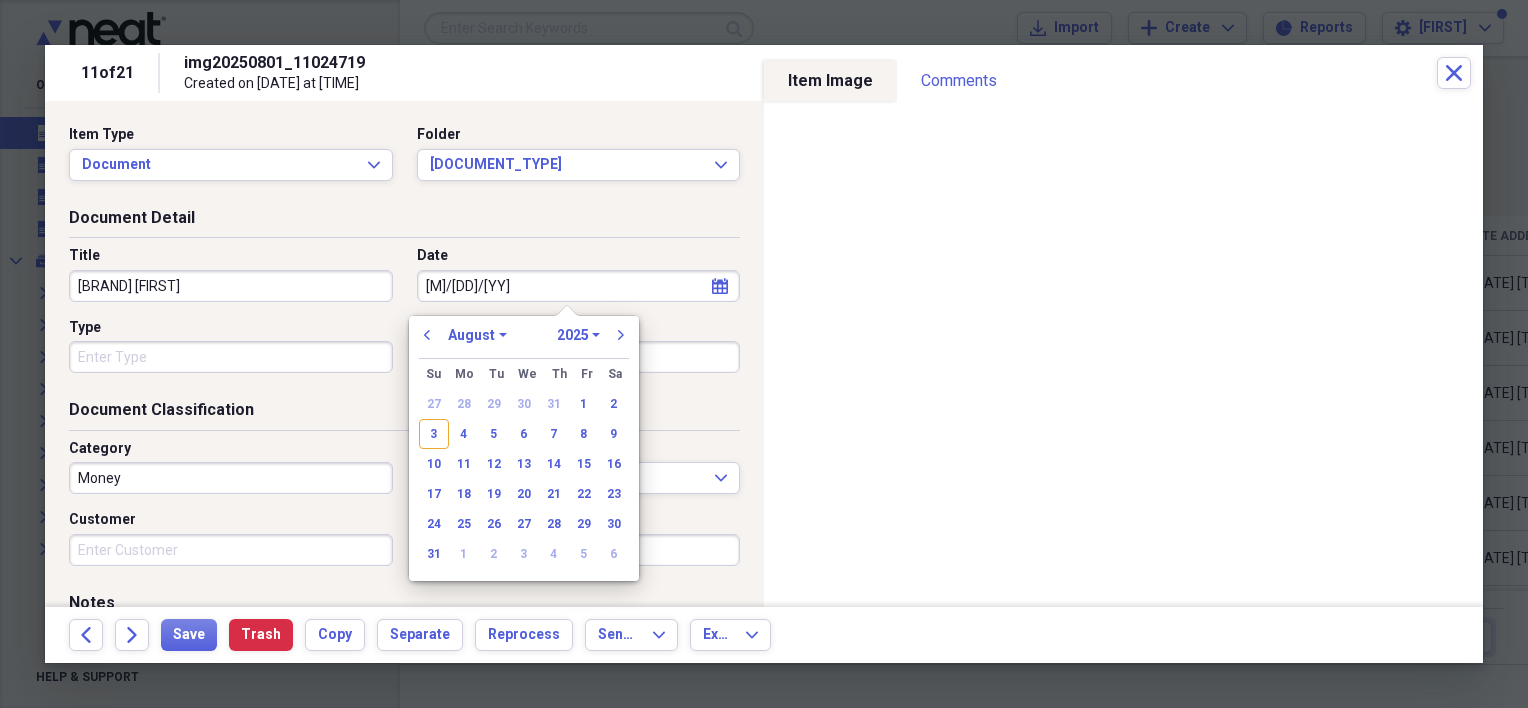 select on "2004" 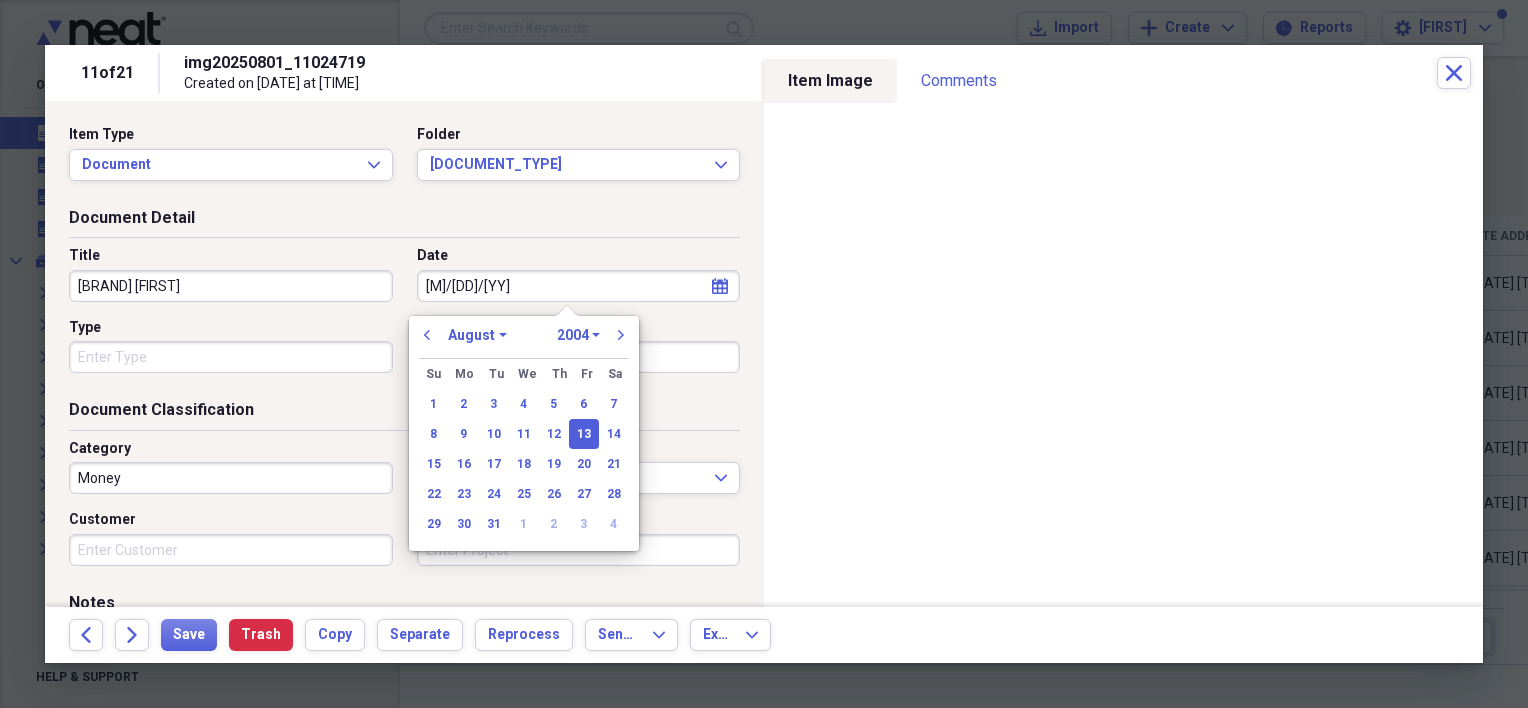 type on "[MONTH]/[DAY]/[YEAR]" 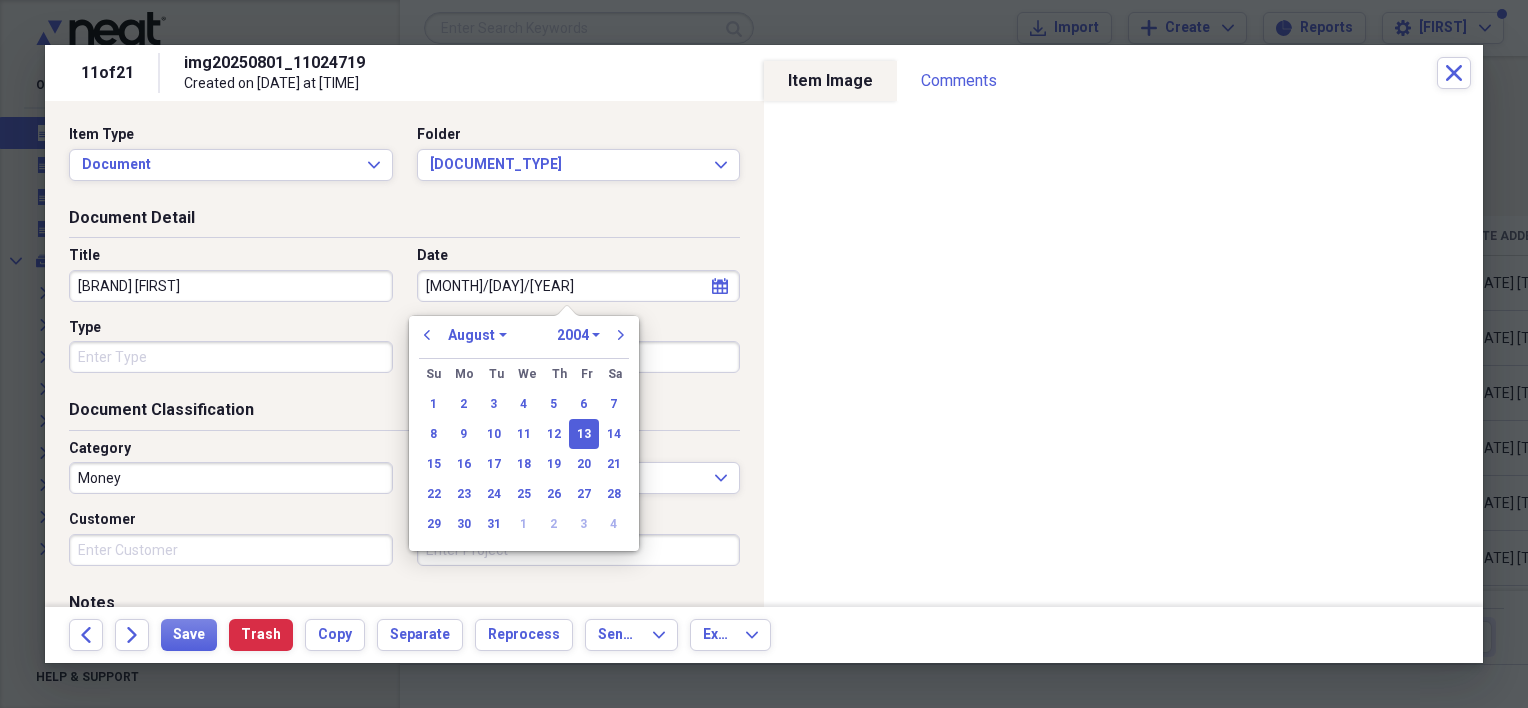 click on "13" at bounding box center [584, 434] 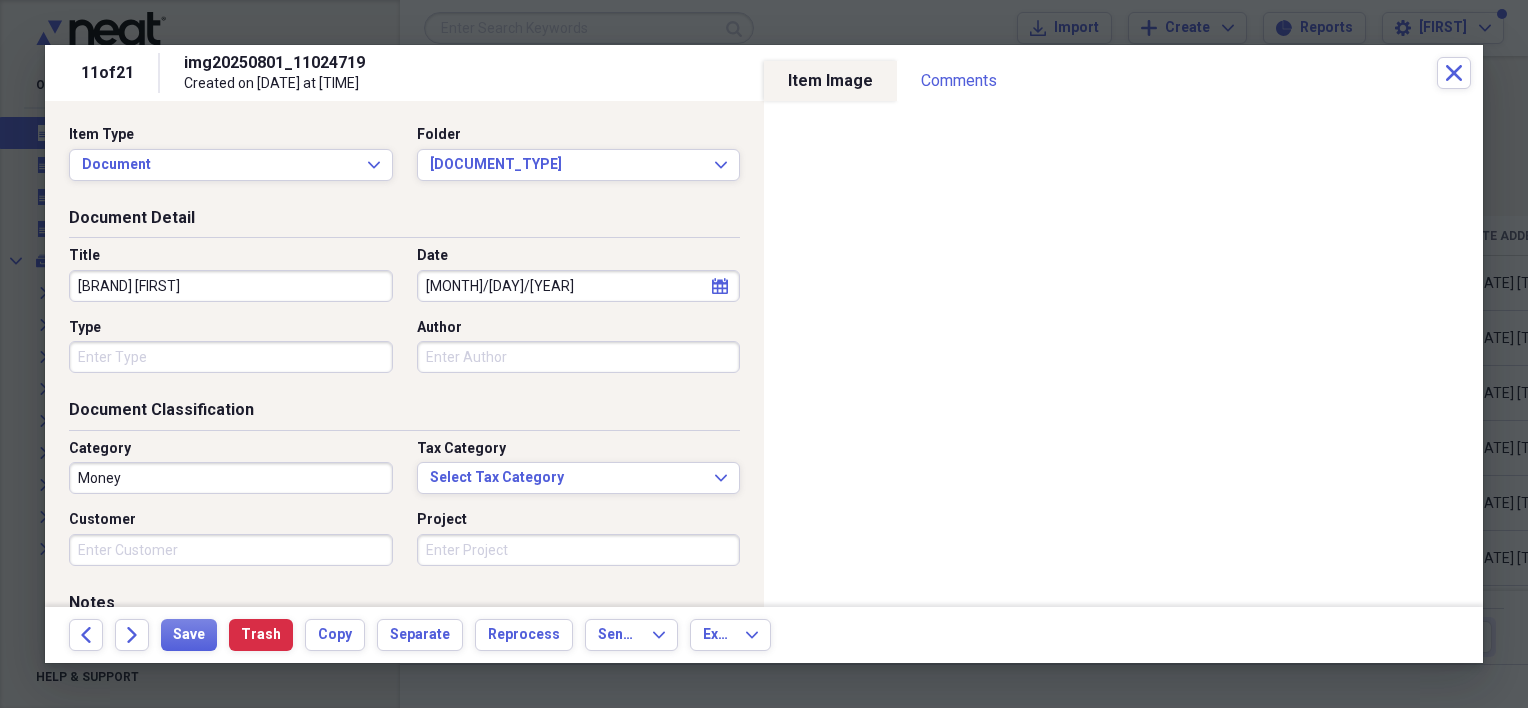 click on "Type" at bounding box center (231, 357) 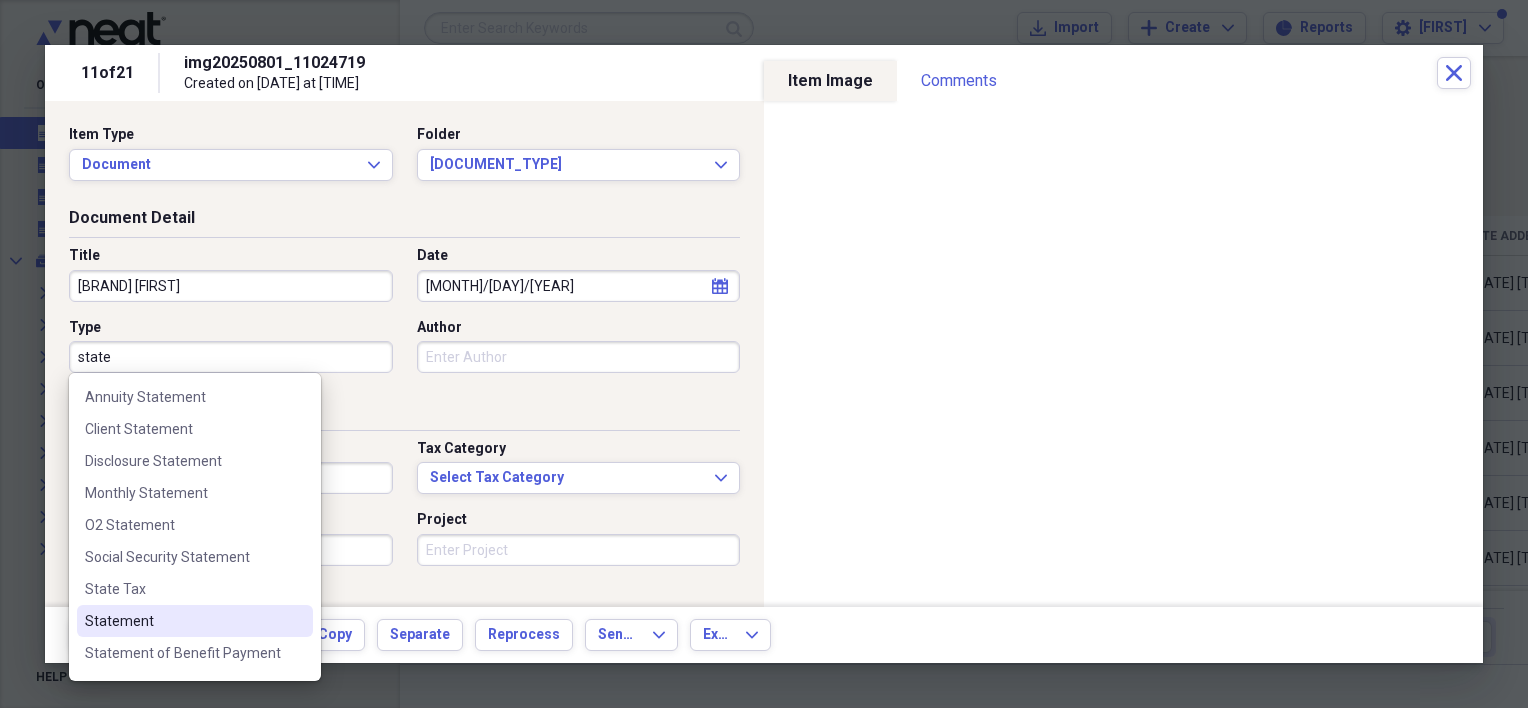 click on "Statement" at bounding box center [195, 621] 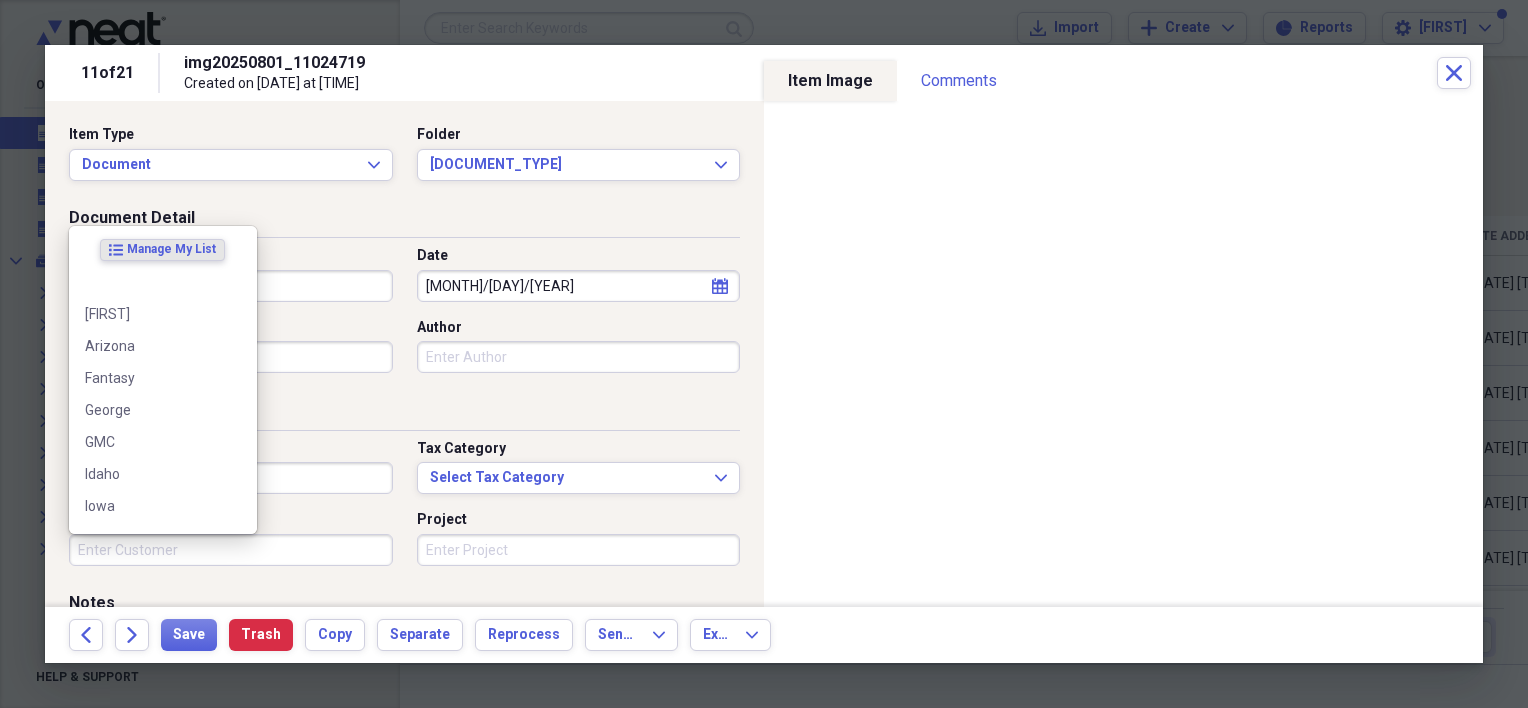 click on "Customer" at bounding box center (231, 550) 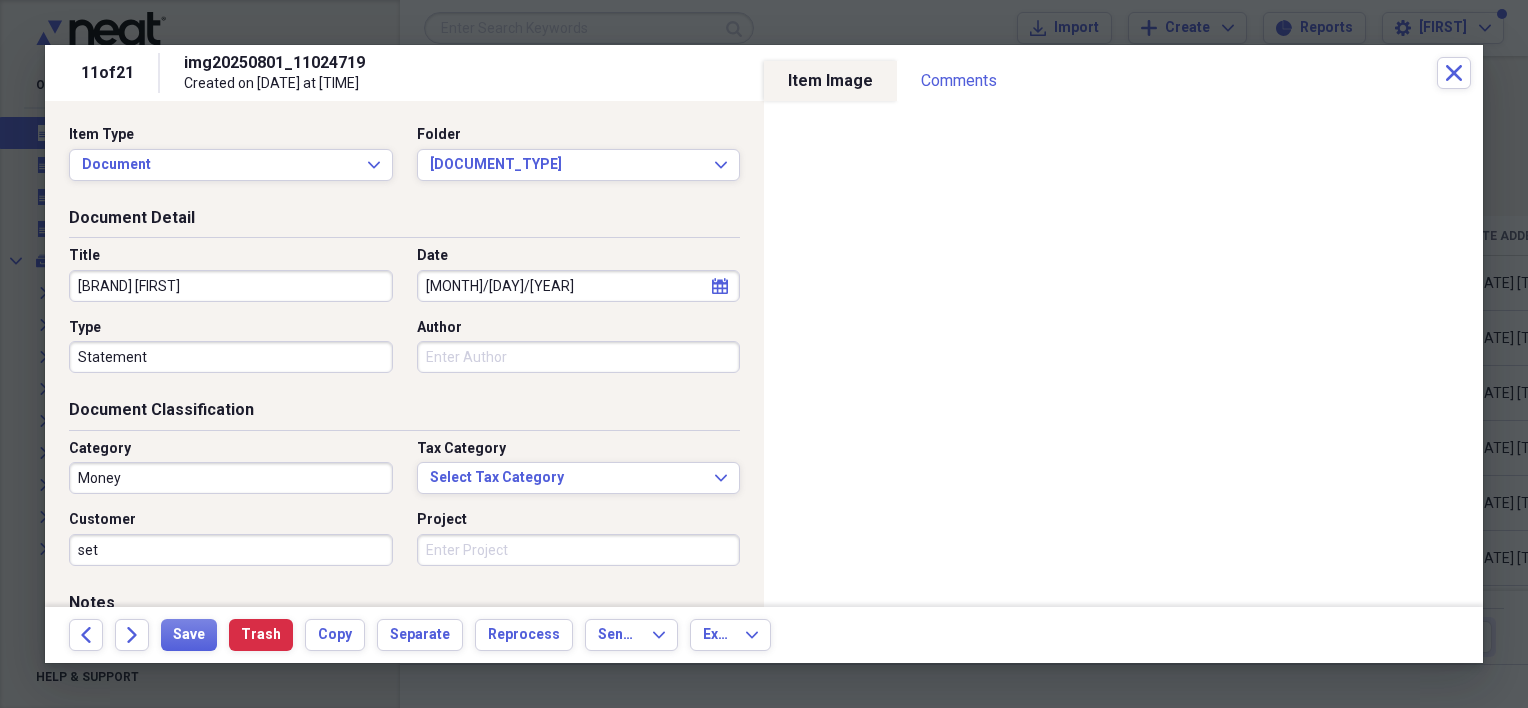 type on "set" 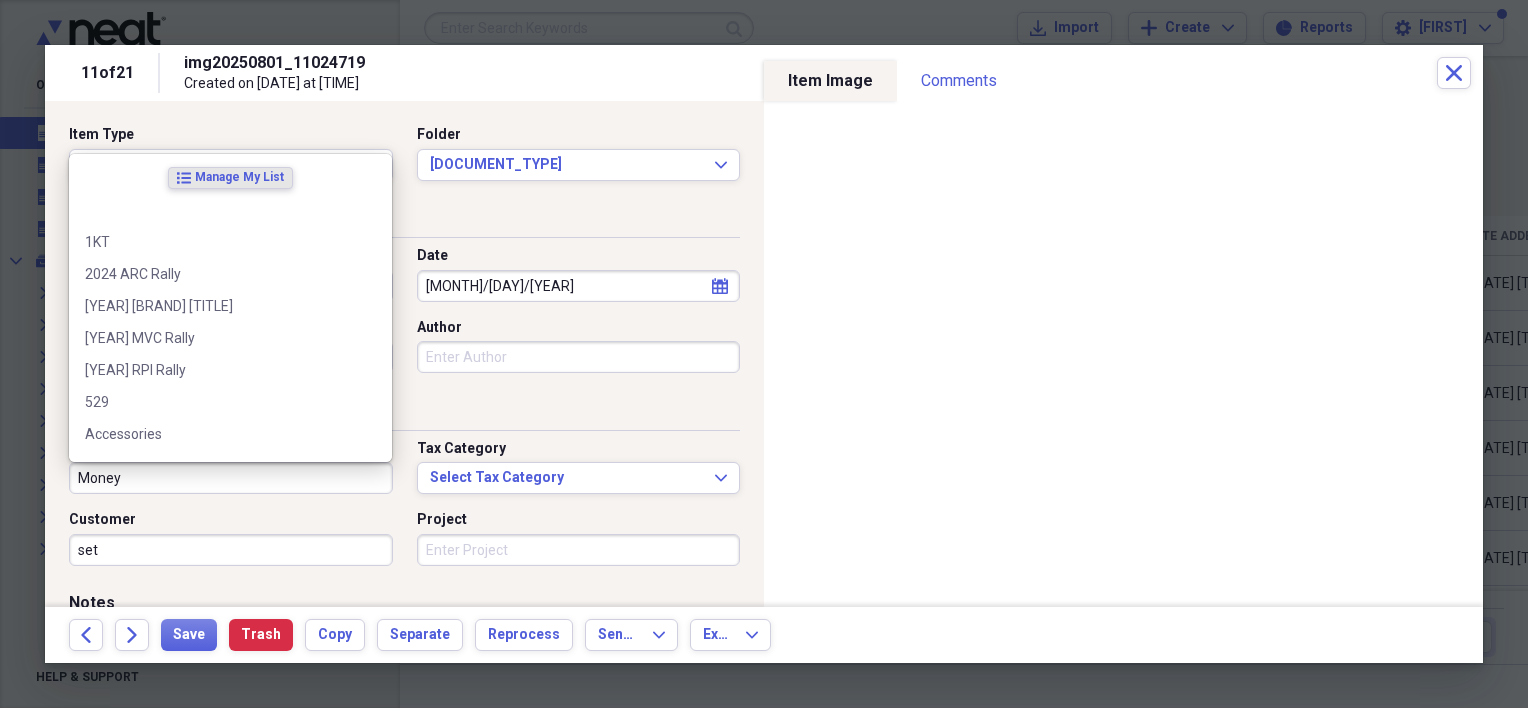 click on "Money" at bounding box center (231, 478) 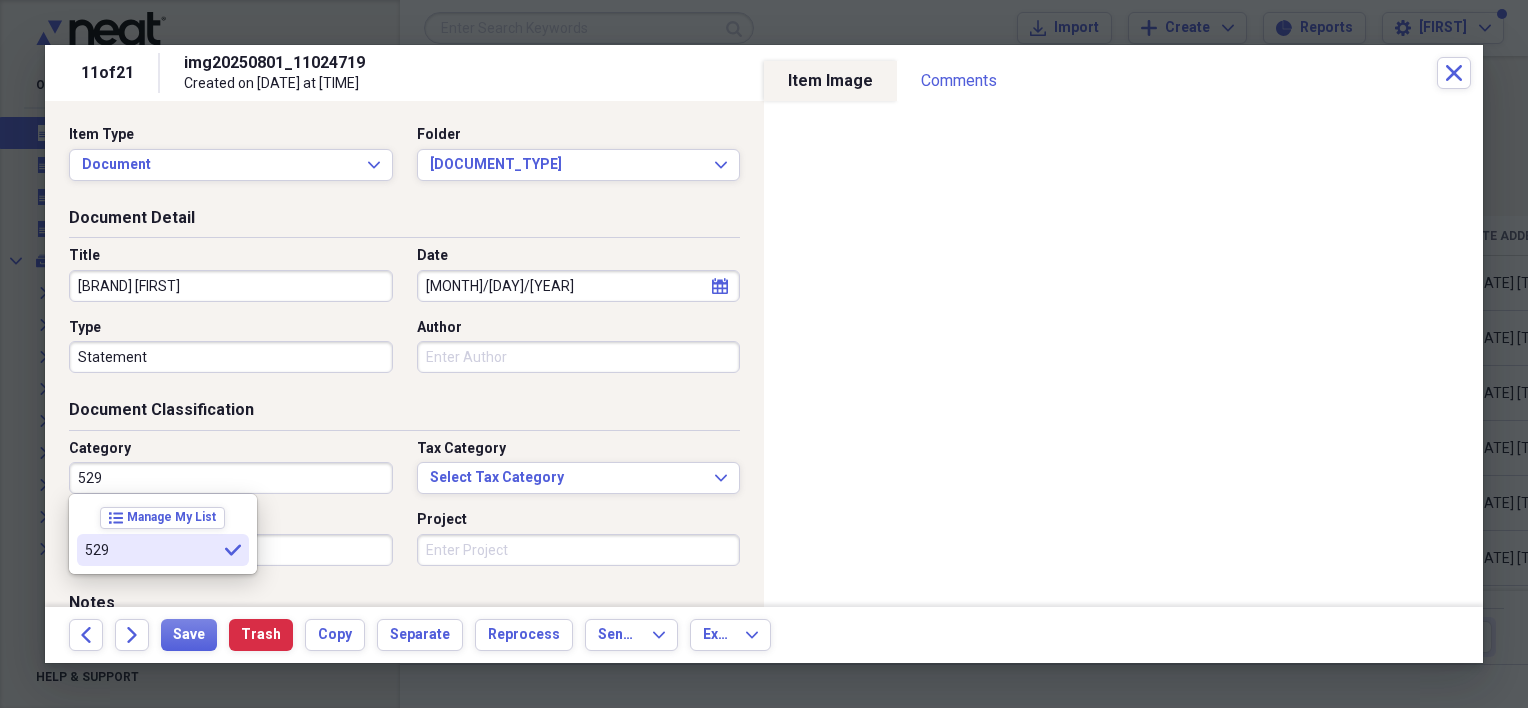 type on "529" 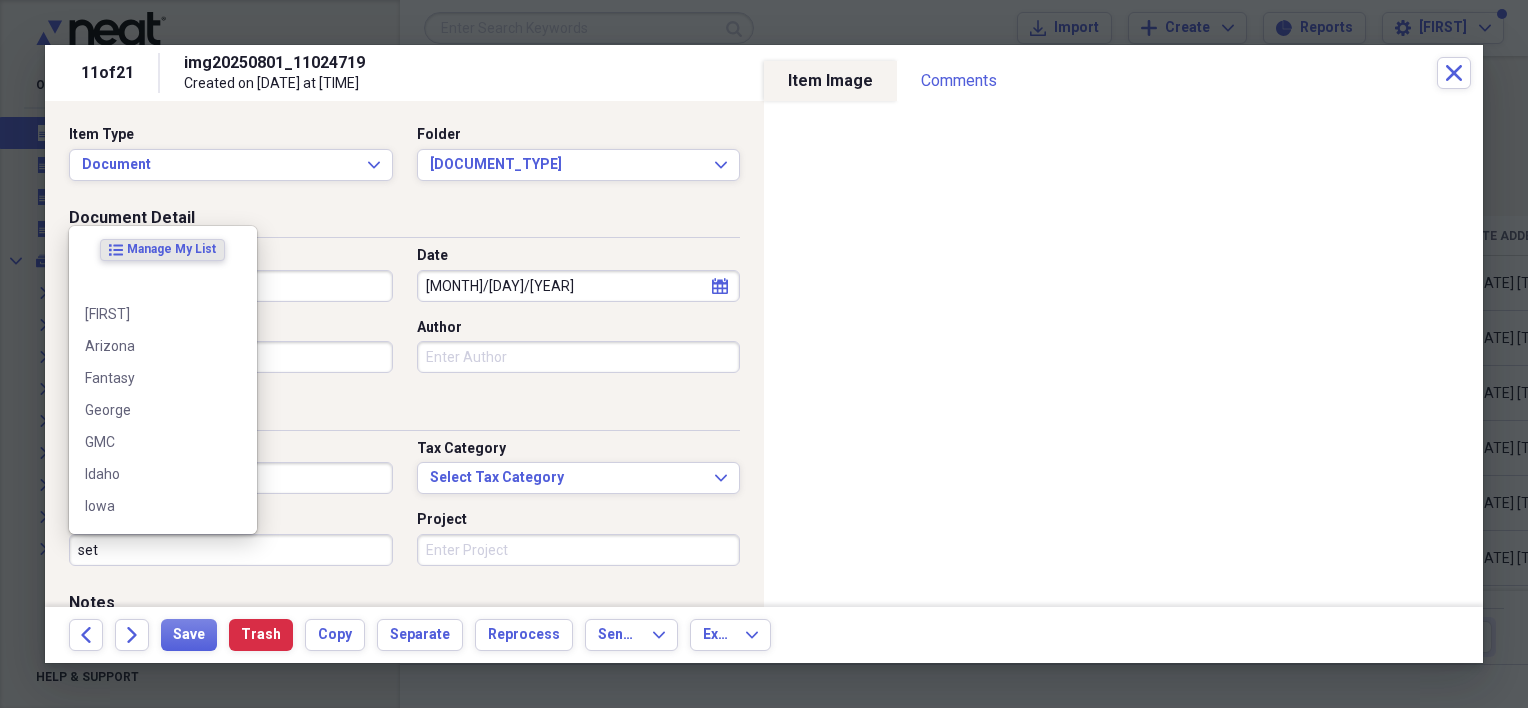 click on "set" at bounding box center (231, 550) 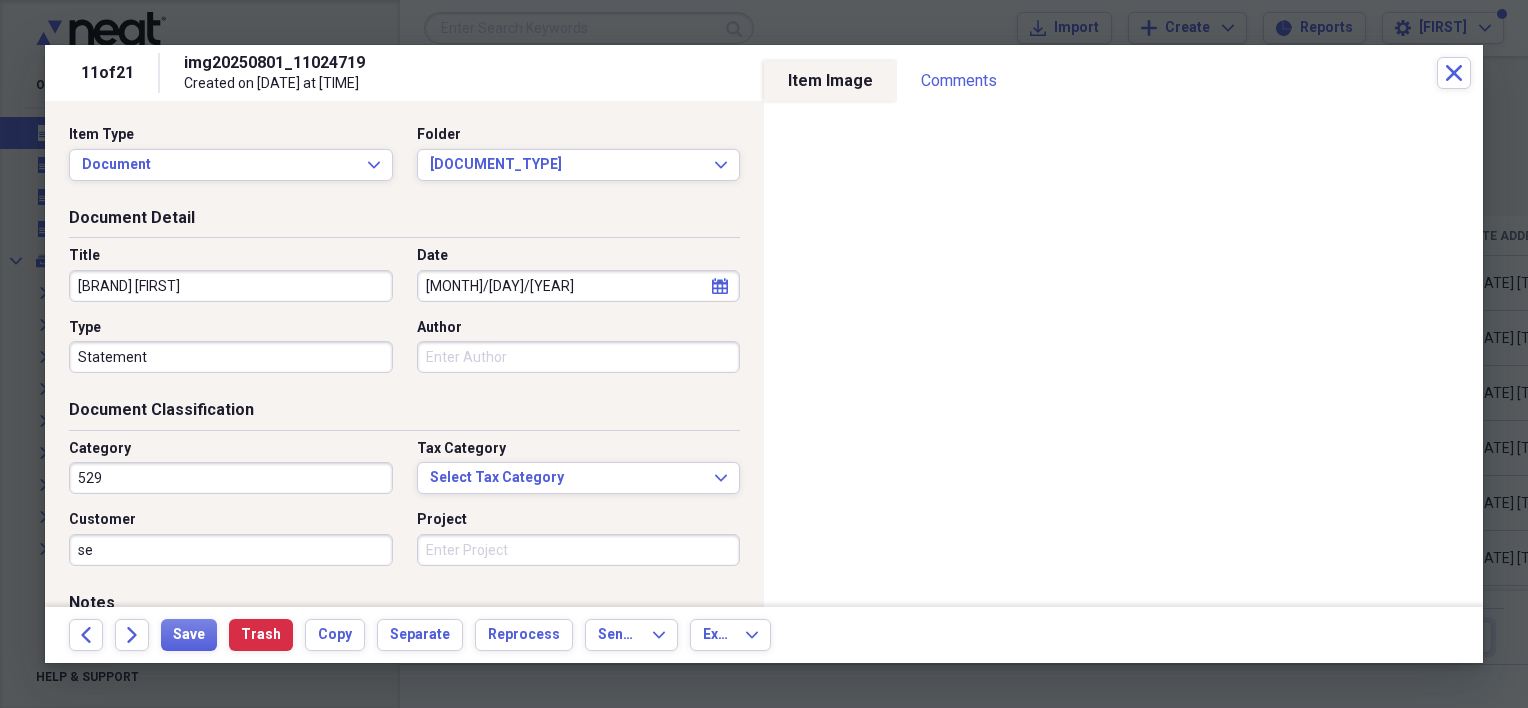 type on "s" 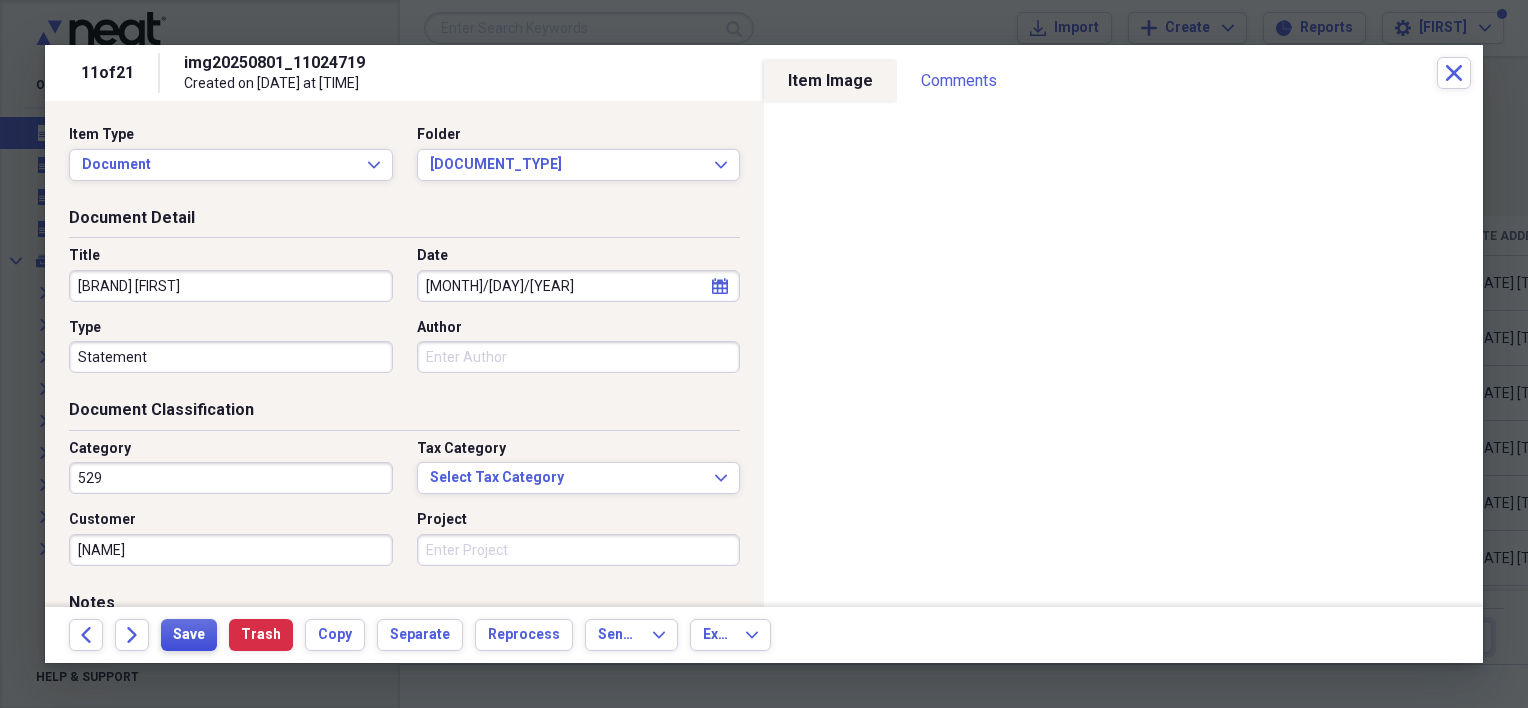 type on "[NAME]" 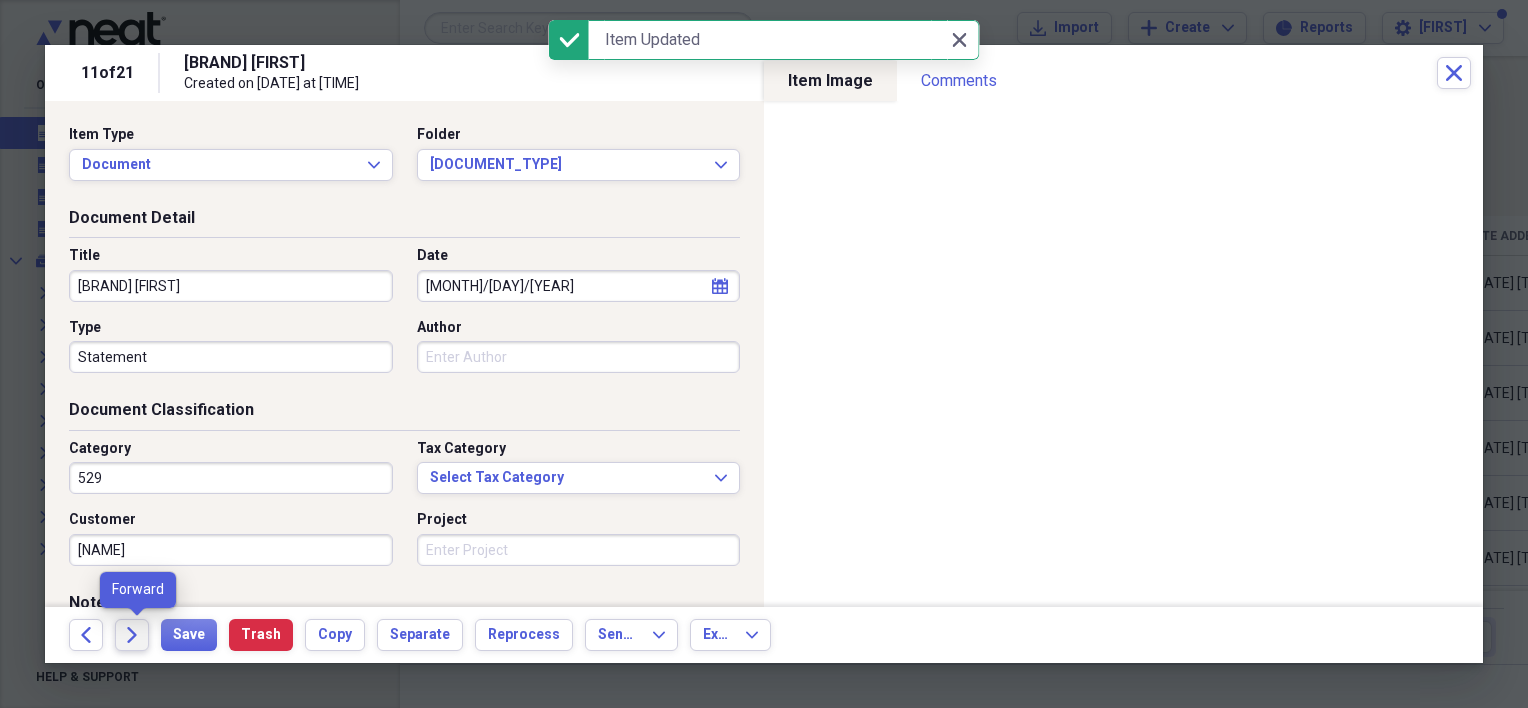 click on "Forward" at bounding box center (132, 635) 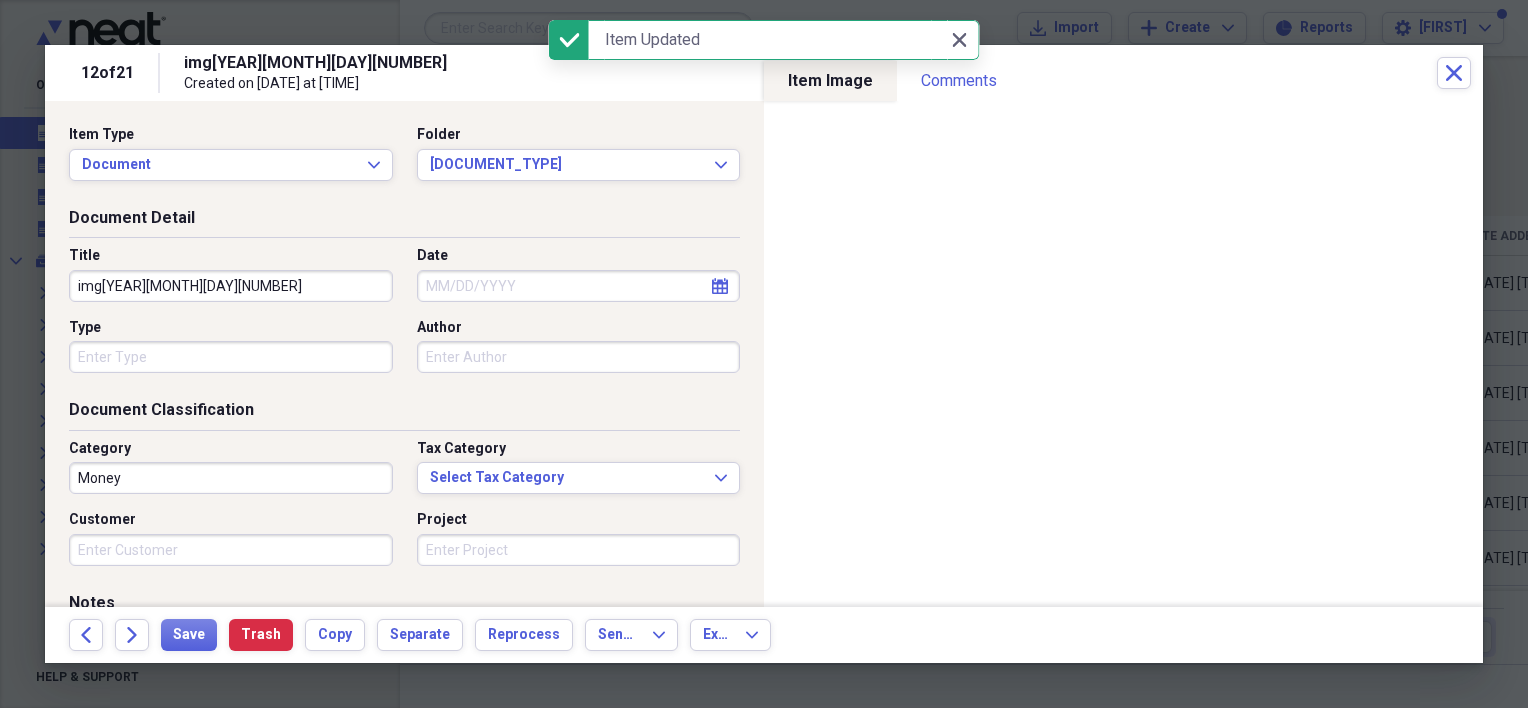 drag, startPoint x: 236, startPoint y: 287, endPoint x: 52, endPoint y: 276, distance: 184.3285 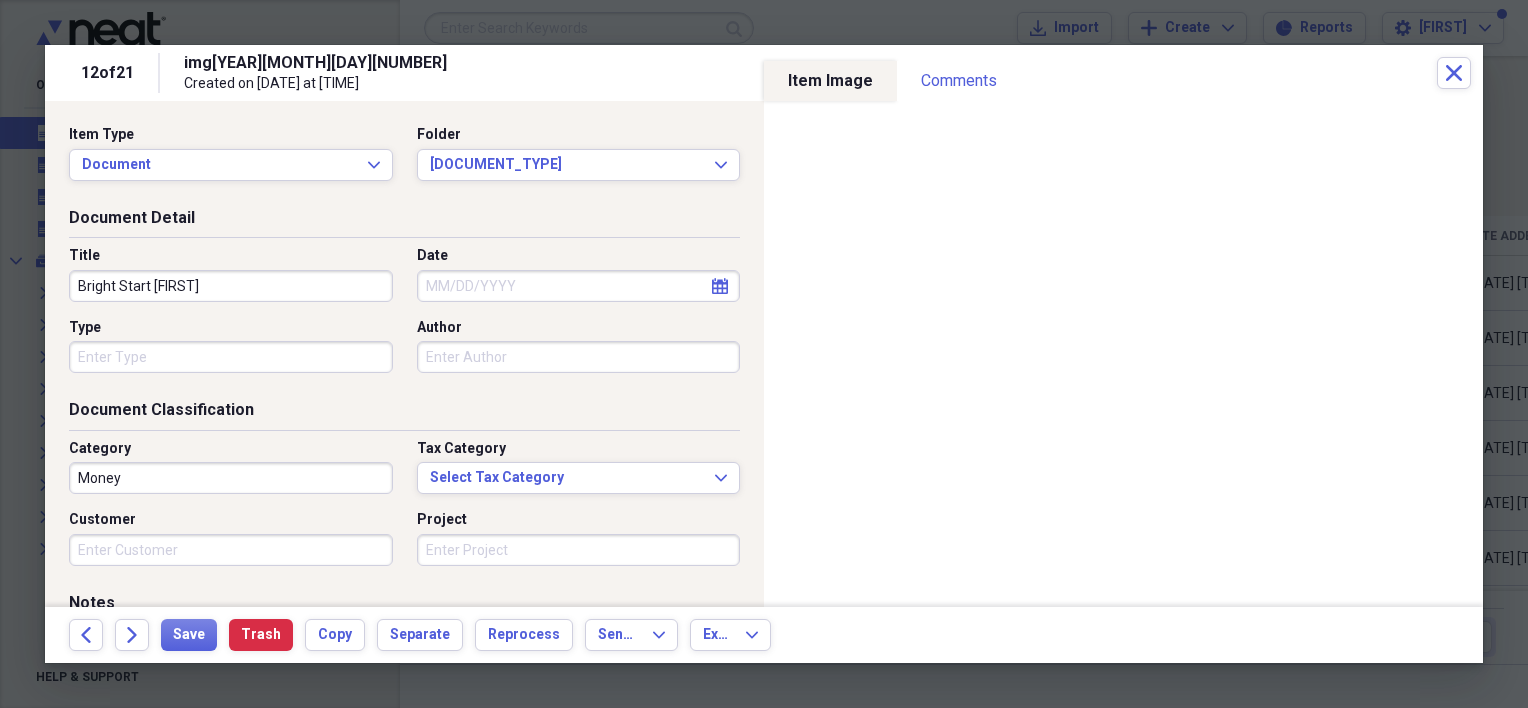 type on "Bright Start [FIRST]" 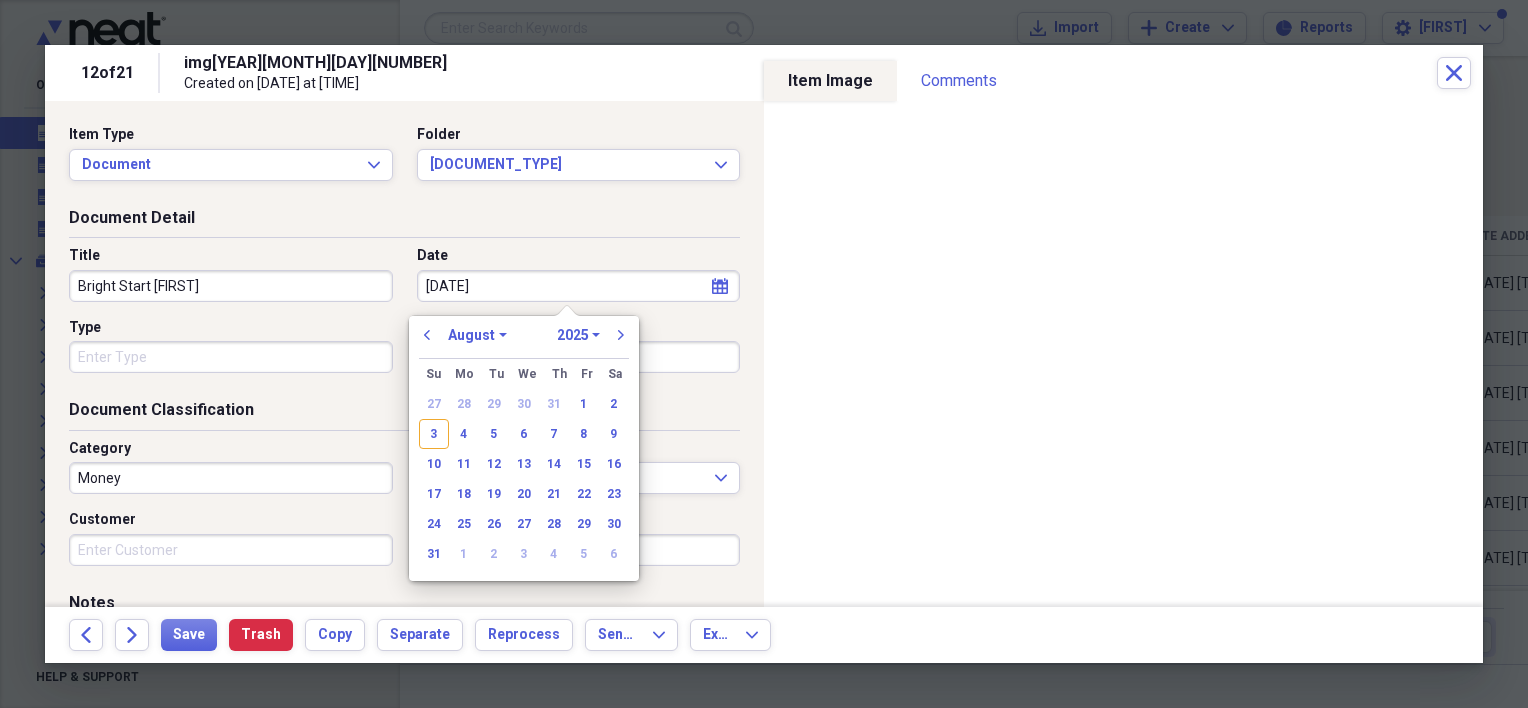 type on "[DATE]" 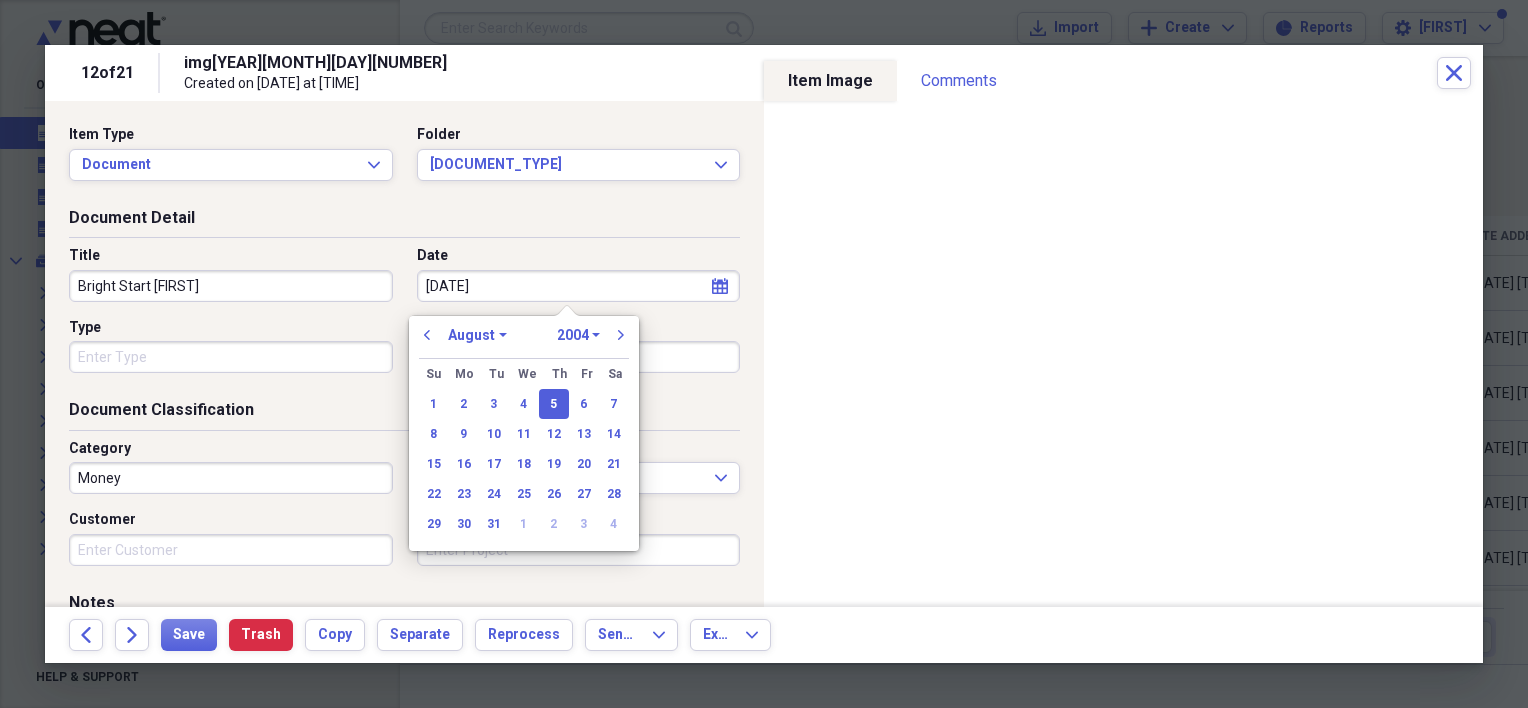 type on "[DATE]" 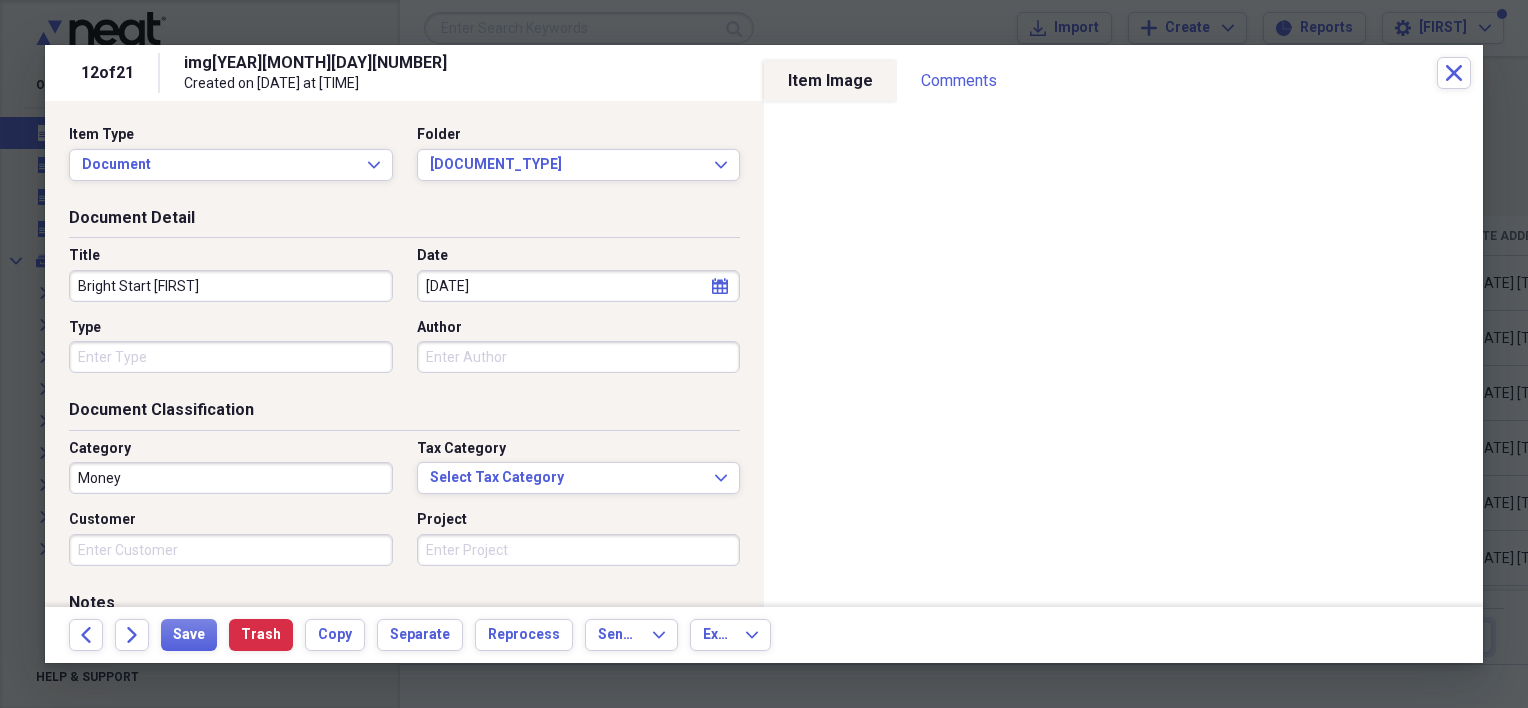 click on "Type" at bounding box center (231, 357) 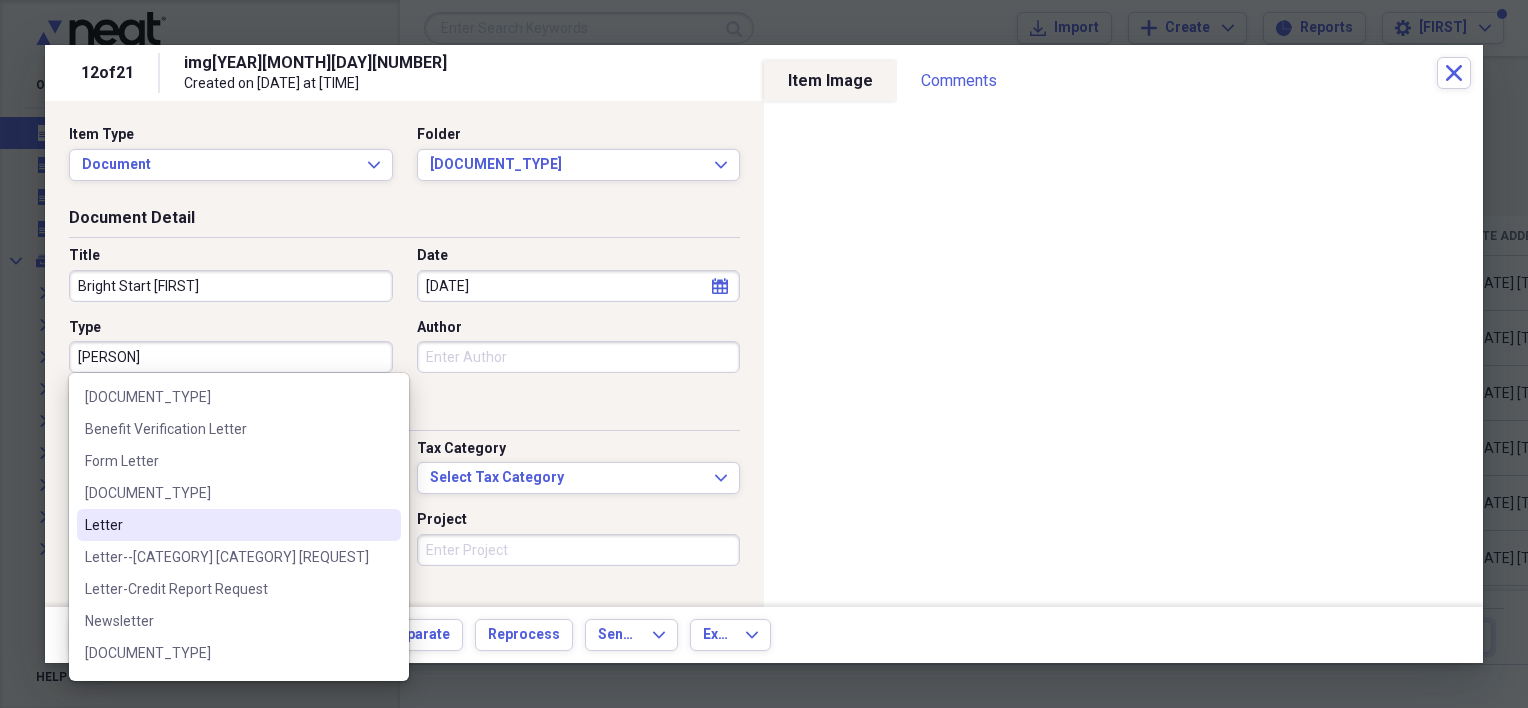 click on "Letter" at bounding box center [239, 525] 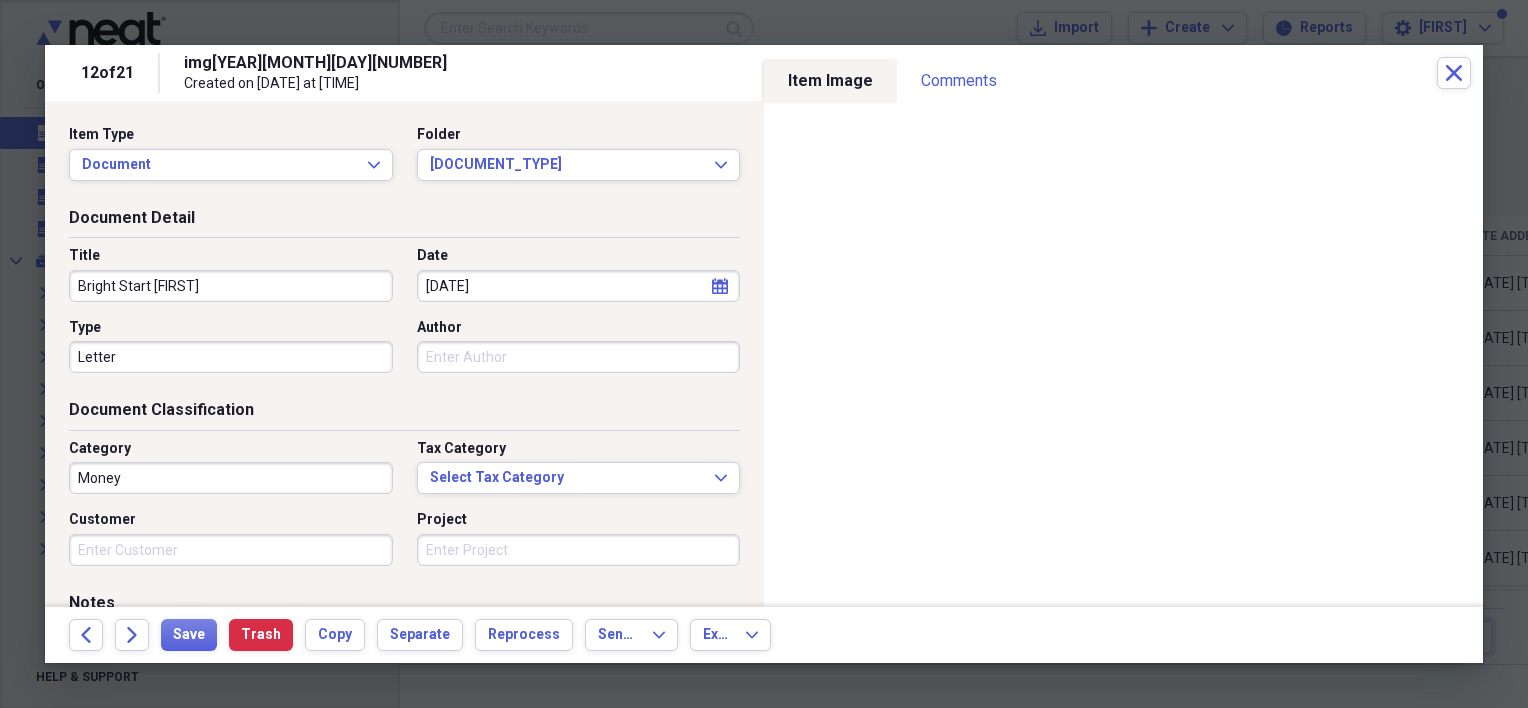 click on "Customer" at bounding box center [231, 550] 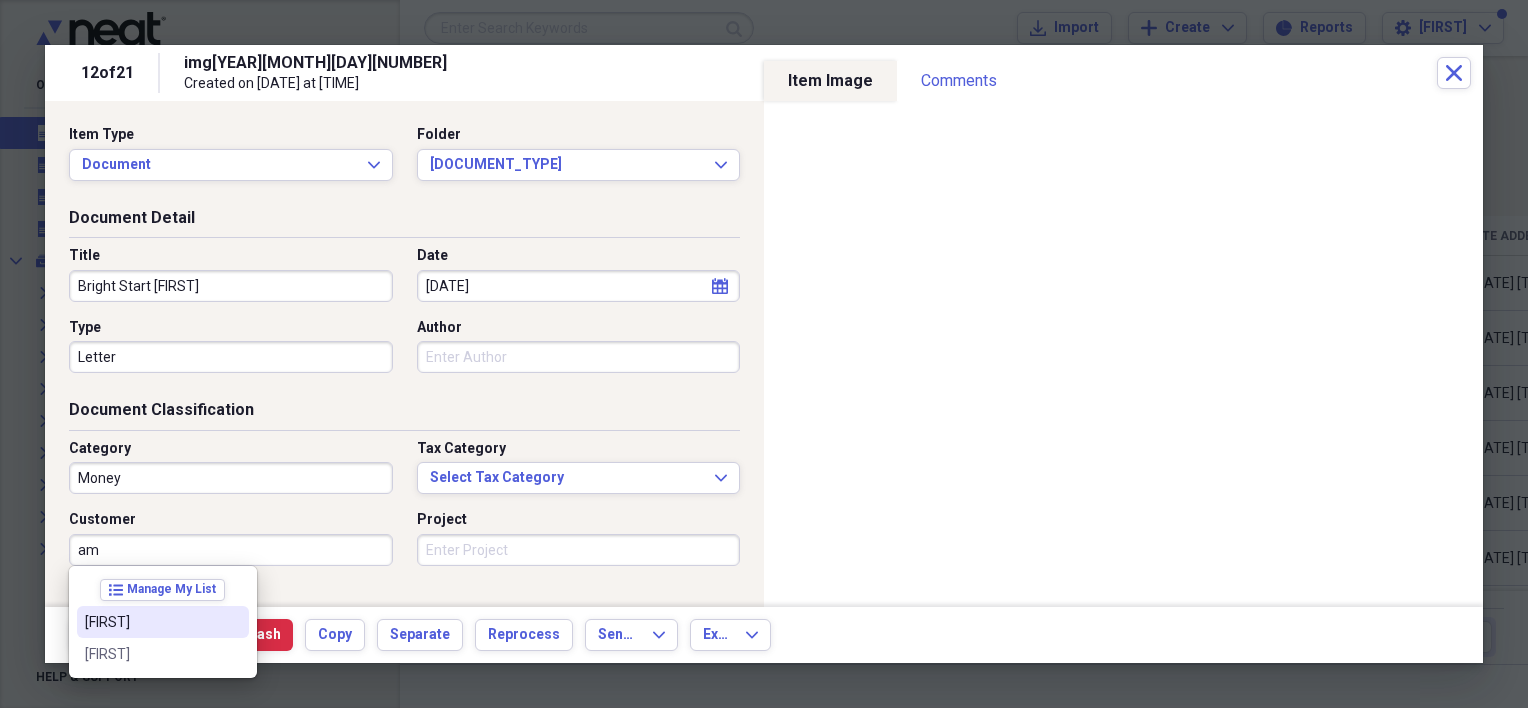 click on "[FIRST]" at bounding box center (151, 622) 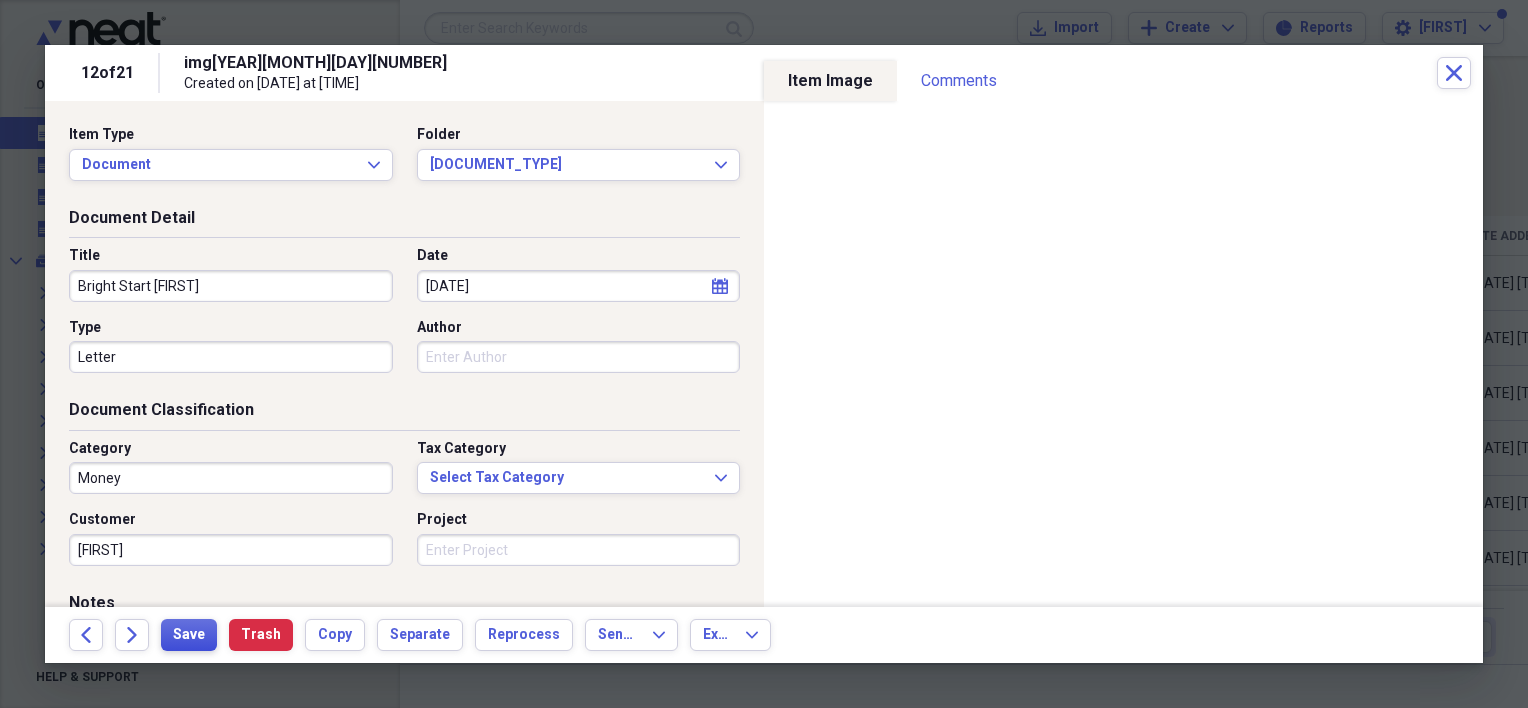 click on "Save" at bounding box center [189, 635] 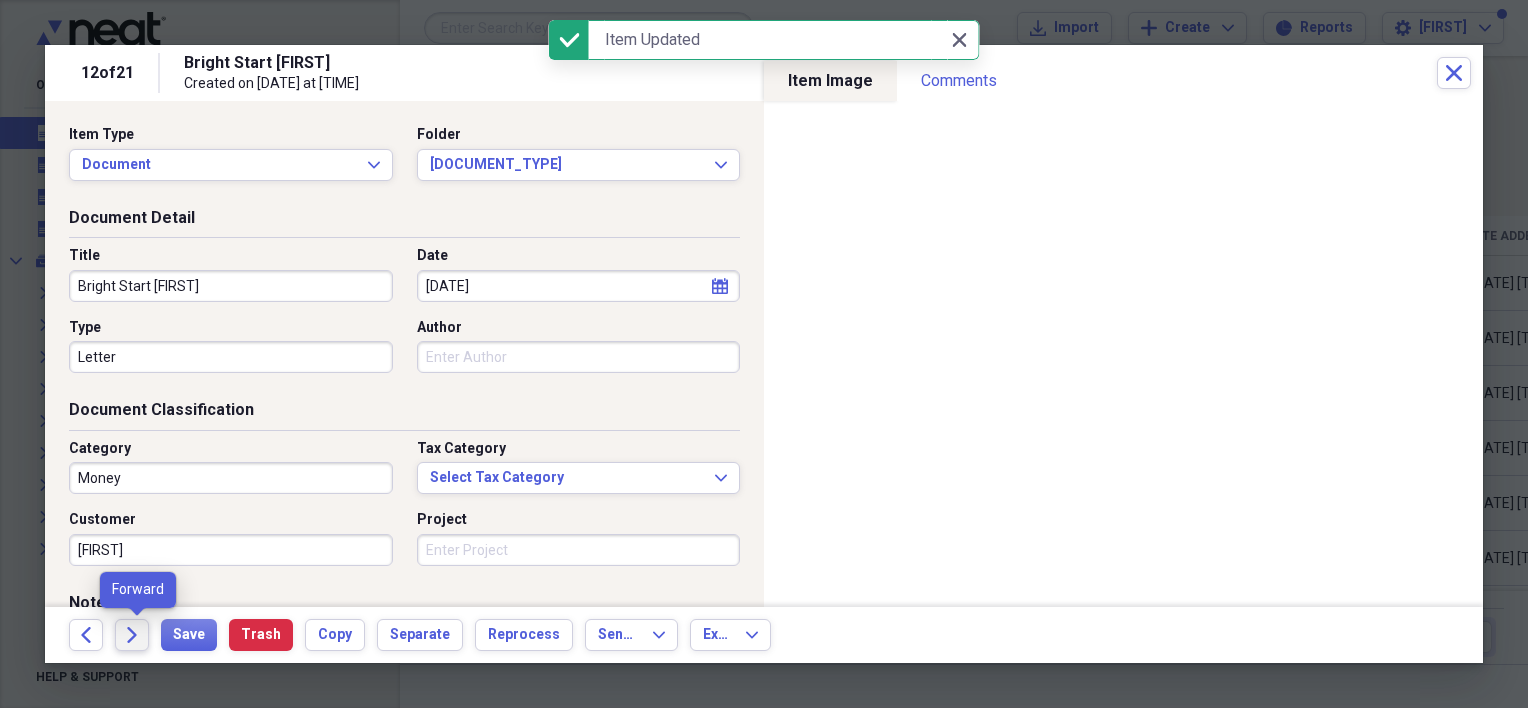 click on "Forward" 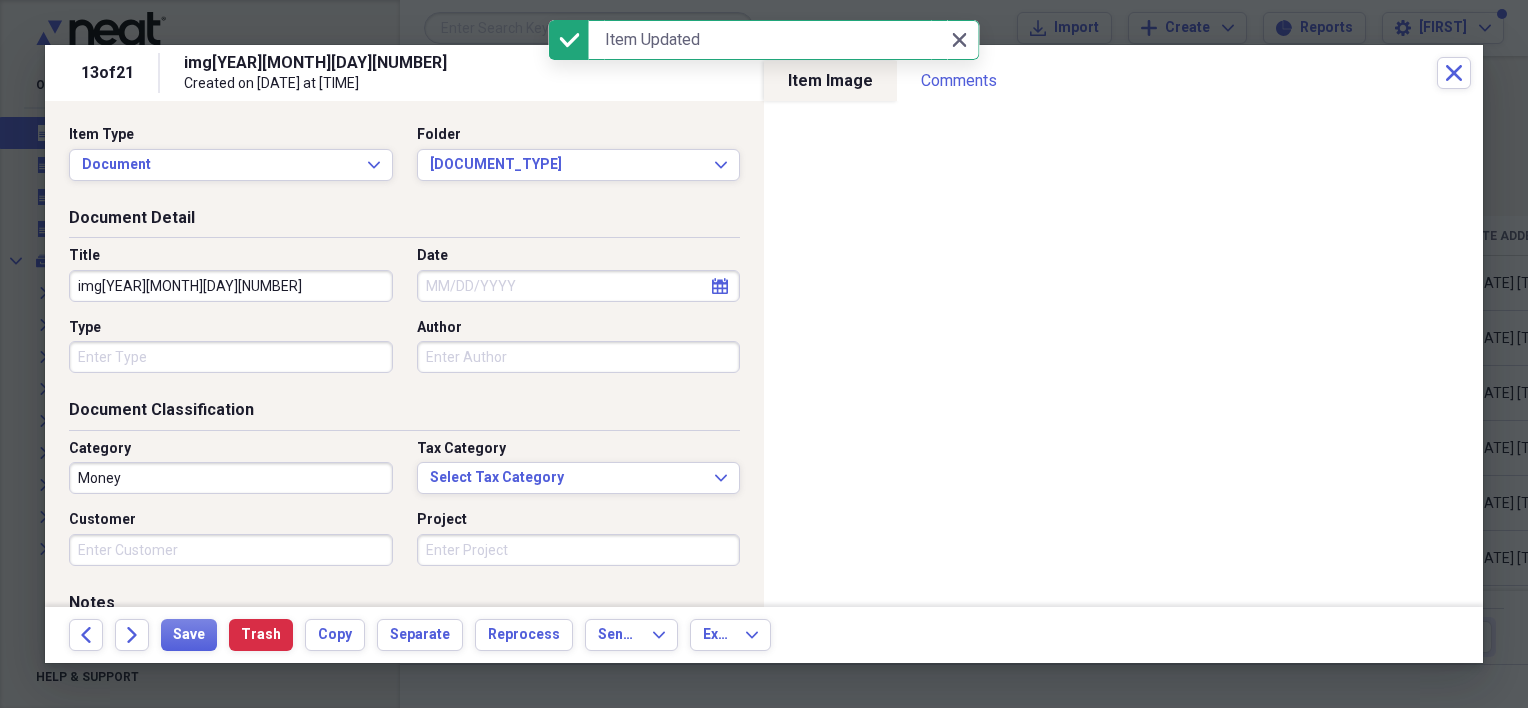 drag, startPoint x: 235, startPoint y: 290, endPoint x: 63, endPoint y: 287, distance: 172.02615 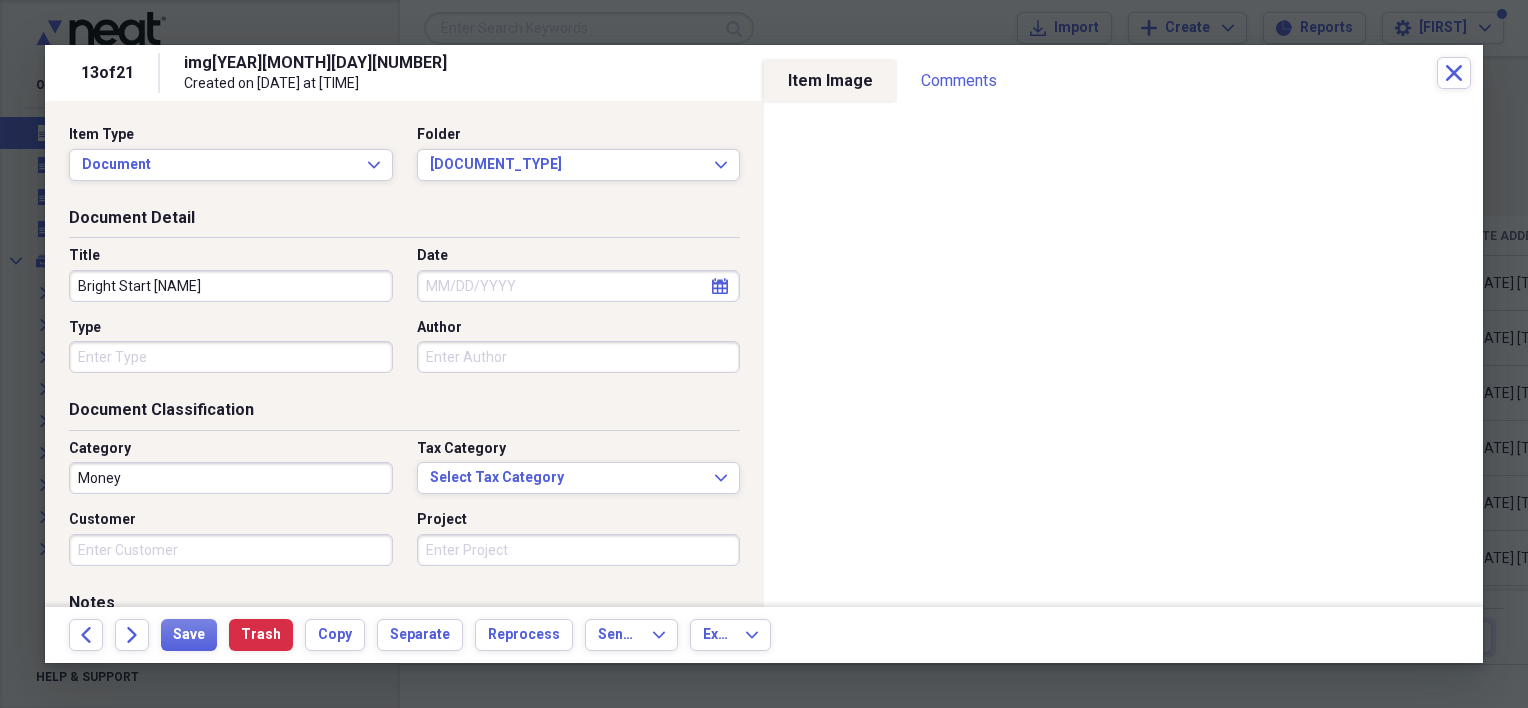 type on "Bright Start [NAME]" 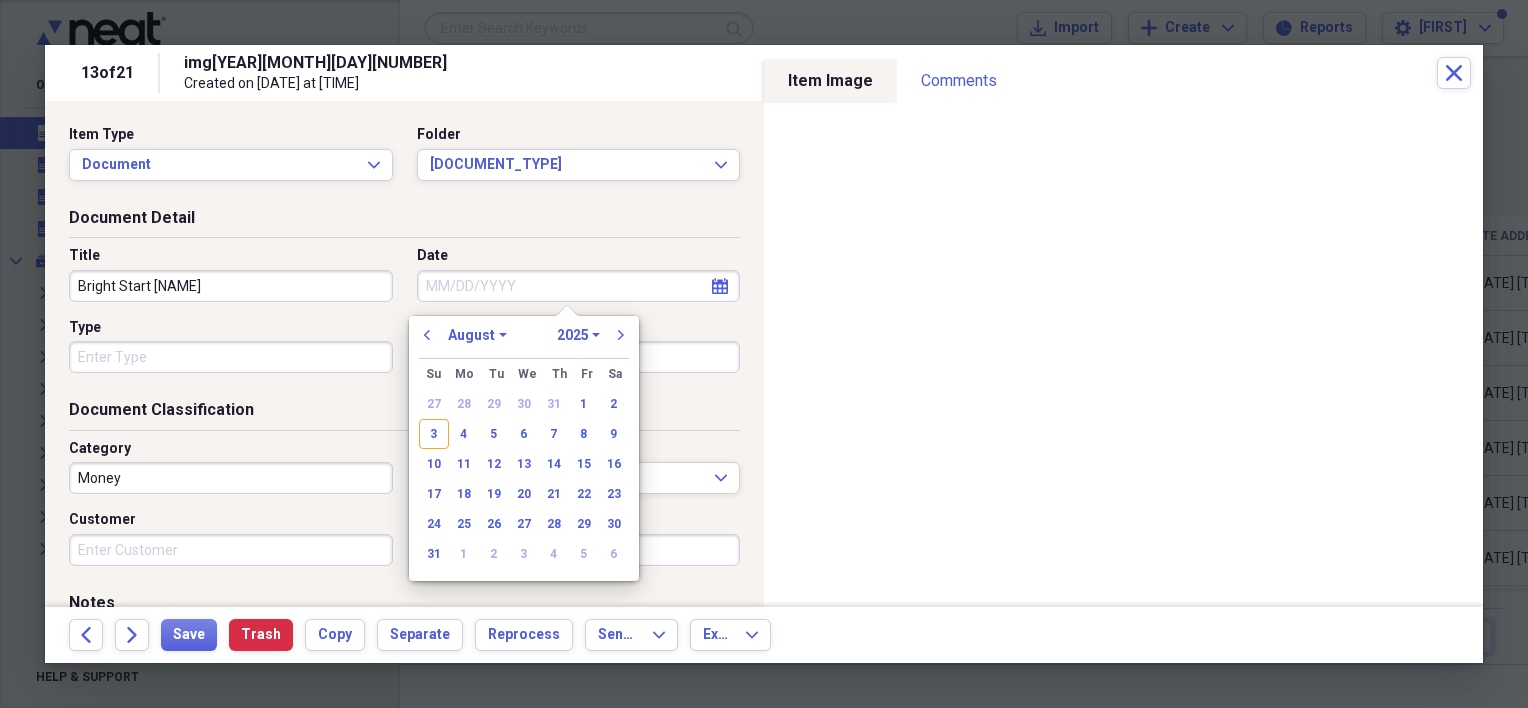 click on "Date" at bounding box center (579, 286) 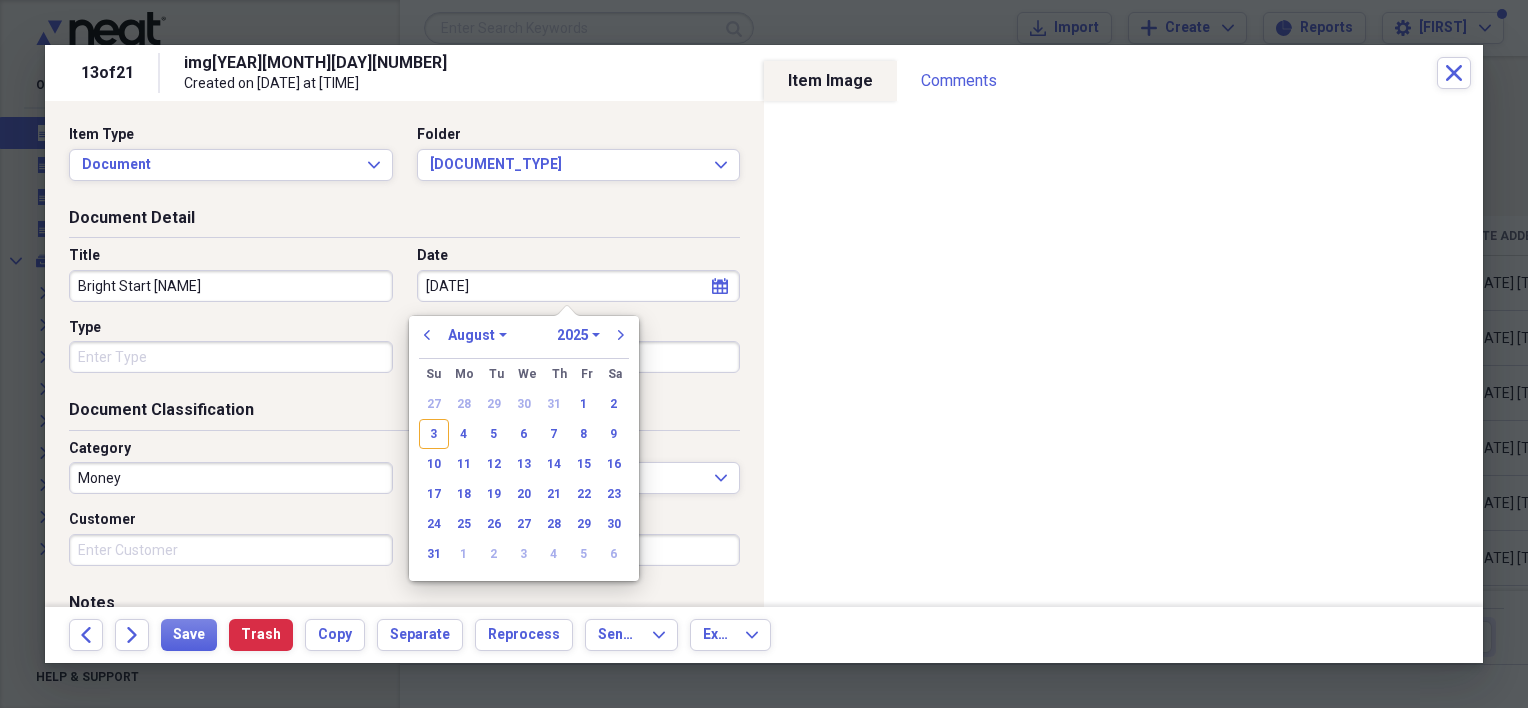 type on "[DATE]" 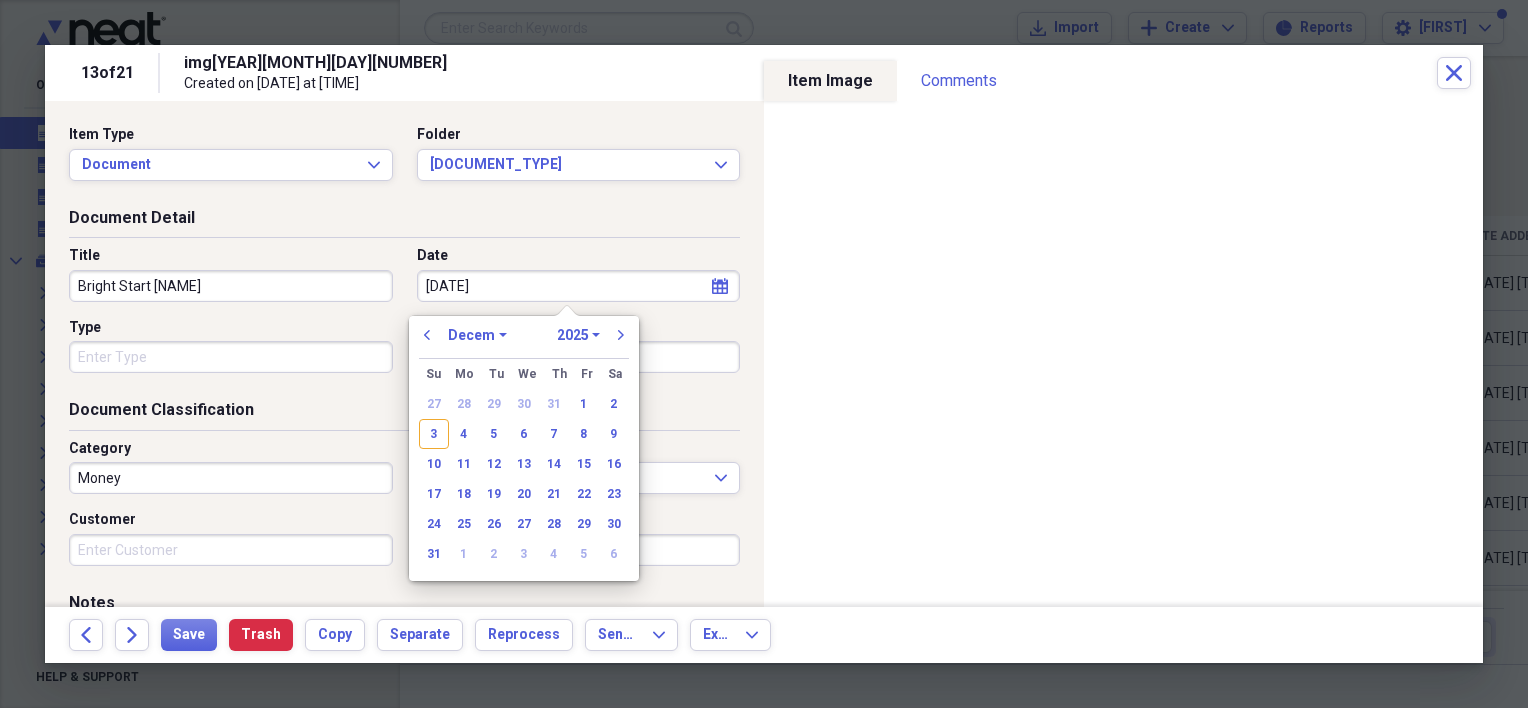 select on "2004" 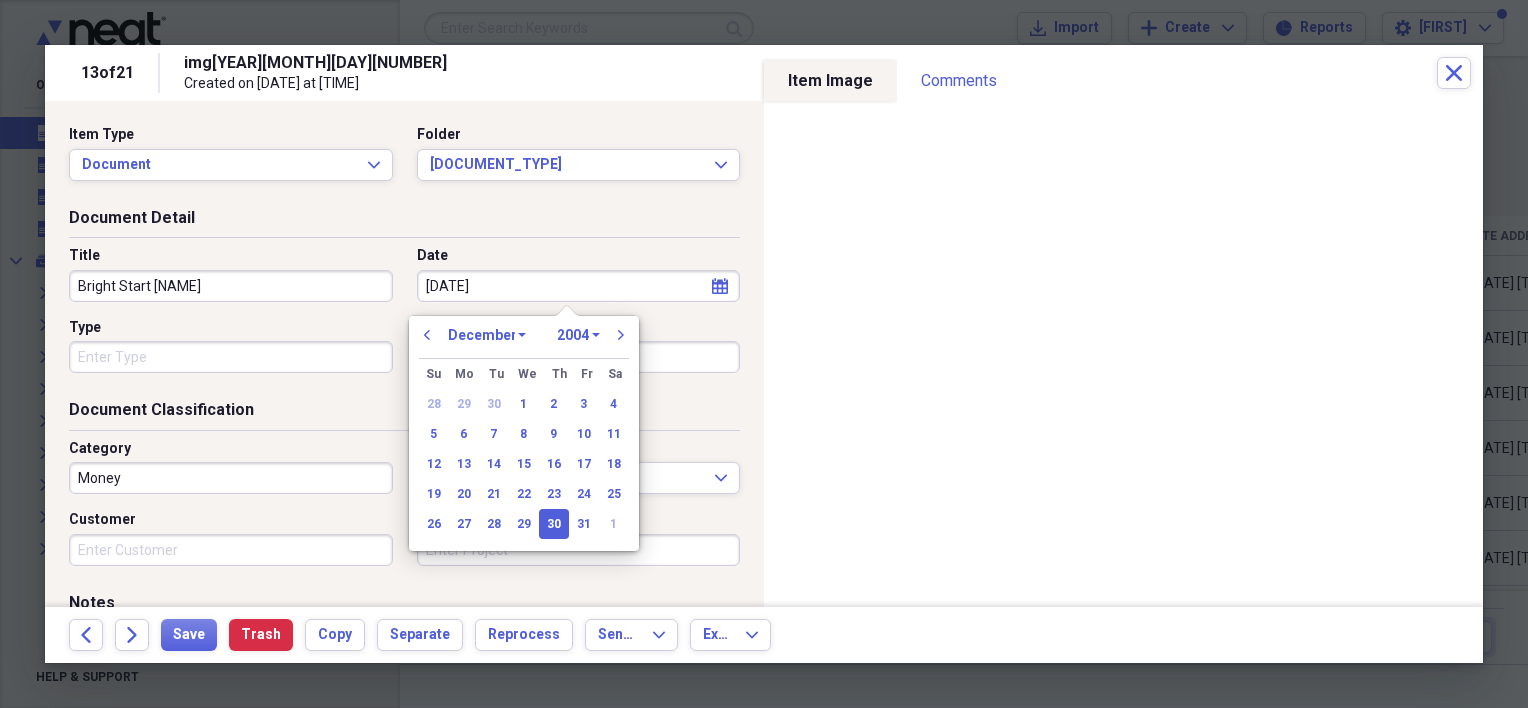 type on "[DATE]" 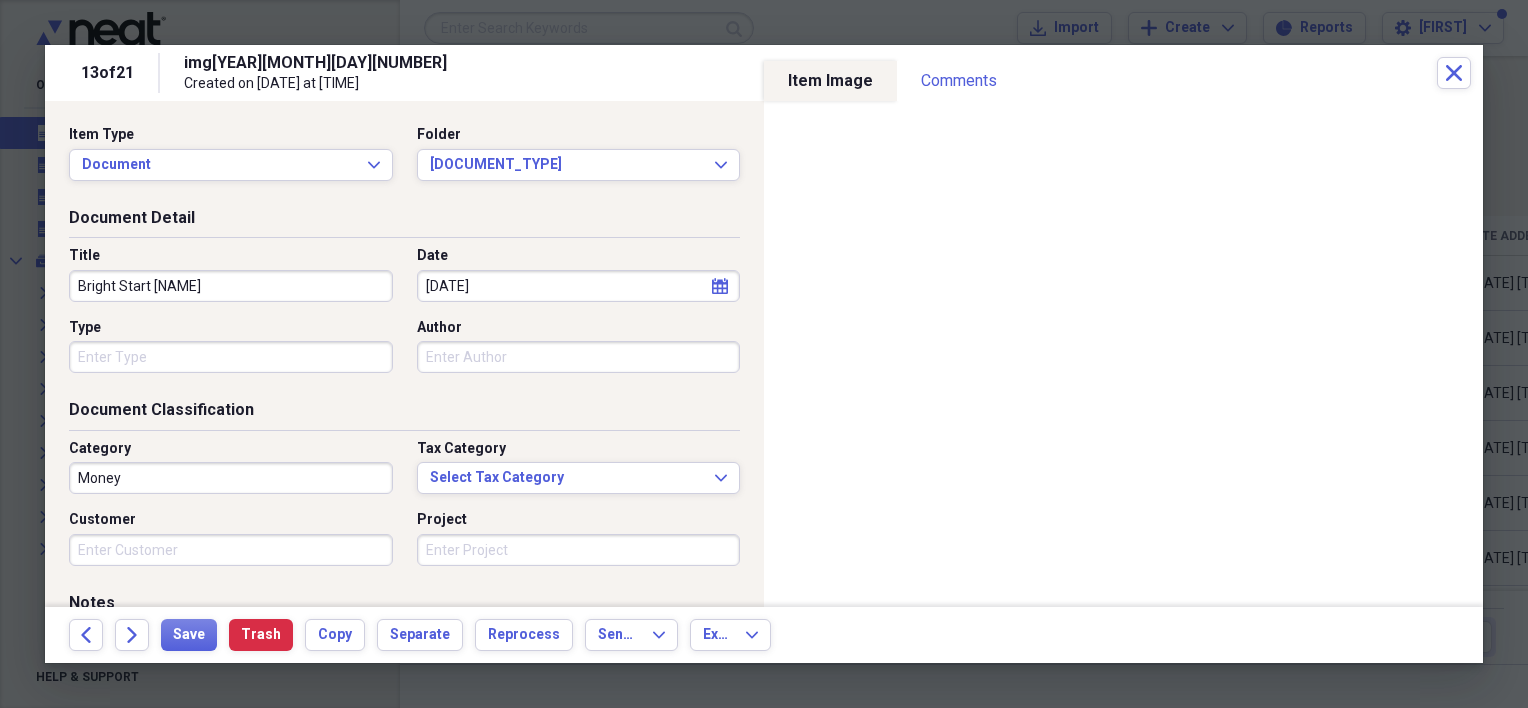 click on "Type" at bounding box center (231, 357) 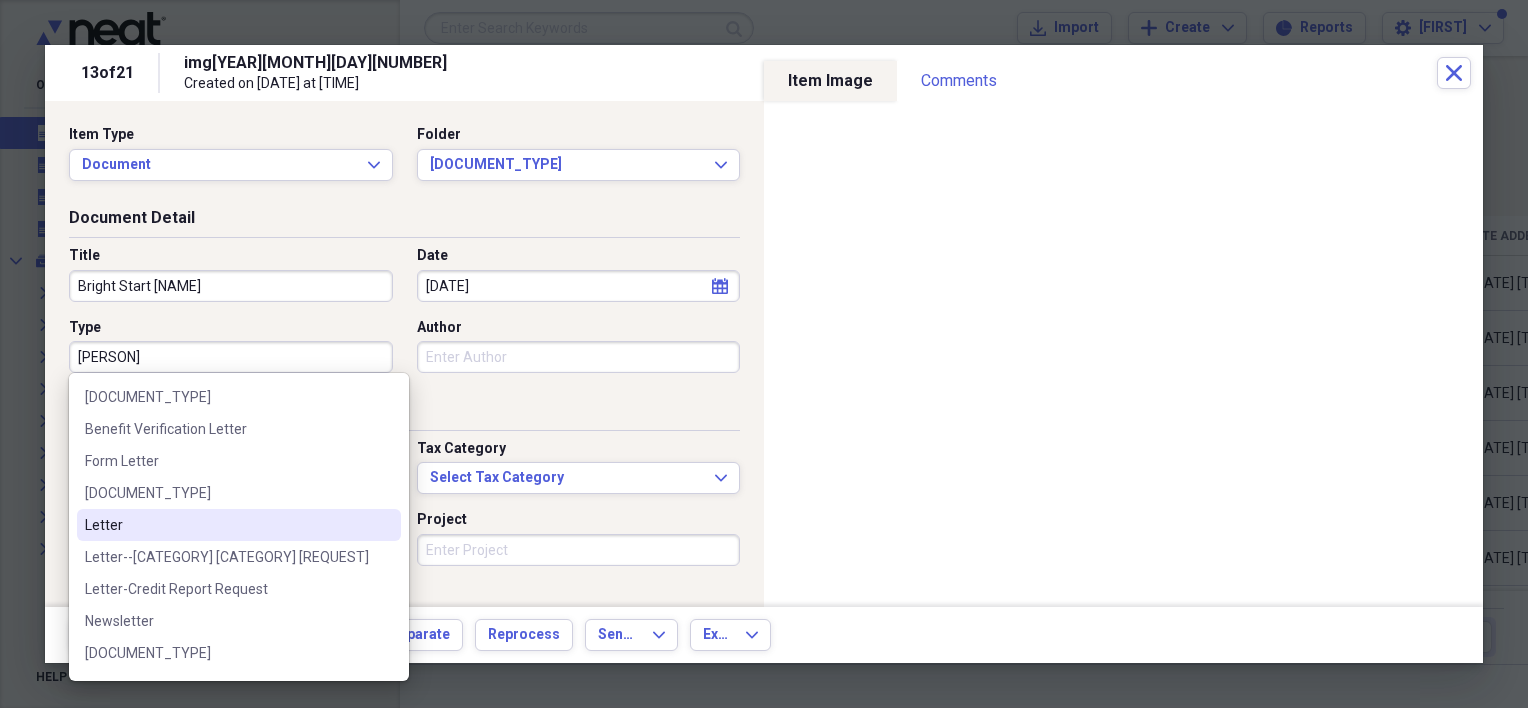 click on "Letter" at bounding box center [227, 525] 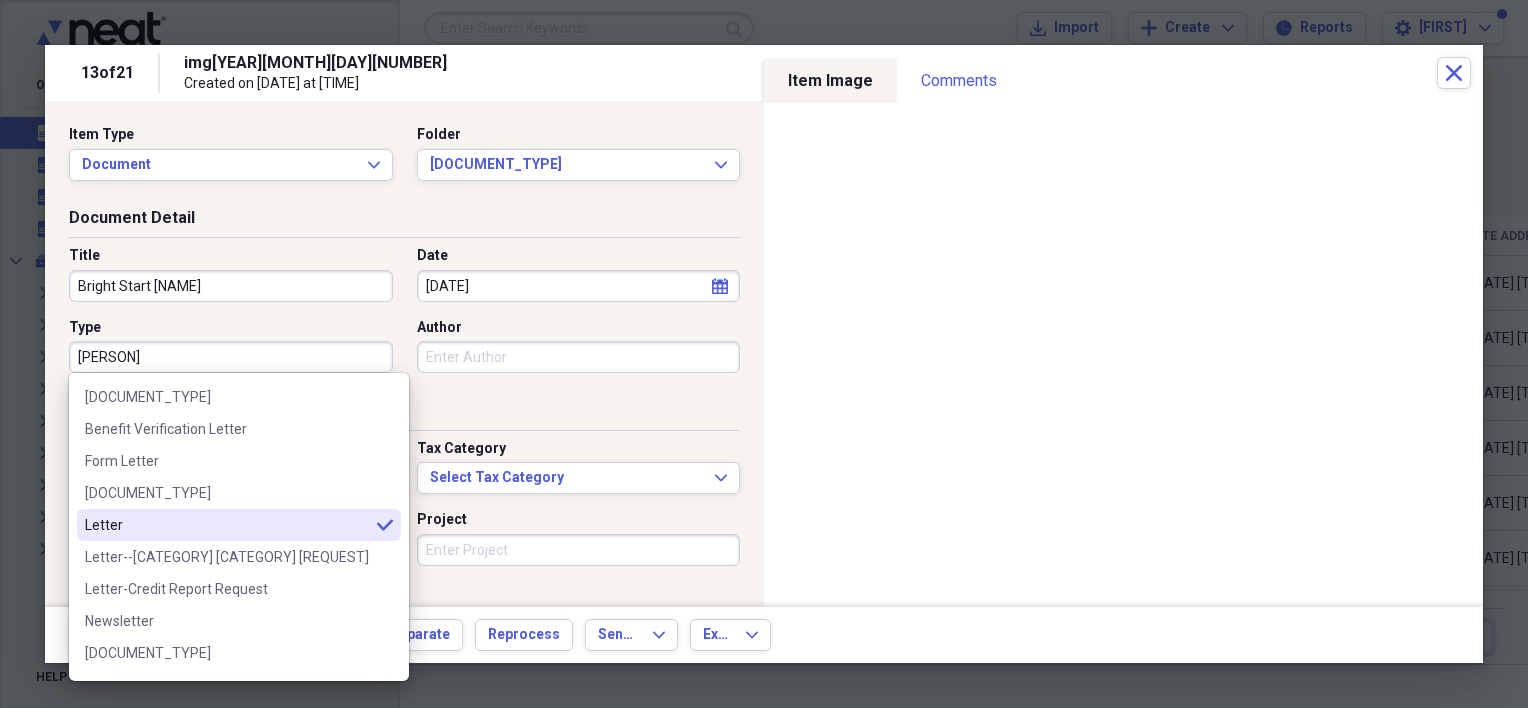 type on "Letter" 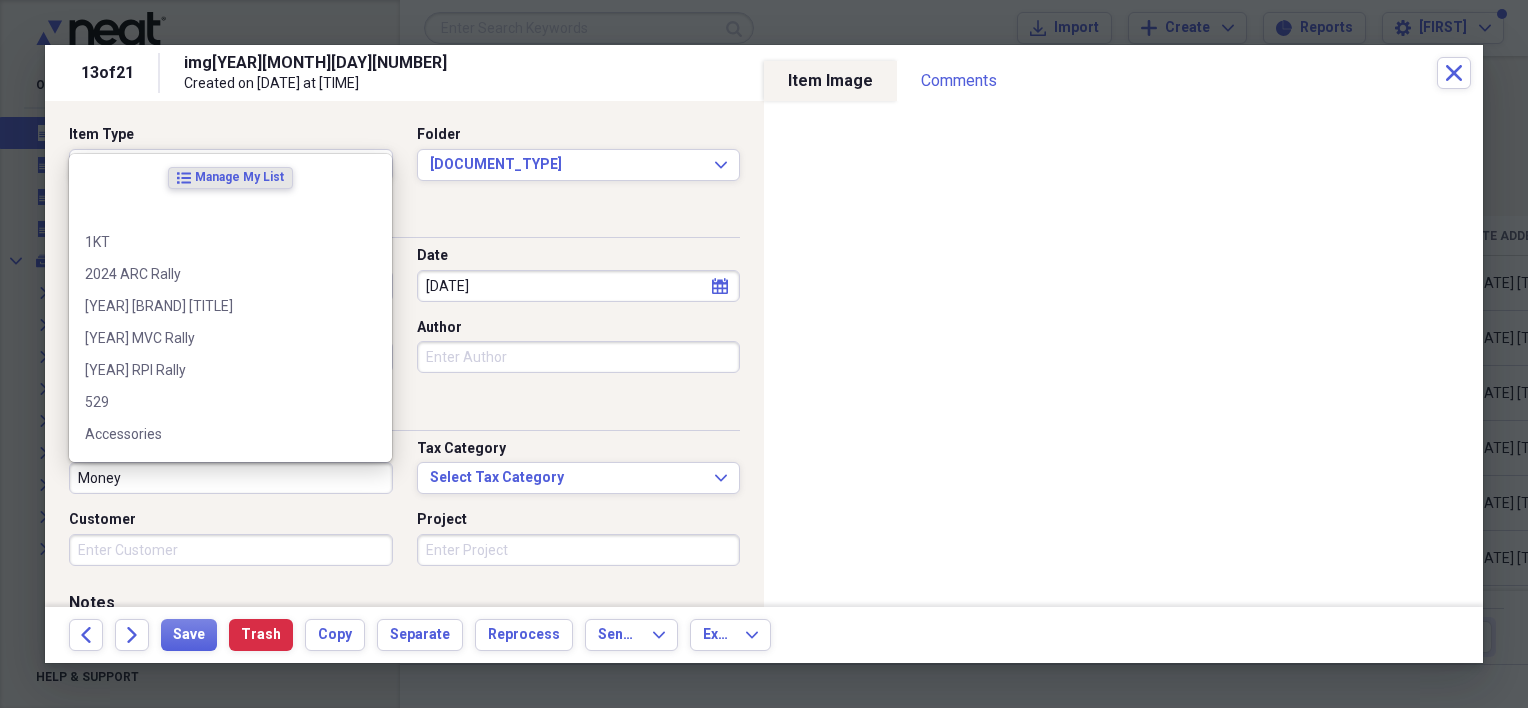 click on "Money" at bounding box center [231, 478] 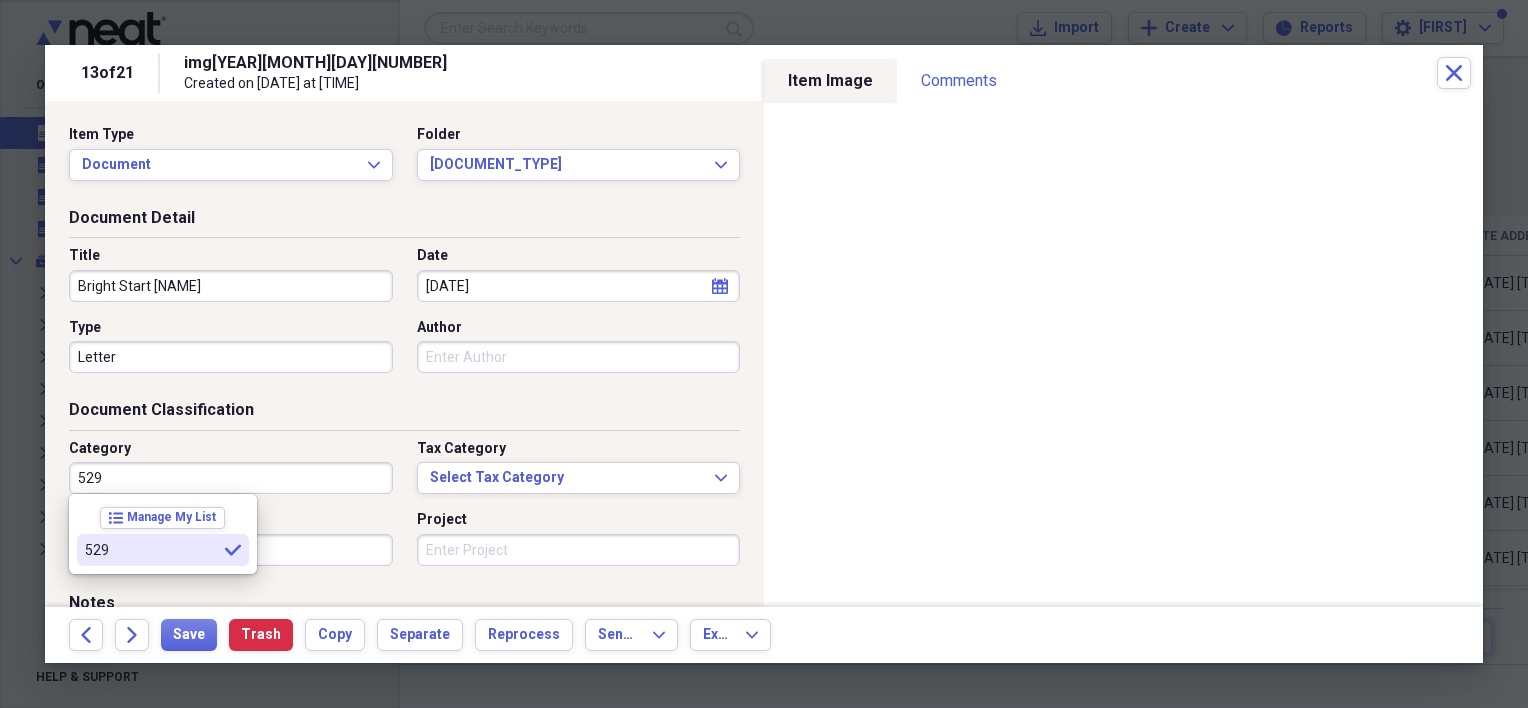 type on "529" 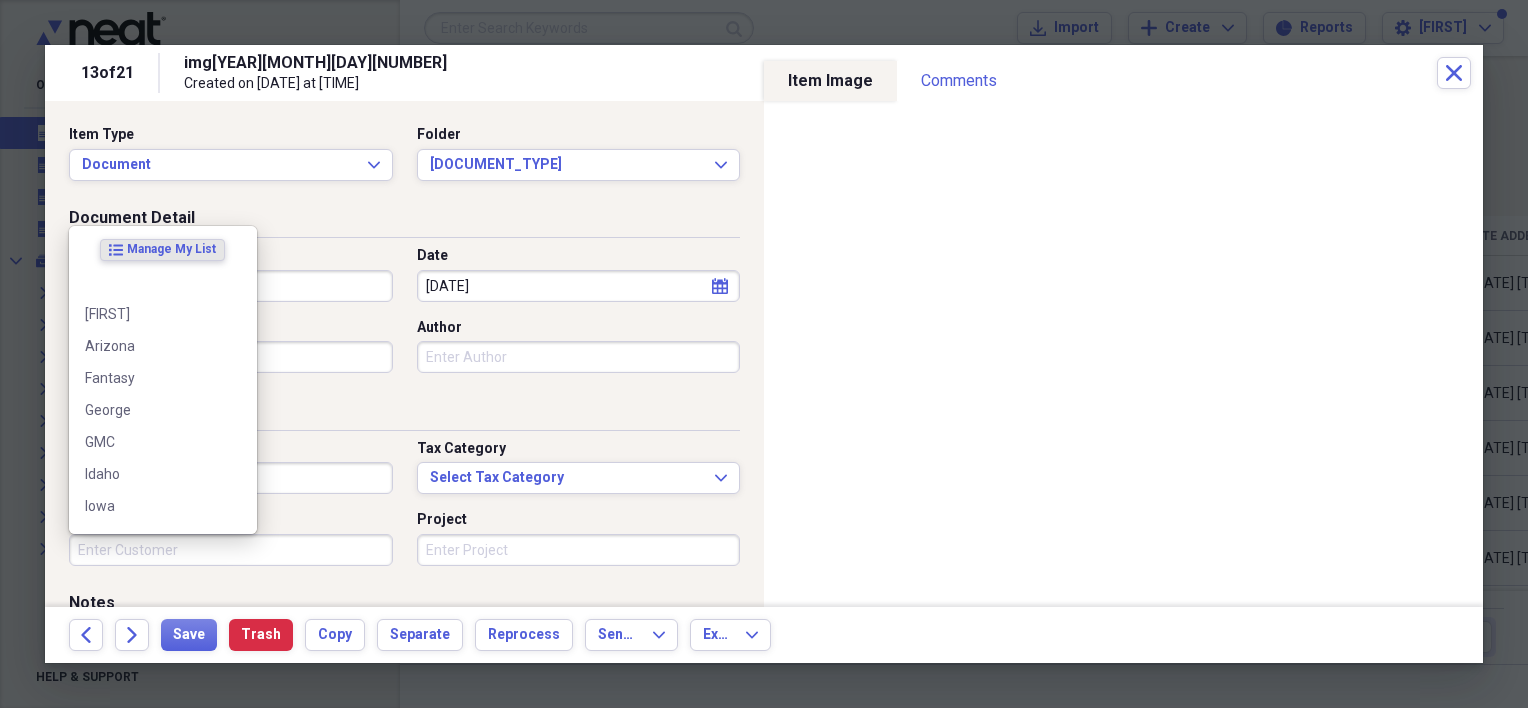 click on "Customer" at bounding box center (231, 550) 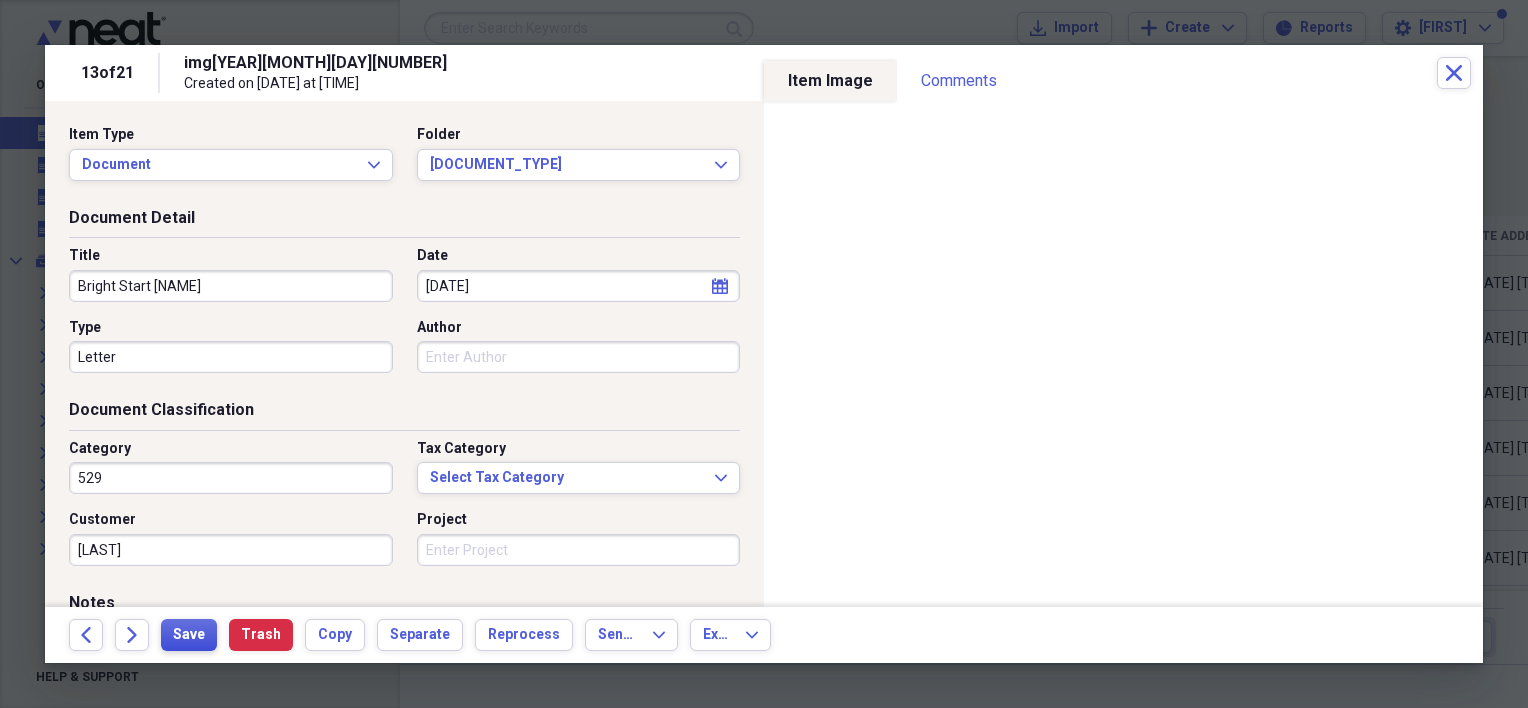 type on "[LAST]" 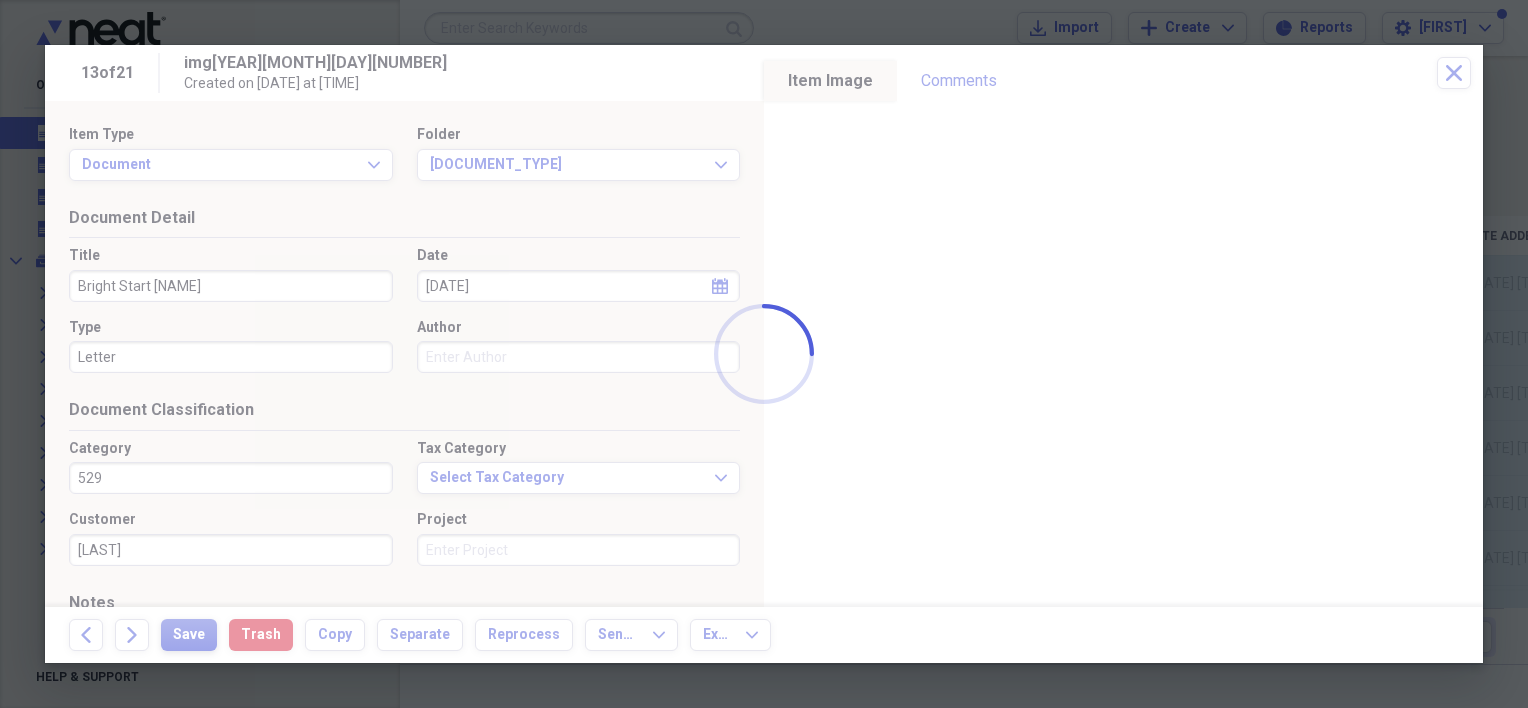 type on "Bright Start [NAME]" 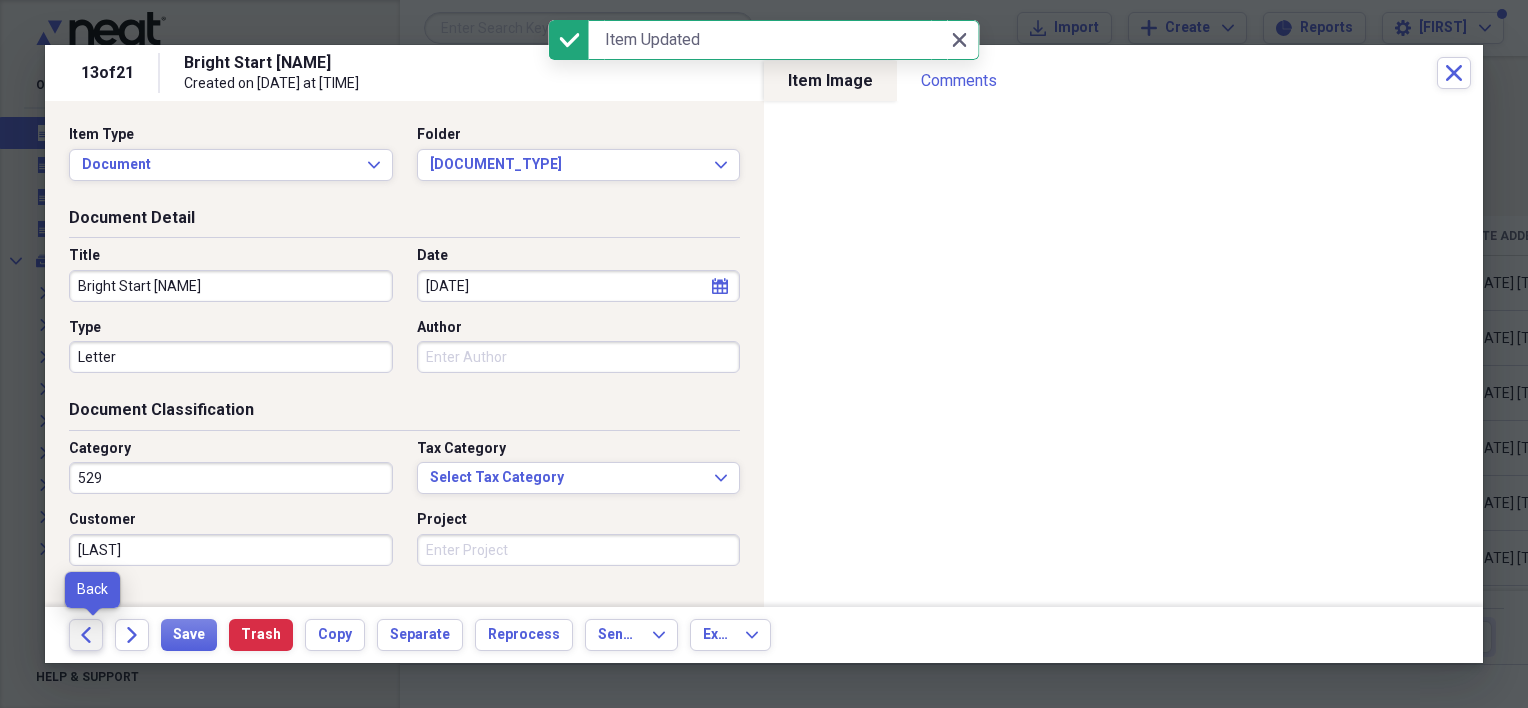 click 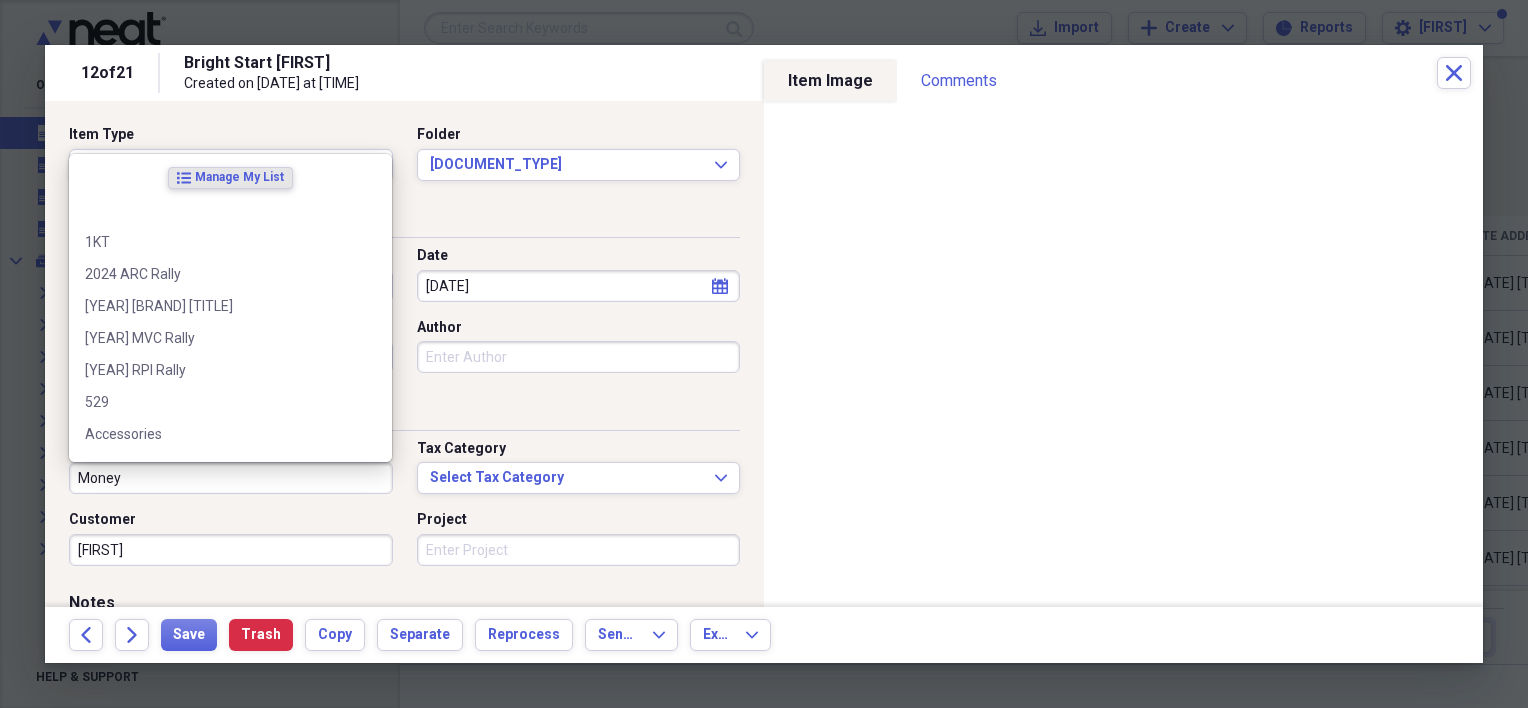 click on "Money" at bounding box center (231, 478) 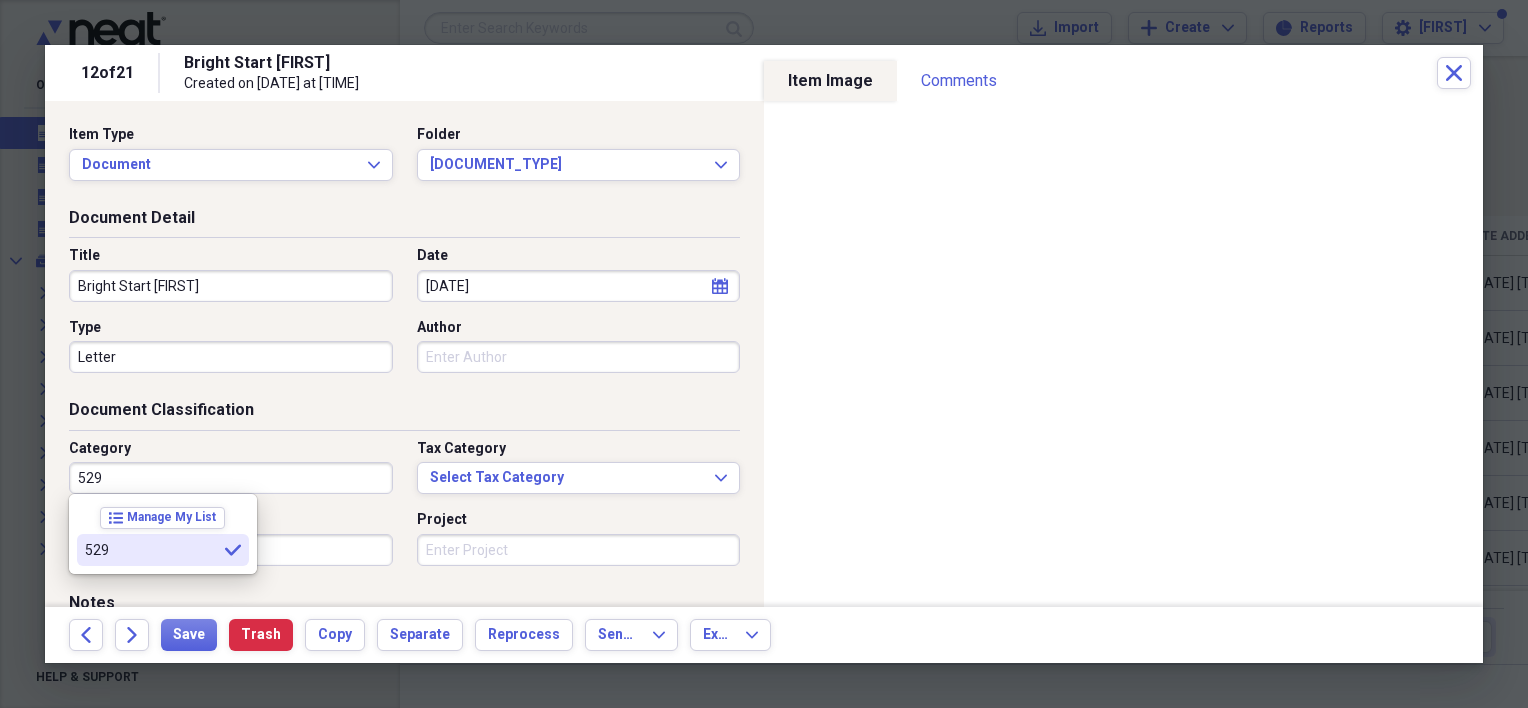 type on "529" 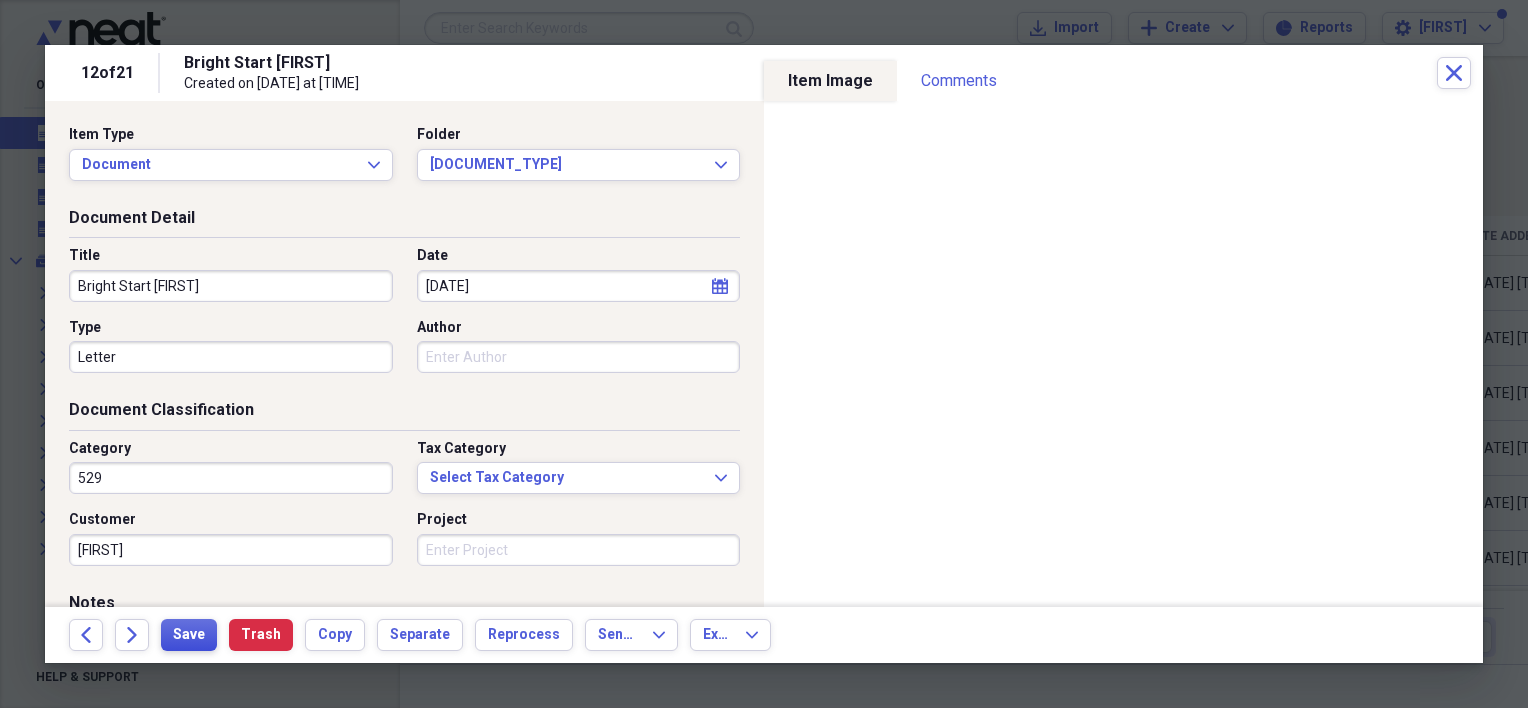 click on "Save" at bounding box center [189, 635] 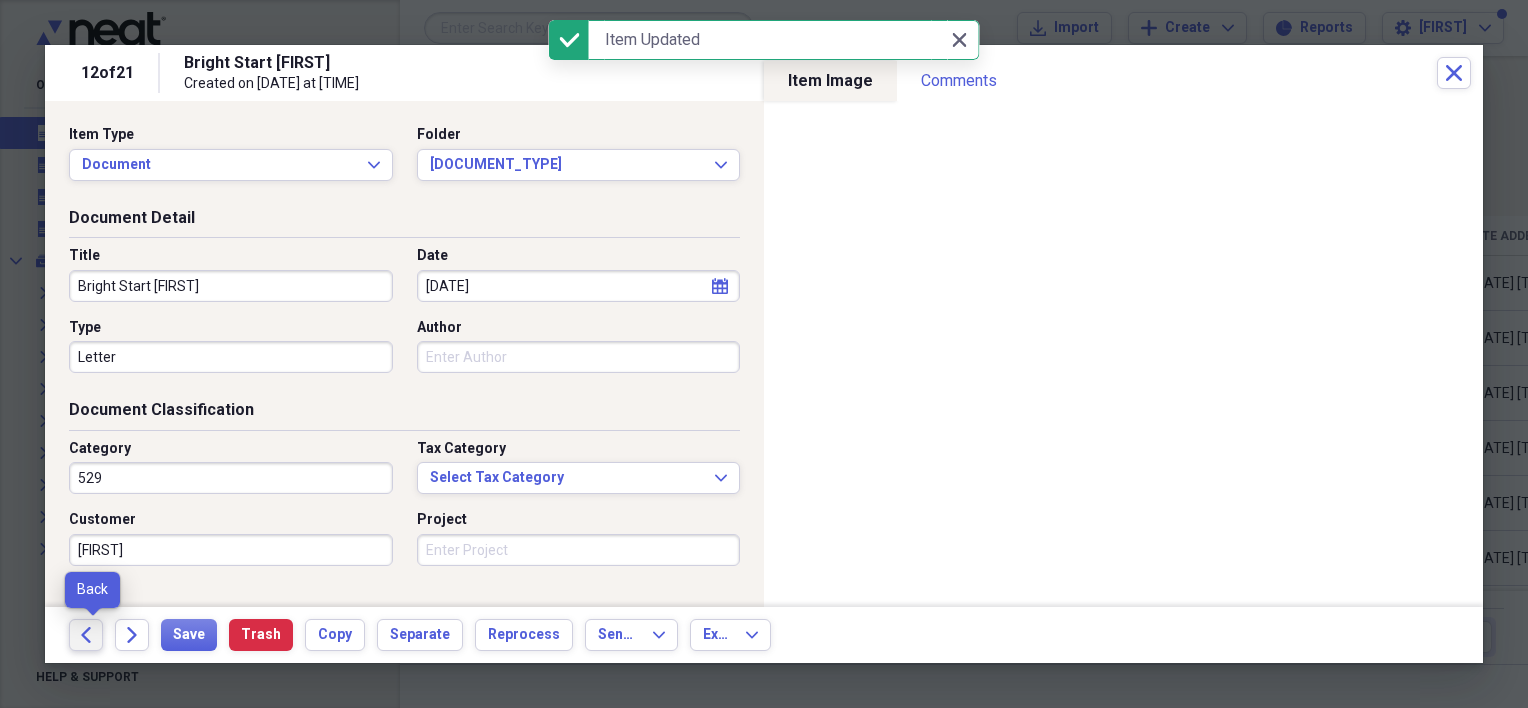 click on "Back" 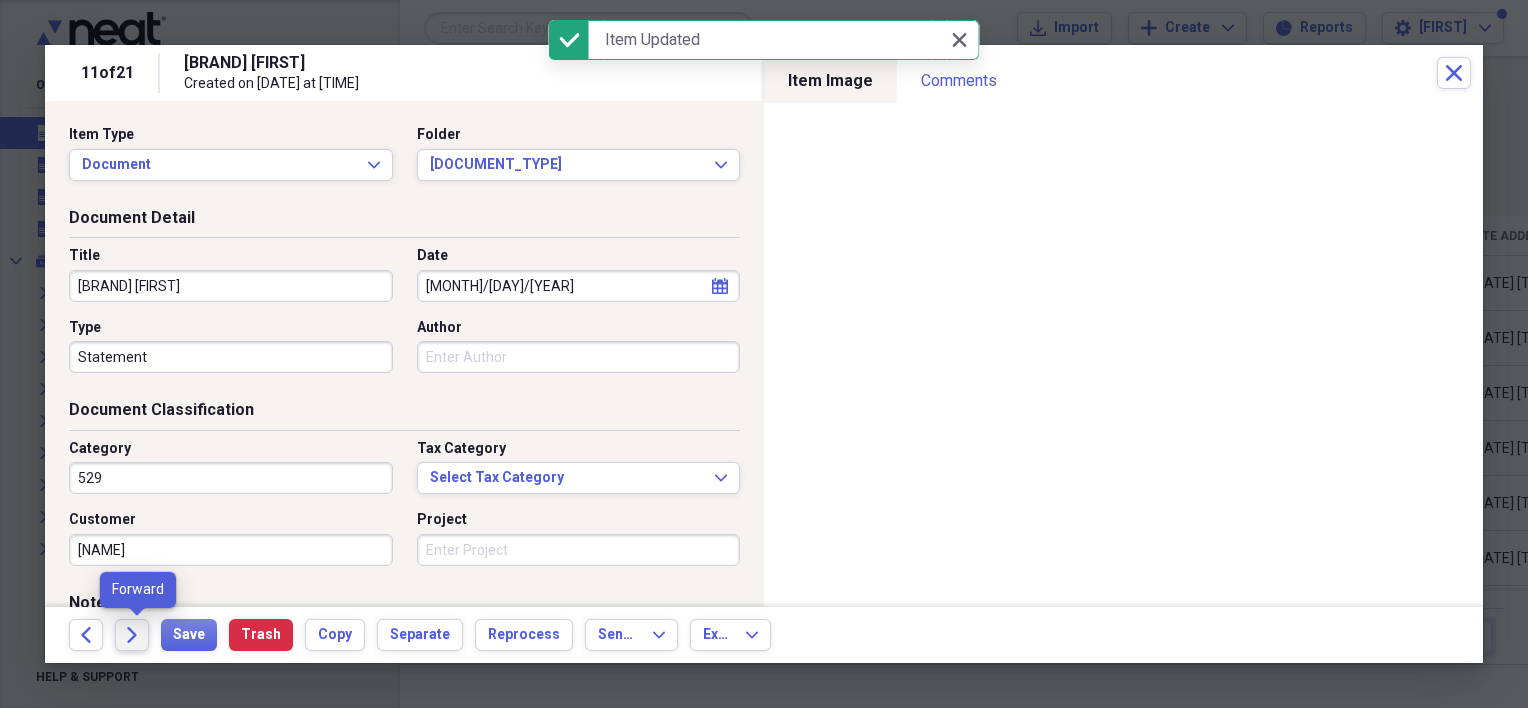 click on "Forward" 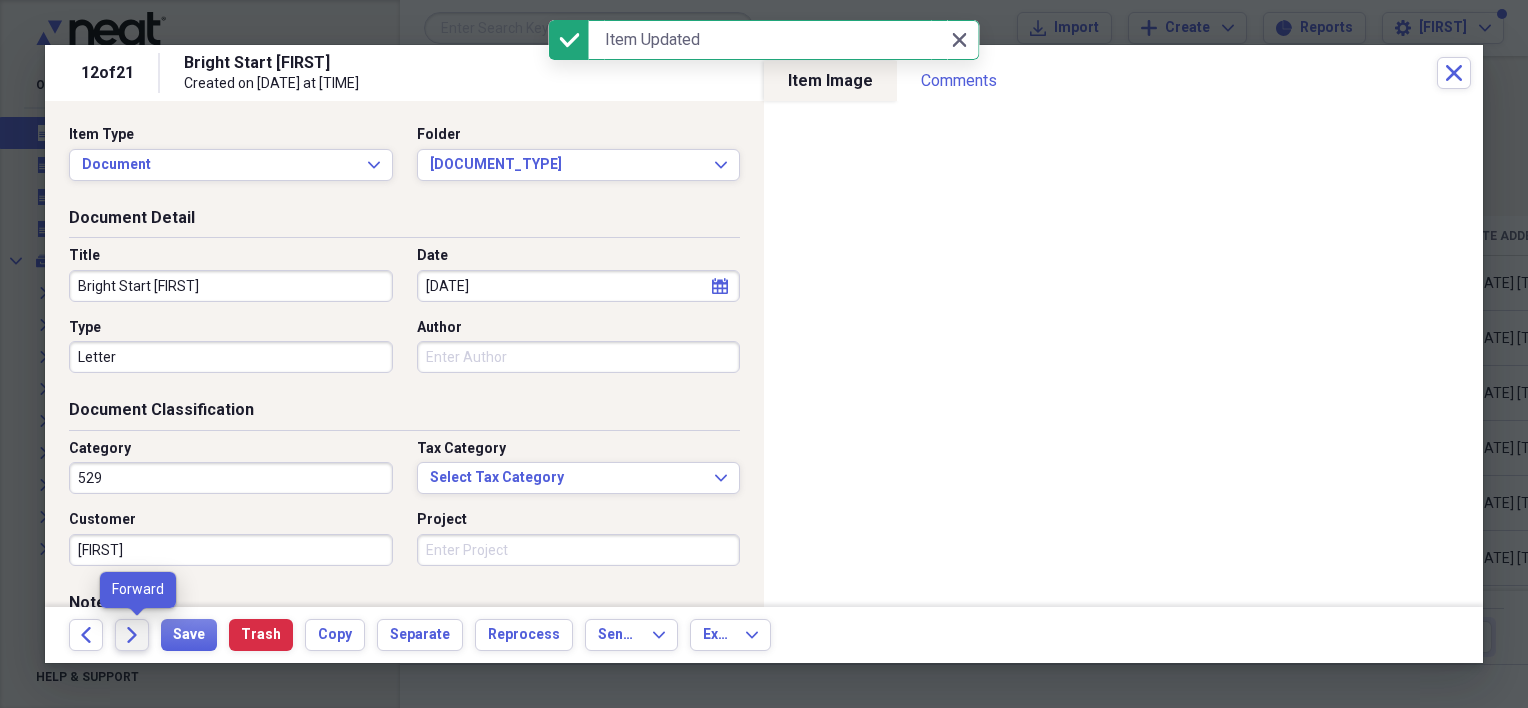 click on "Forward" 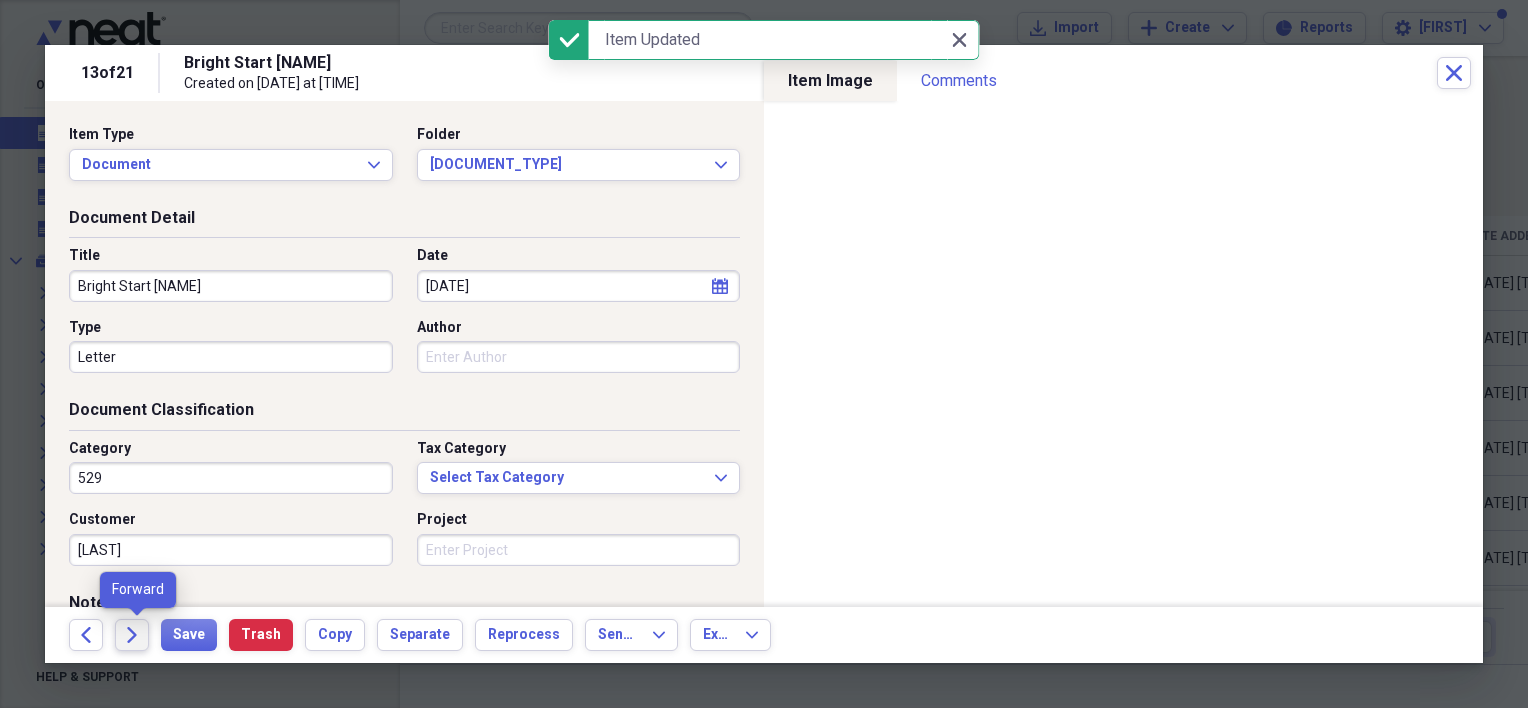 click on "Forward" 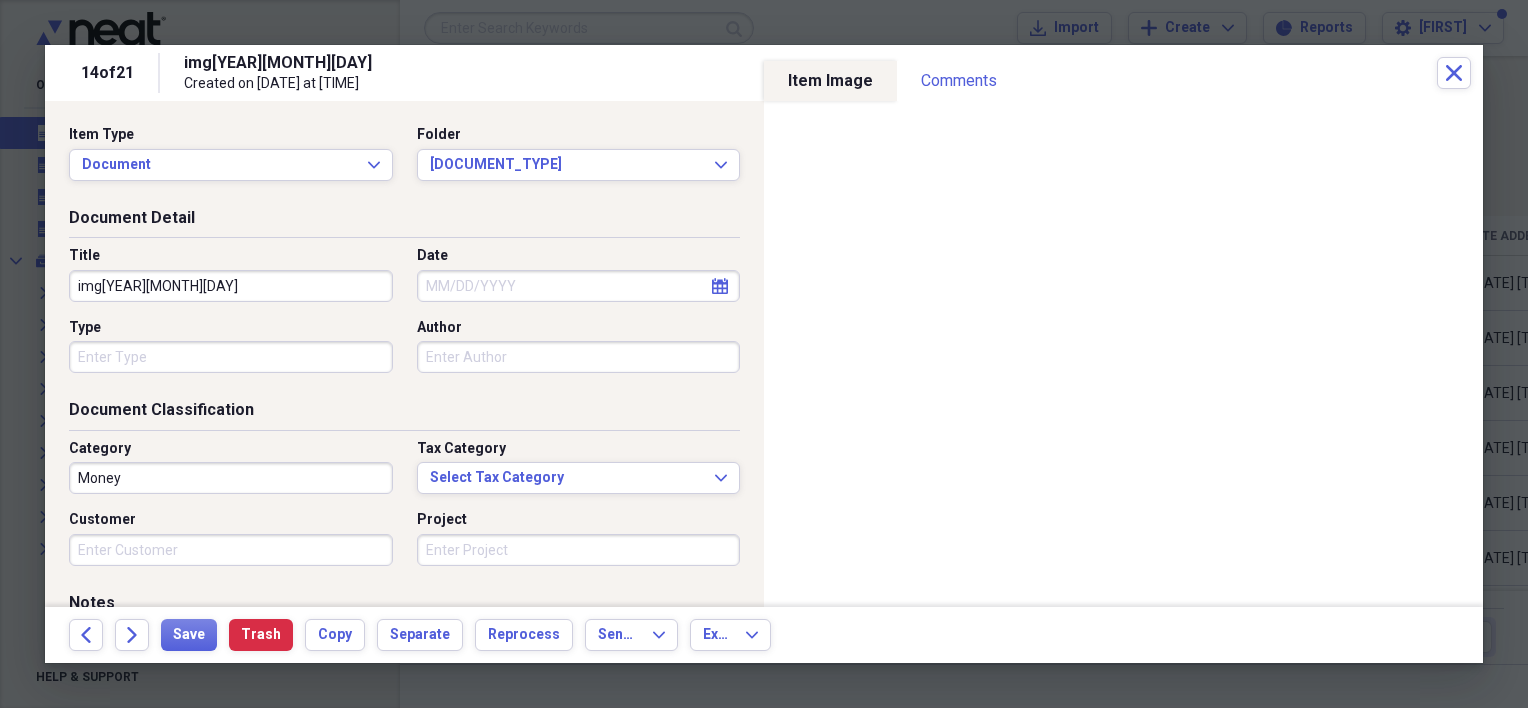 drag, startPoint x: 279, startPoint y: 294, endPoint x: 69, endPoint y: 287, distance: 210.11664 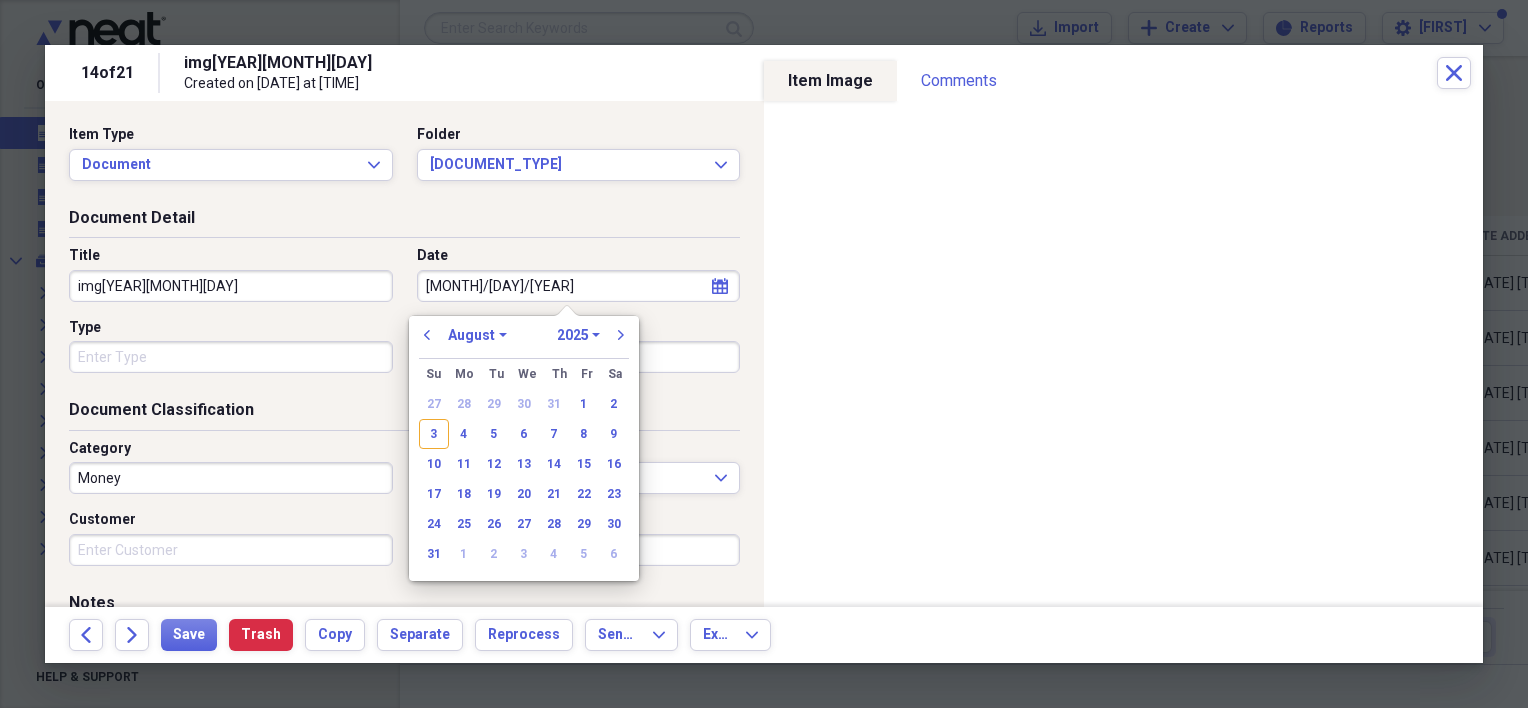 type on "[DATE]" 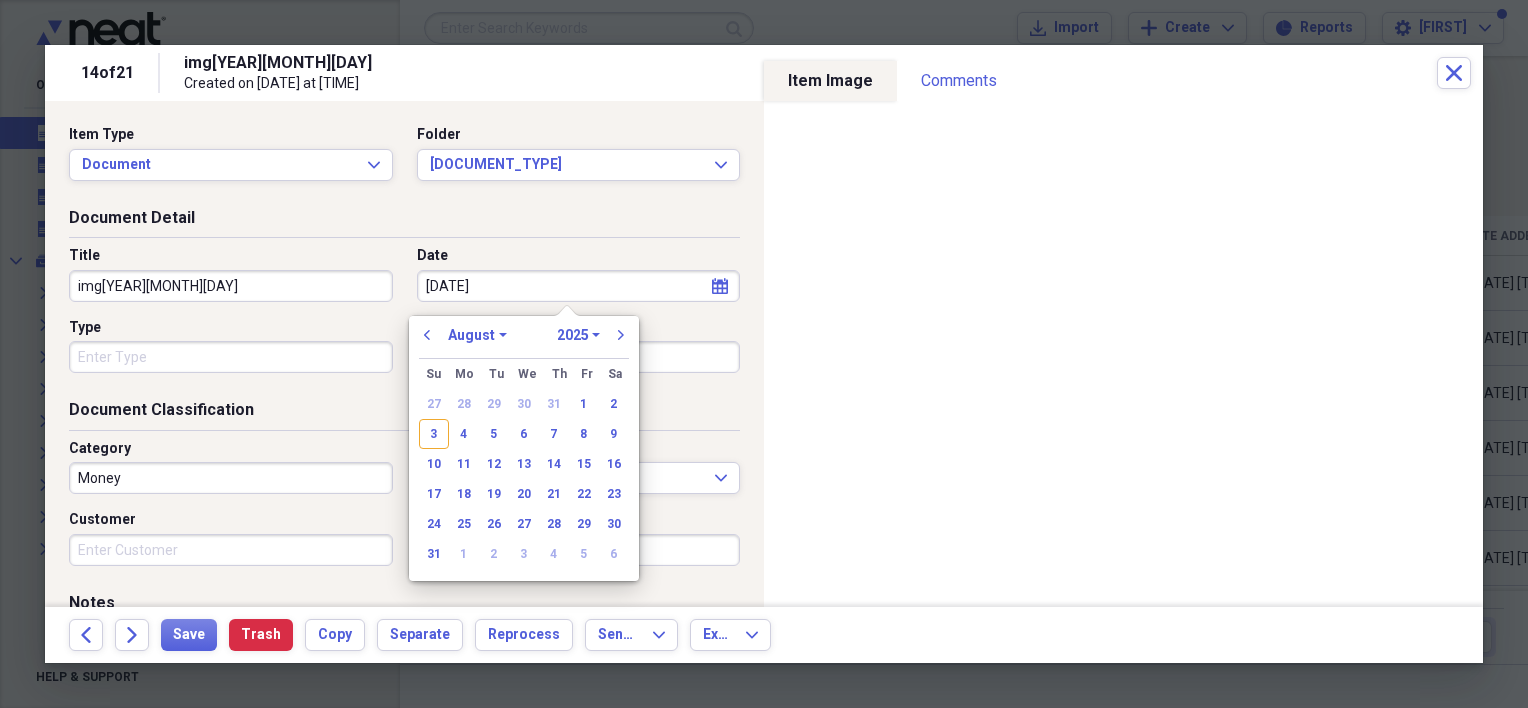 select on "0" 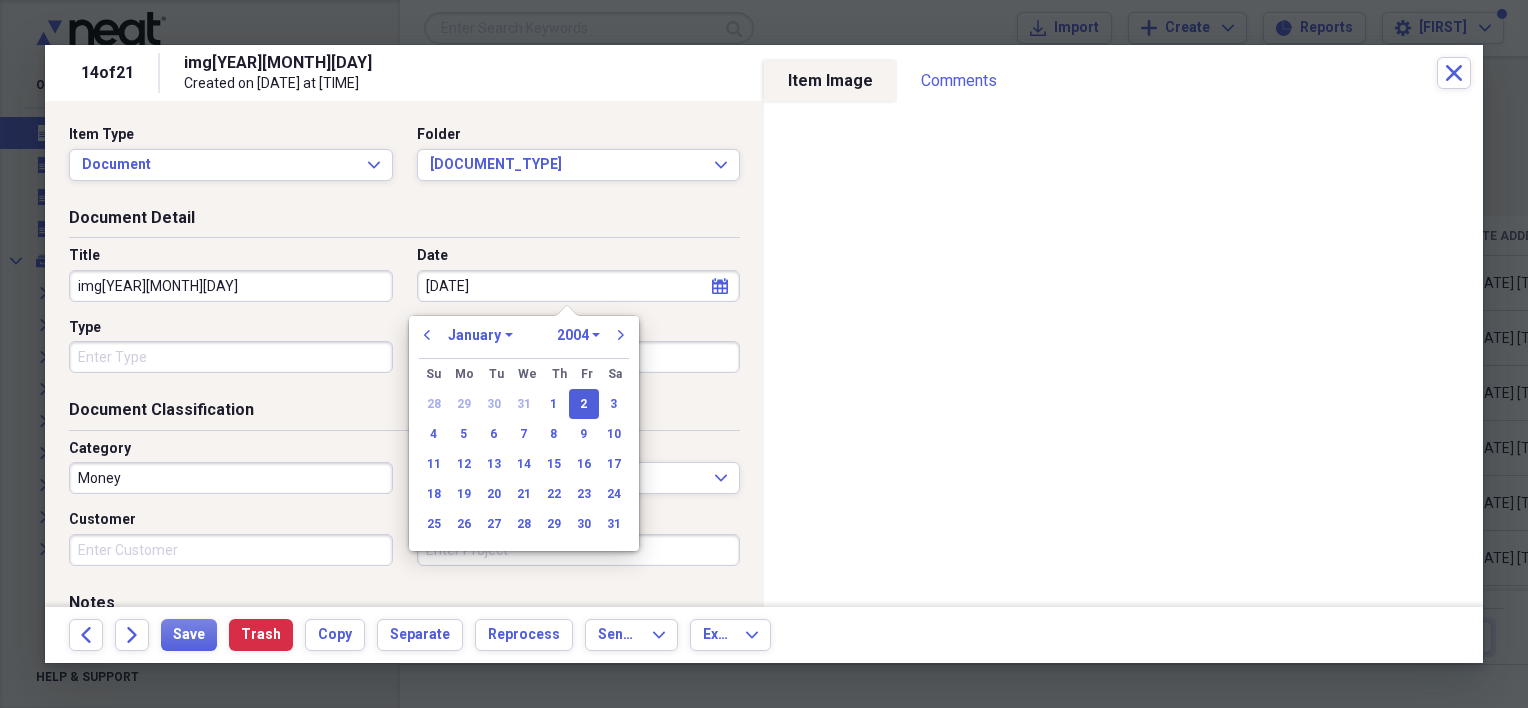 type on "[MM]/[DD]/[YEAR]" 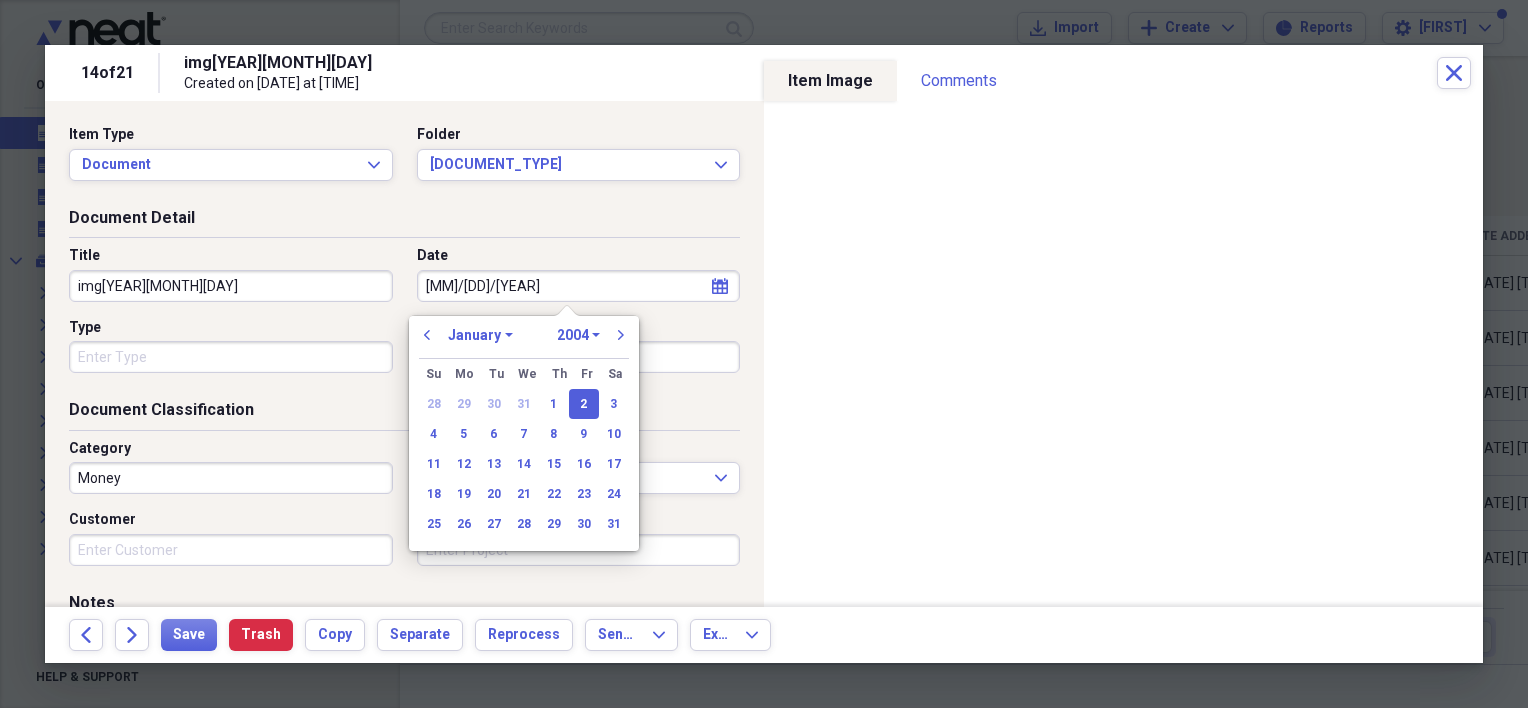 click on "2" at bounding box center (584, 404) 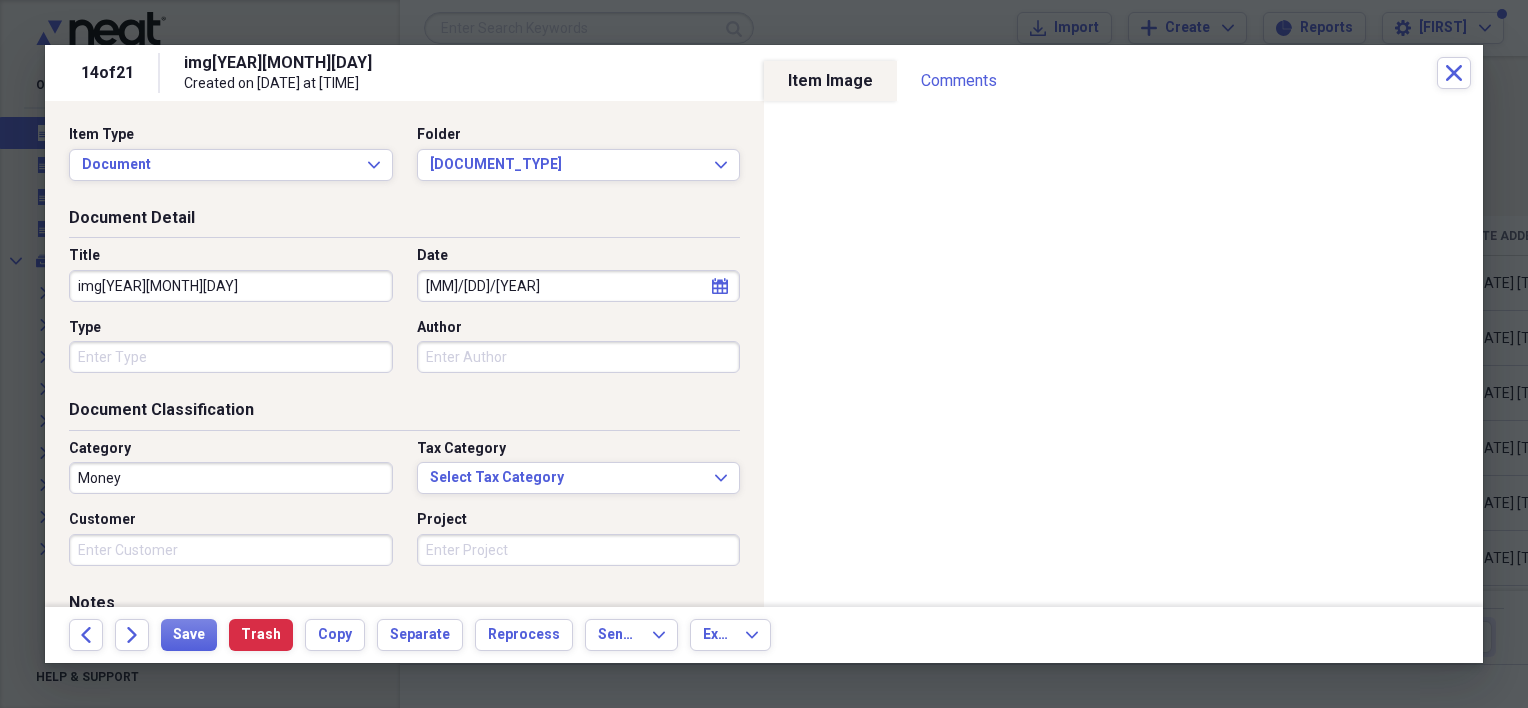 drag, startPoint x: 312, startPoint y: 292, endPoint x: 48, endPoint y: 286, distance: 264.06818 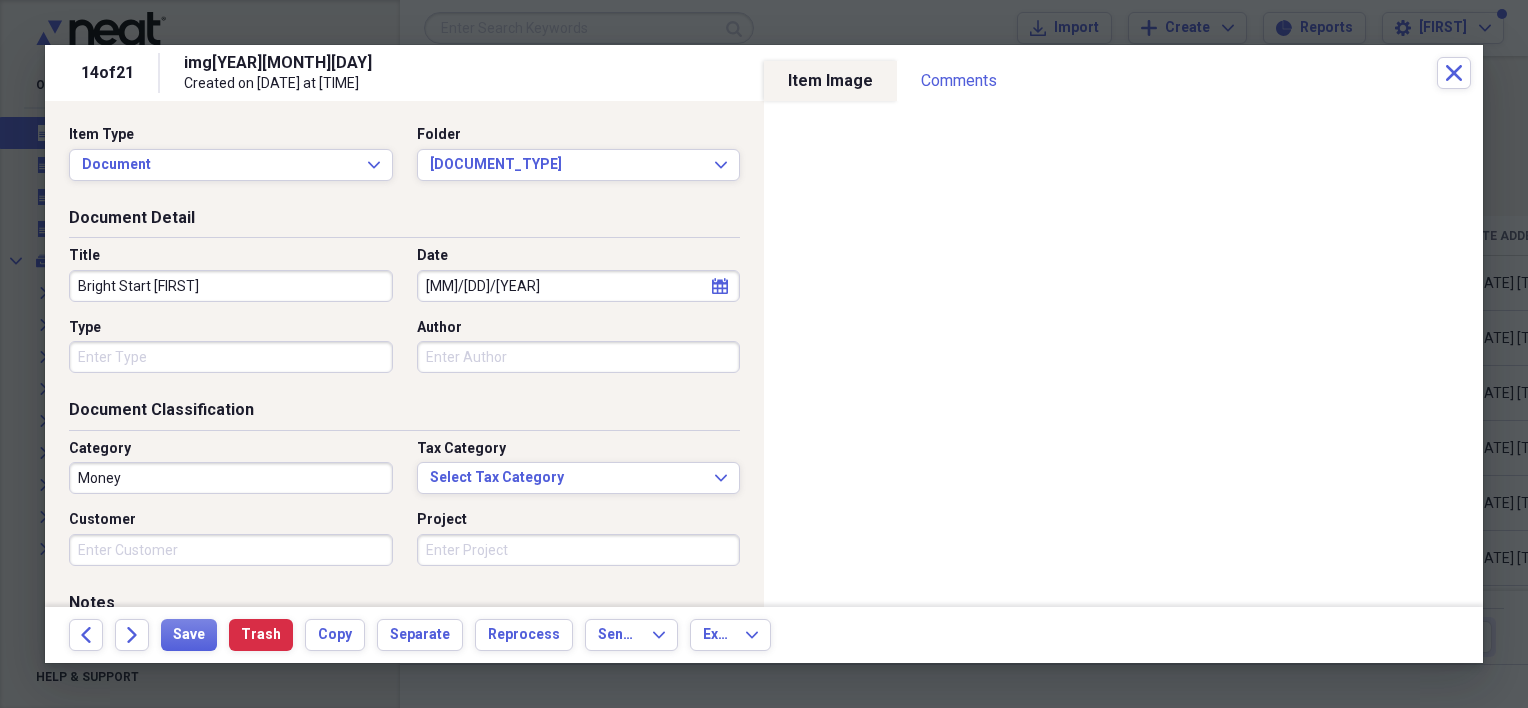 type on "Bright Start [FIRST]" 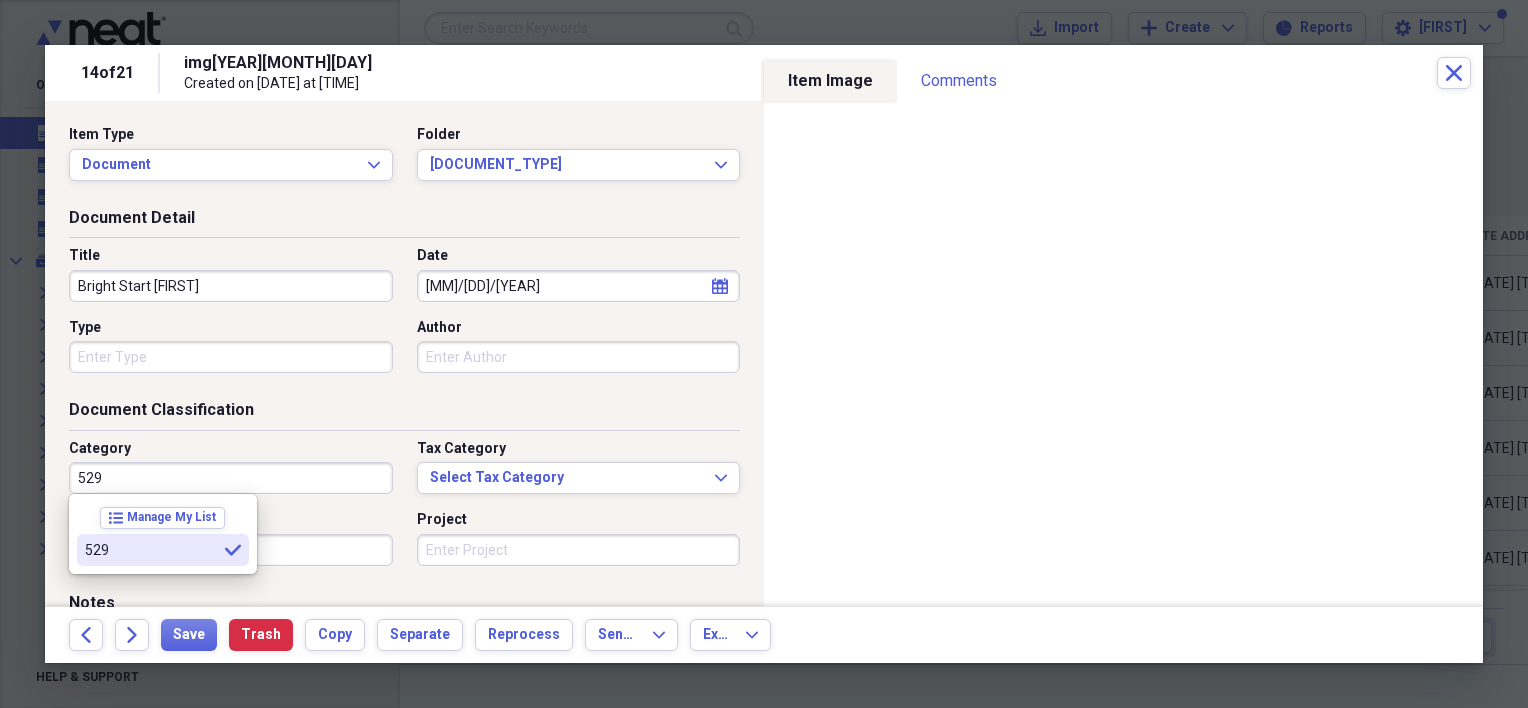 type on "529" 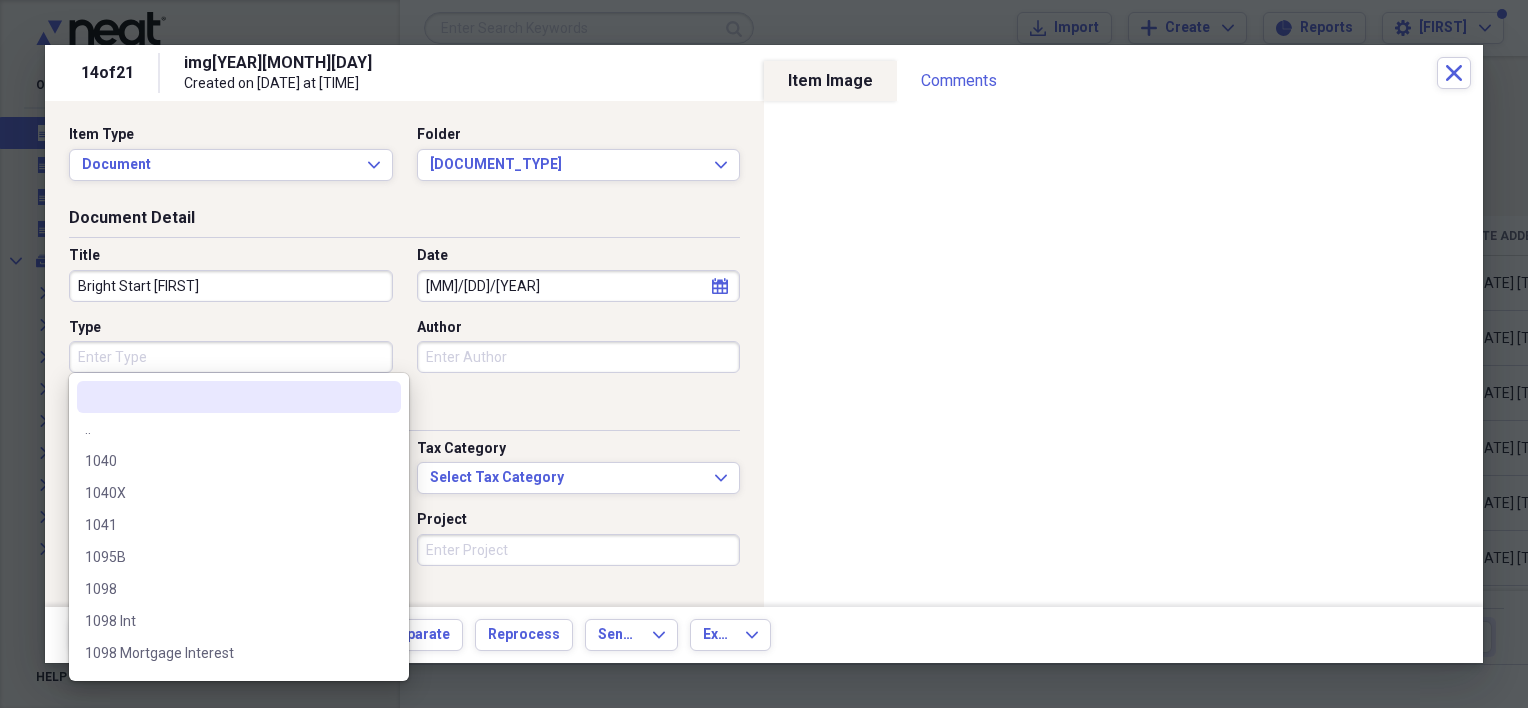click on "Type" at bounding box center (231, 357) 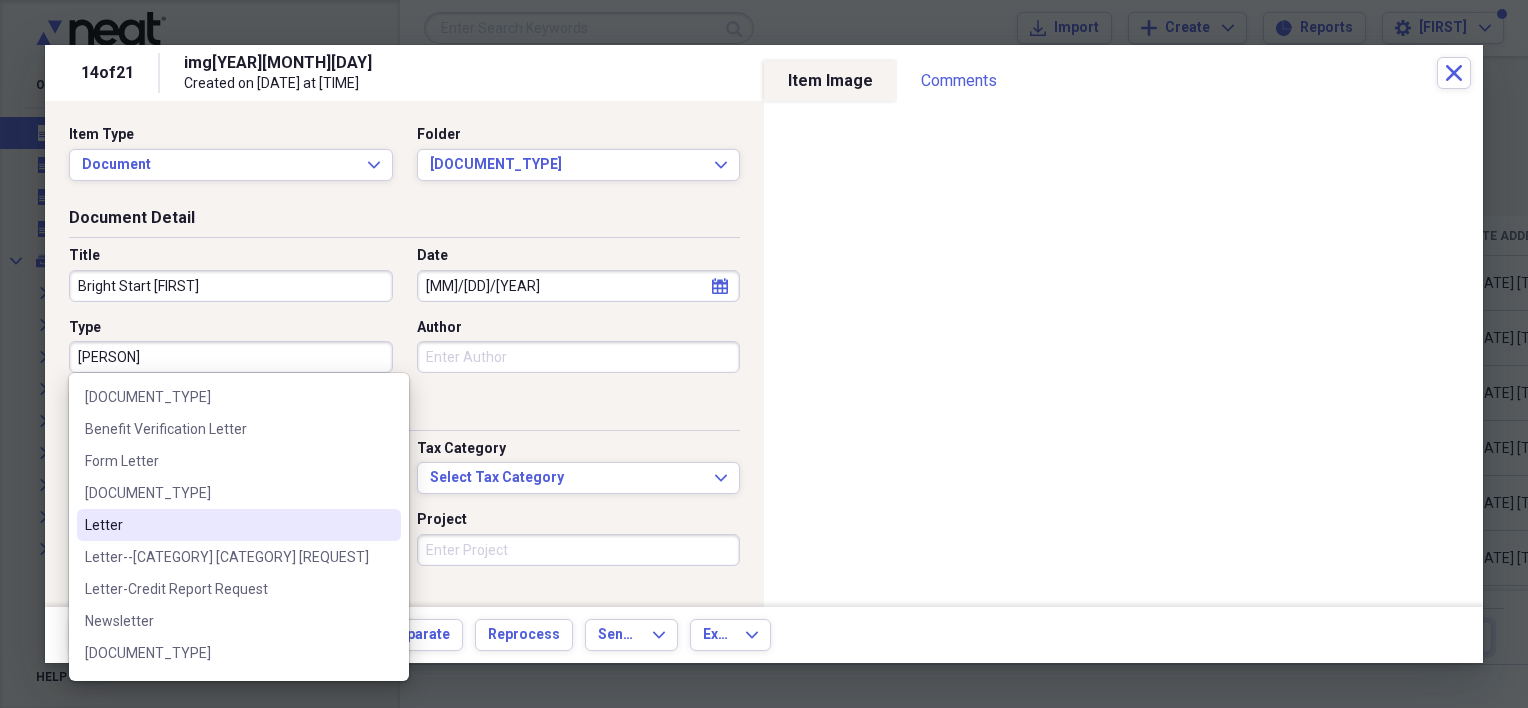 click on "Letter" at bounding box center (227, 525) 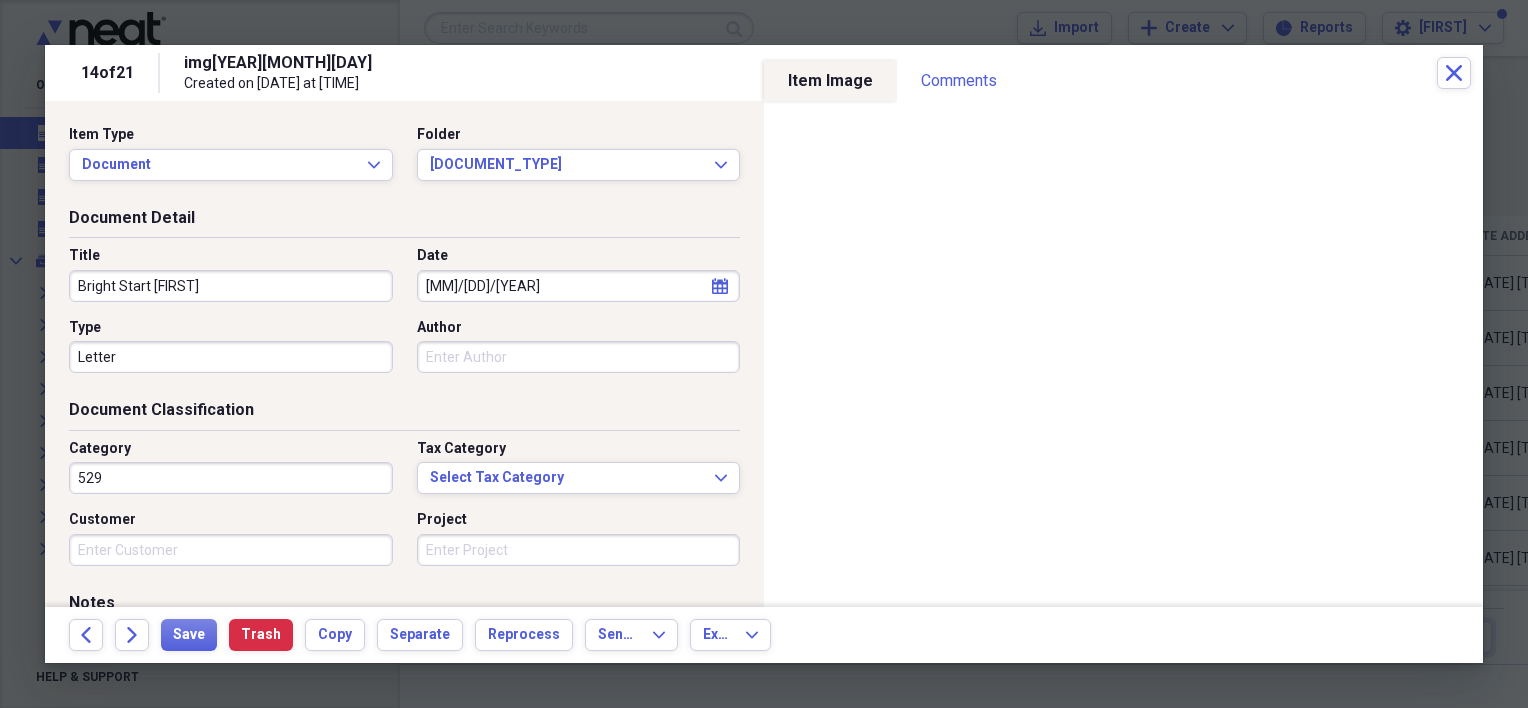 click on "Customer" at bounding box center (231, 550) 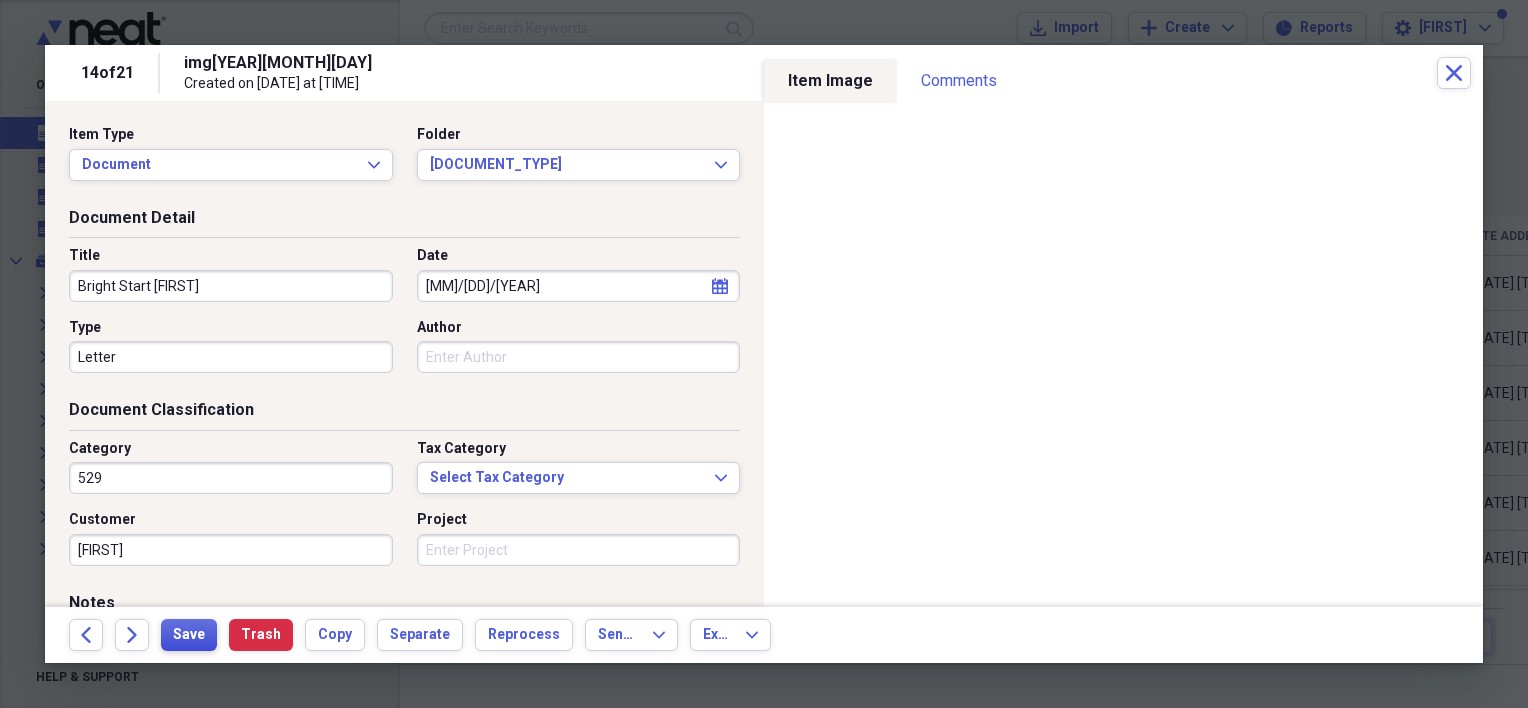 type on "[FIRST]" 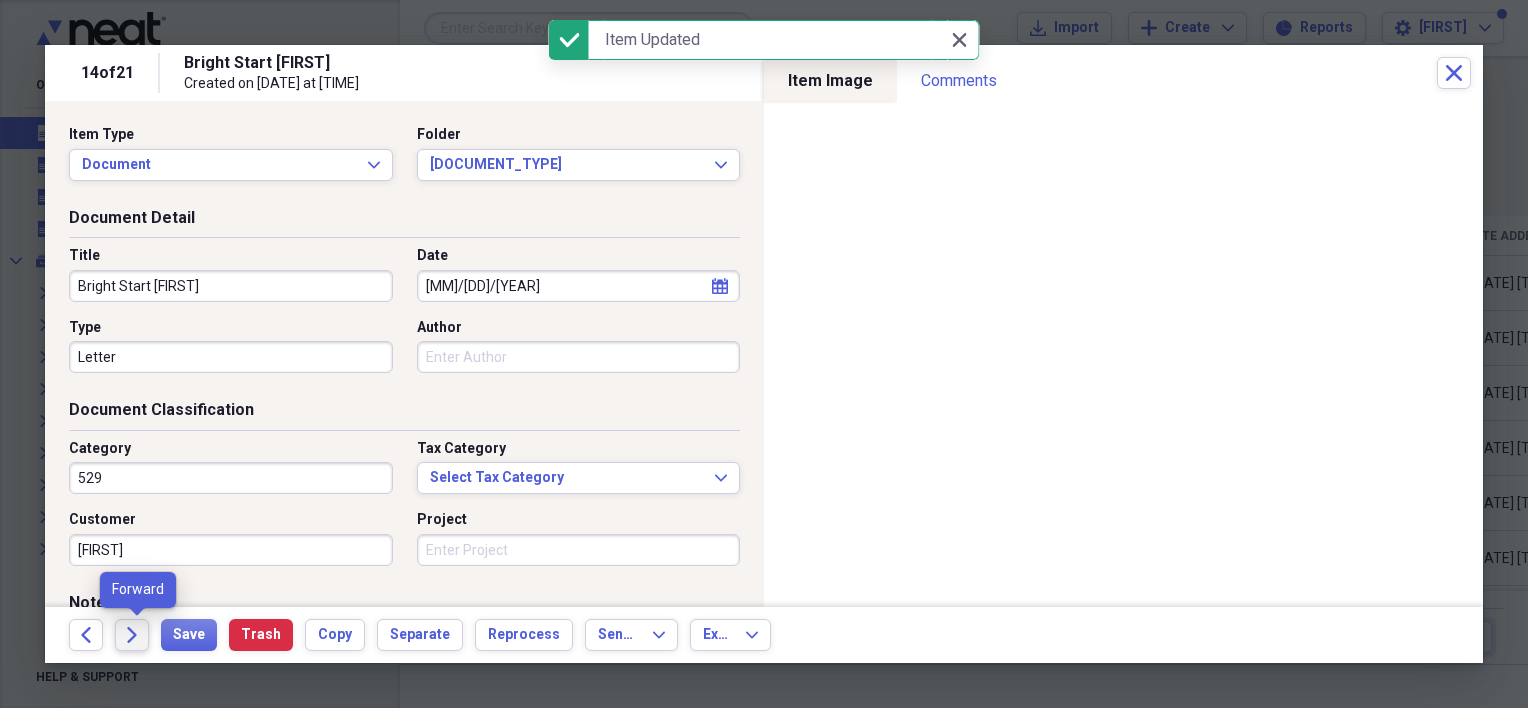 click on "Forward" at bounding box center [132, 635] 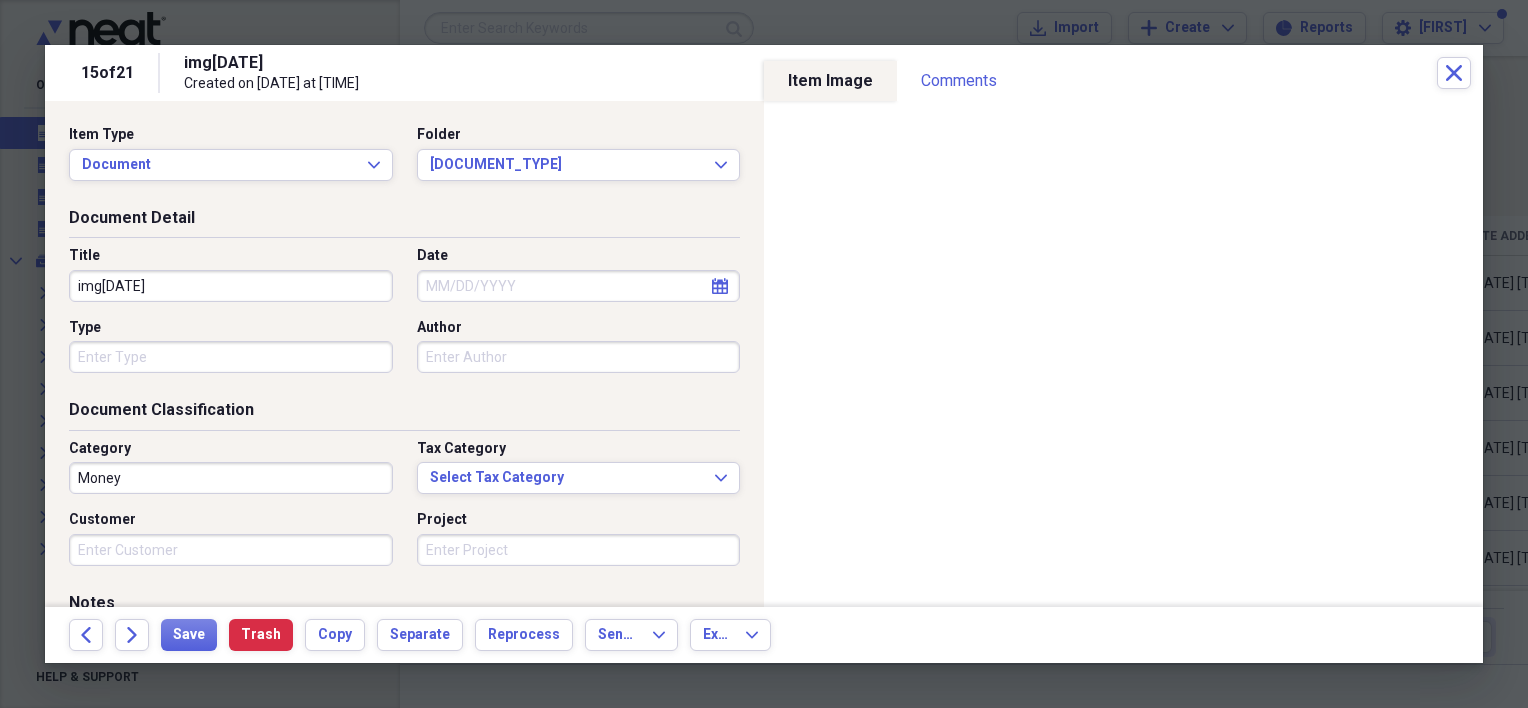 drag, startPoint x: 253, startPoint y: 280, endPoint x: 70, endPoint y: 281, distance: 183.00273 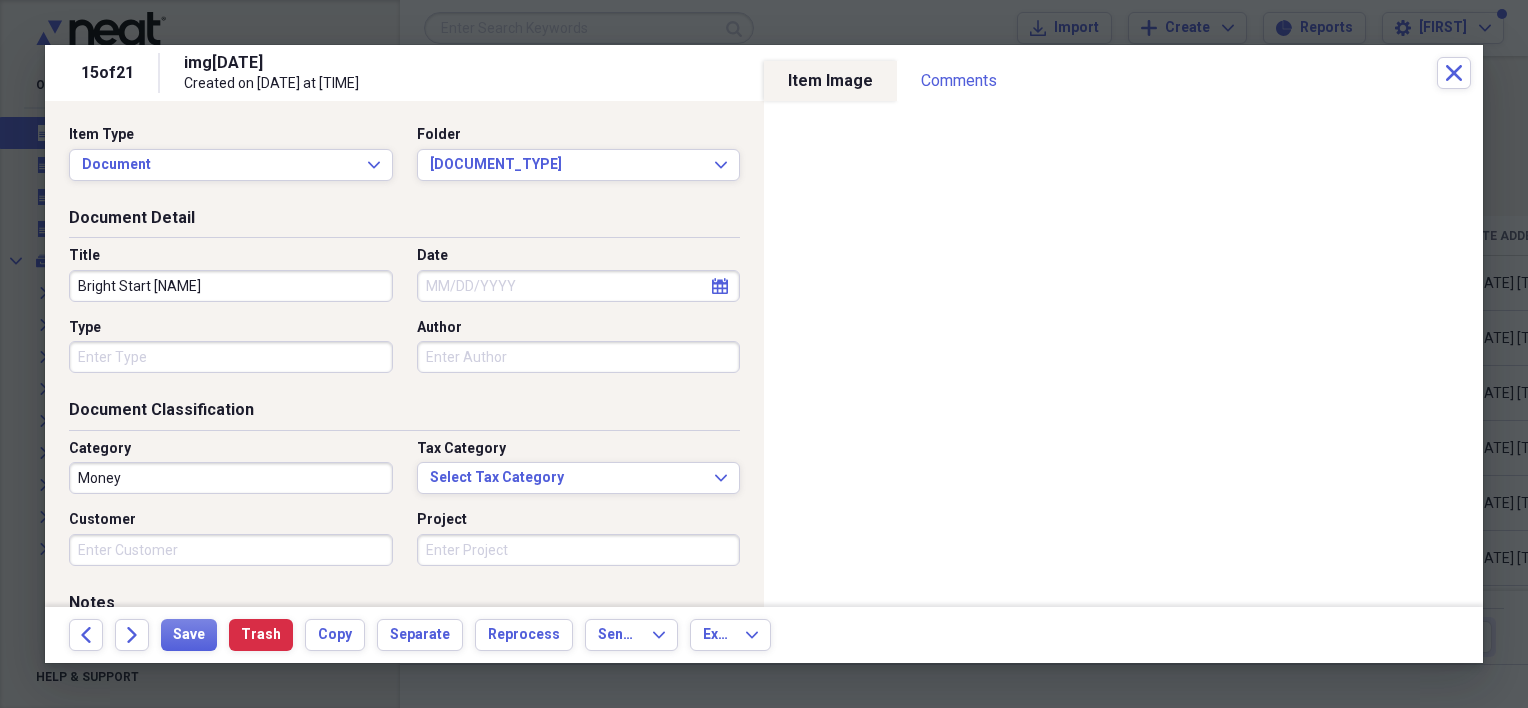 type on "Bright Start [NAME]" 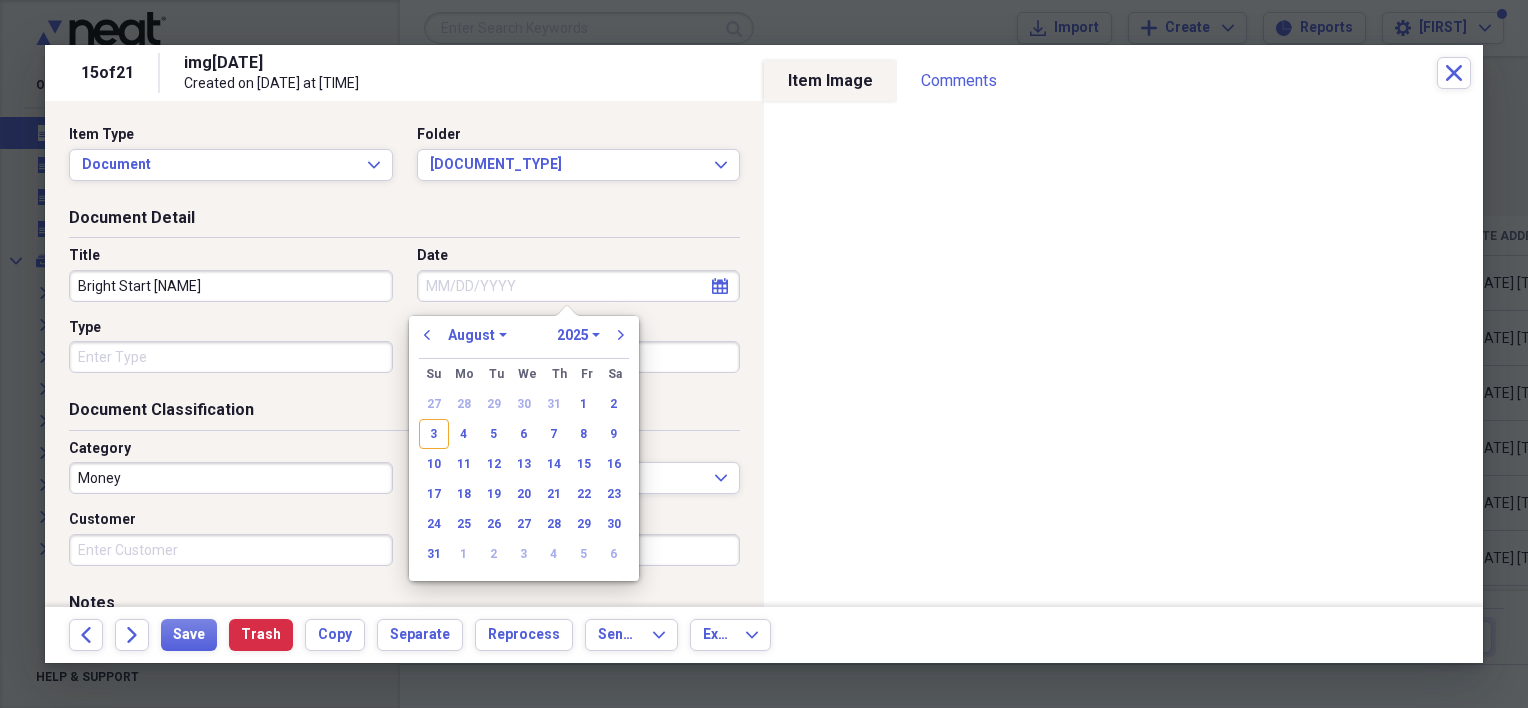 click on "Date" at bounding box center [579, 286] 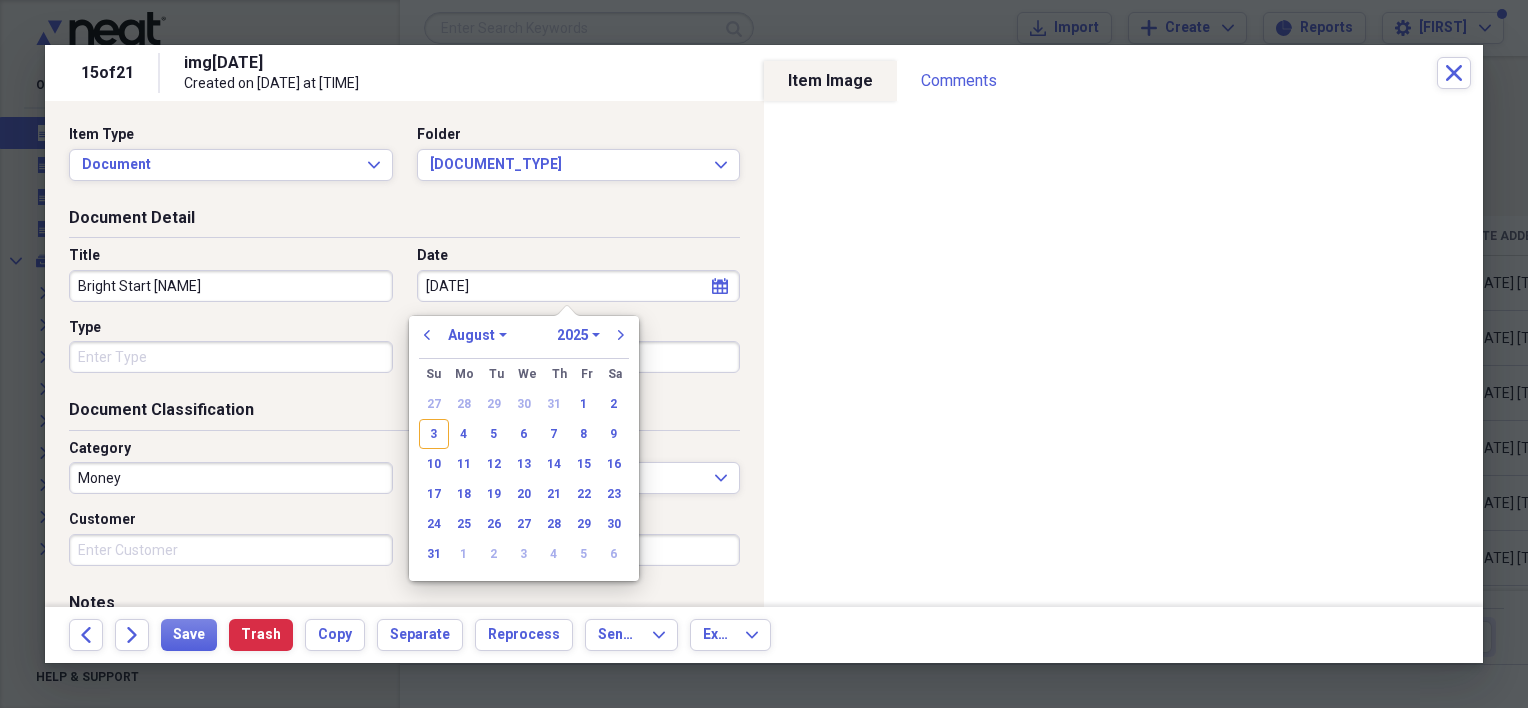 type on "[DATE]" 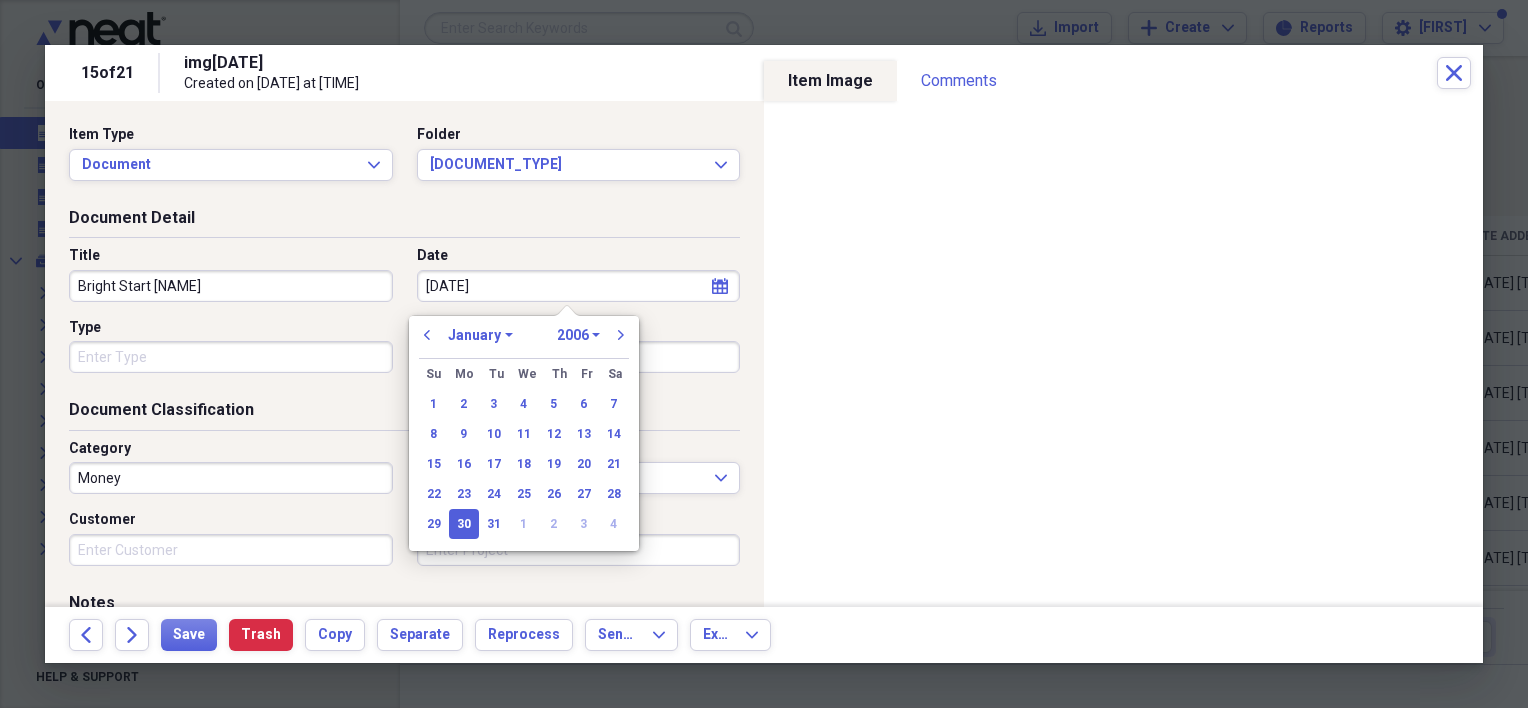 type on "[DATE]" 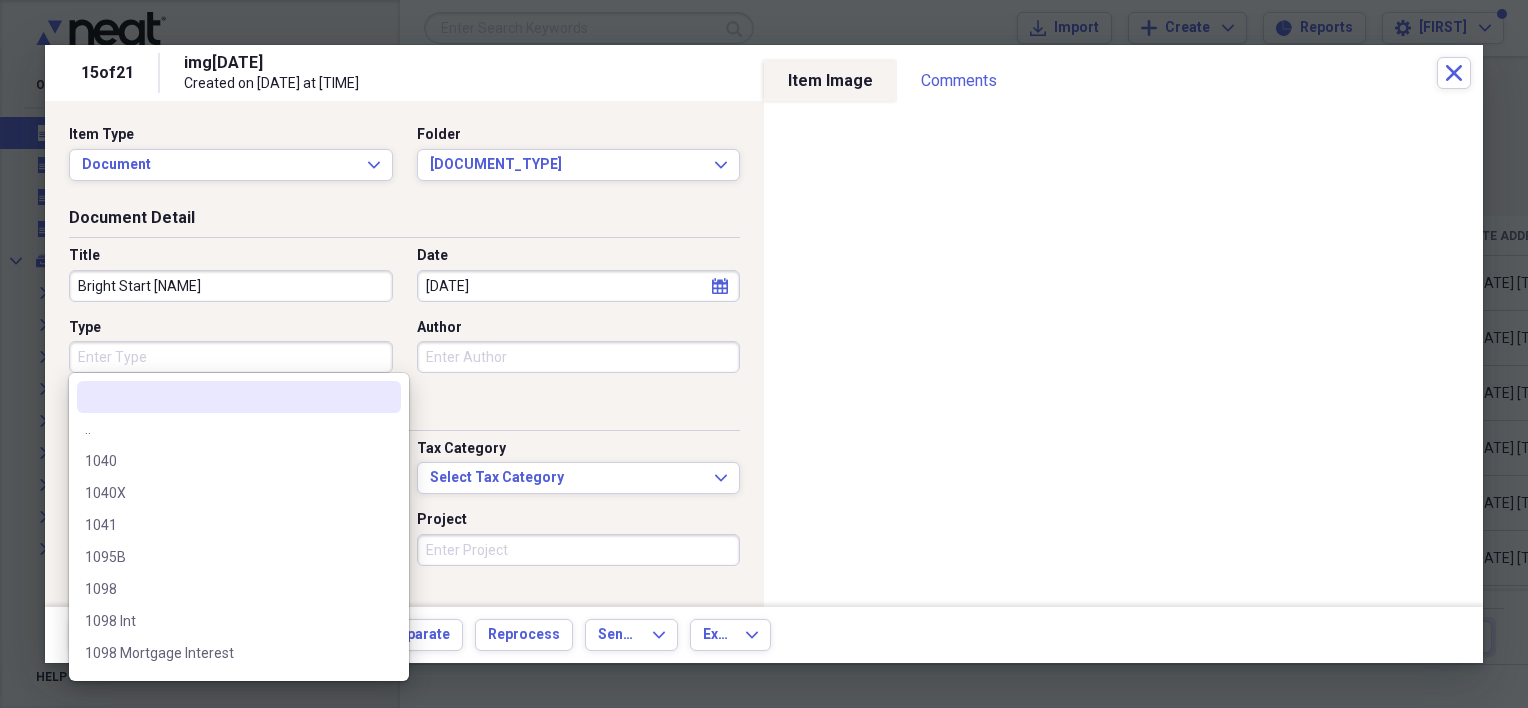 click on "Type" at bounding box center (231, 357) 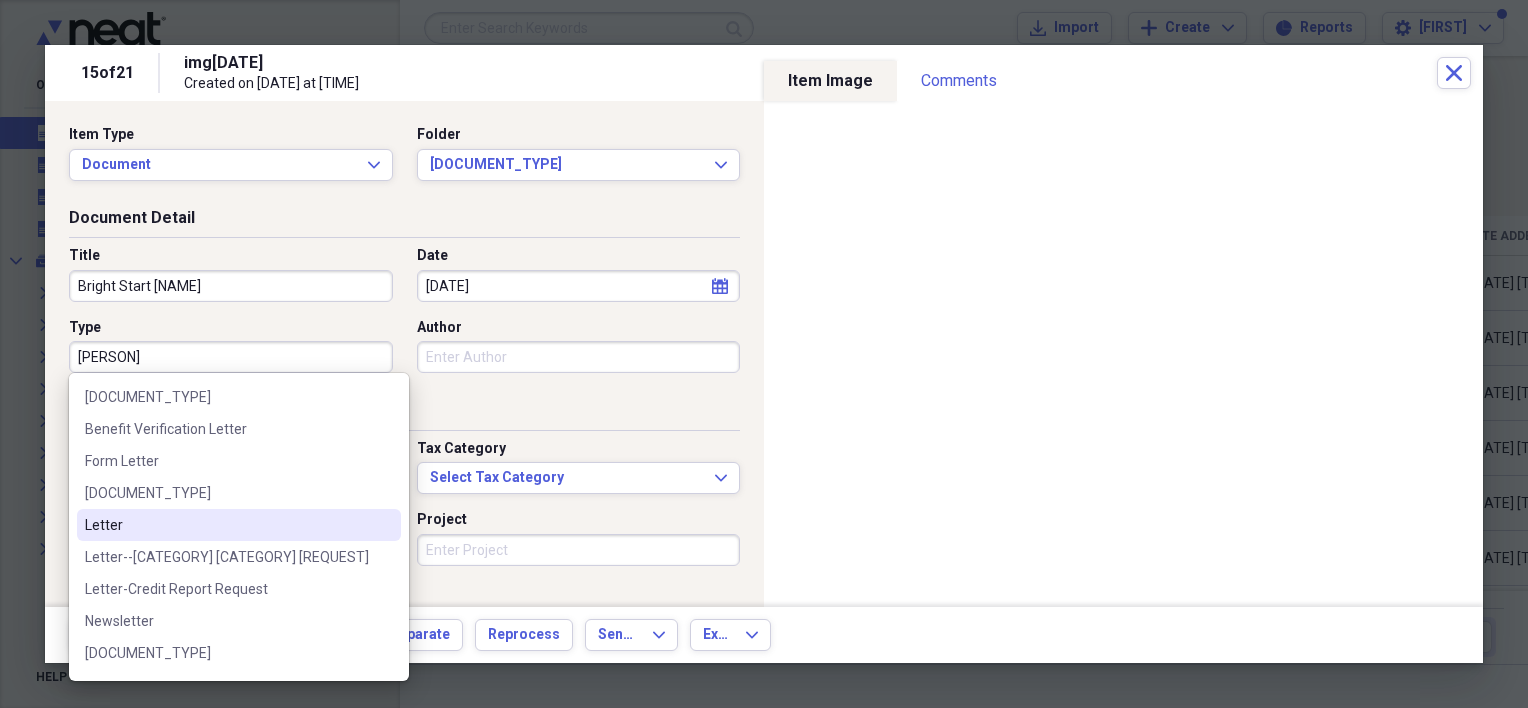 click on "Letter" at bounding box center (227, 525) 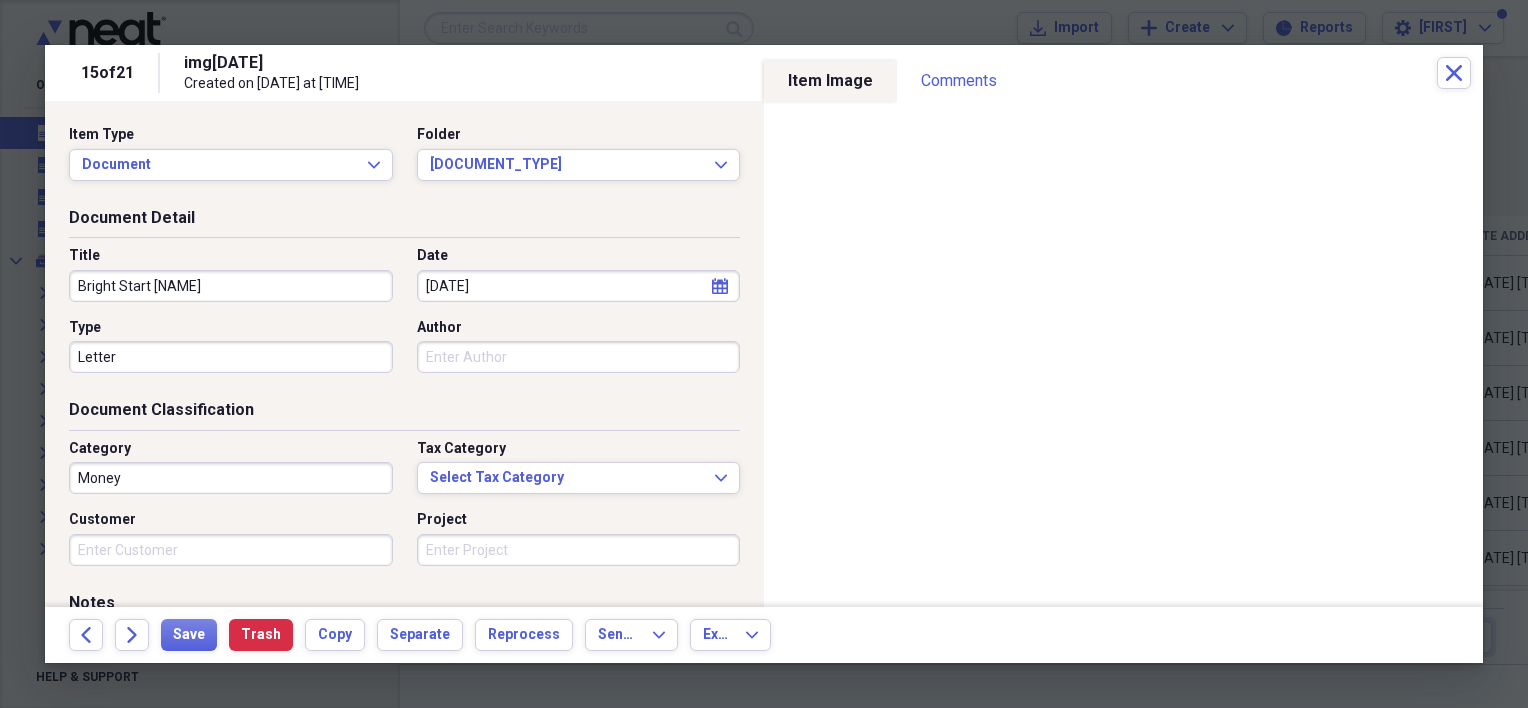 click on "Money" at bounding box center (231, 478) 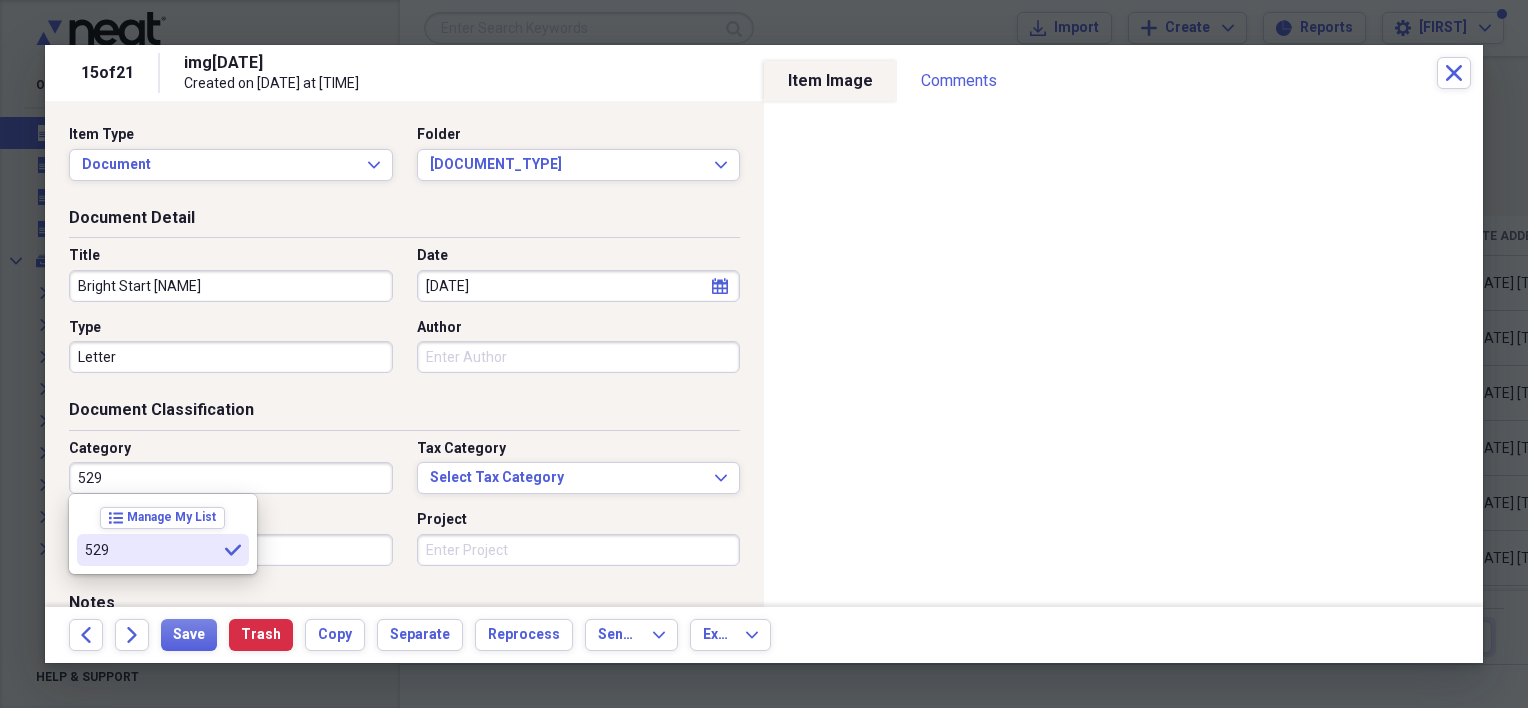 type on "529" 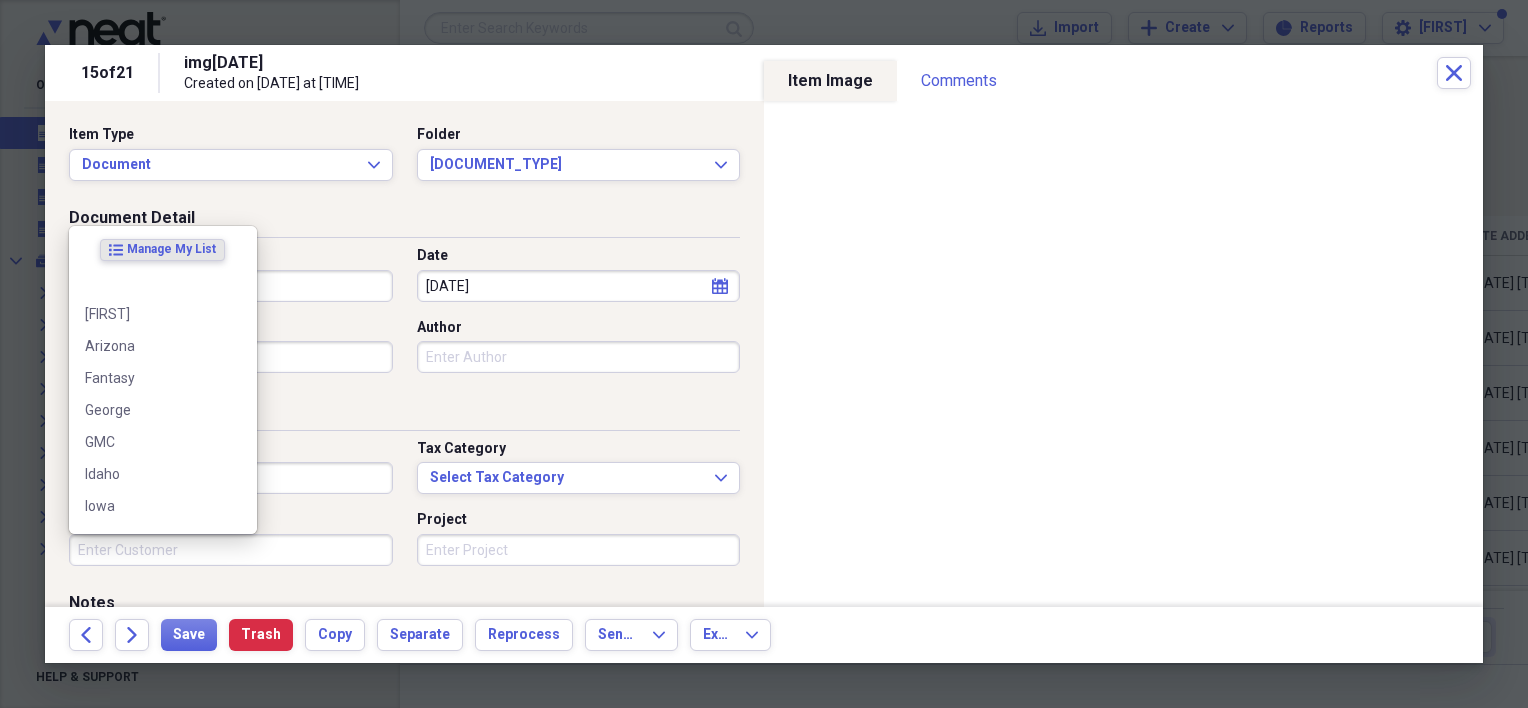 click on "Customer" at bounding box center (231, 550) 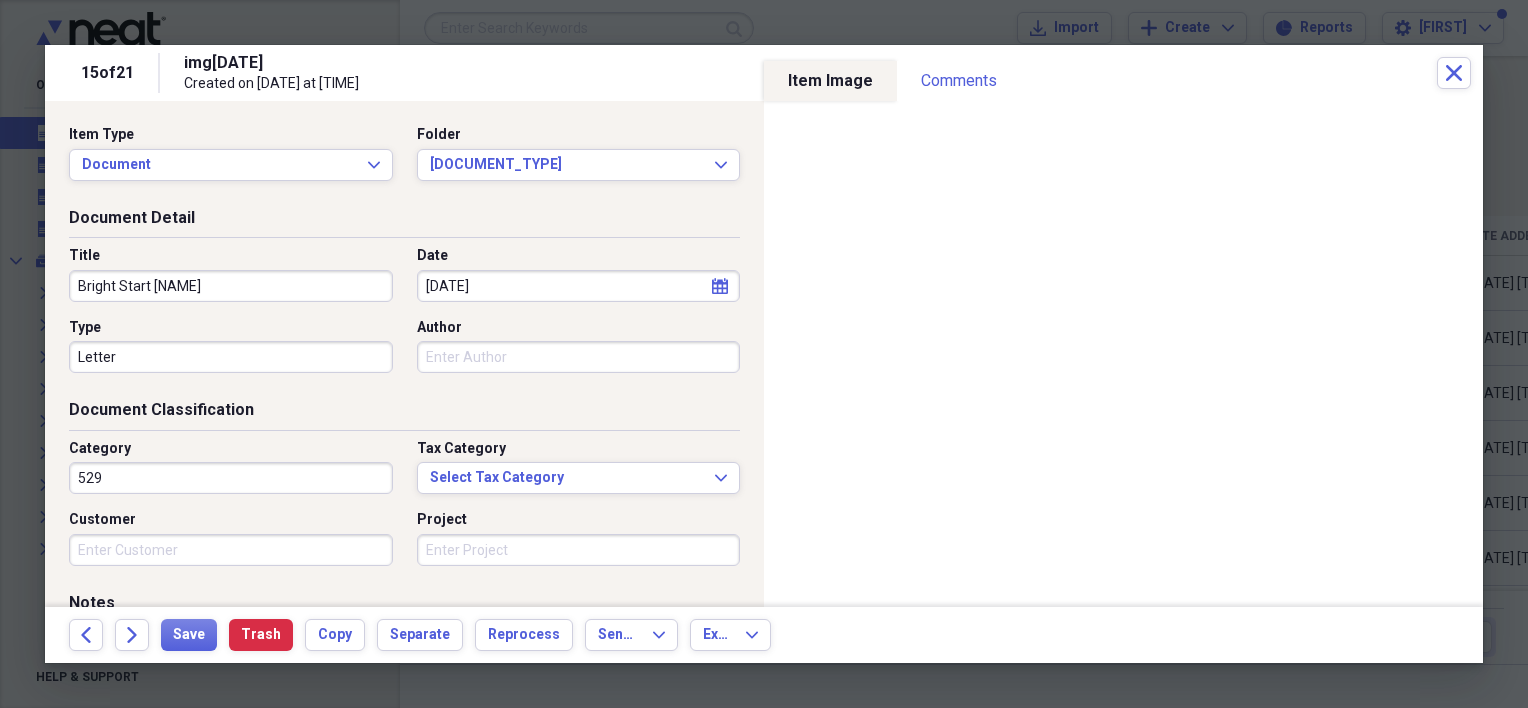 click on "Customer" at bounding box center [231, 550] 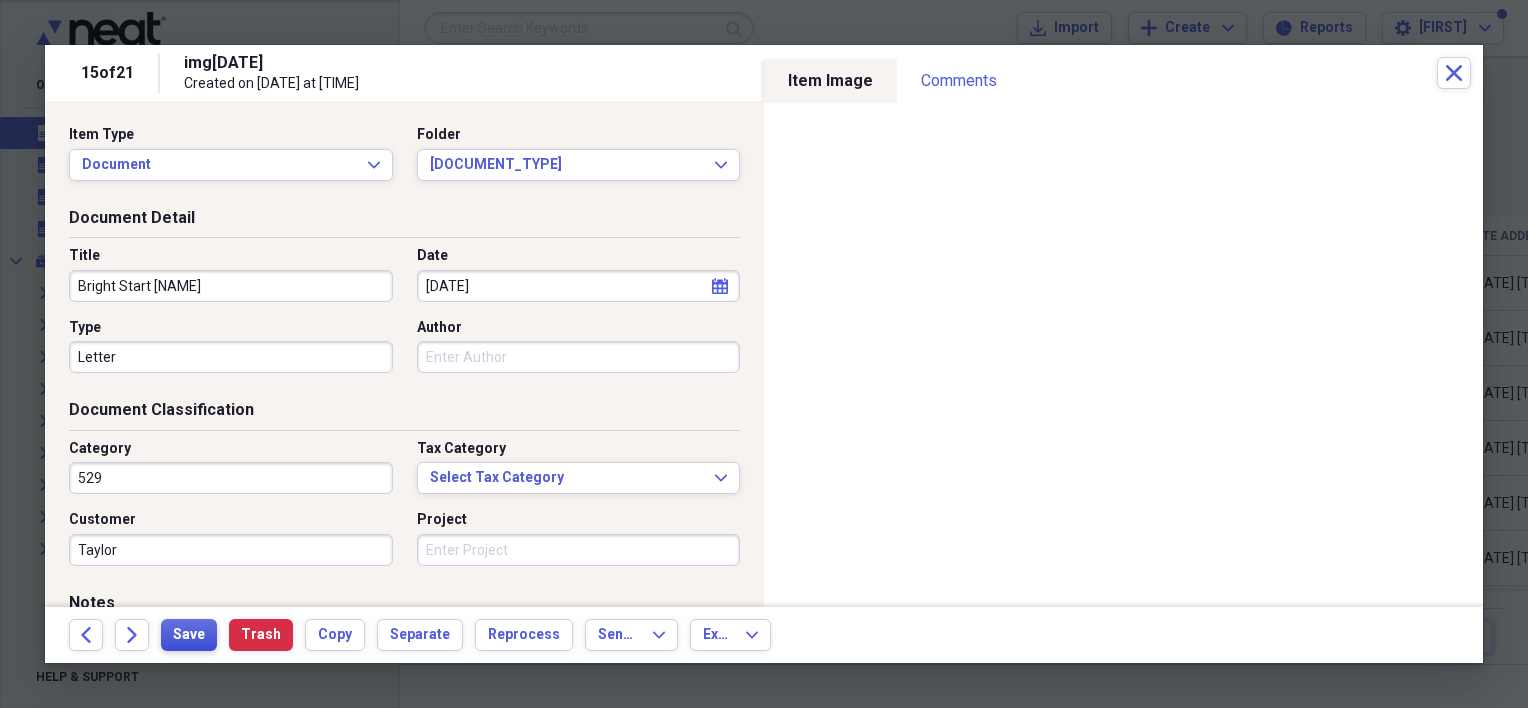 type on "Taylor" 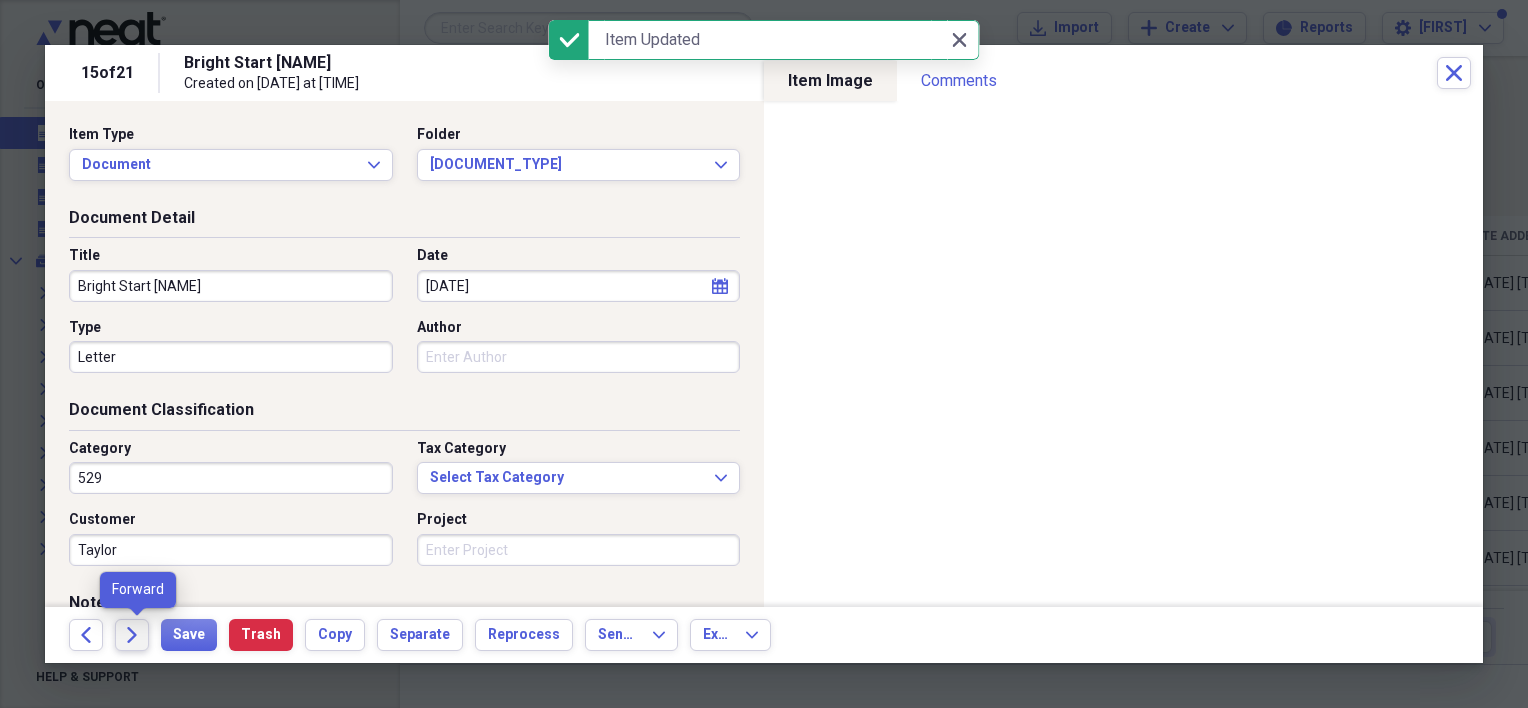 click 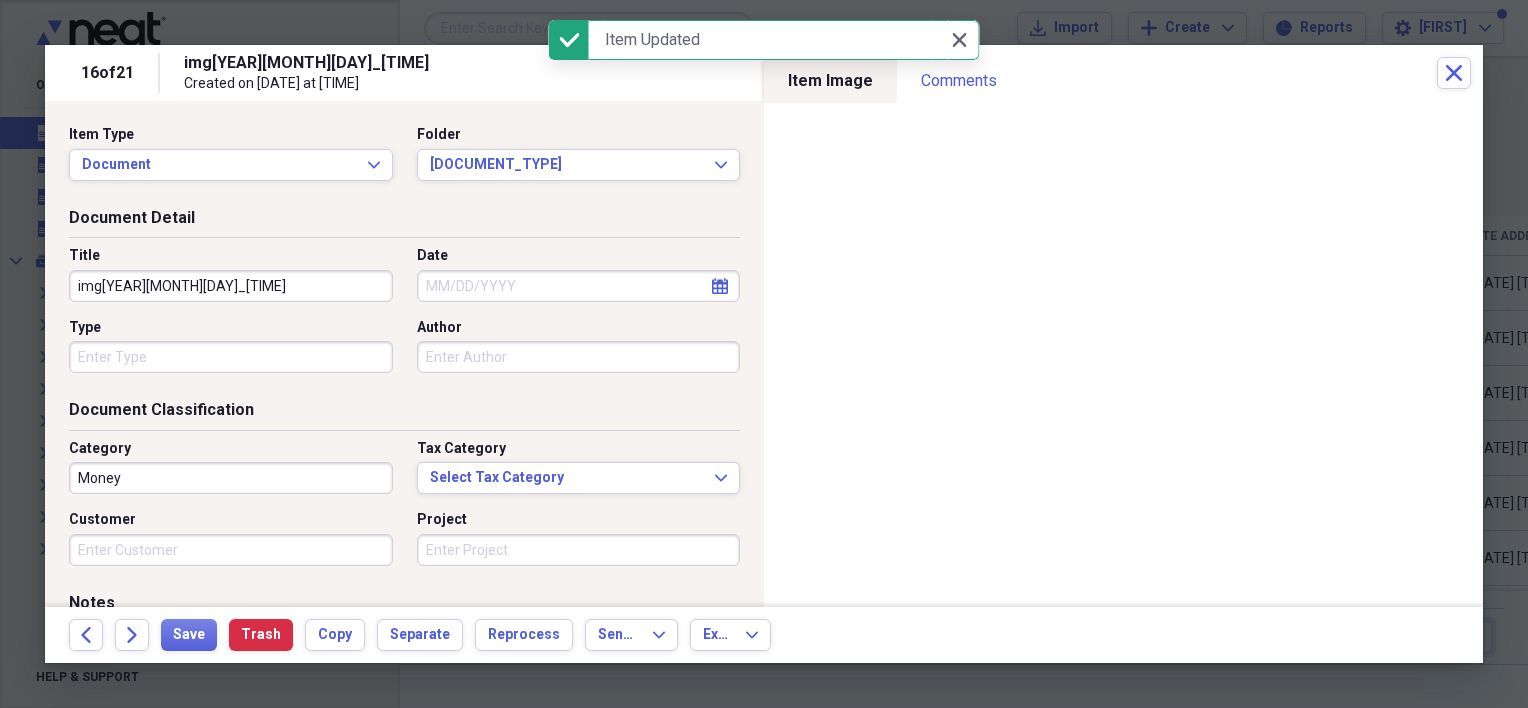 drag, startPoint x: 241, startPoint y: 293, endPoint x: 55, endPoint y: 292, distance: 186.00269 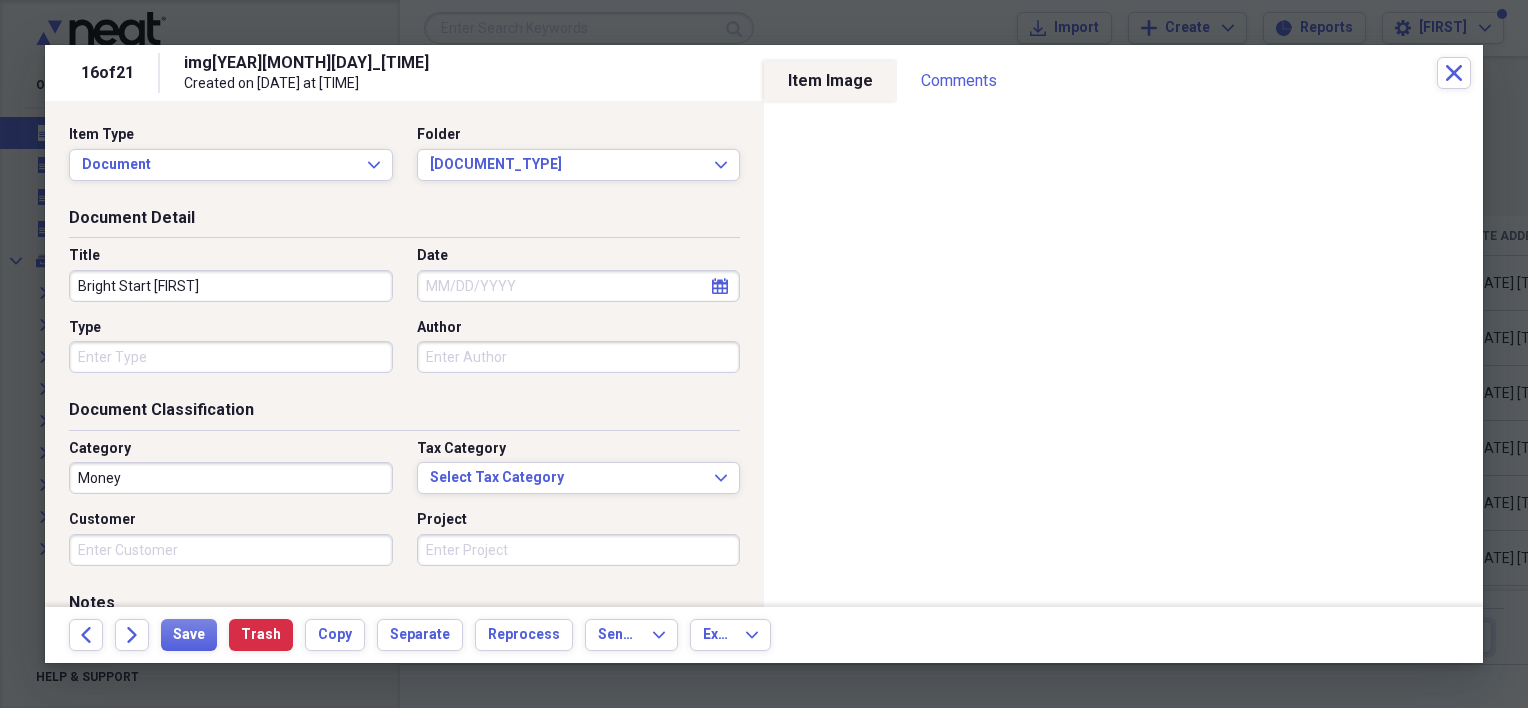type on "Bright Start [FIRST]" 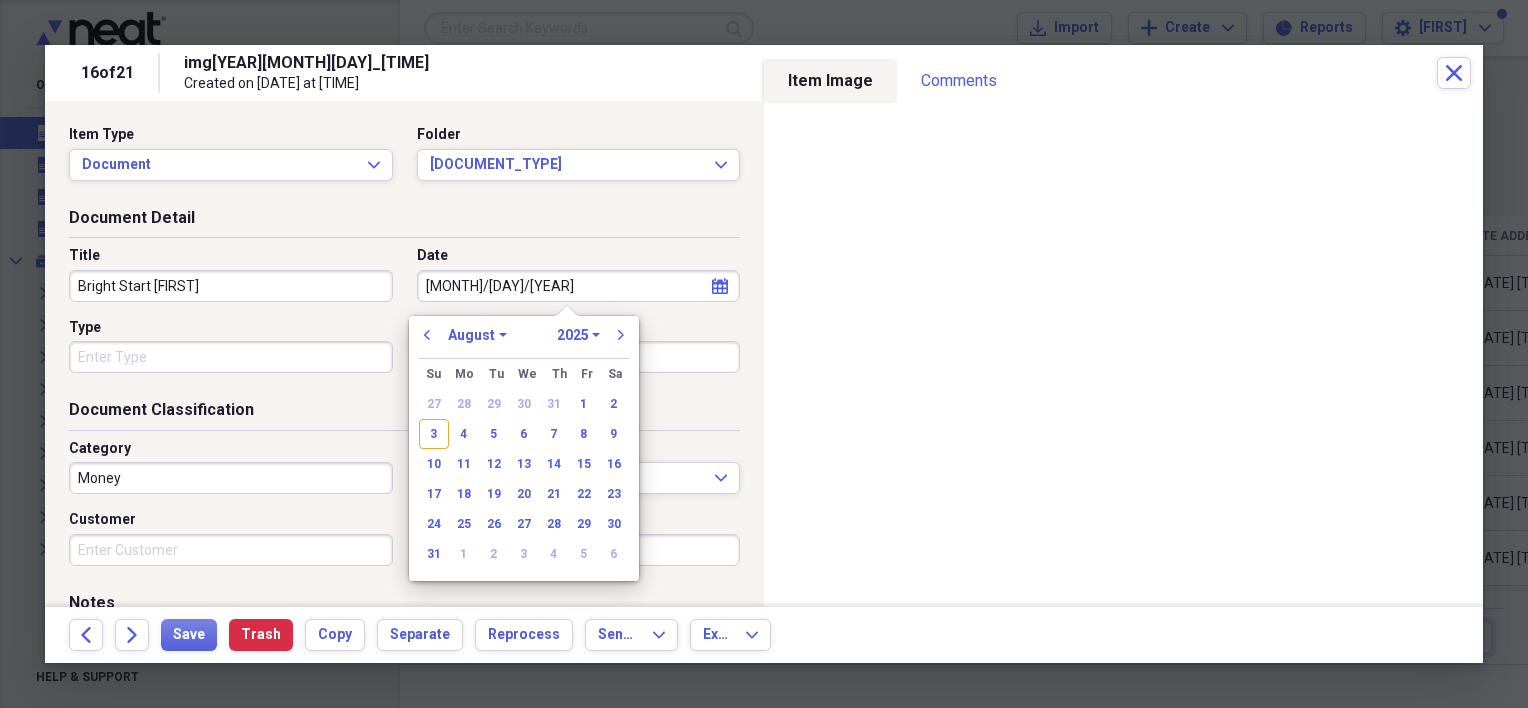 type on "6/27/04" 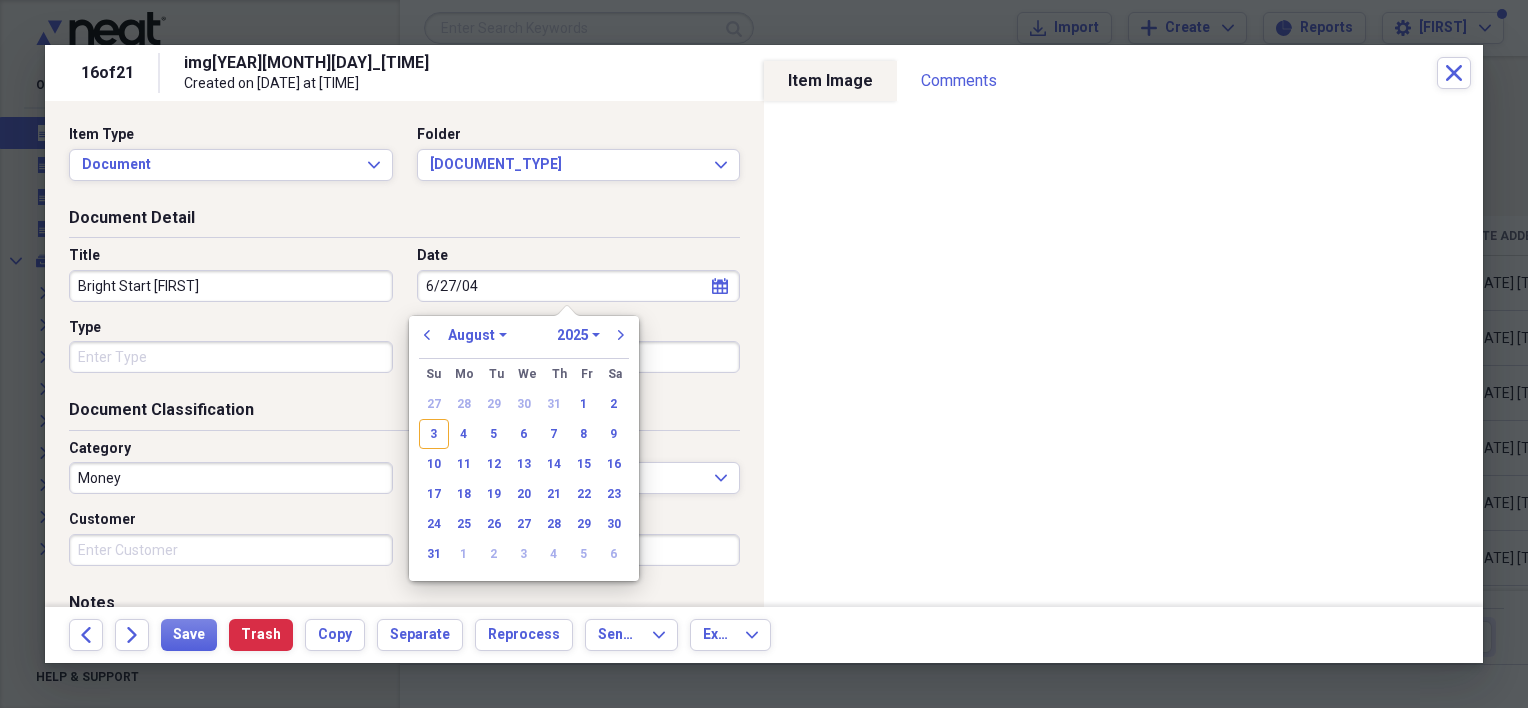 select on "5" 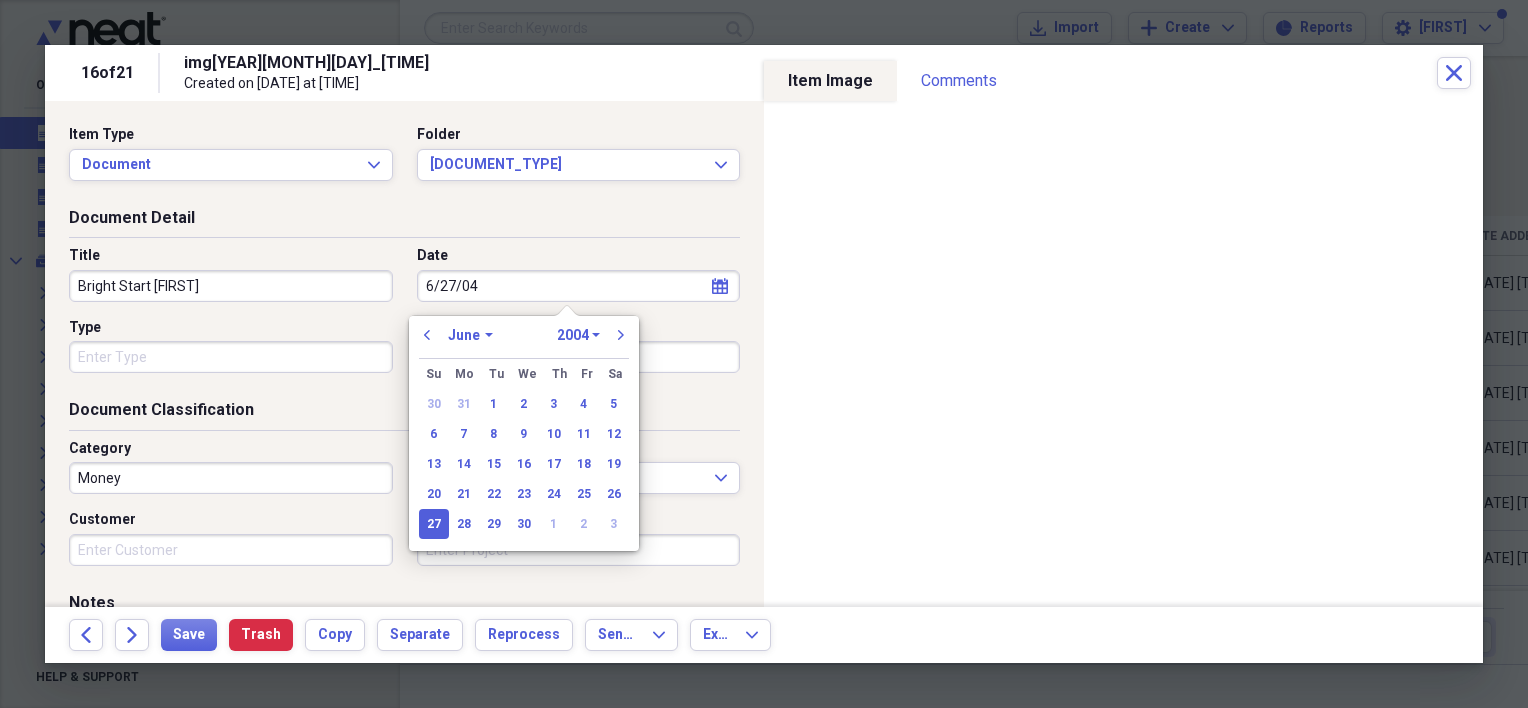 type on "[DATE]" 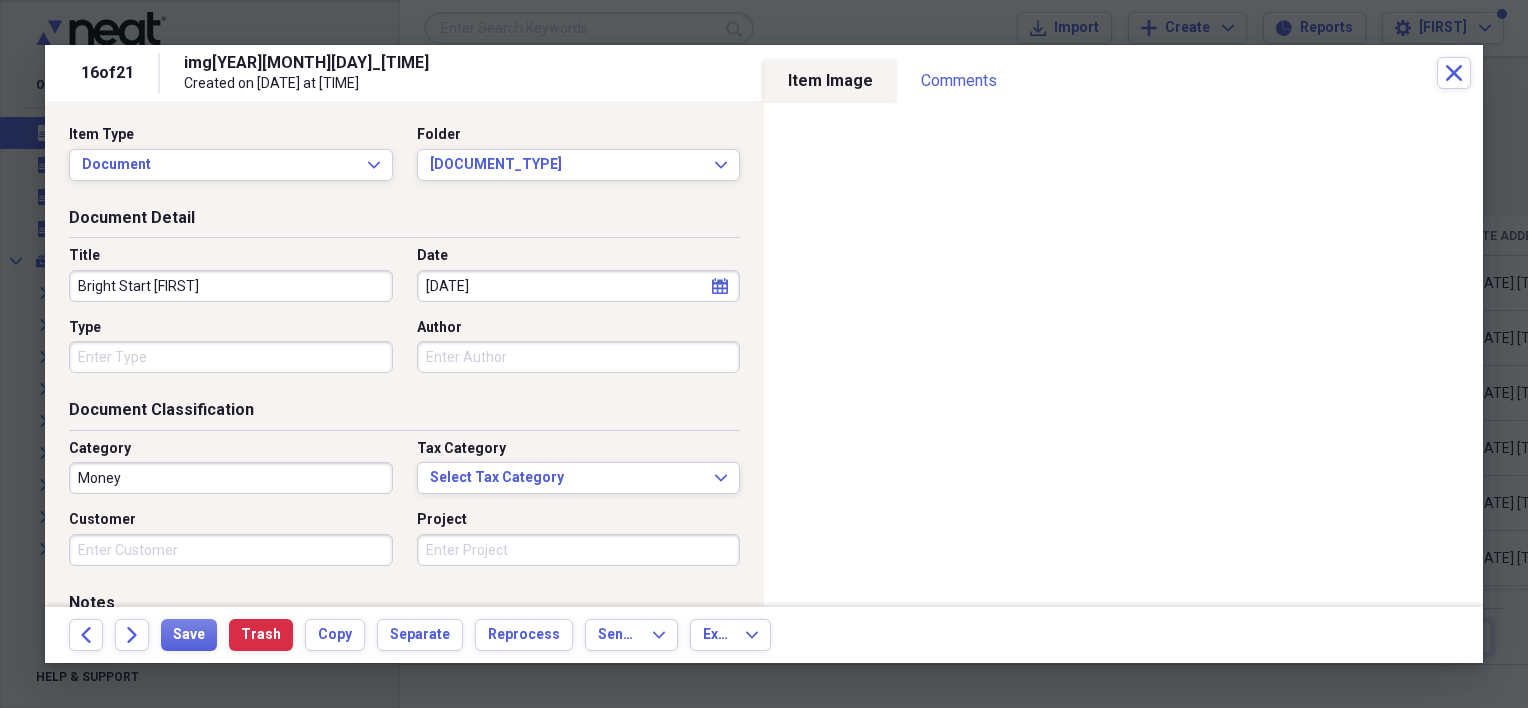 click on "Document Detail" at bounding box center [404, 222] 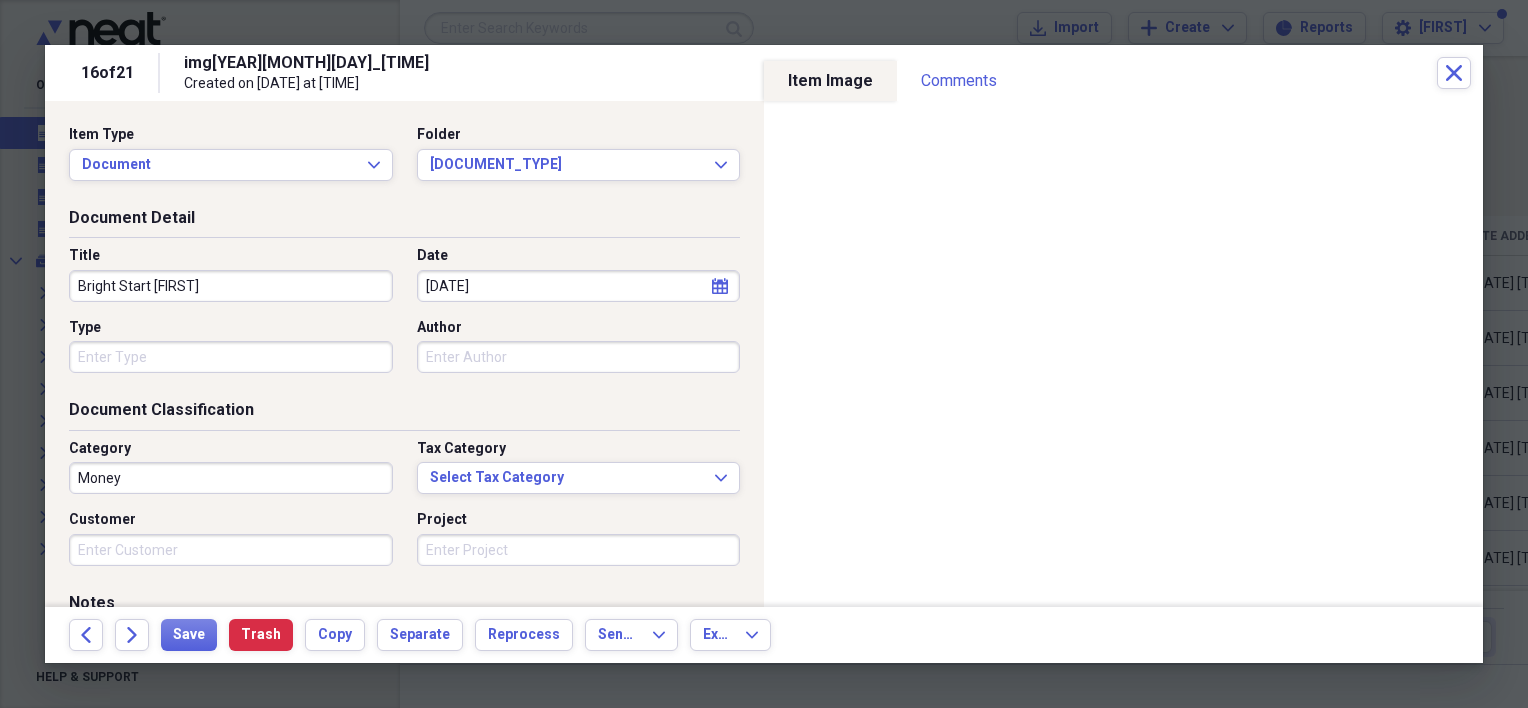 click on "Type" at bounding box center [231, 357] 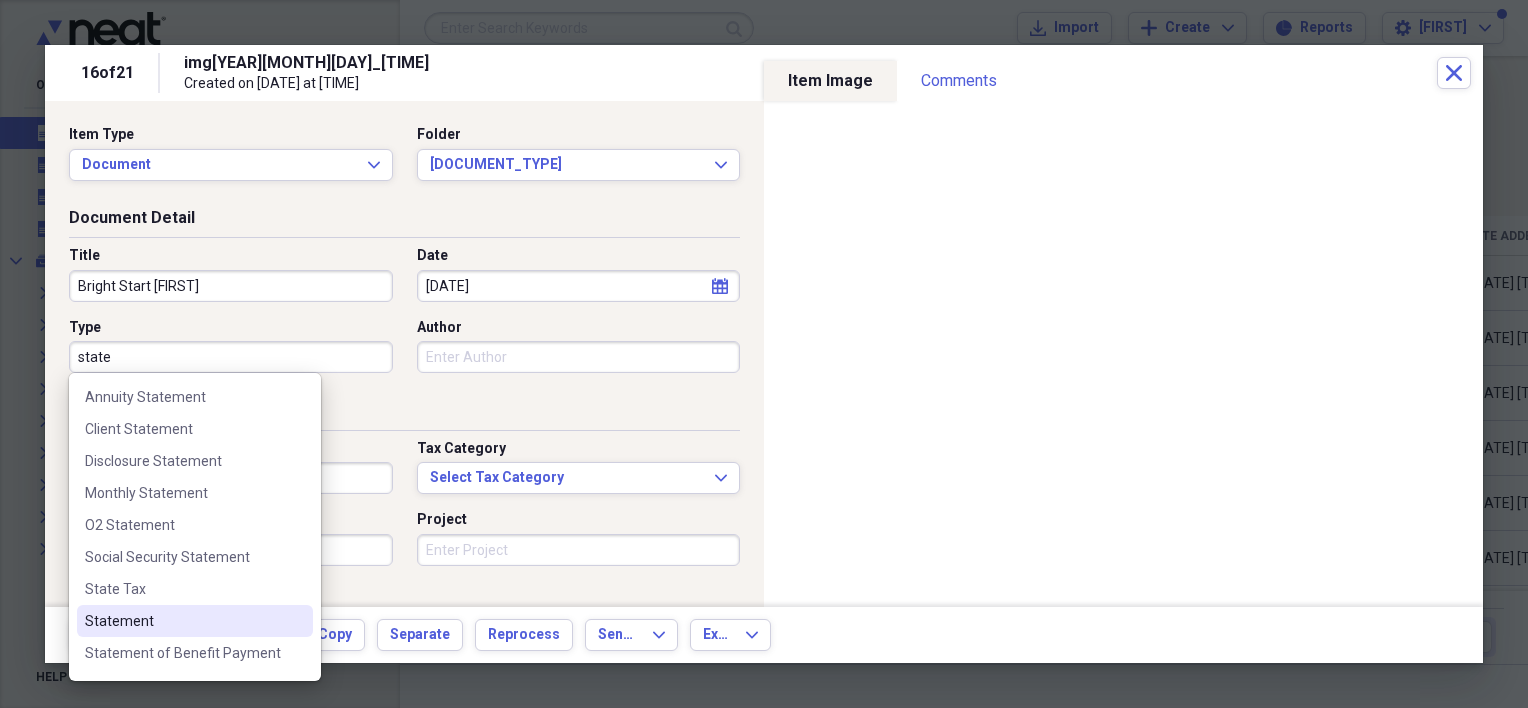 click on "Statement" at bounding box center (195, 621) 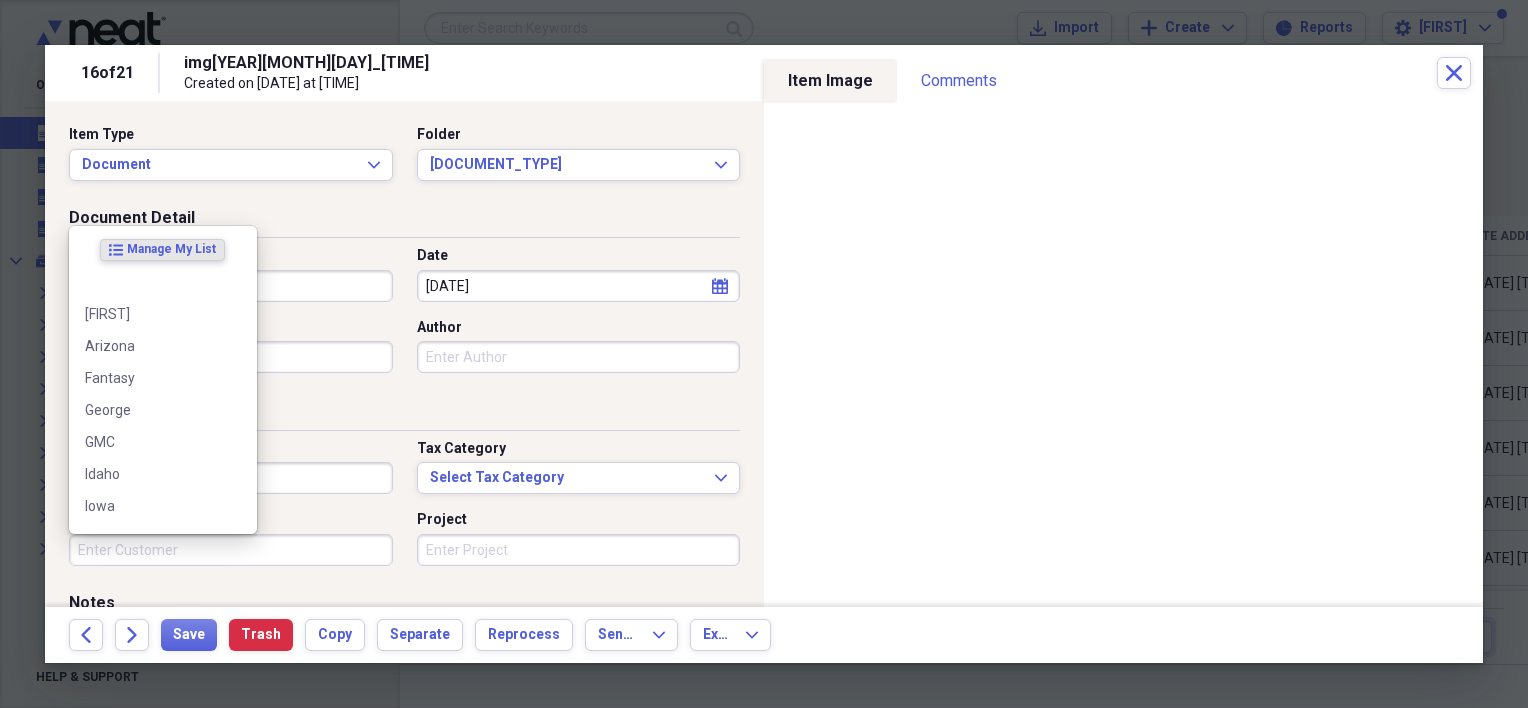 click on "Customer" at bounding box center (231, 550) 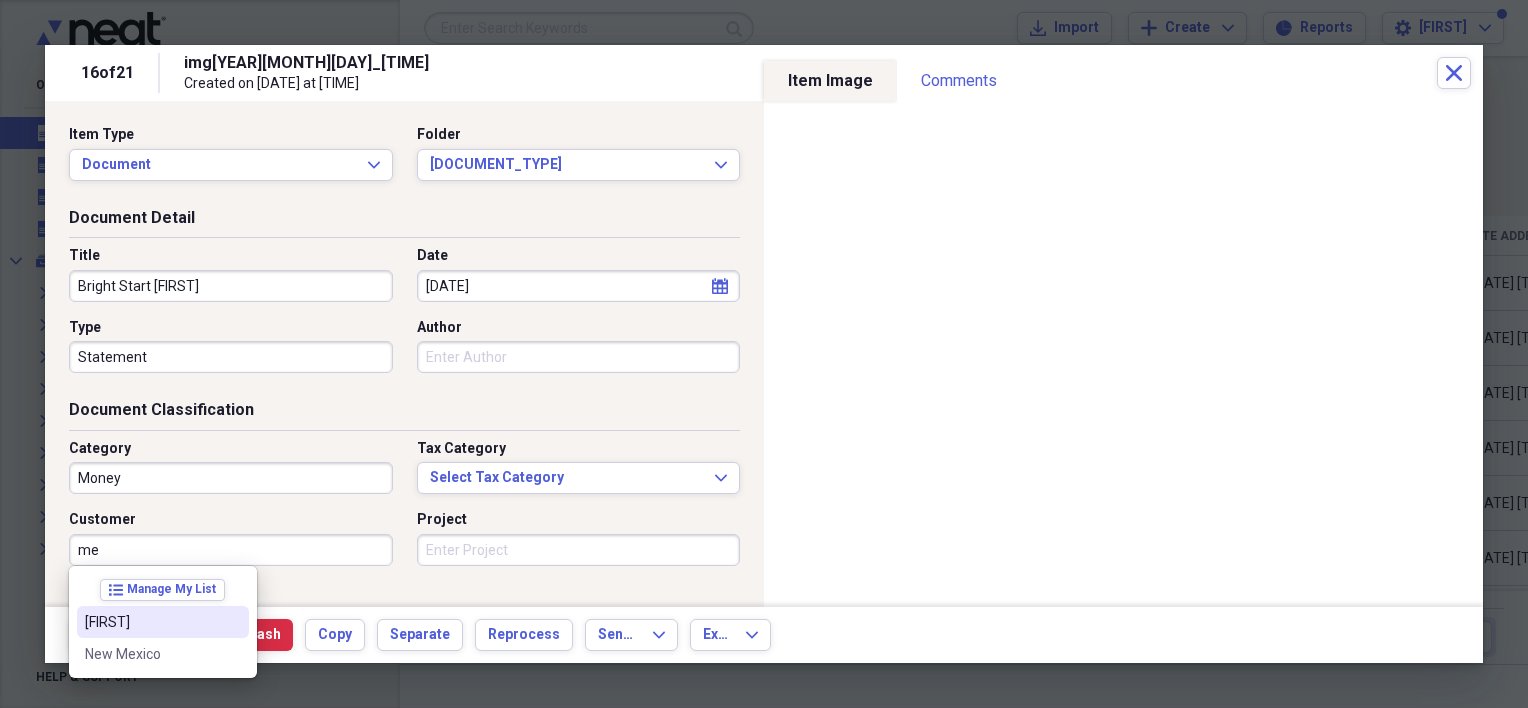 click on "[FIRST]" at bounding box center [163, 622] 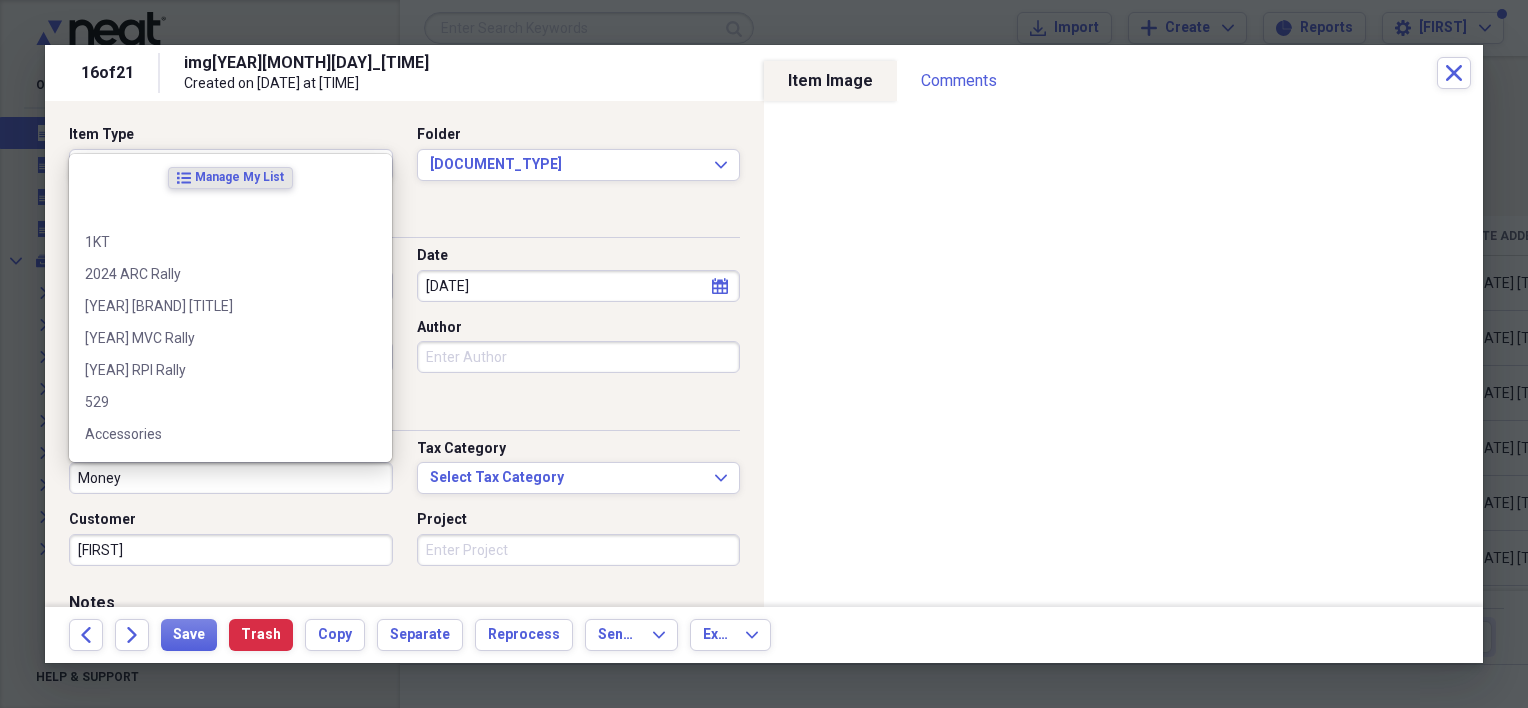 click on "Money" at bounding box center (231, 478) 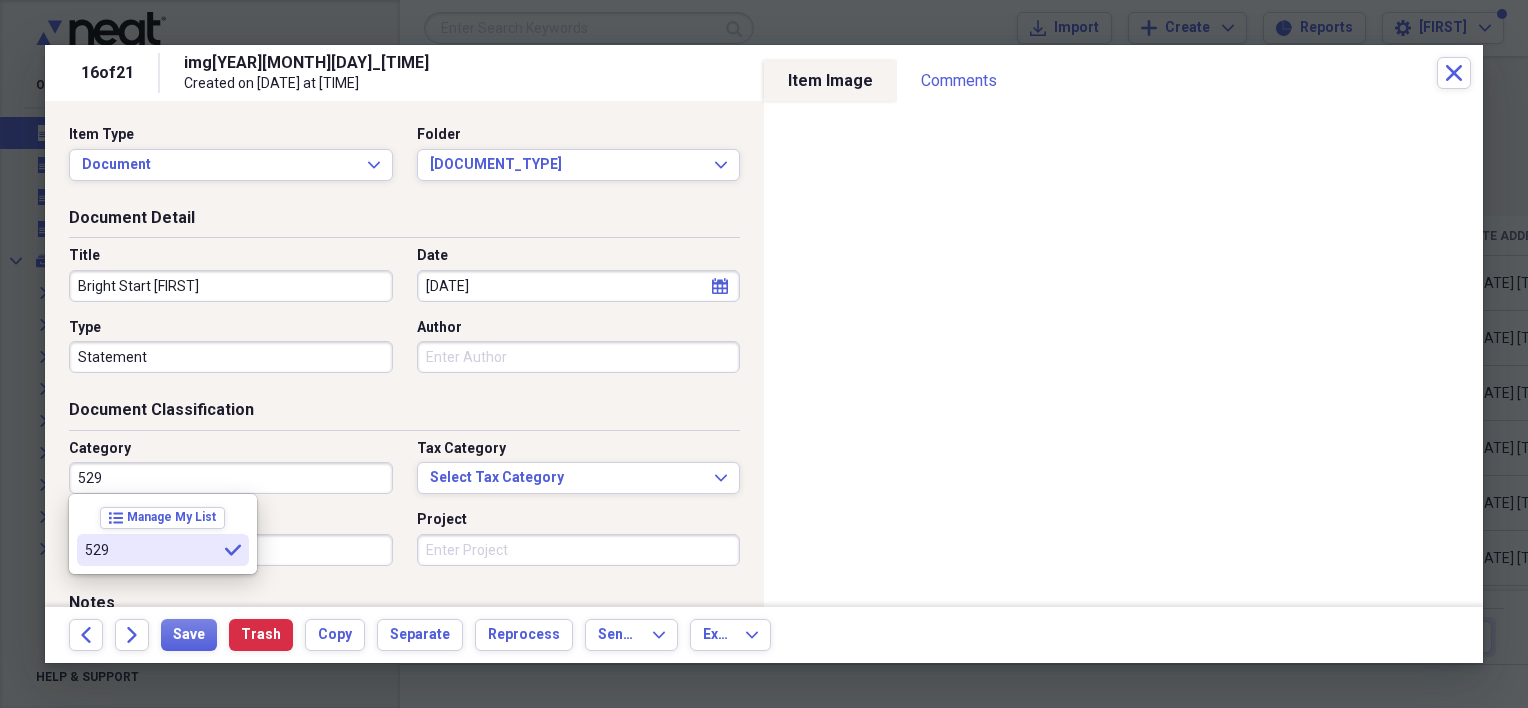 type on "529" 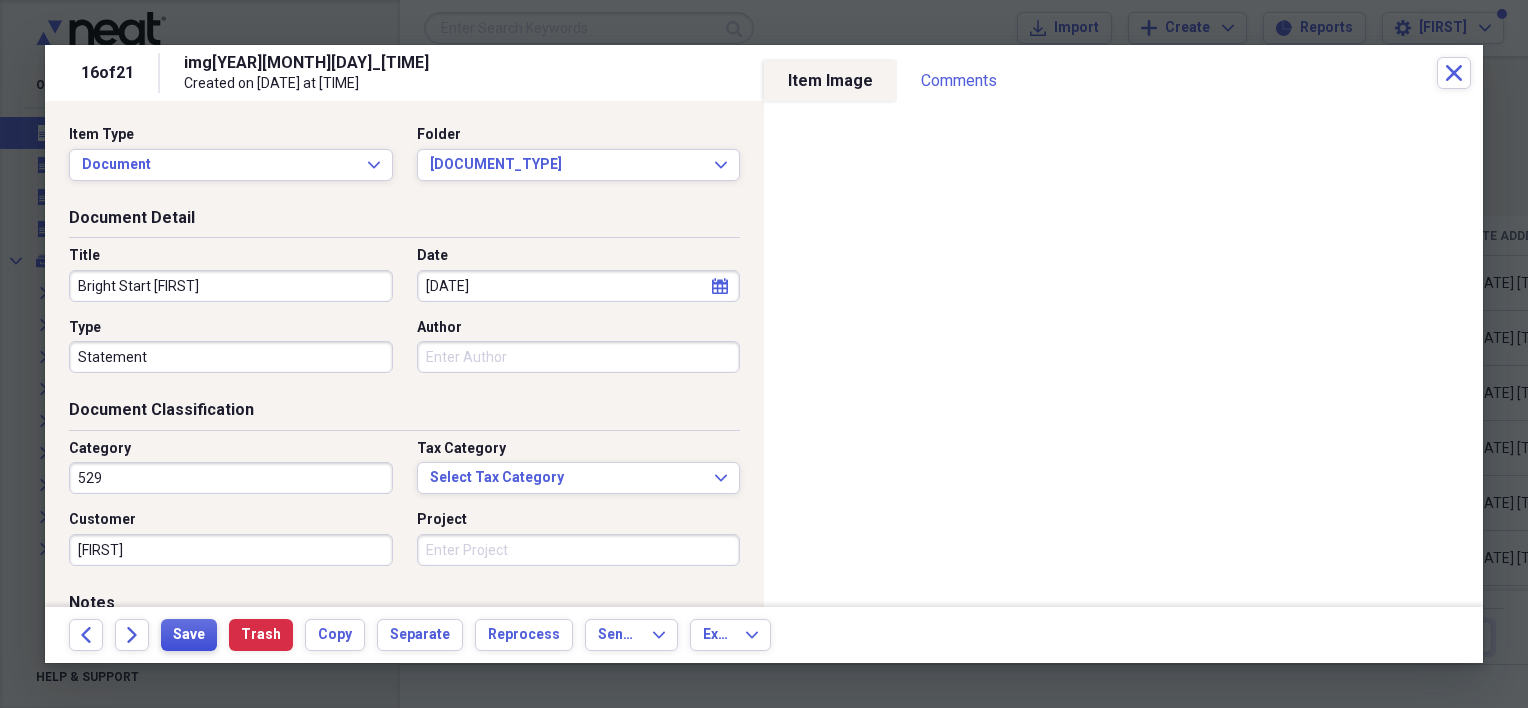 click on "Save" at bounding box center (189, 635) 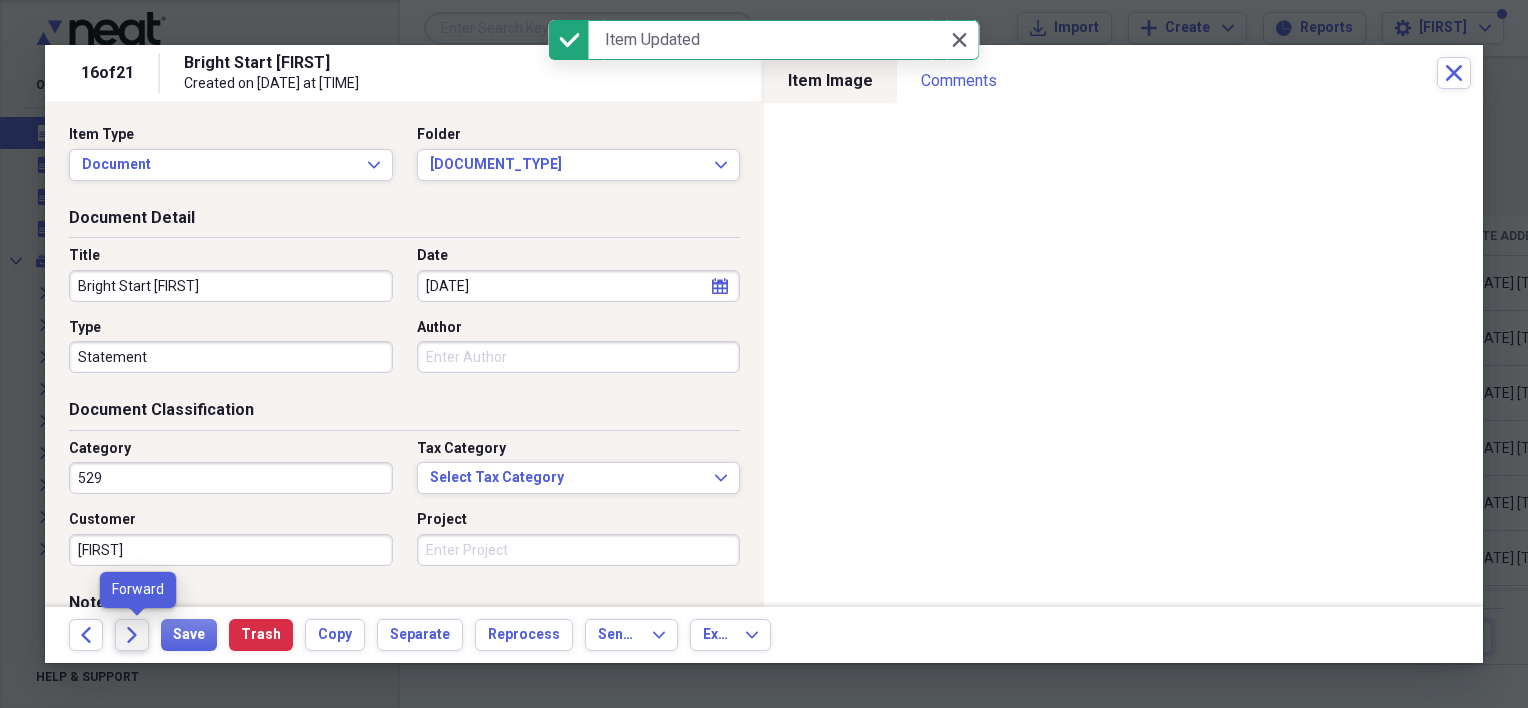click on "Forward" 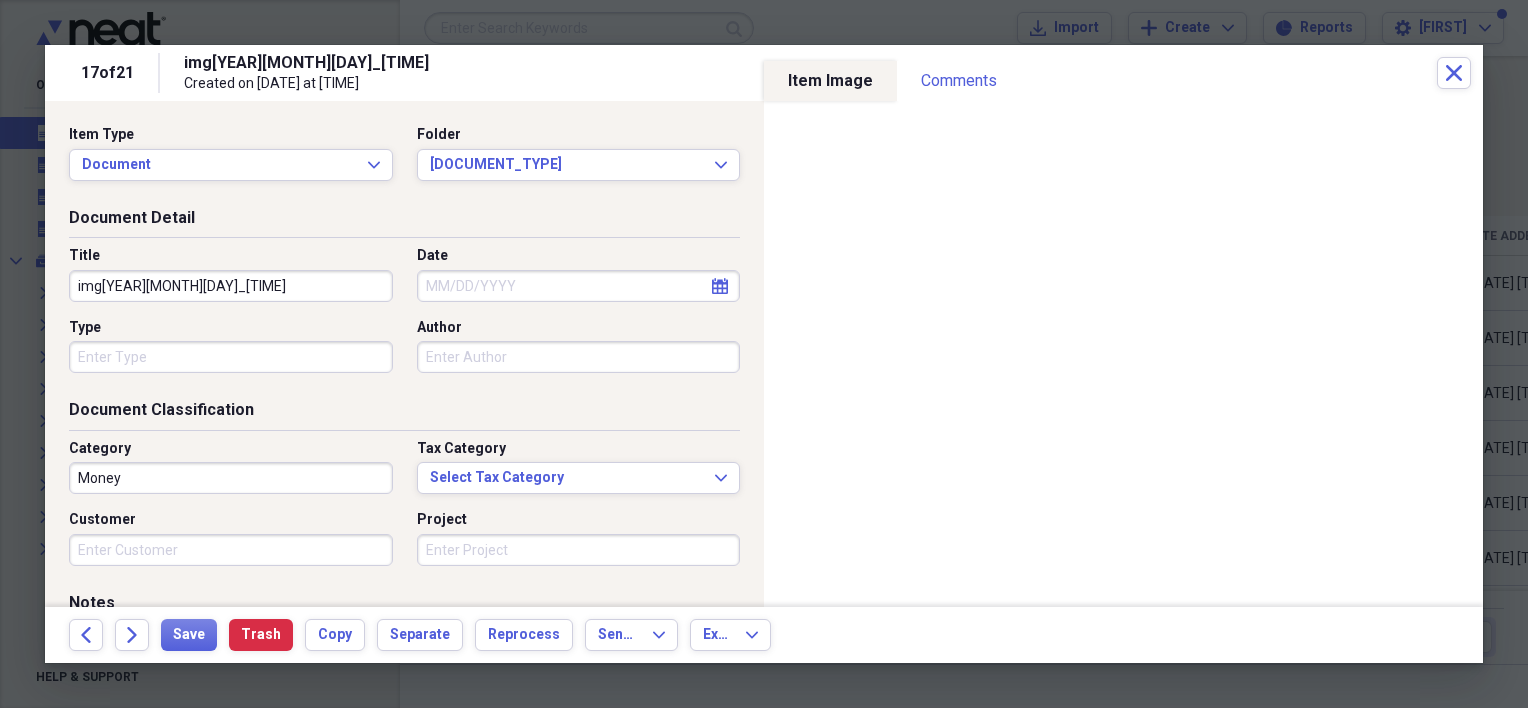 drag, startPoint x: 282, startPoint y: 280, endPoint x: 50, endPoint y: 283, distance: 232.0194 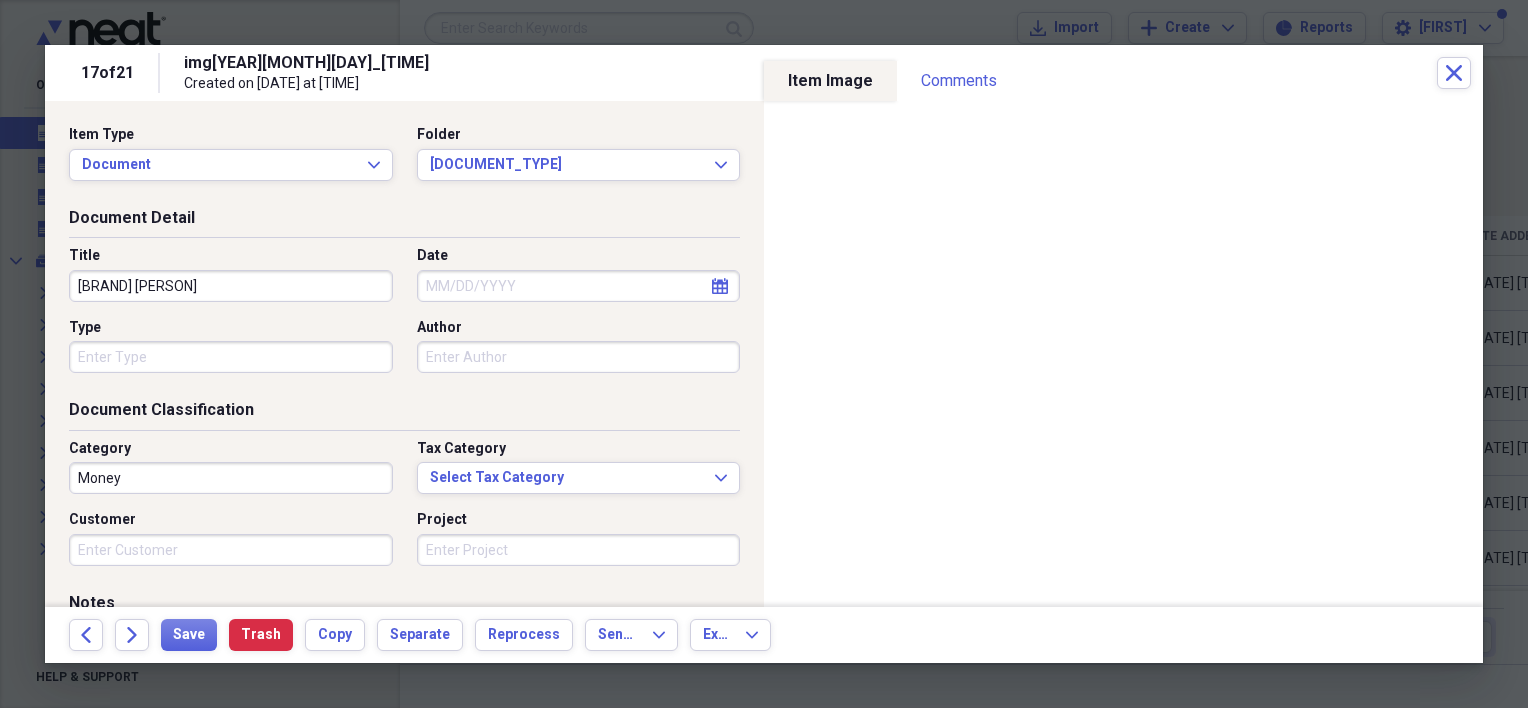 type on "[BRAND] [PERSON]" 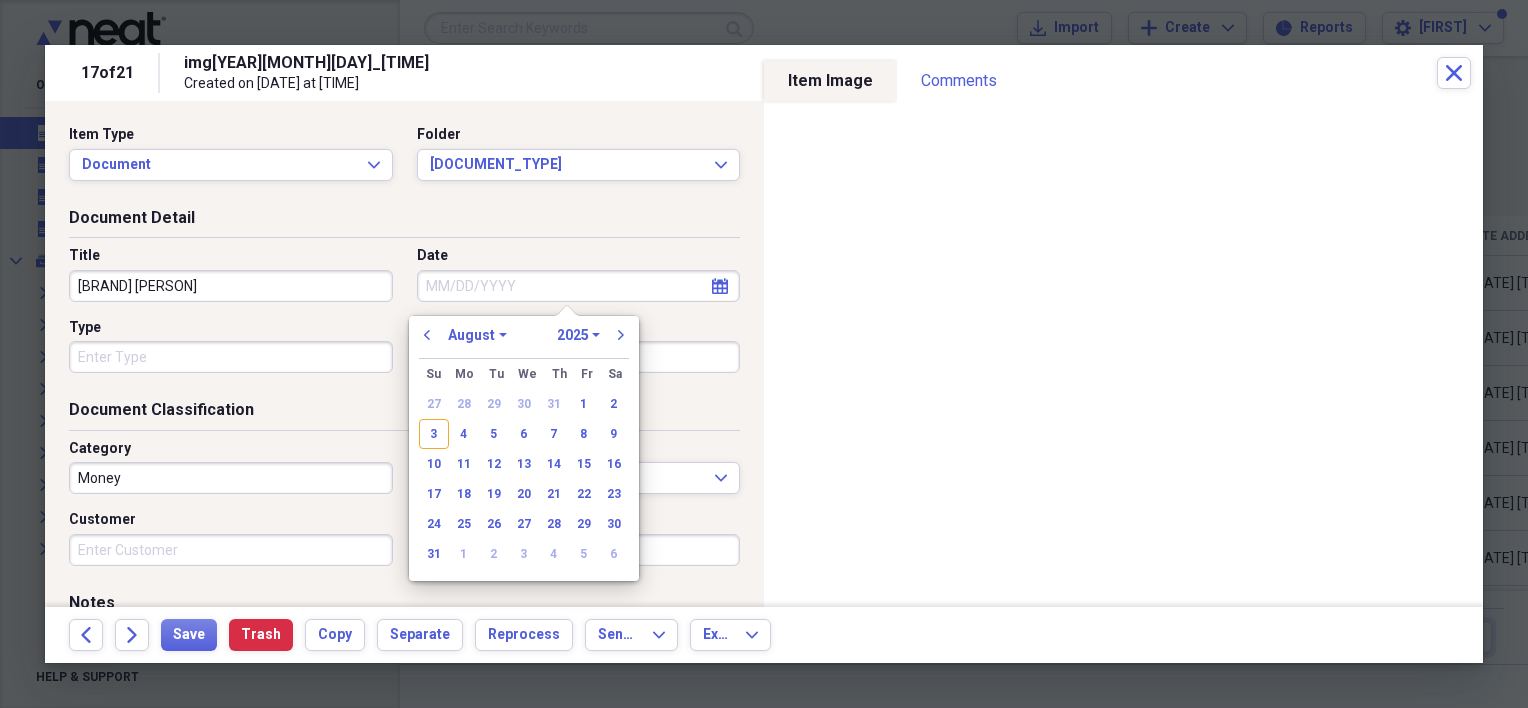 click on "Date" at bounding box center [579, 286] 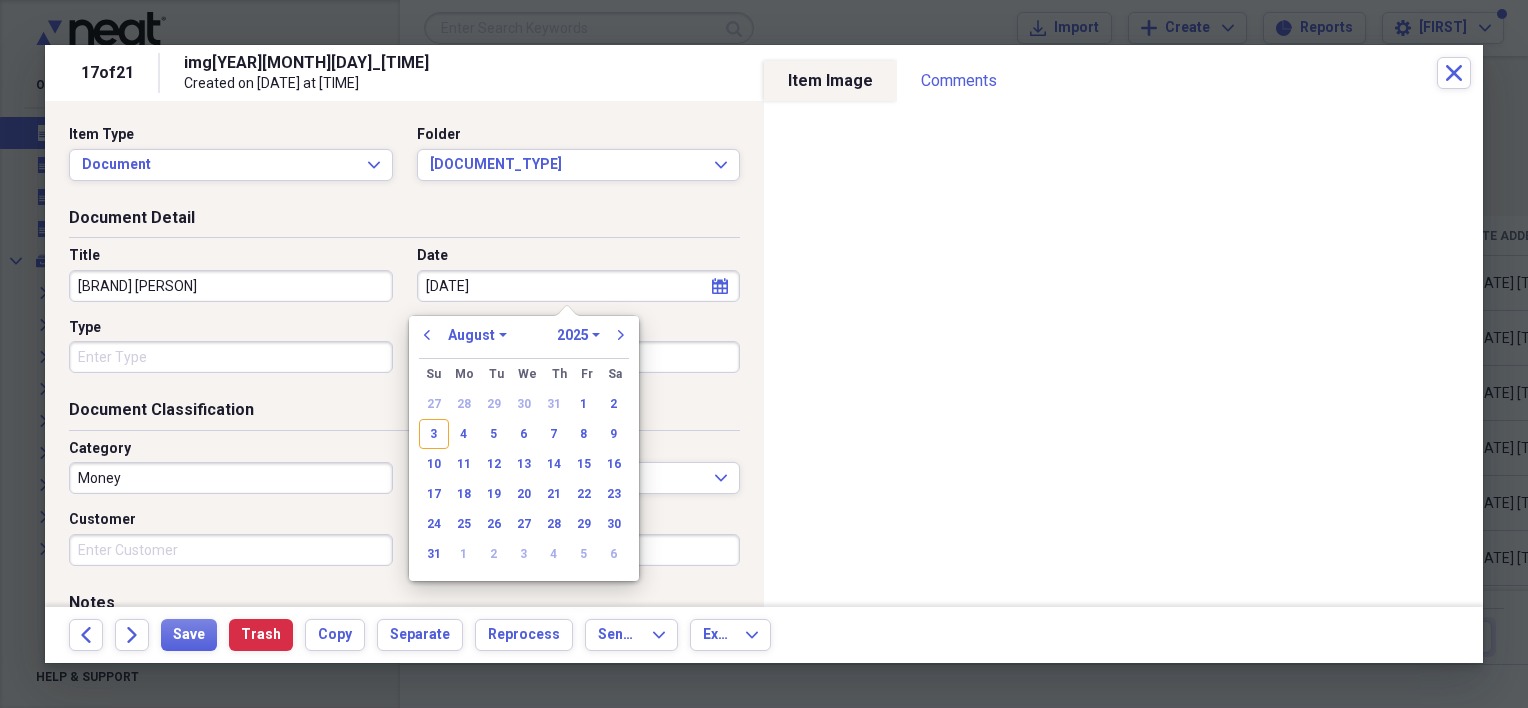 type on "[DATE]" 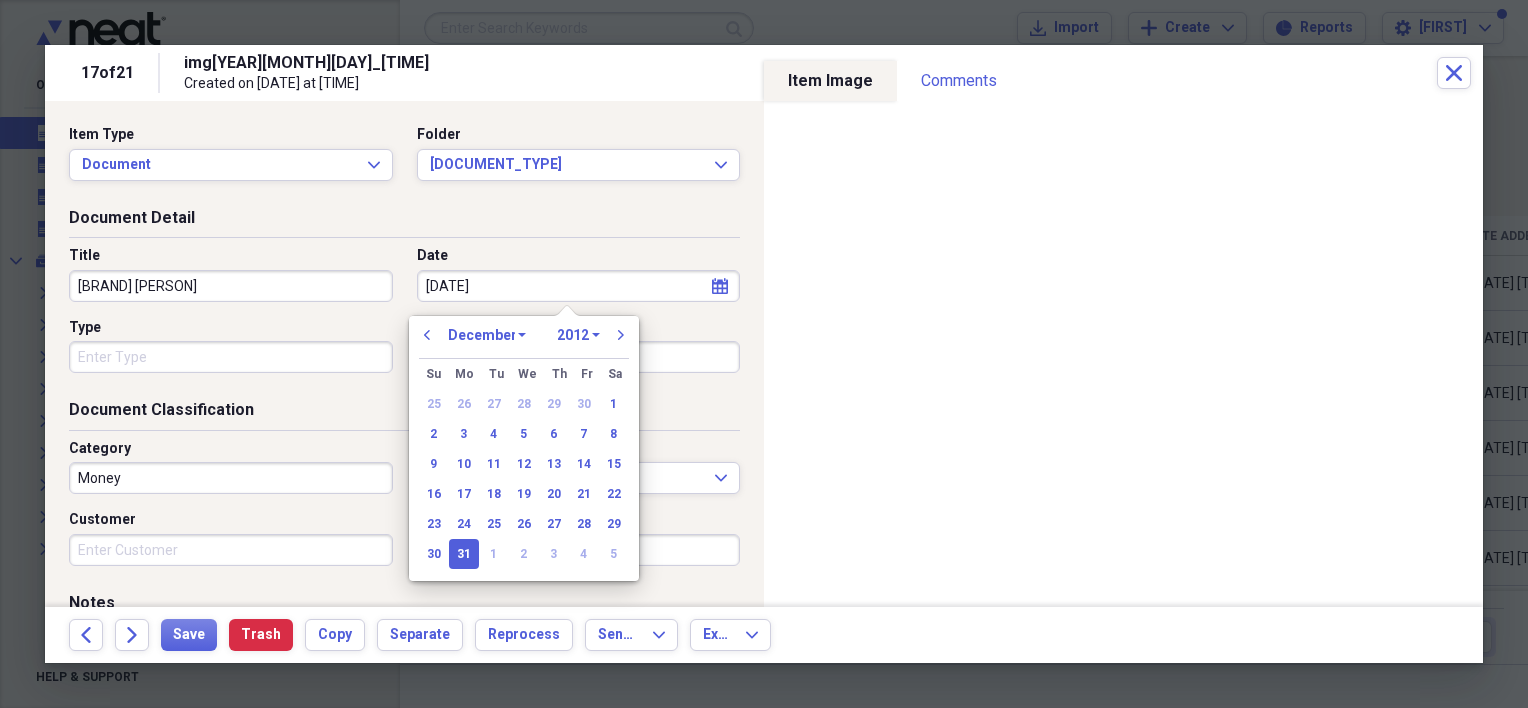 click on "Document Detail" at bounding box center [404, 222] 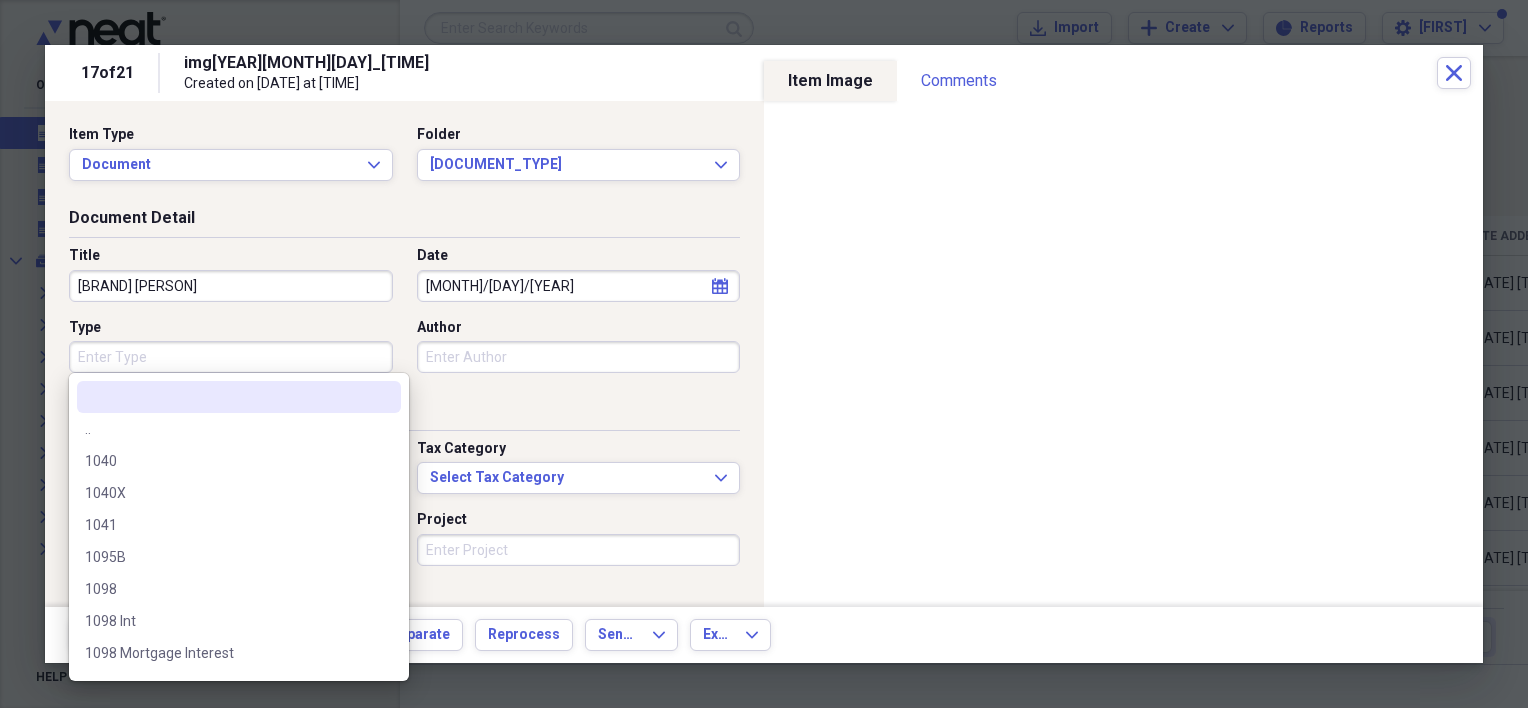 click on "Type" at bounding box center [231, 357] 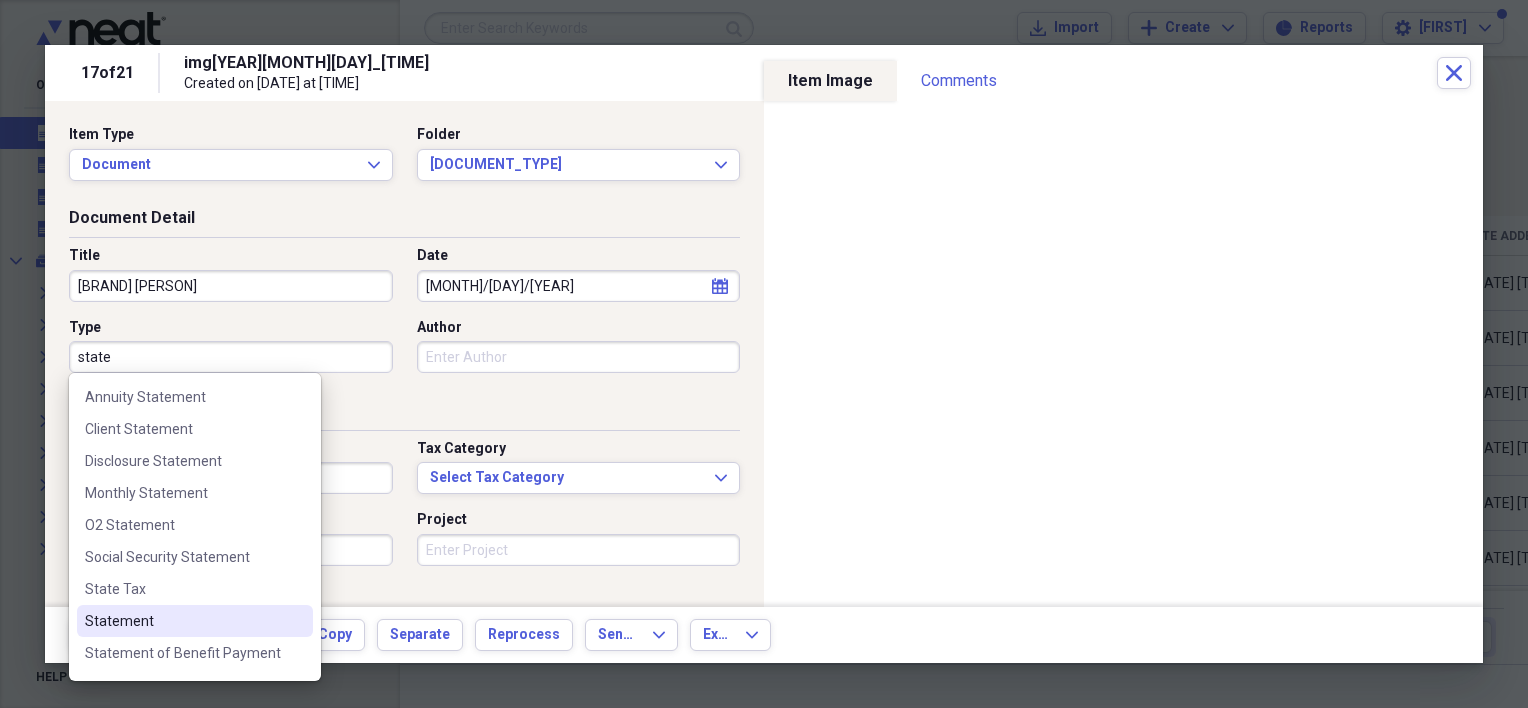 click on "Statement" at bounding box center (195, 621) 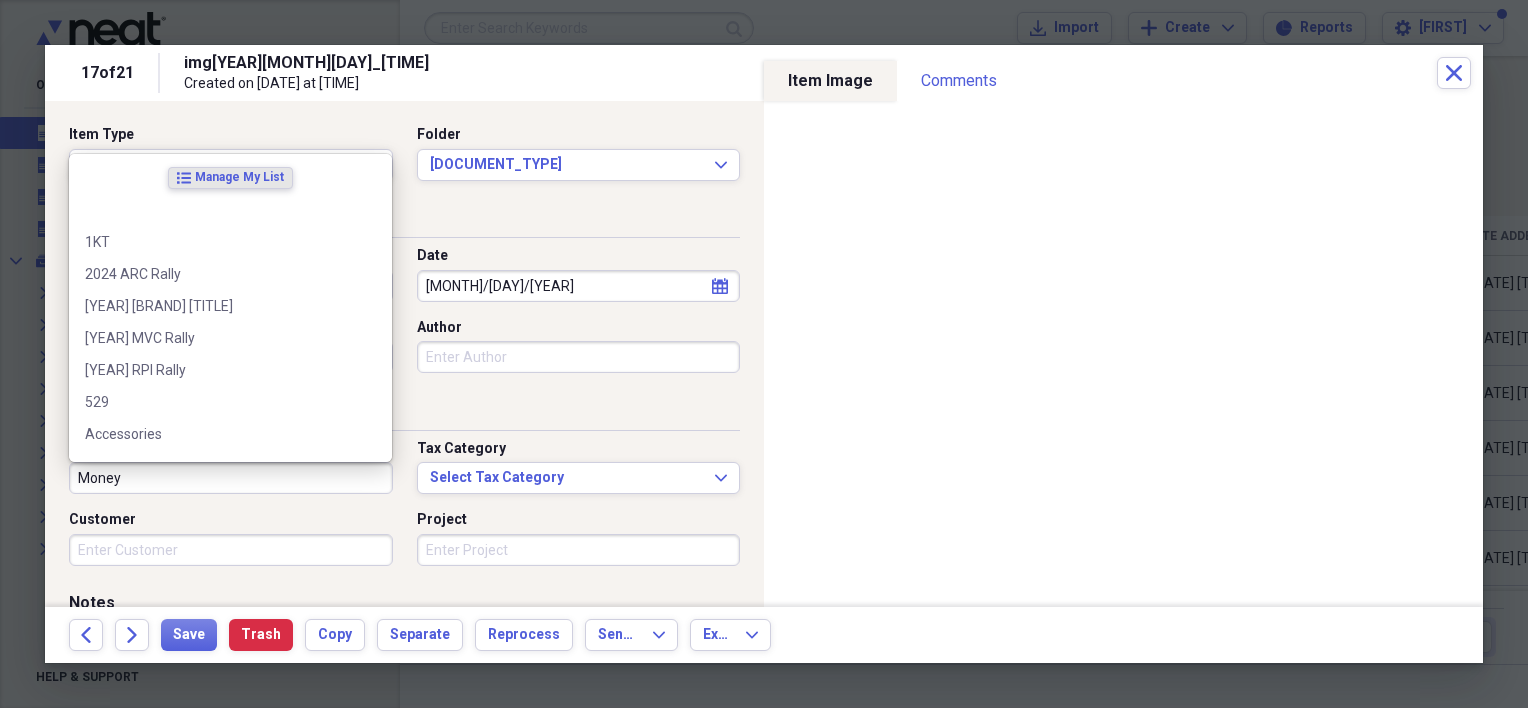 click on "Money" at bounding box center (231, 478) 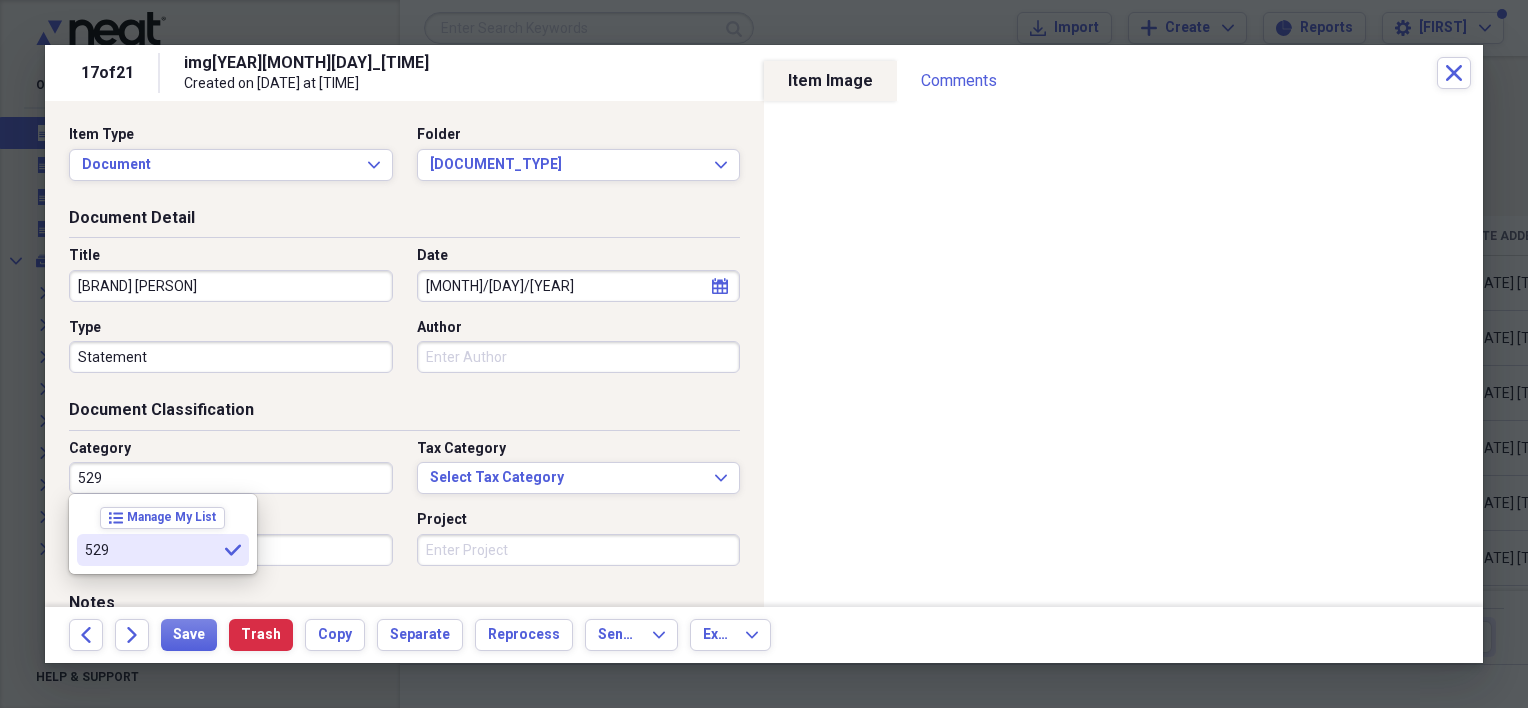 type on "529" 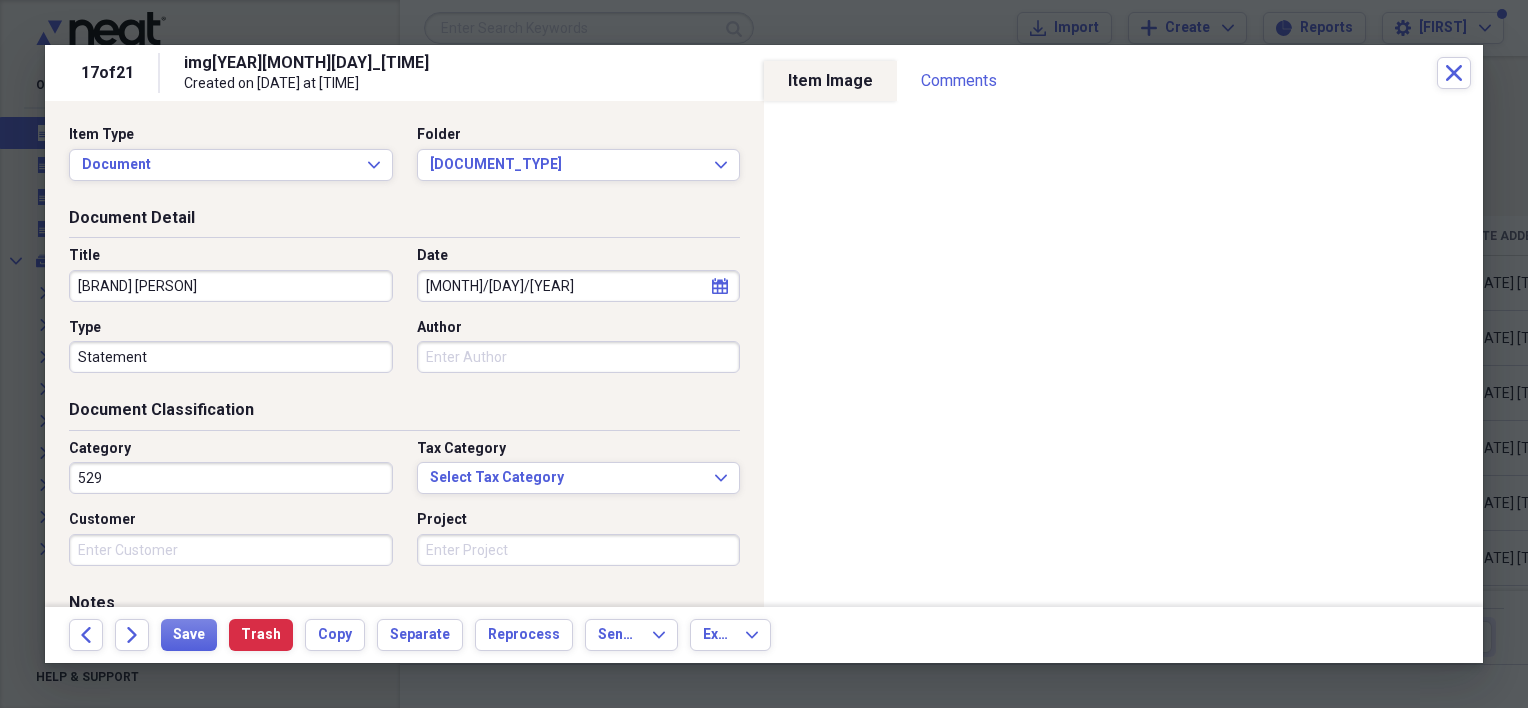 click on "Customer" at bounding box center [231, 550] 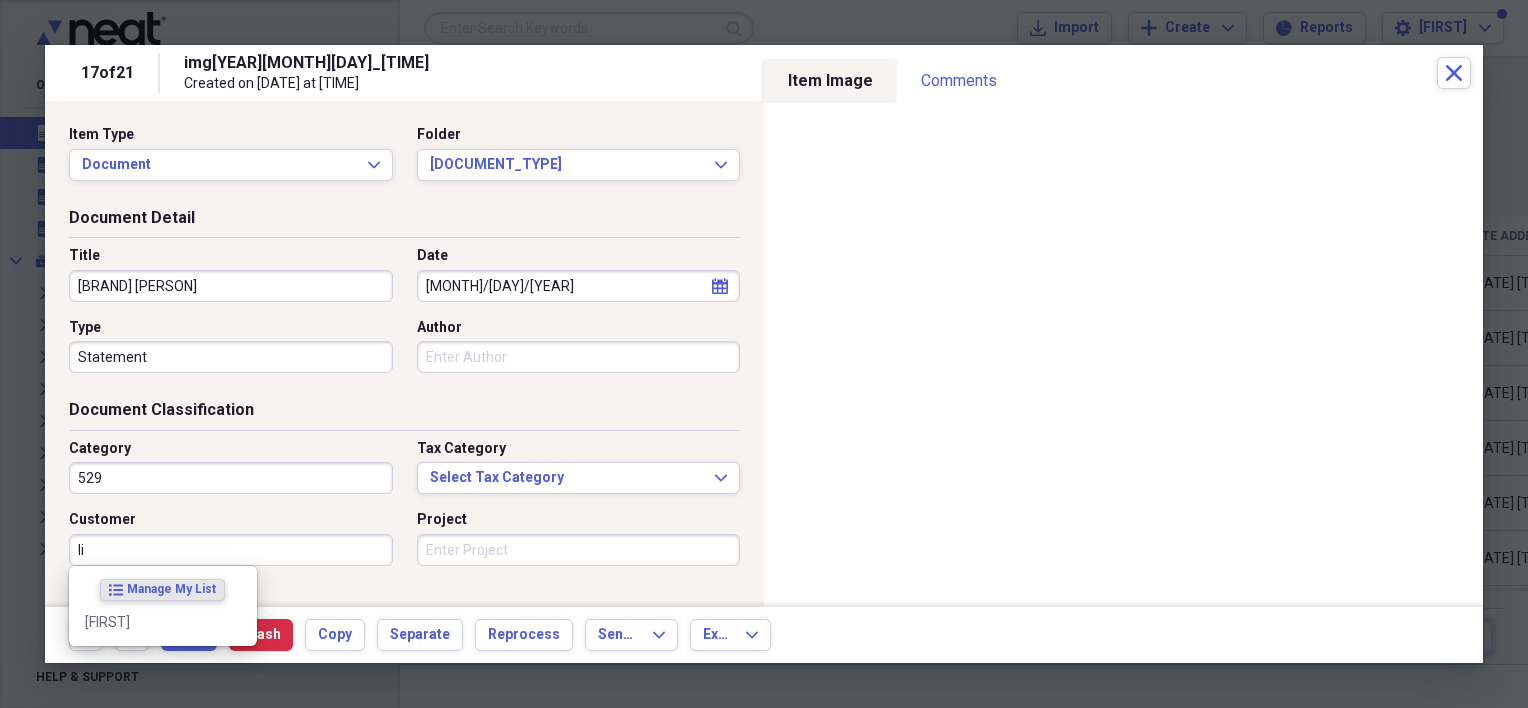 type on "l" 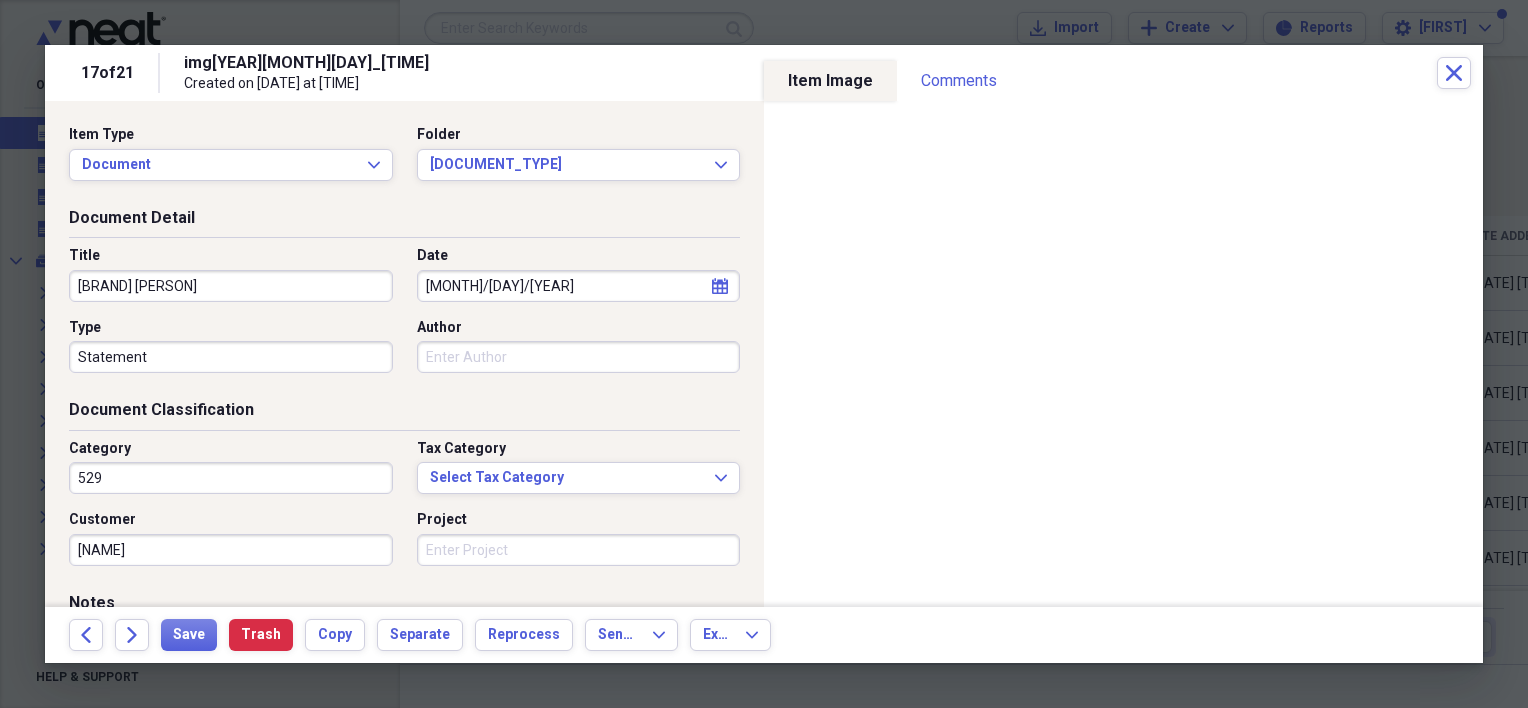 scroll, scrollTop: 200, scrollLeft: 0, axis: vertical 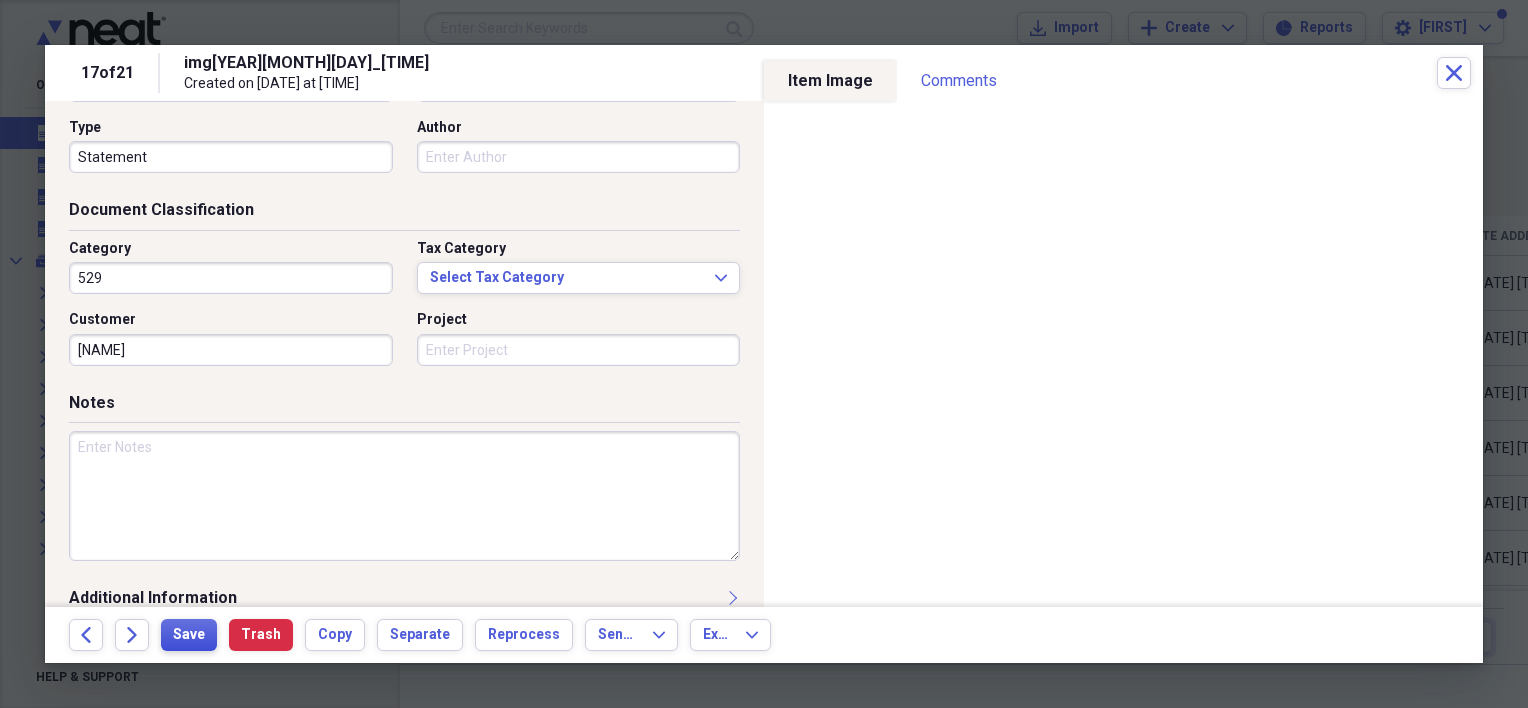 type on "[NAME]" 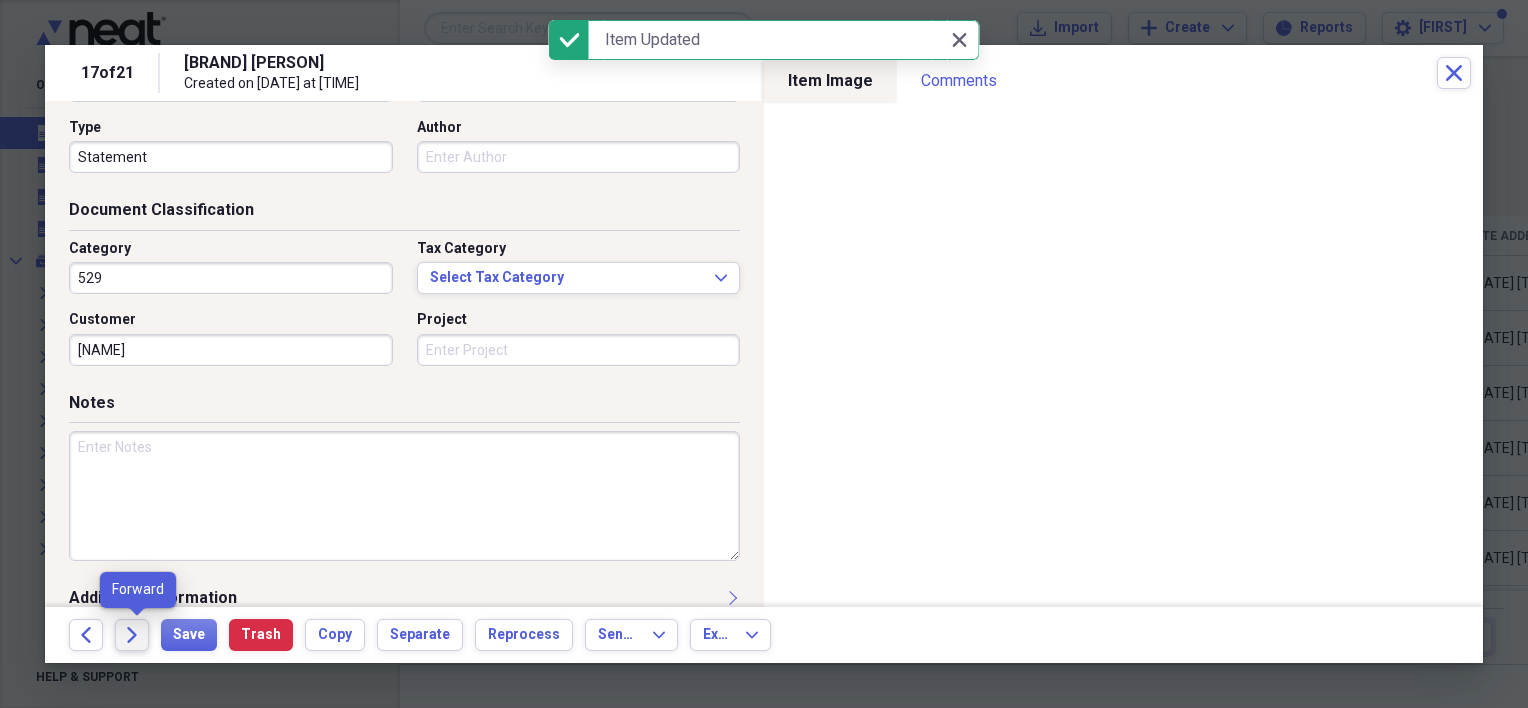 click on "Forward" 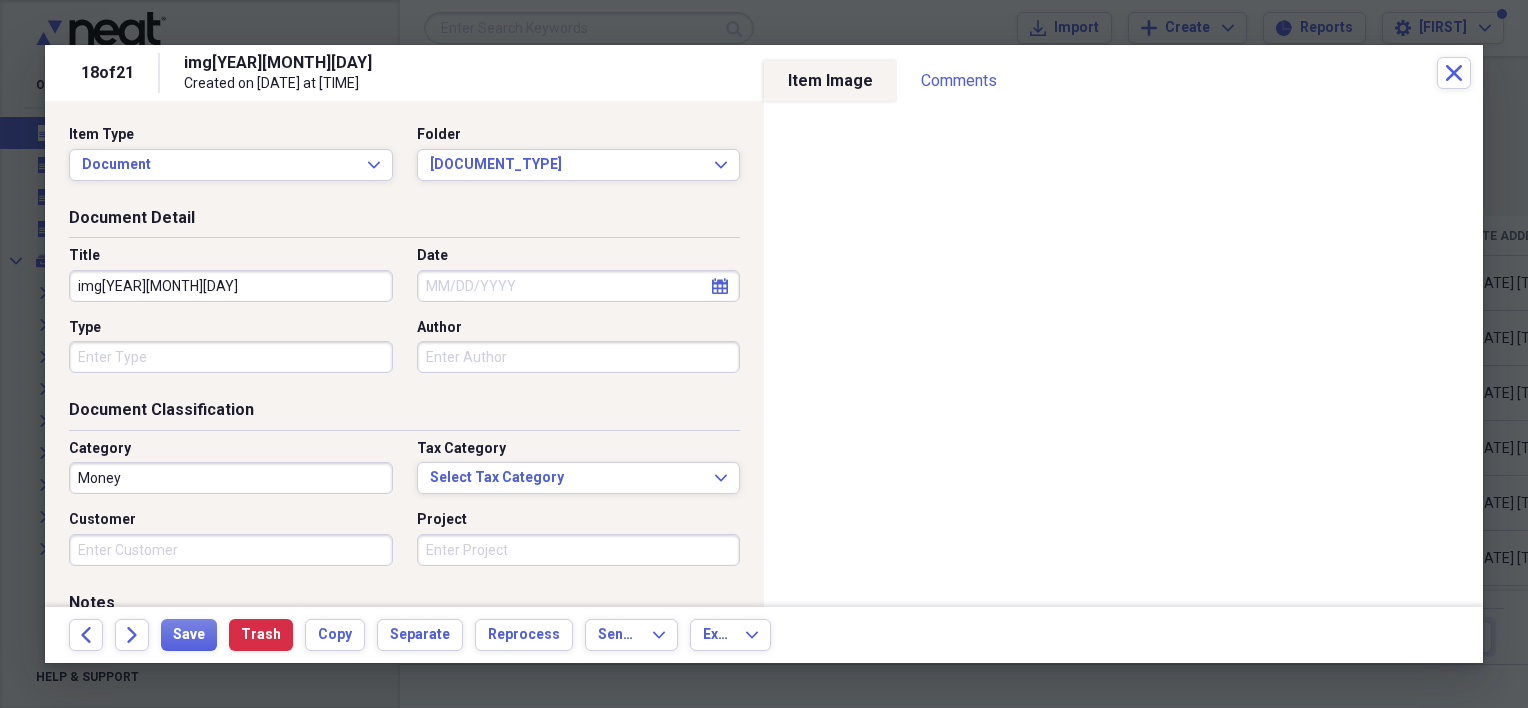drag, startPoint x: 256, startPoint y: 296, endPoint x: 74, endPoint y: 297, distance: 182.00275 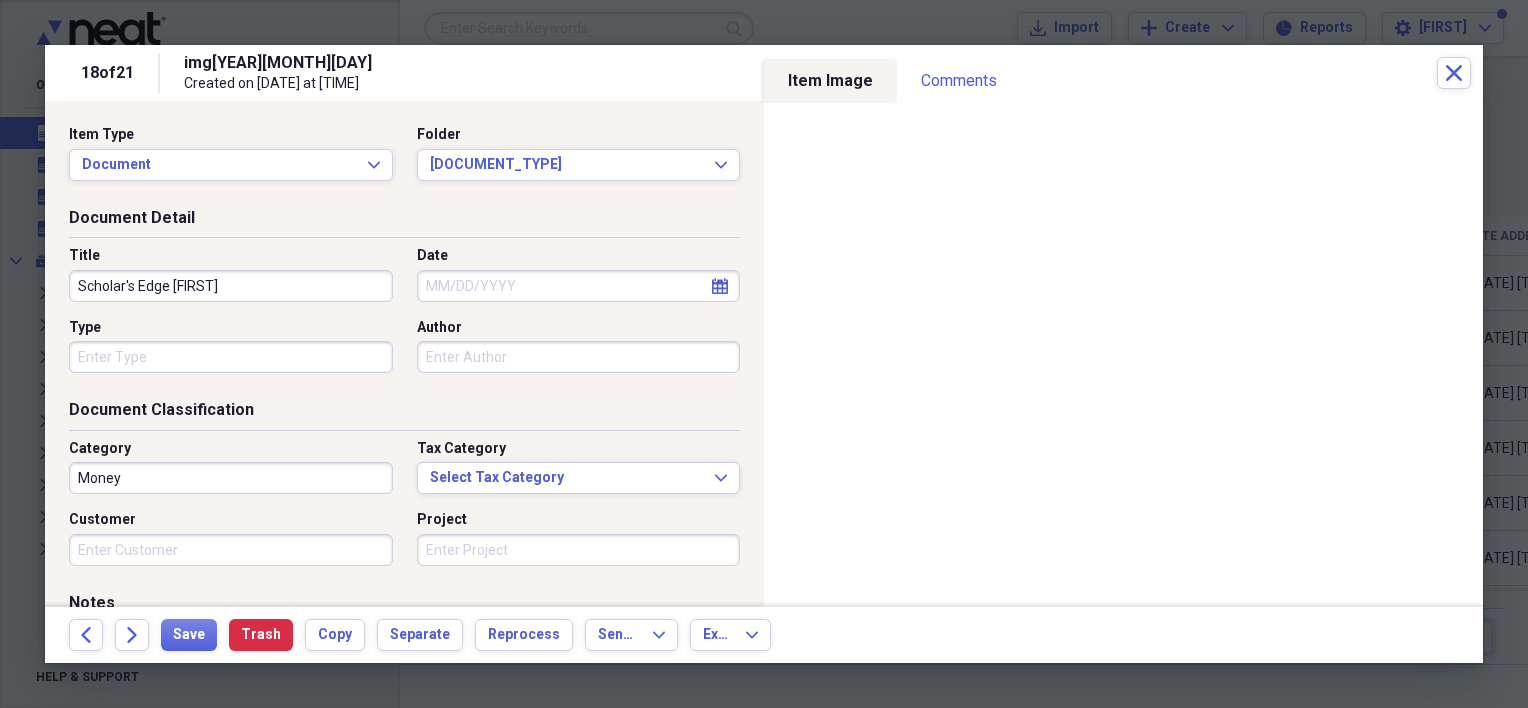 type on "Scholar's Edge [FIRST]" 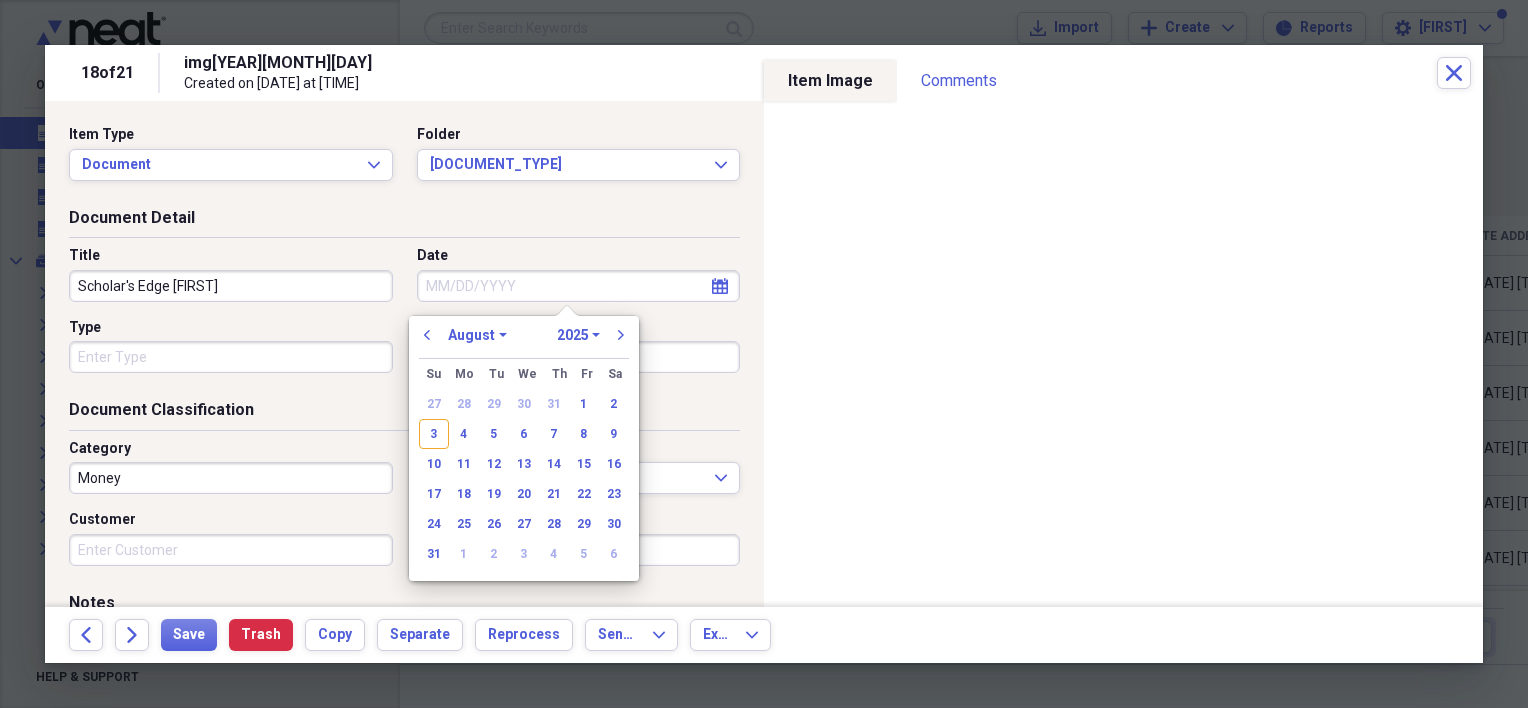 click on "Date" at bounding box center (579, 286) 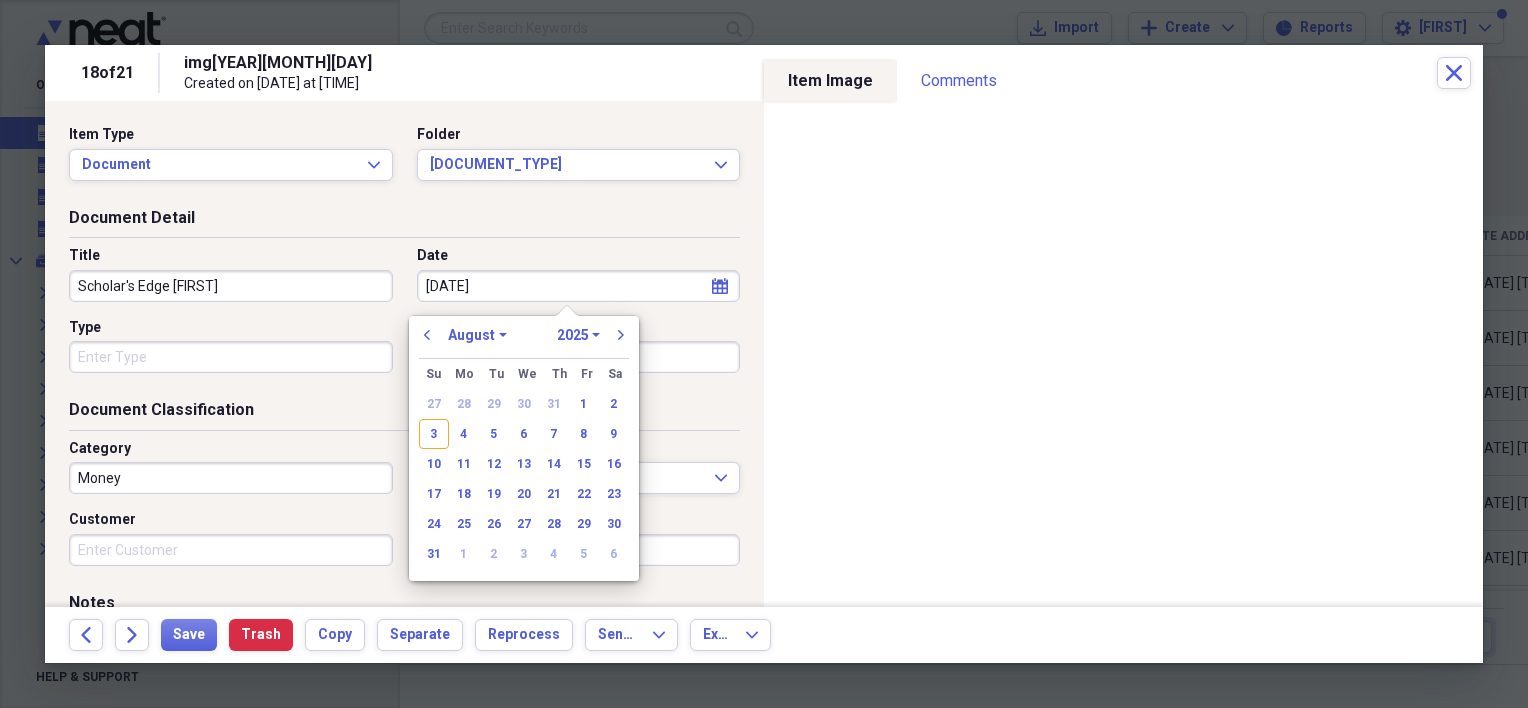 type on "[M]/[D]/[YY]" 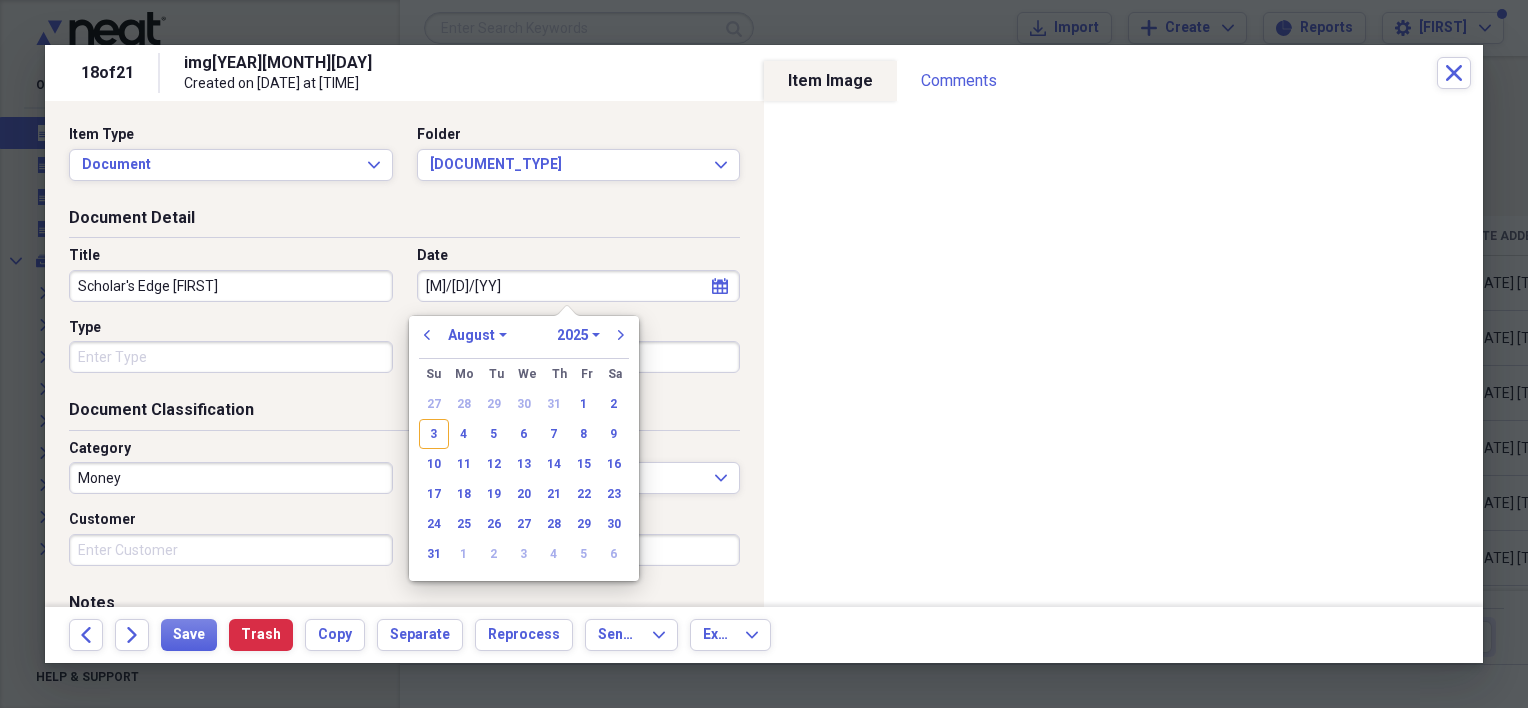 type 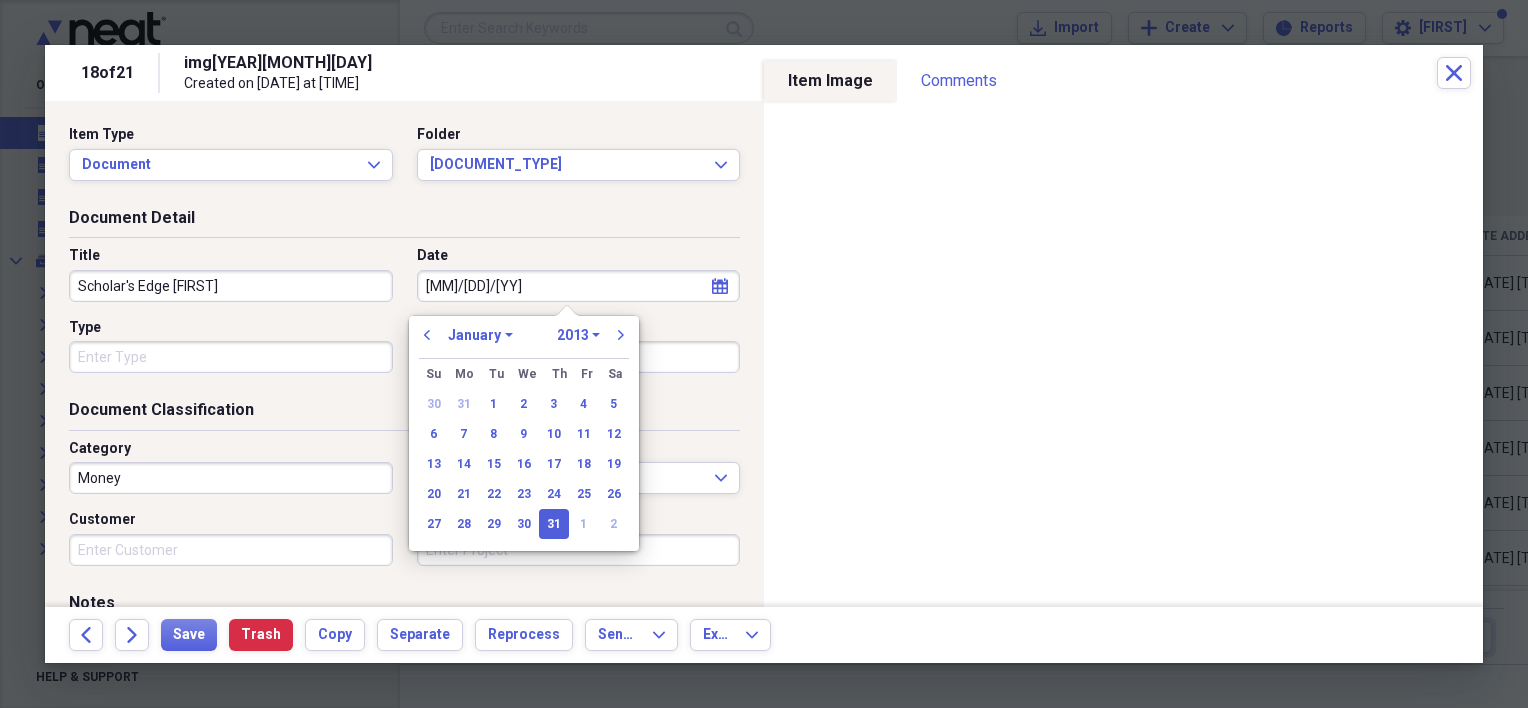 click on "Document Detail Title Scholars Edge [FIRST] Date [DATE] calendar Calendar Type Author" at bounding box center (404, 303) 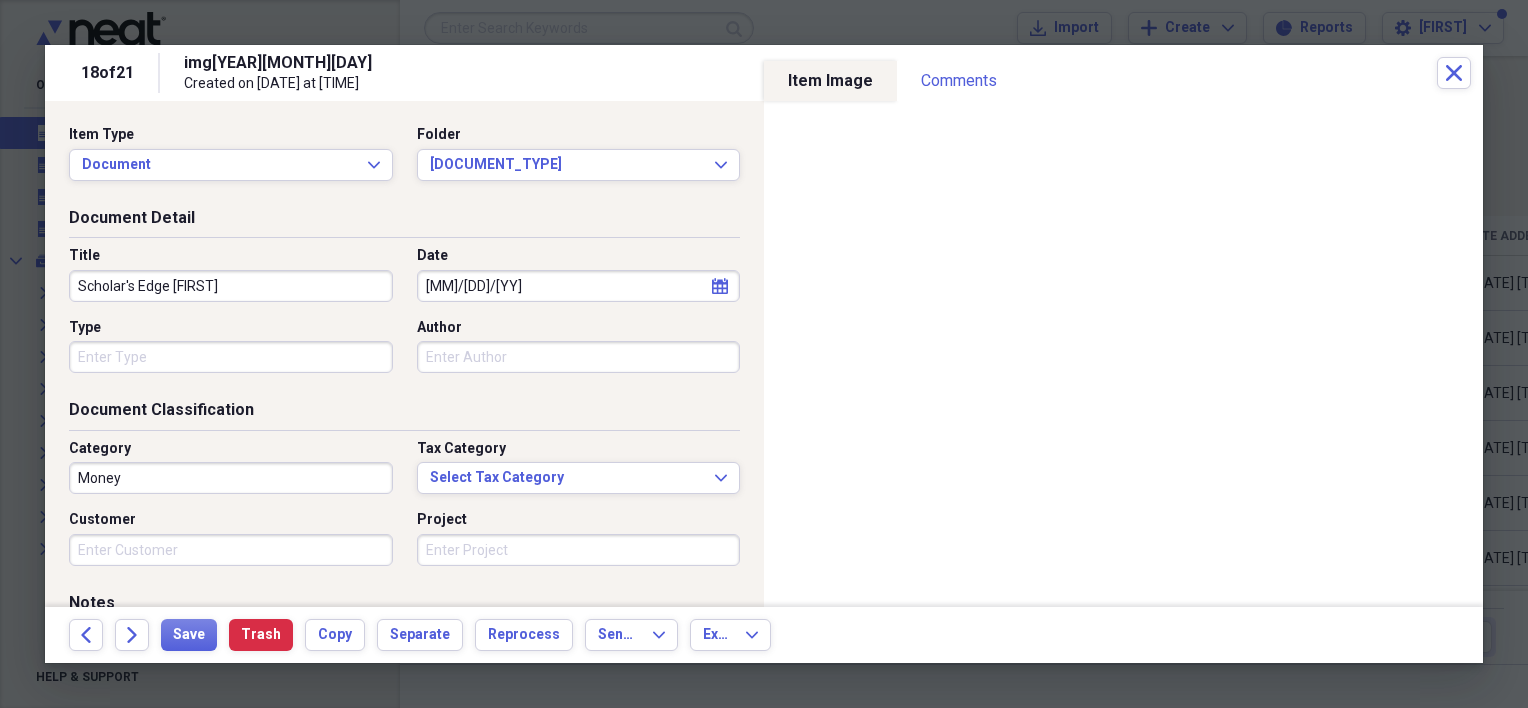 click on "Type" at bounding box center (231, 357) 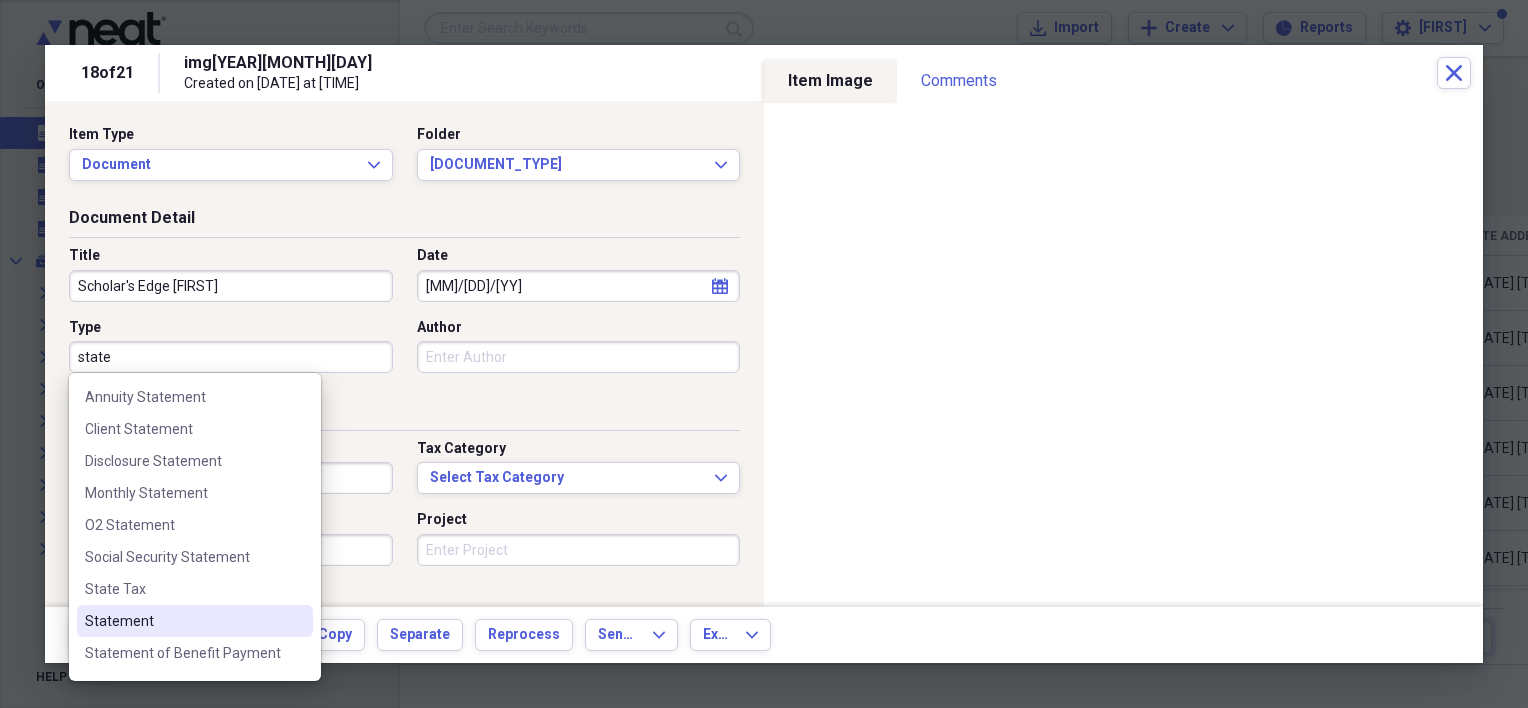 click on "Statement" at bounding box center (183, 621) 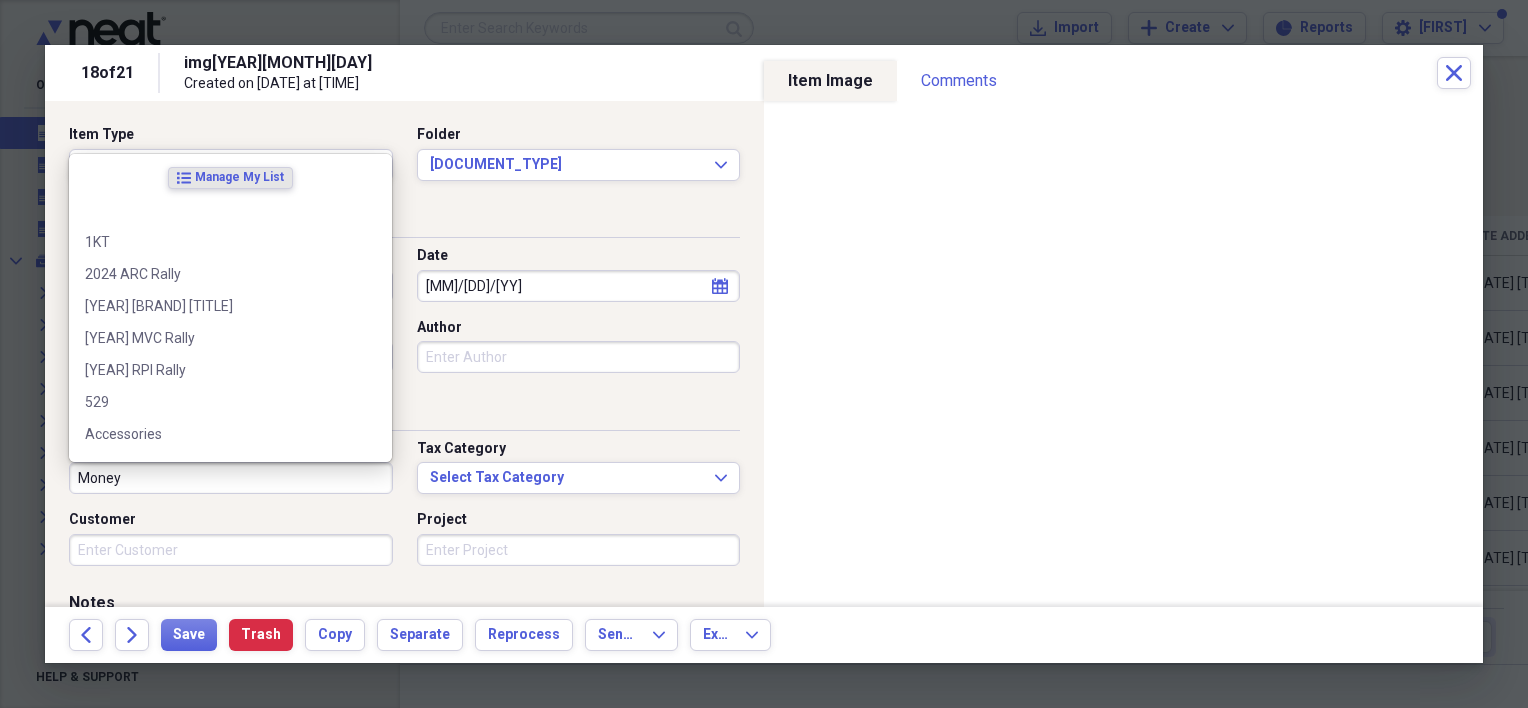 click on "Money" at bounding box center (231, 478) 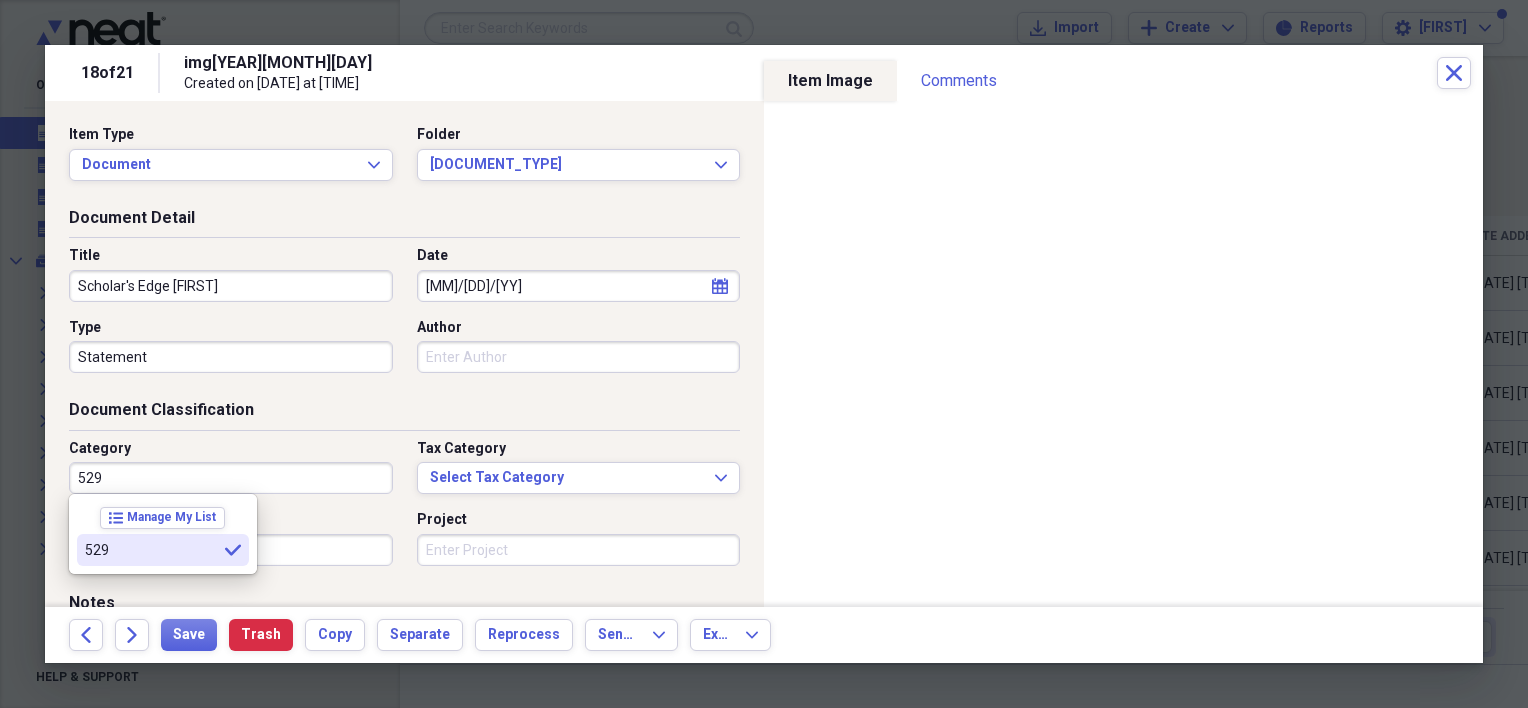click on "529" at bounding box center [151, 550] 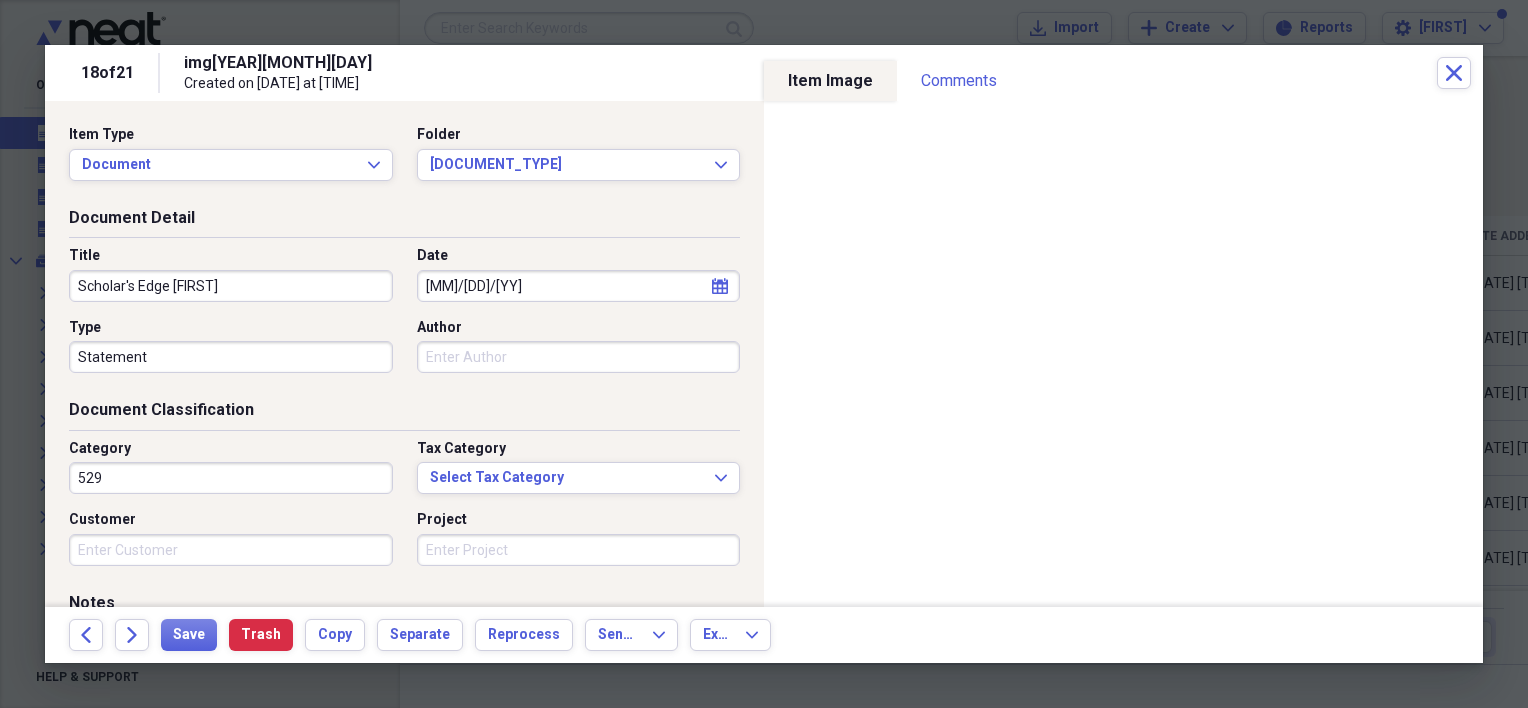 click on "Customer" at bounding box center [231, 550] 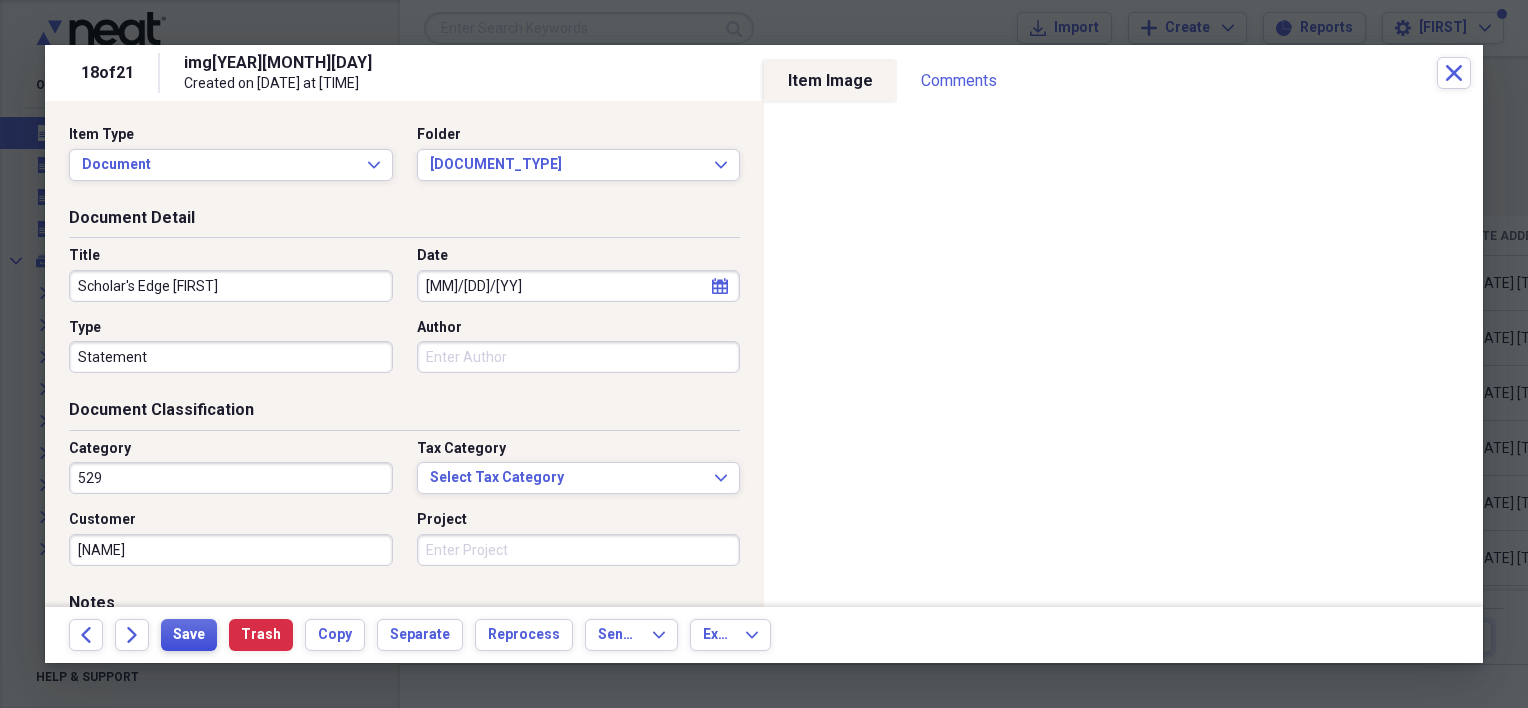 click on "Save" at bounding box center (189, 635) 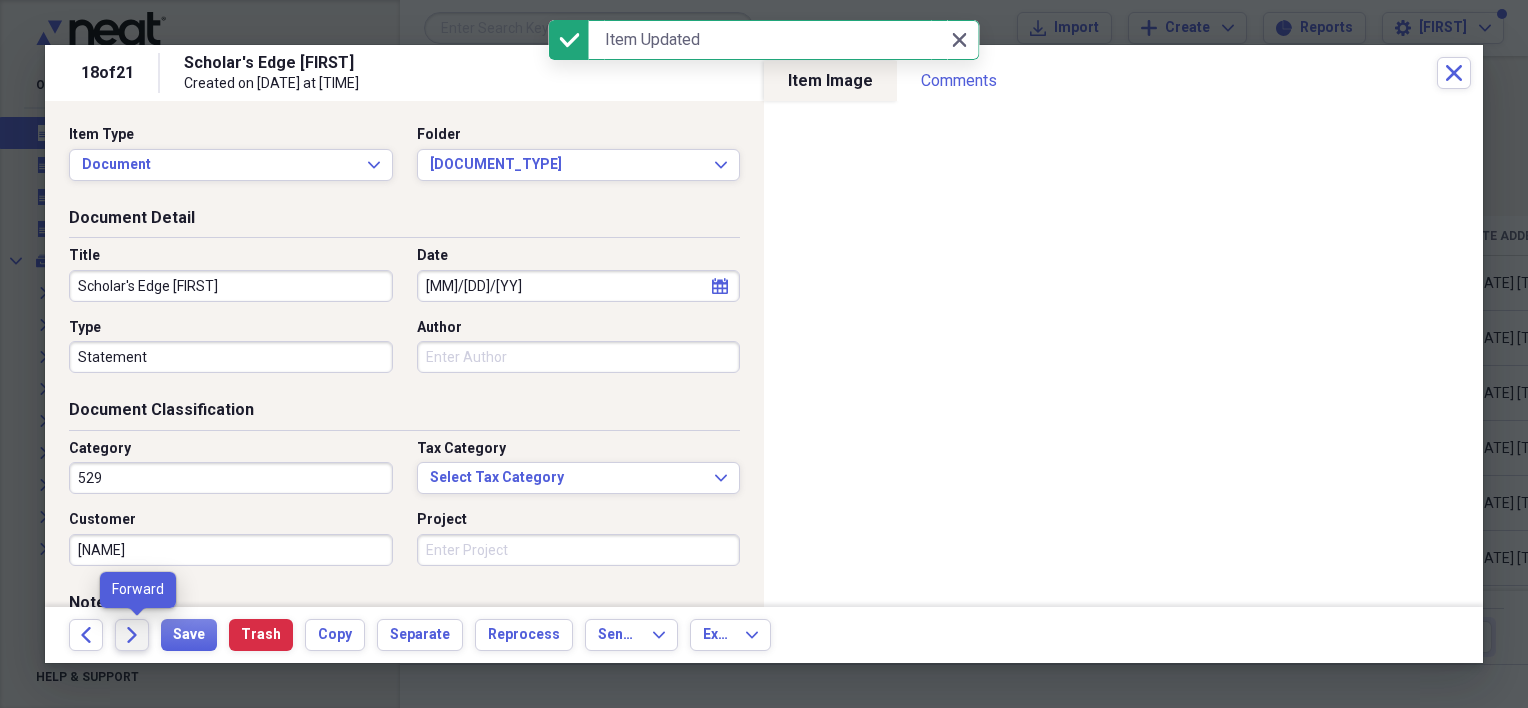 click on "Forward" 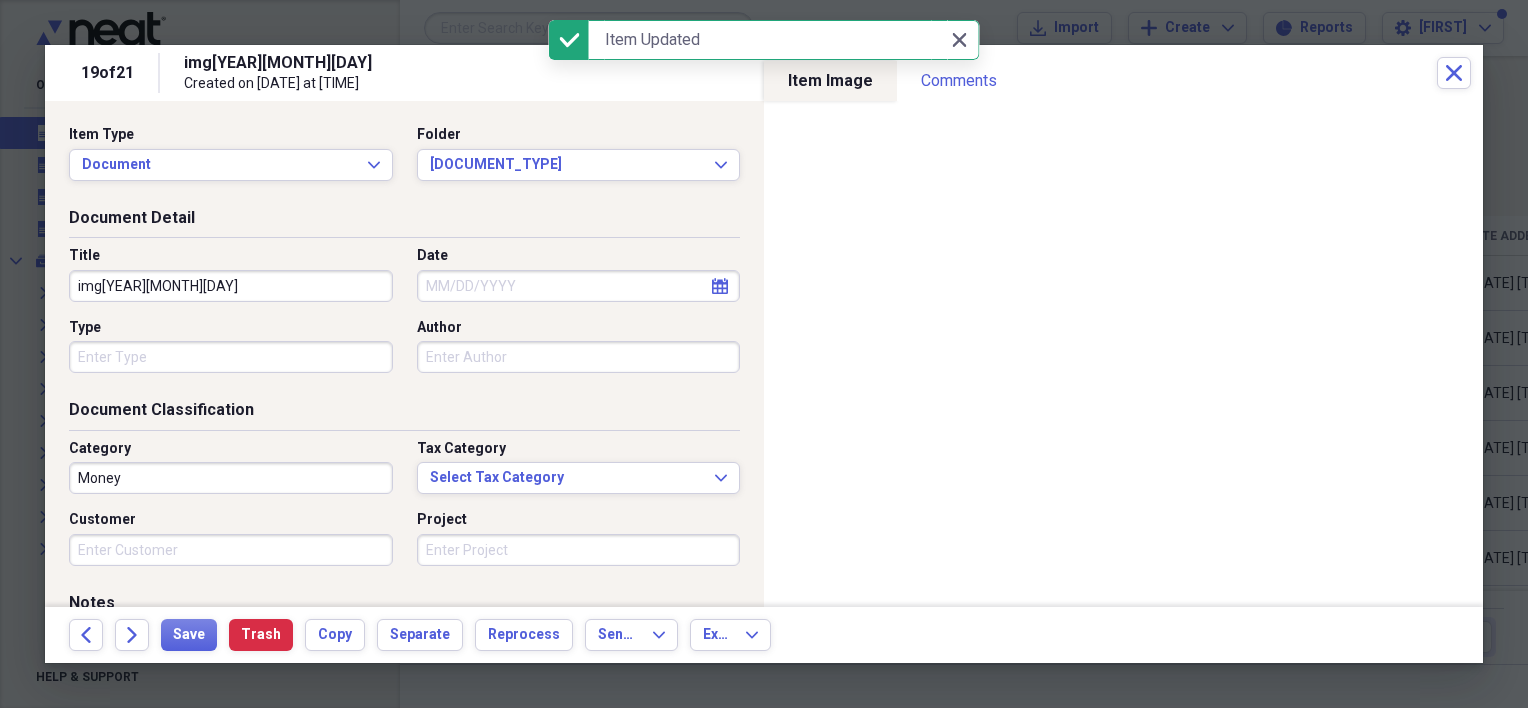 drag, startPoint x: 260, startPoint y: 285, endPoint x: 62, endPoint y: 276, distance: 198.20444 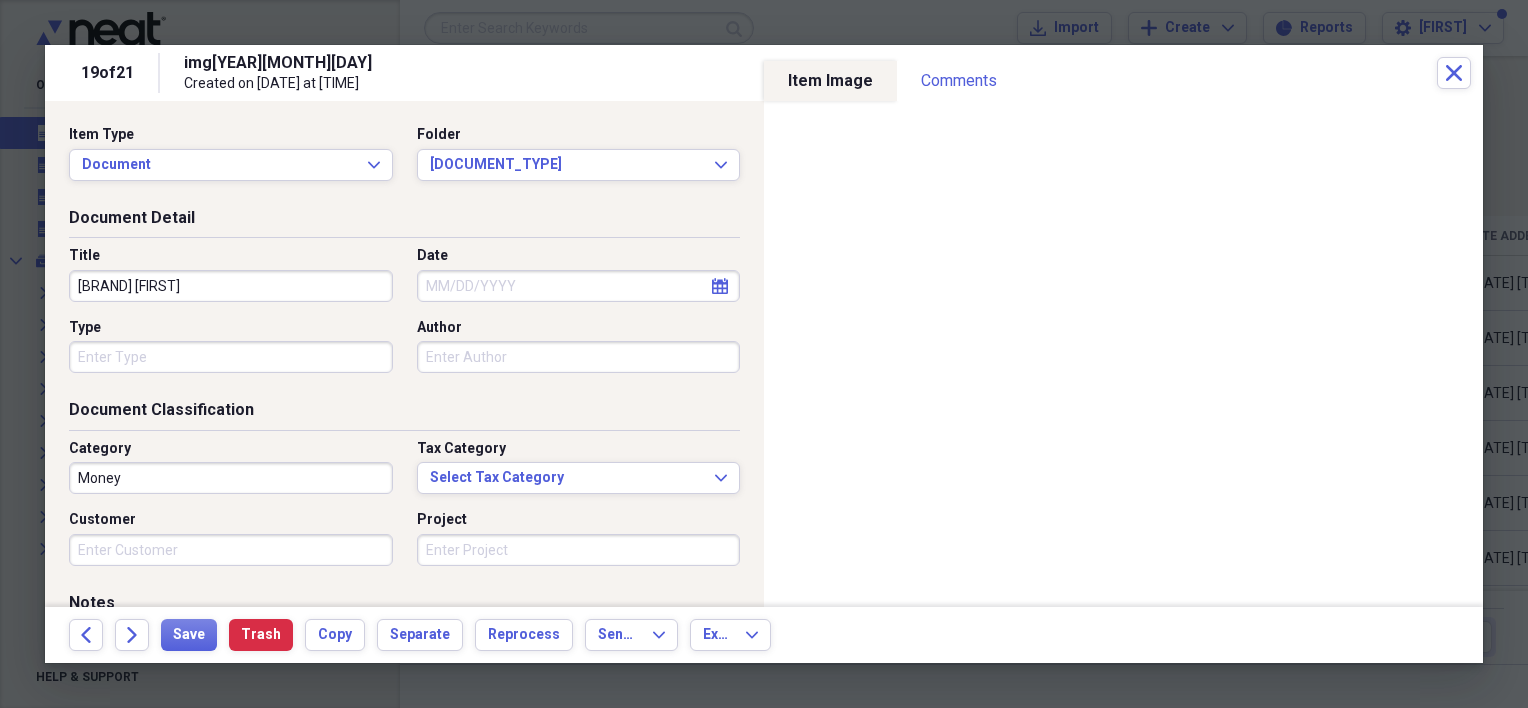 click on "Date" at bounding box center [579, 286] 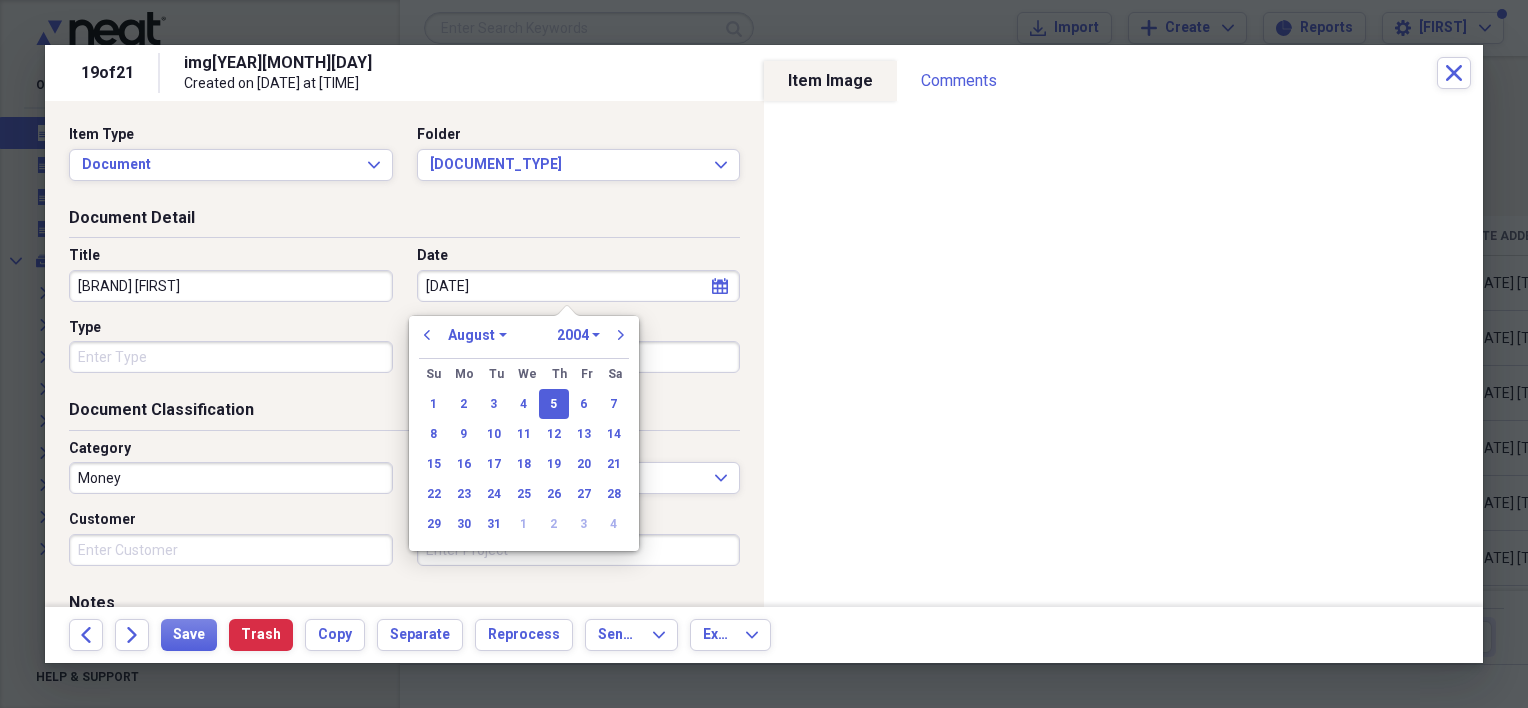 click on "Date" at bounding box center [579, 256] 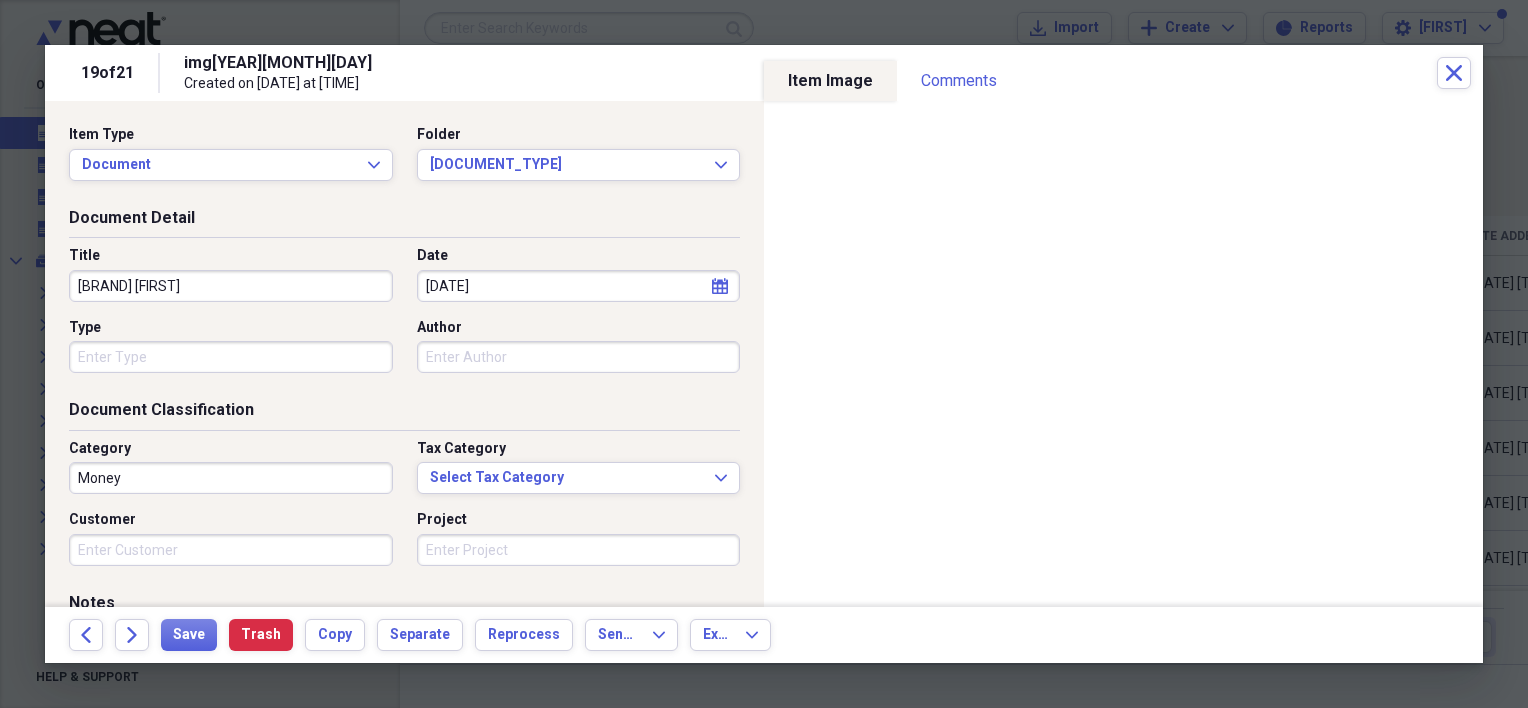 click on "Type" at bounding box center [231, 357] 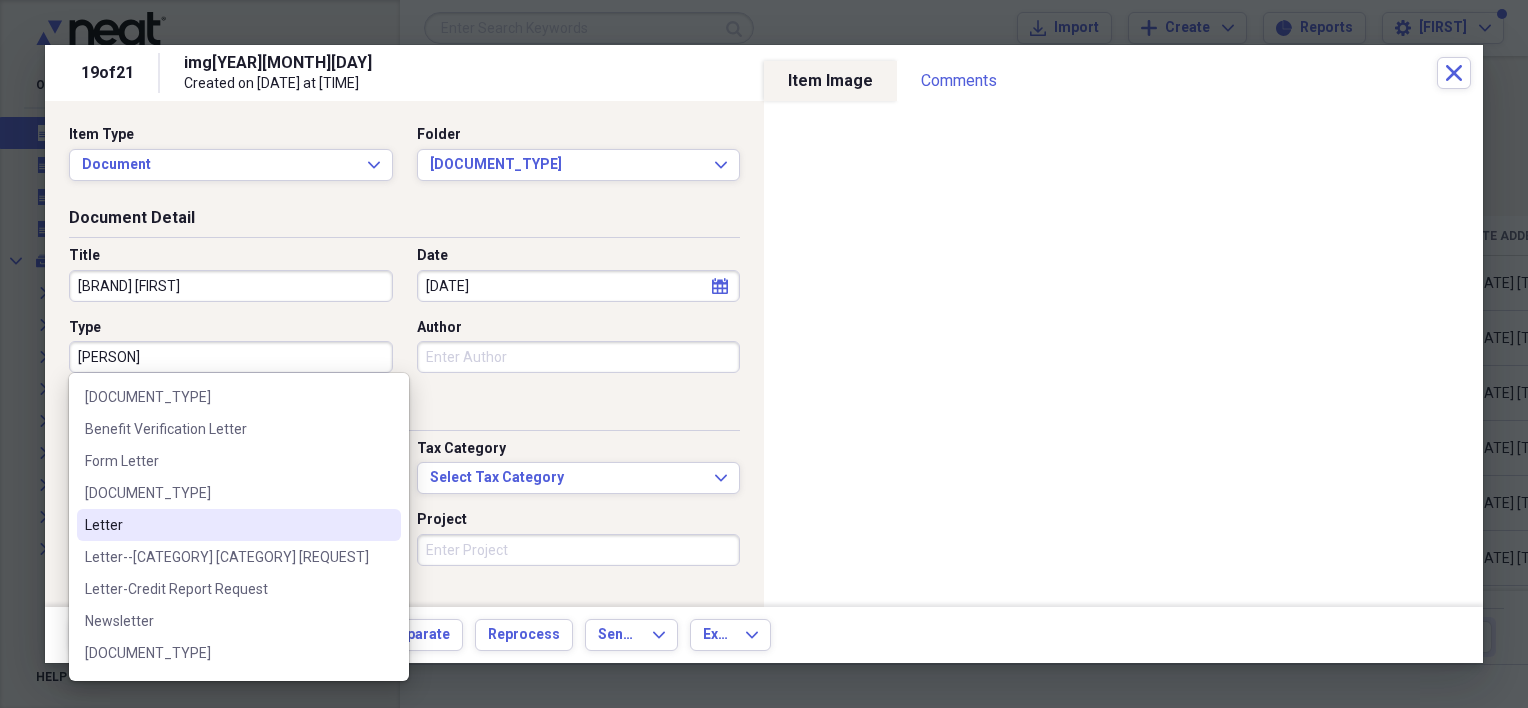 click on "Letter" at bounding box center (227, 525) 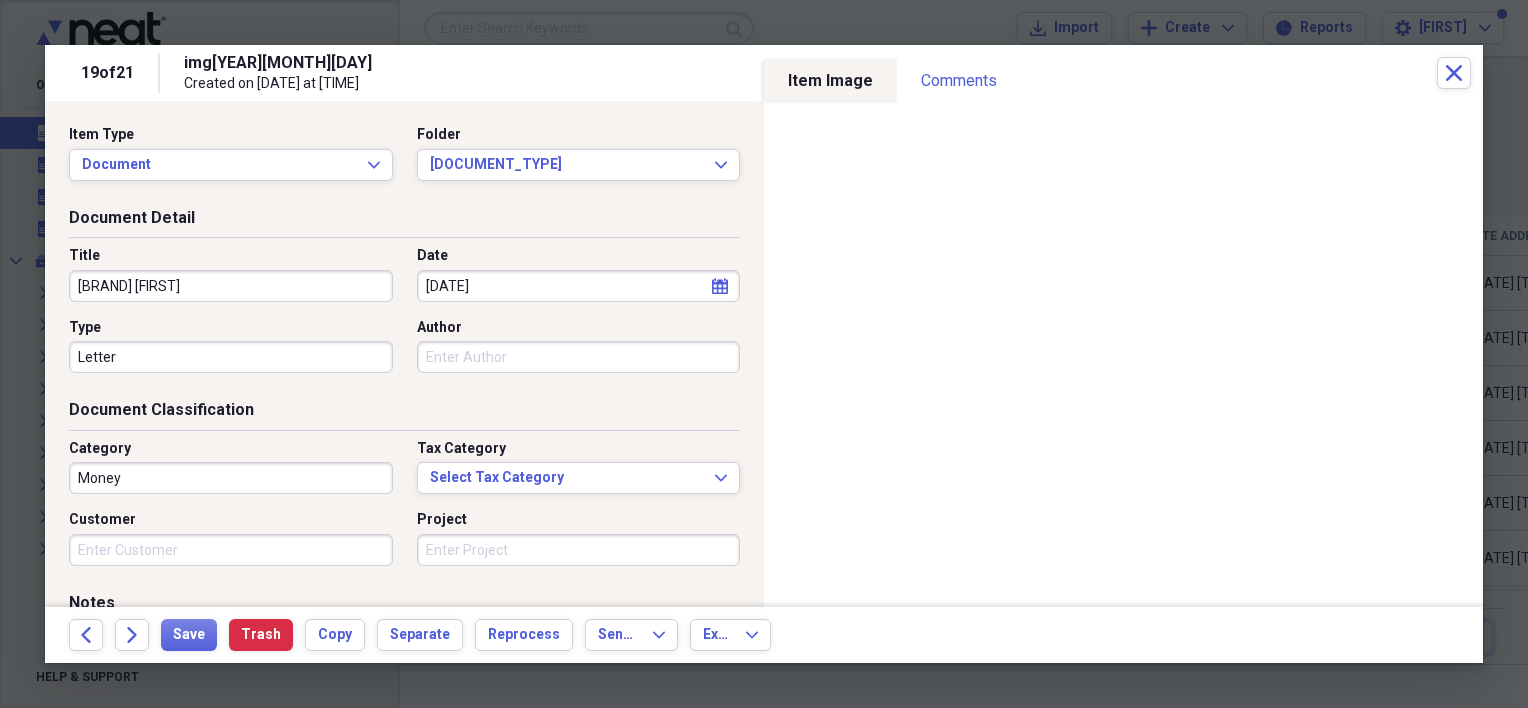 click on "Money" at bounding box center [231, 478] 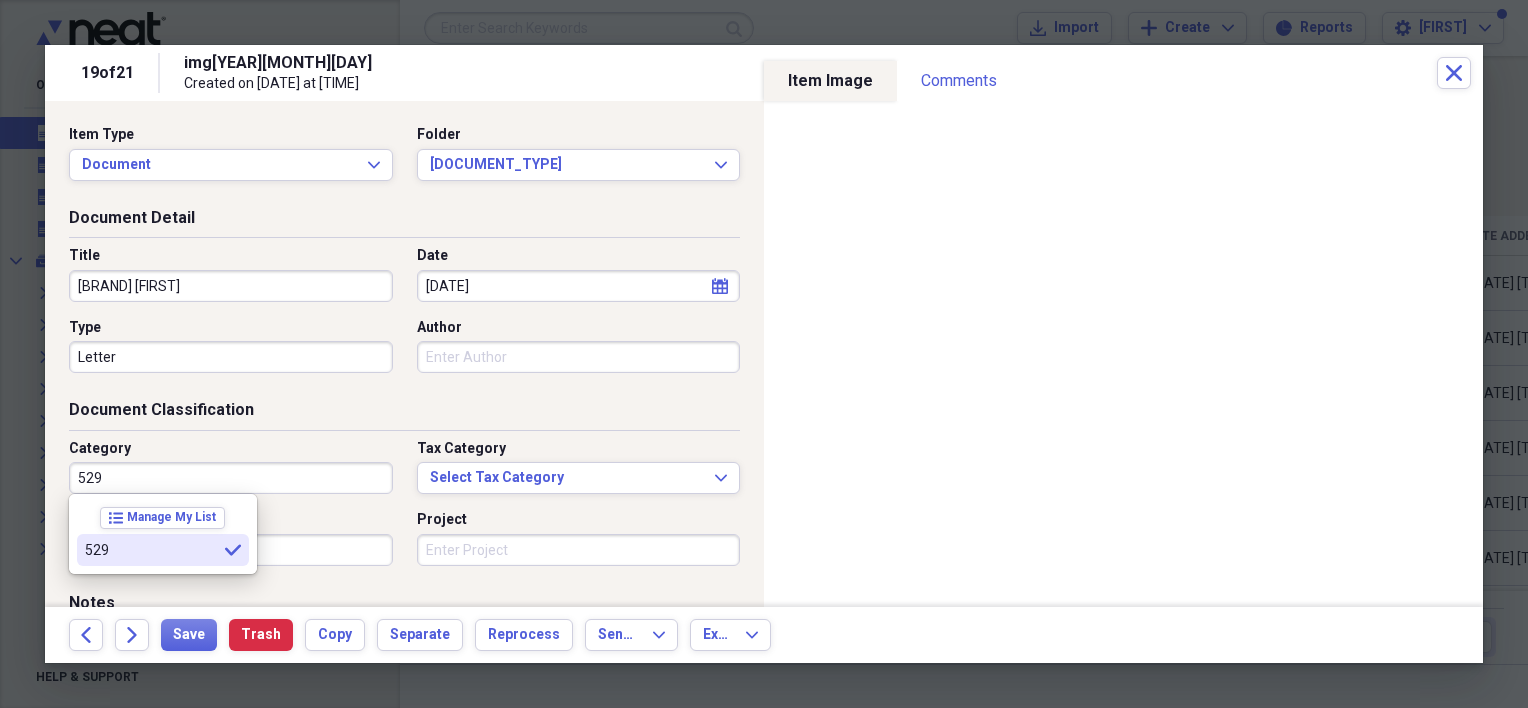 click on "[NUMBER] [TITLE]" at bounding box center (163, 550) 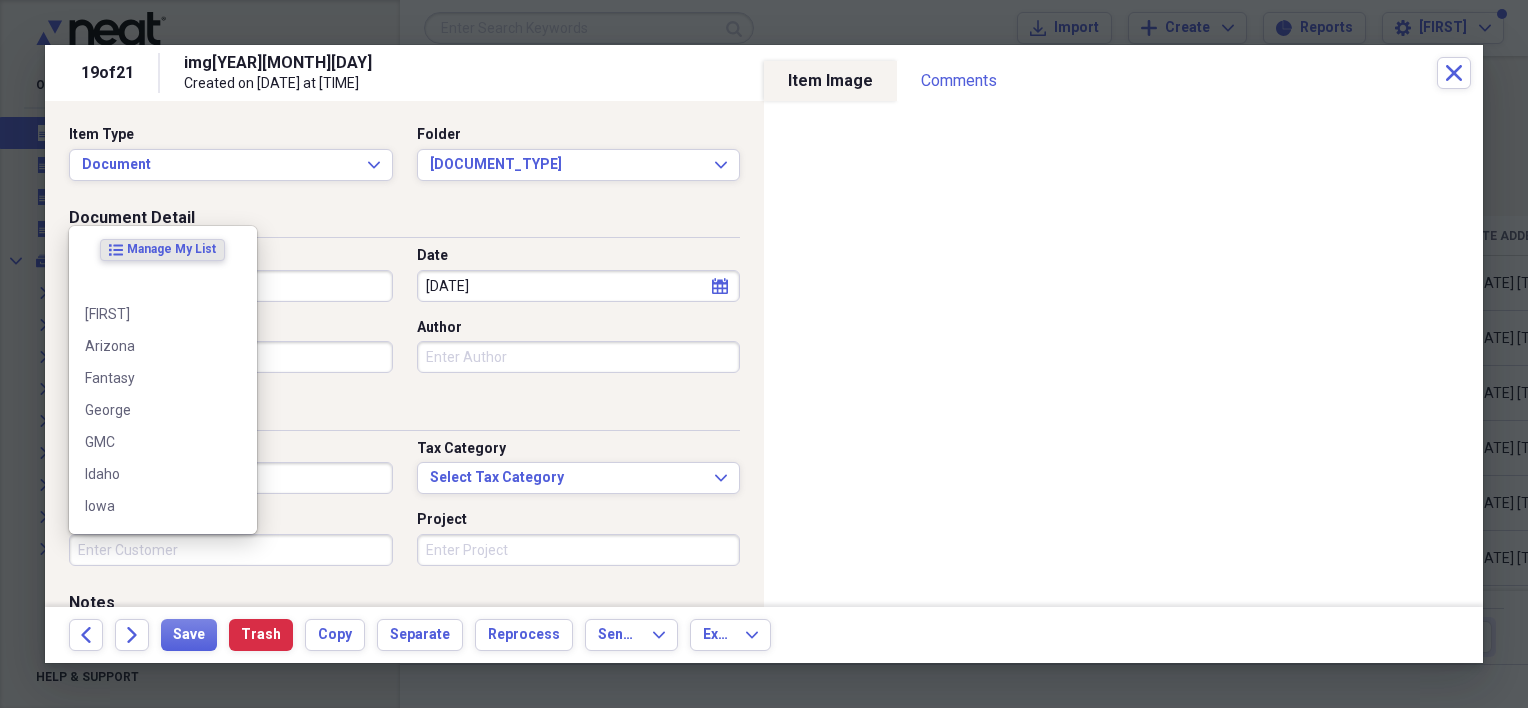 click on "Customer" at bounding box center [231, 550] 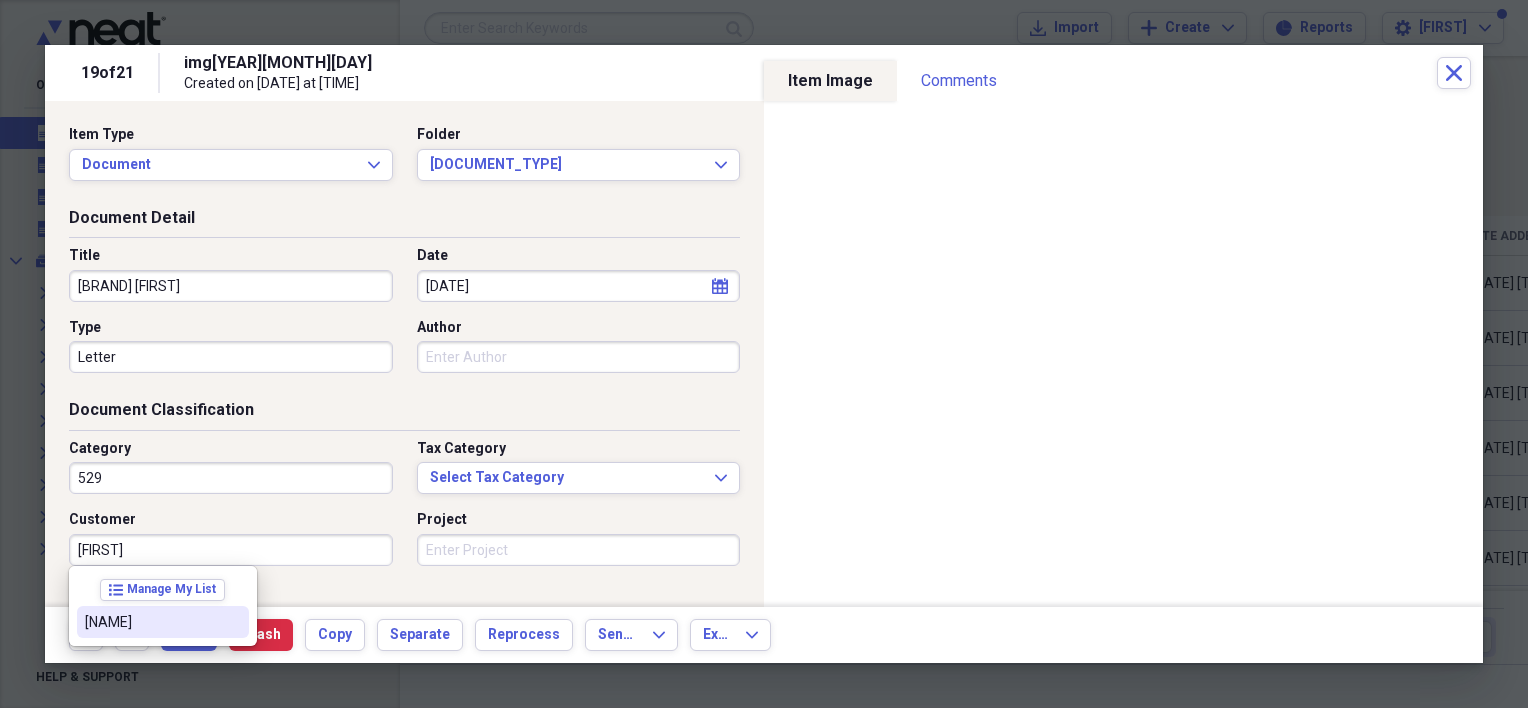 click on "[NAME]" at bounding box center [151, 622] 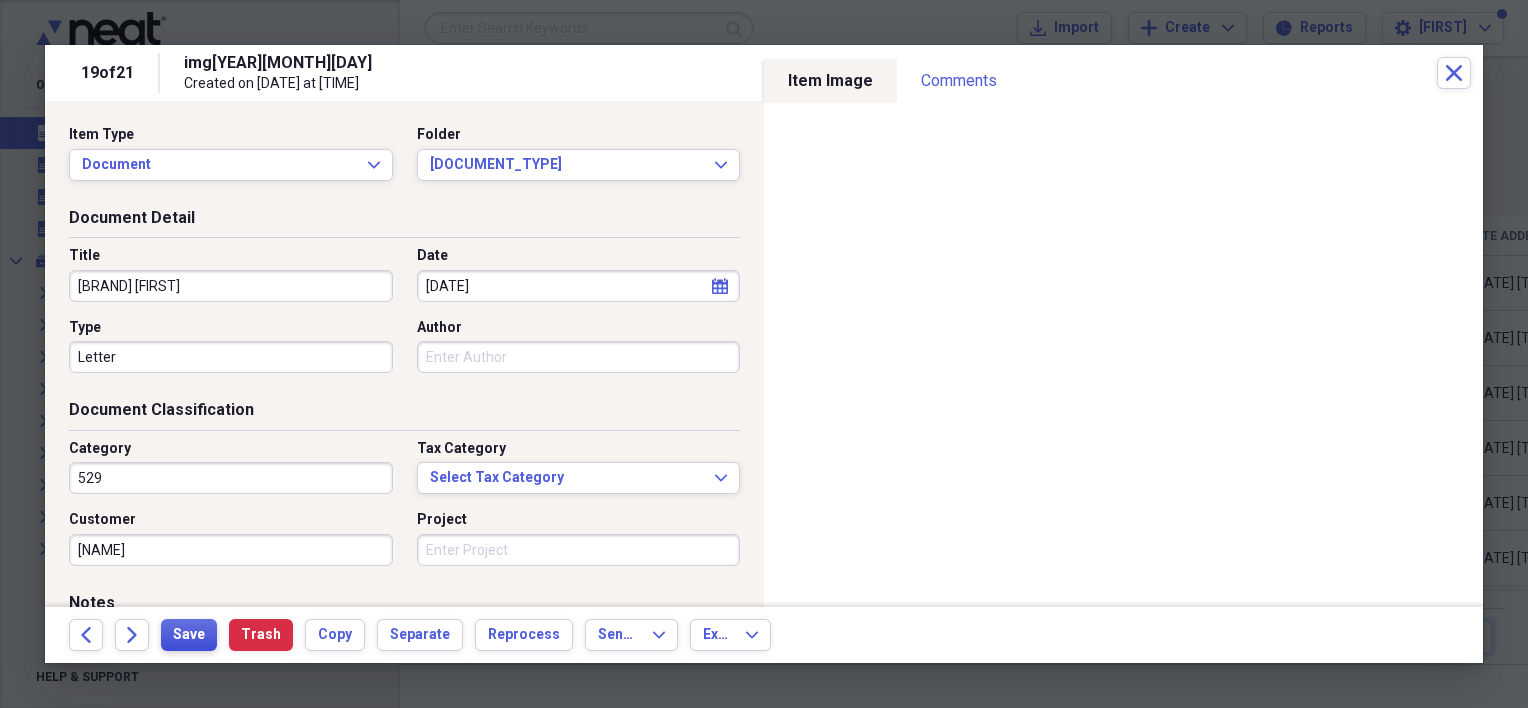 click on "Save" at bounding box center (189, 635) 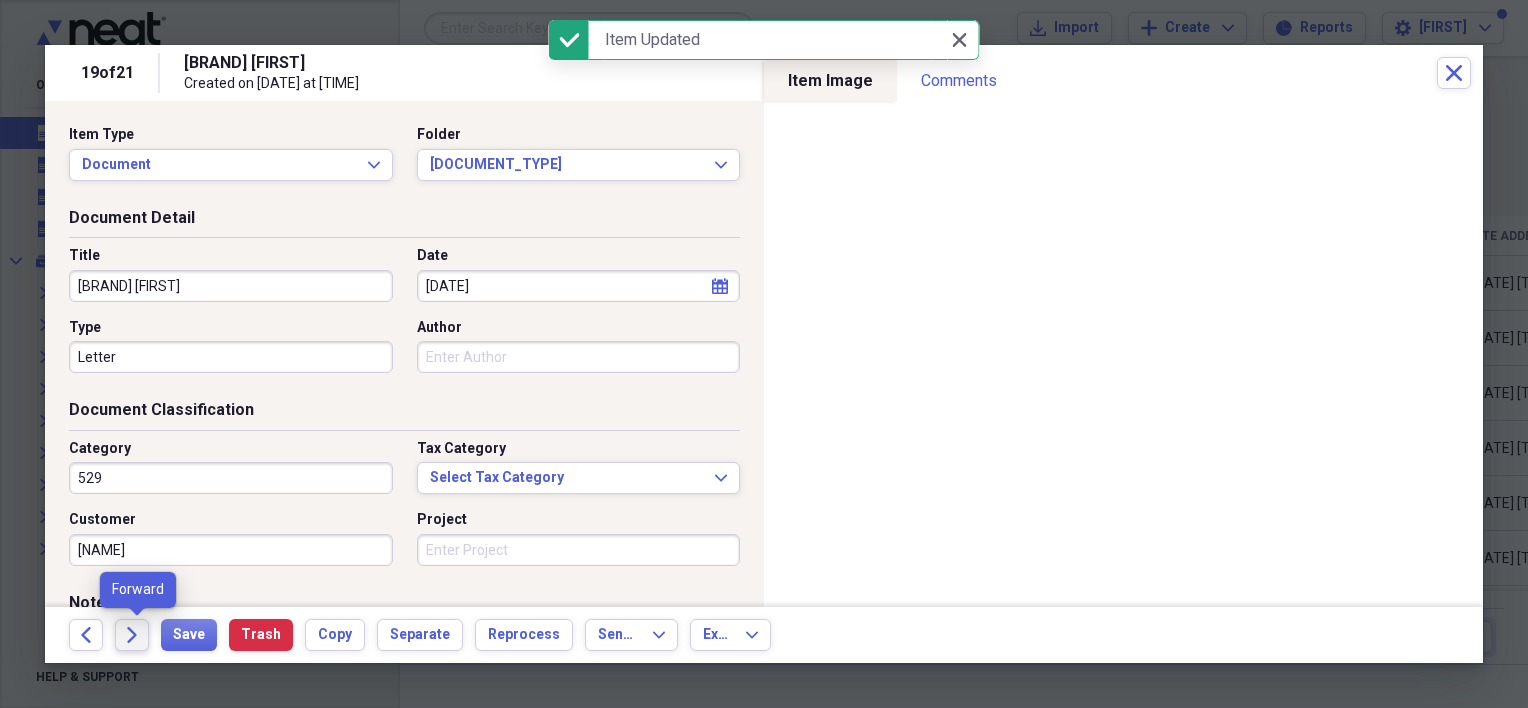 click 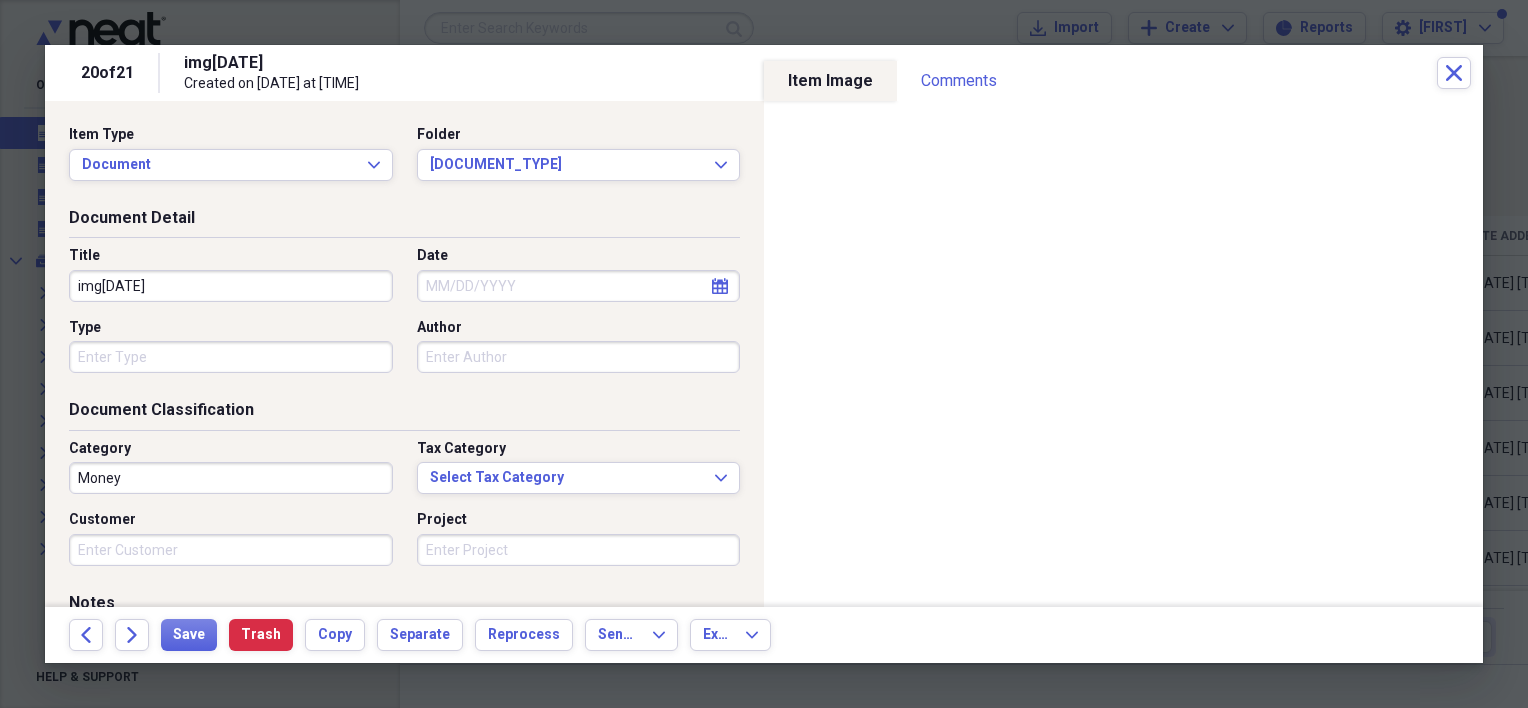 drag, startPoint x: 257, startPoint y: 284, endPoint x: 84, endPoint y: 293, distance: 173.23395 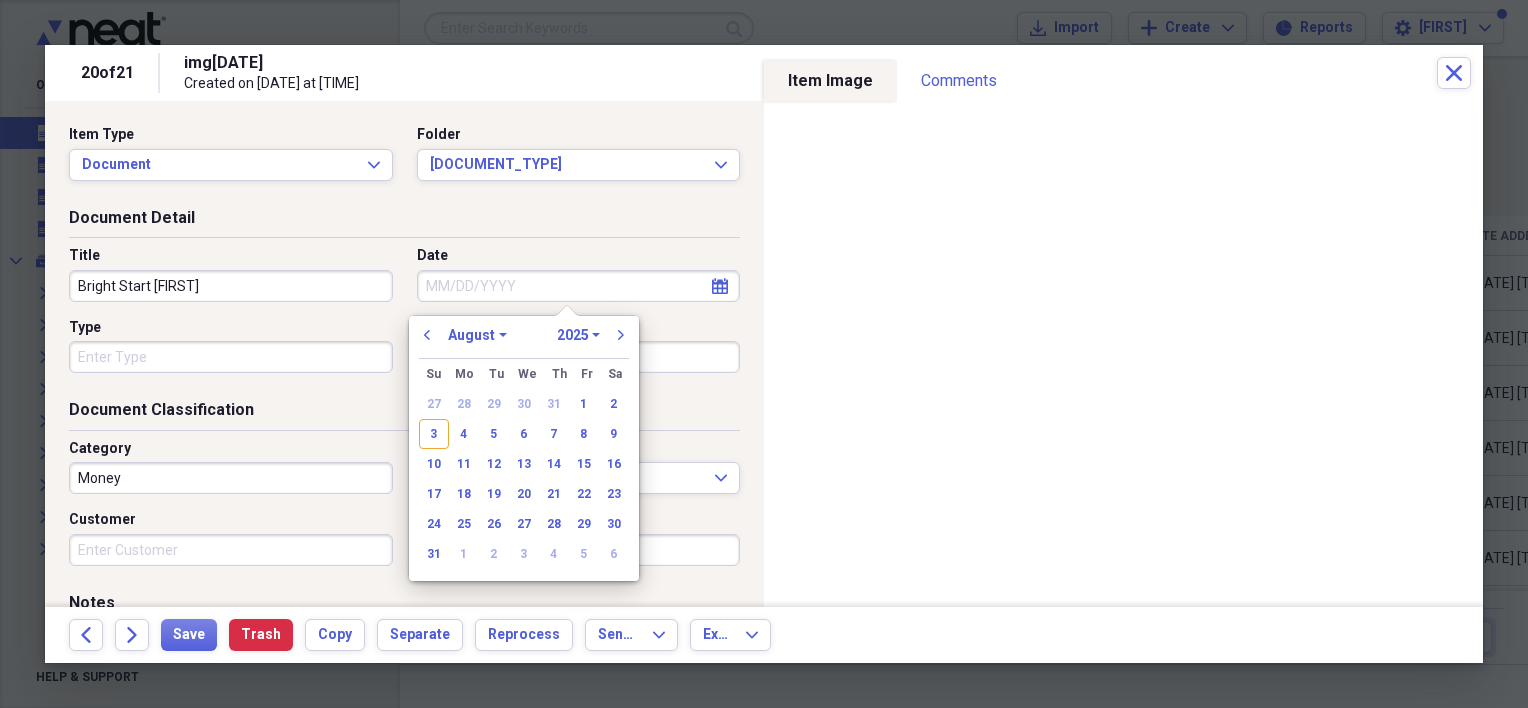 click on "Date" at bounding box center (579, 286) 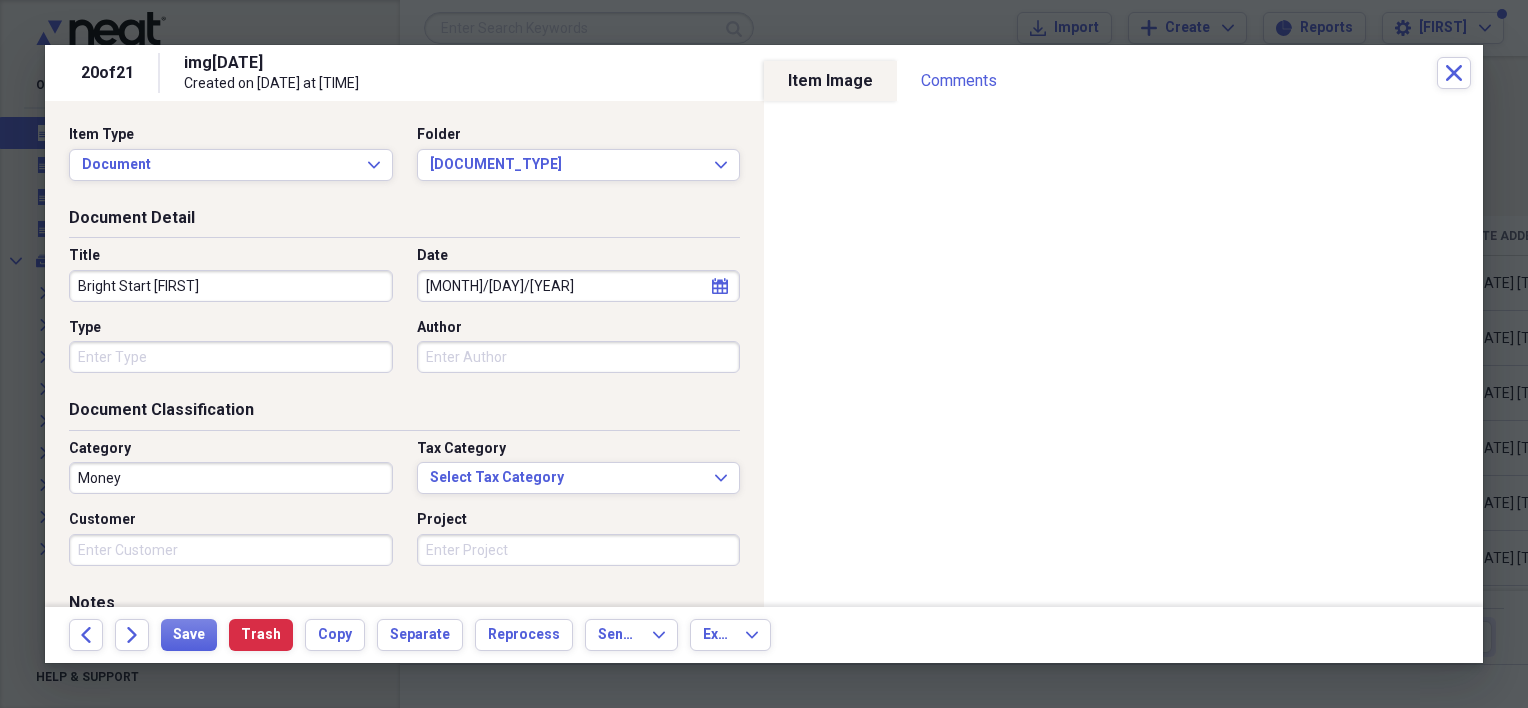 click on "Document Detail" at bounding box center [404, 222] 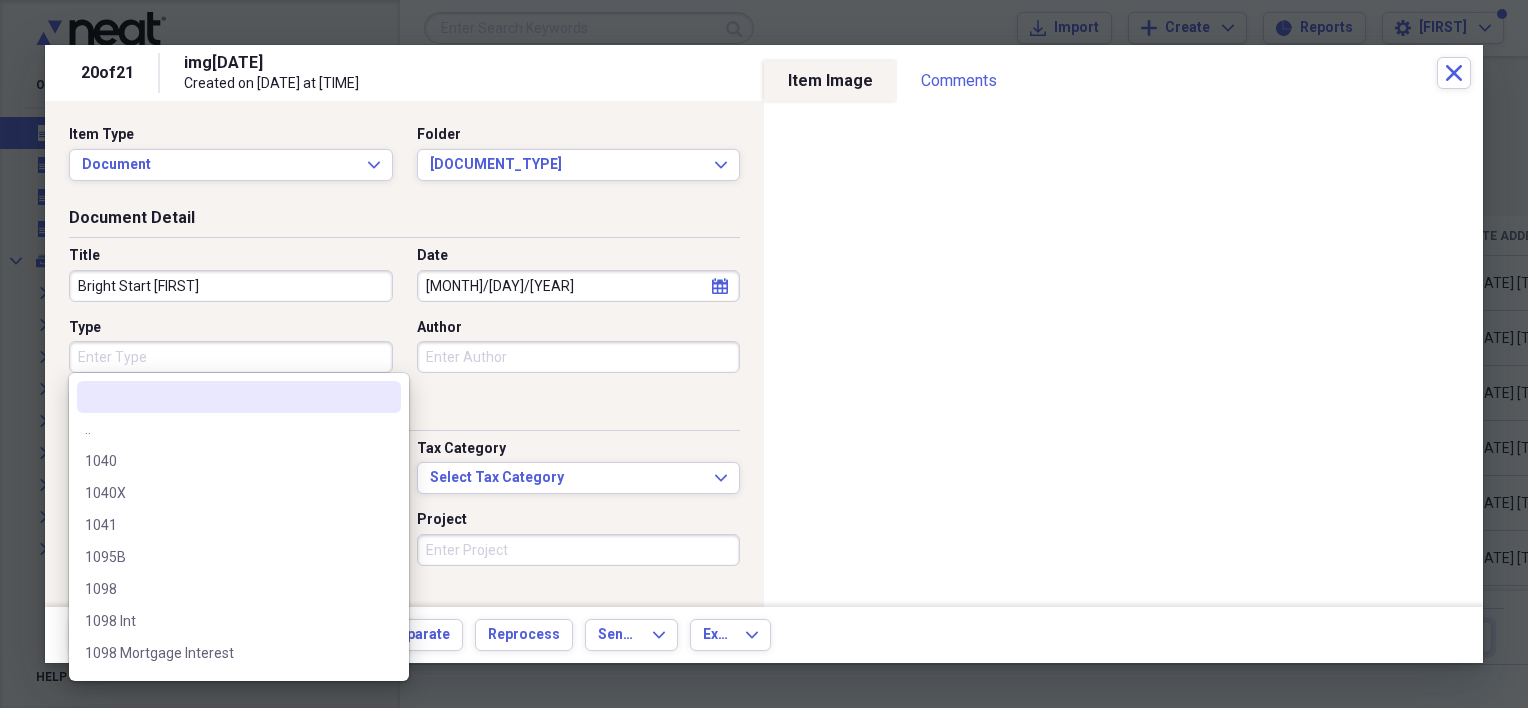 click on "Type" at bounding box center (231, 357) 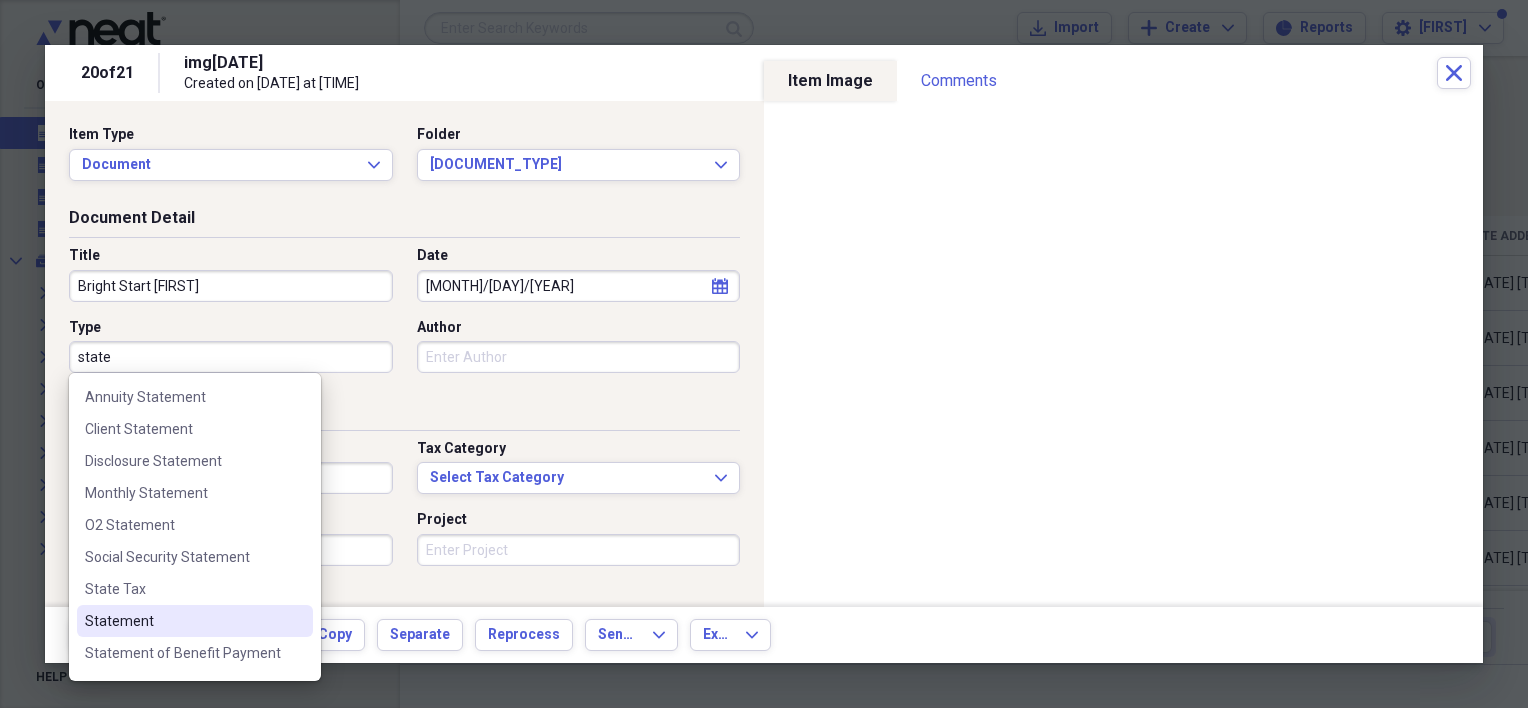 click on "Statement" at bounding box center (195, 621) 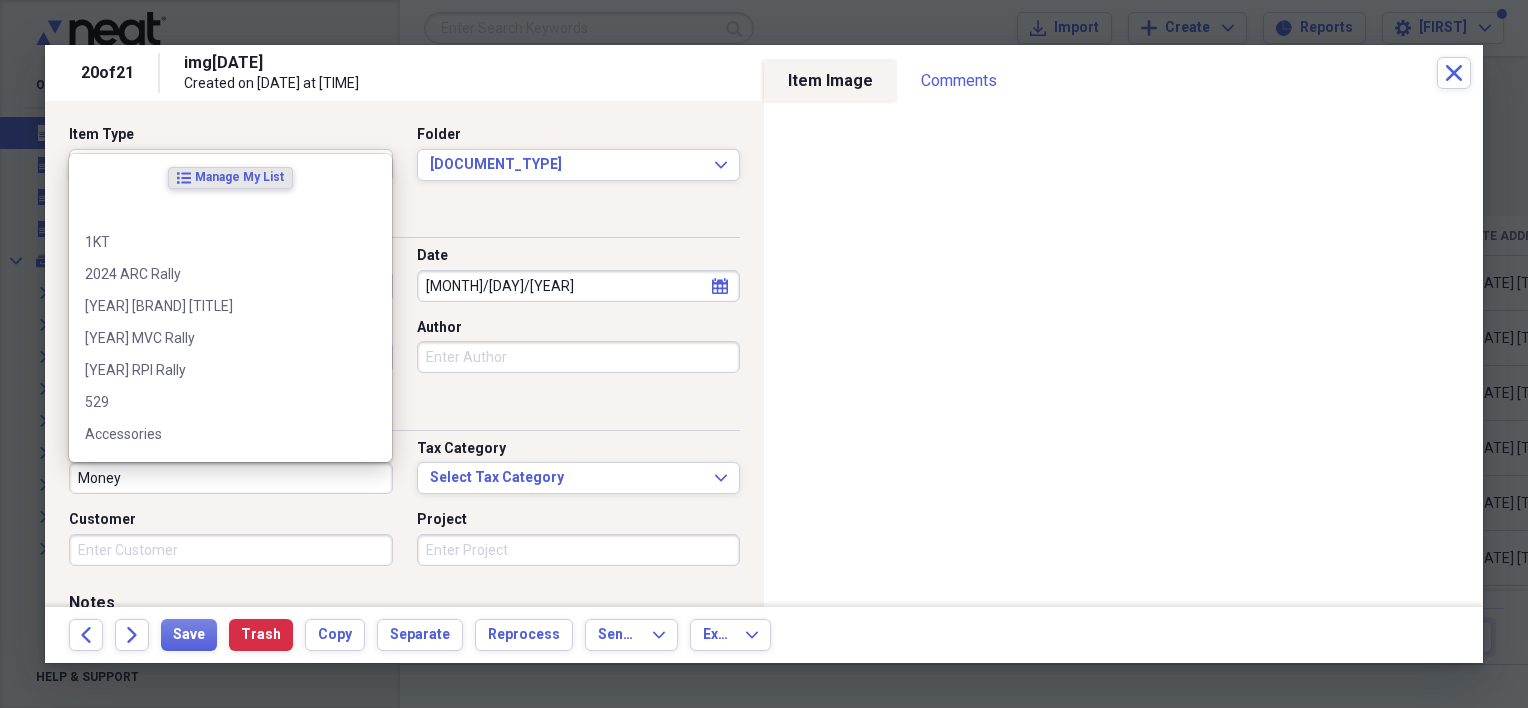click on "Money" at bounding box center [231, 478] 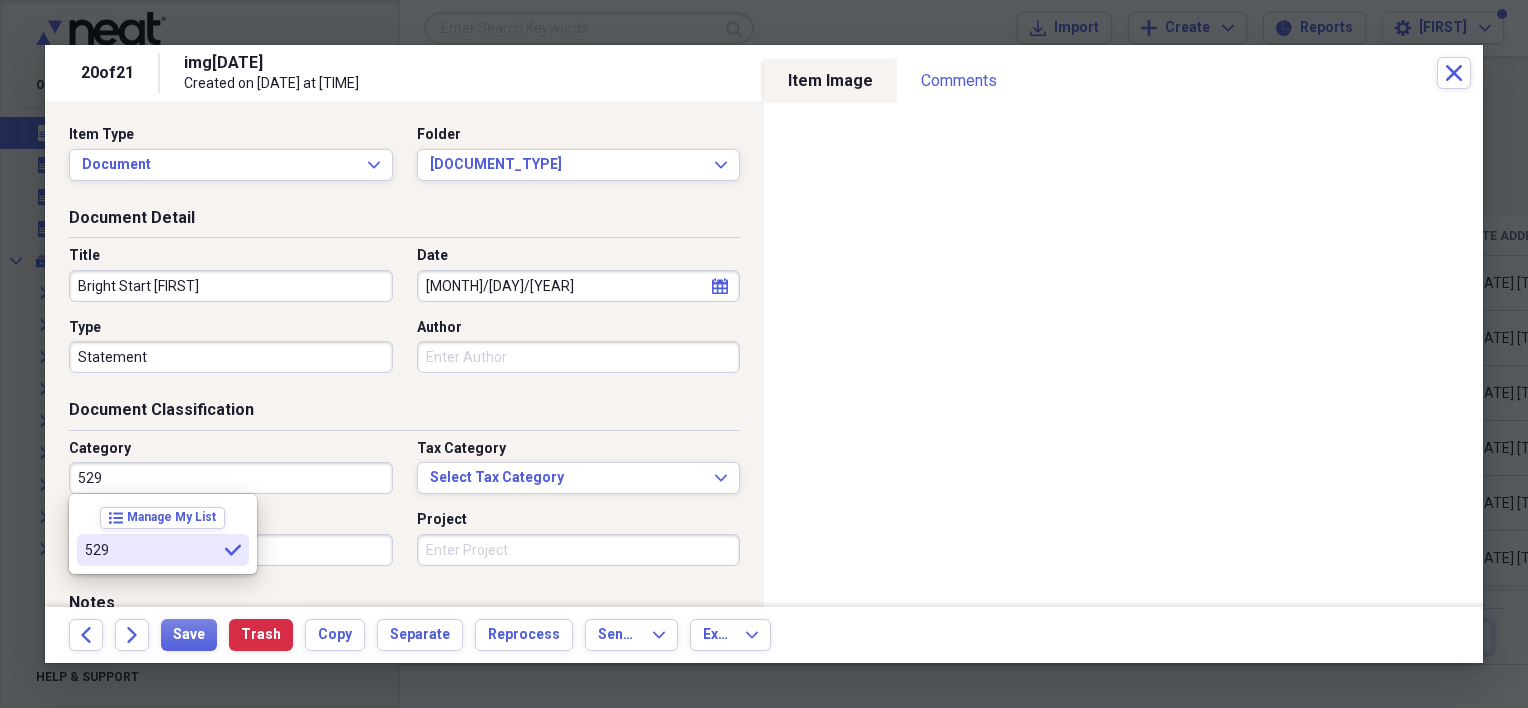 click on "[NUMBER] [TITLE]" at bounding box center (163, 550) 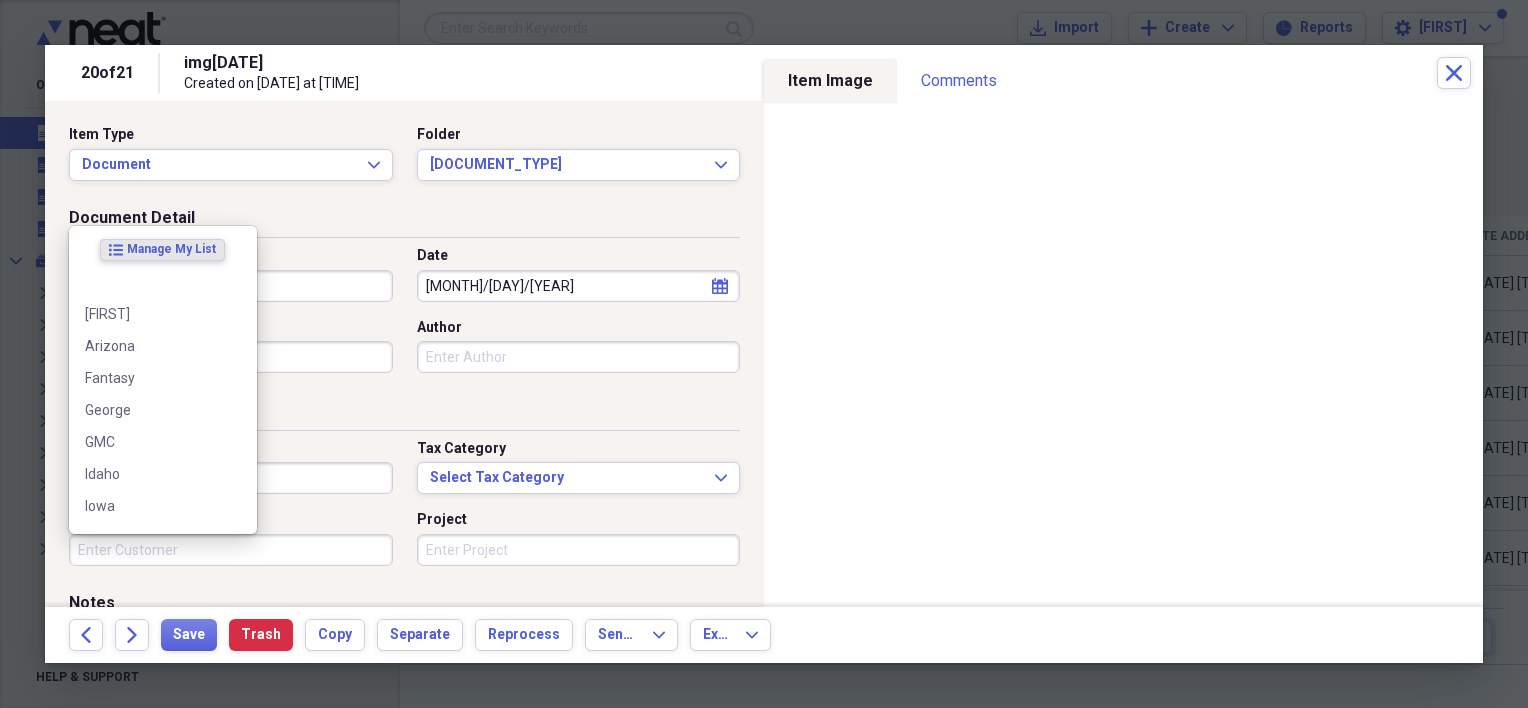 click on "Customer" at bounding box center (231, 550) 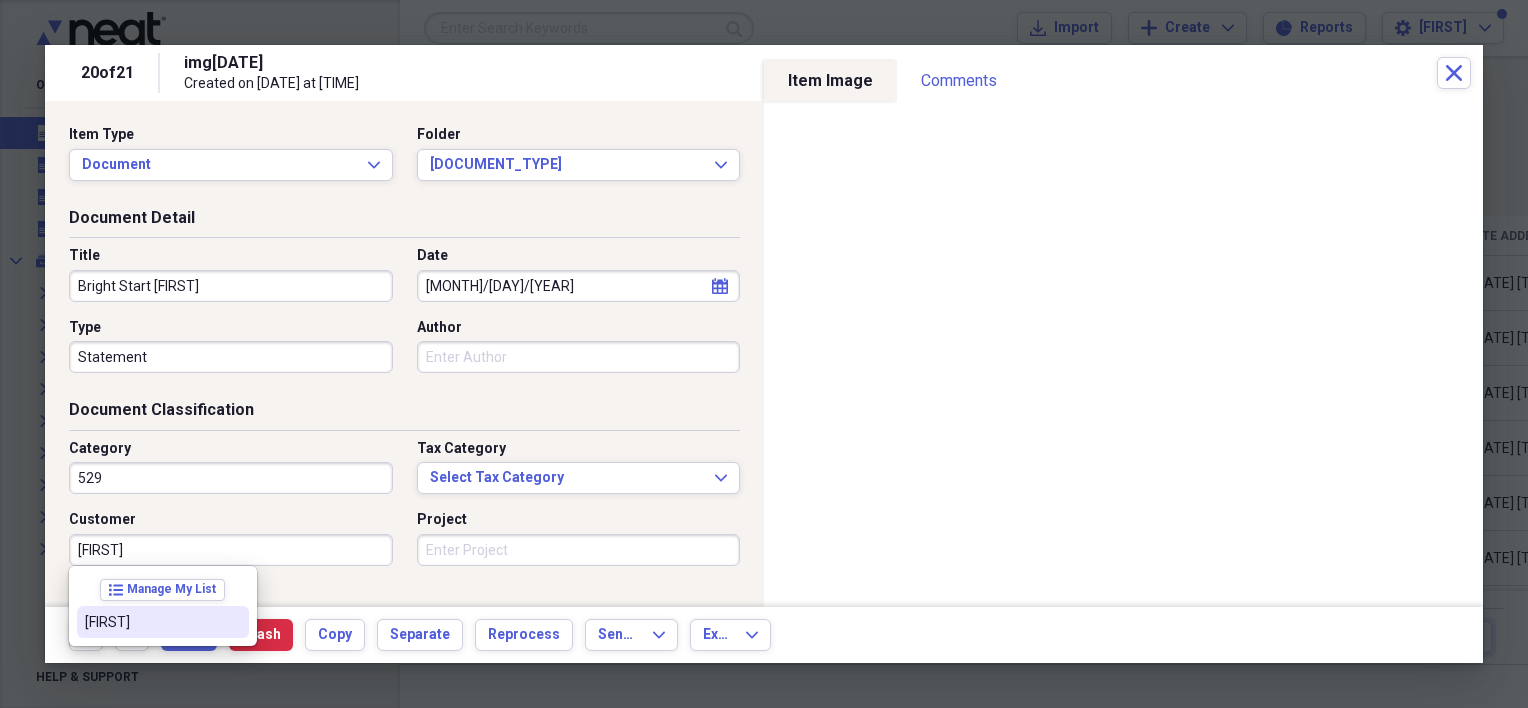 click on "[FIRST]" at bounding box center (151, 622) 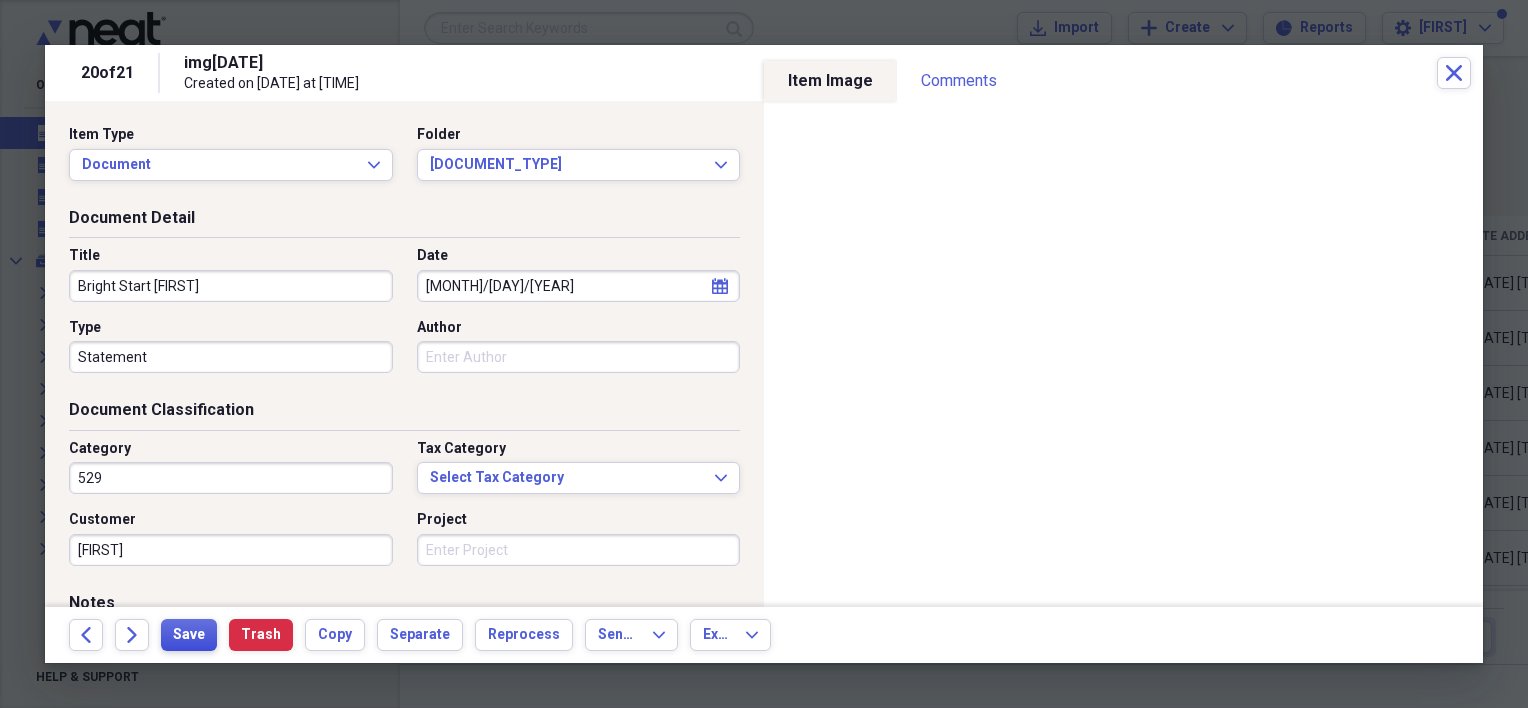 click on "Save" at bounding box center (189, 635) 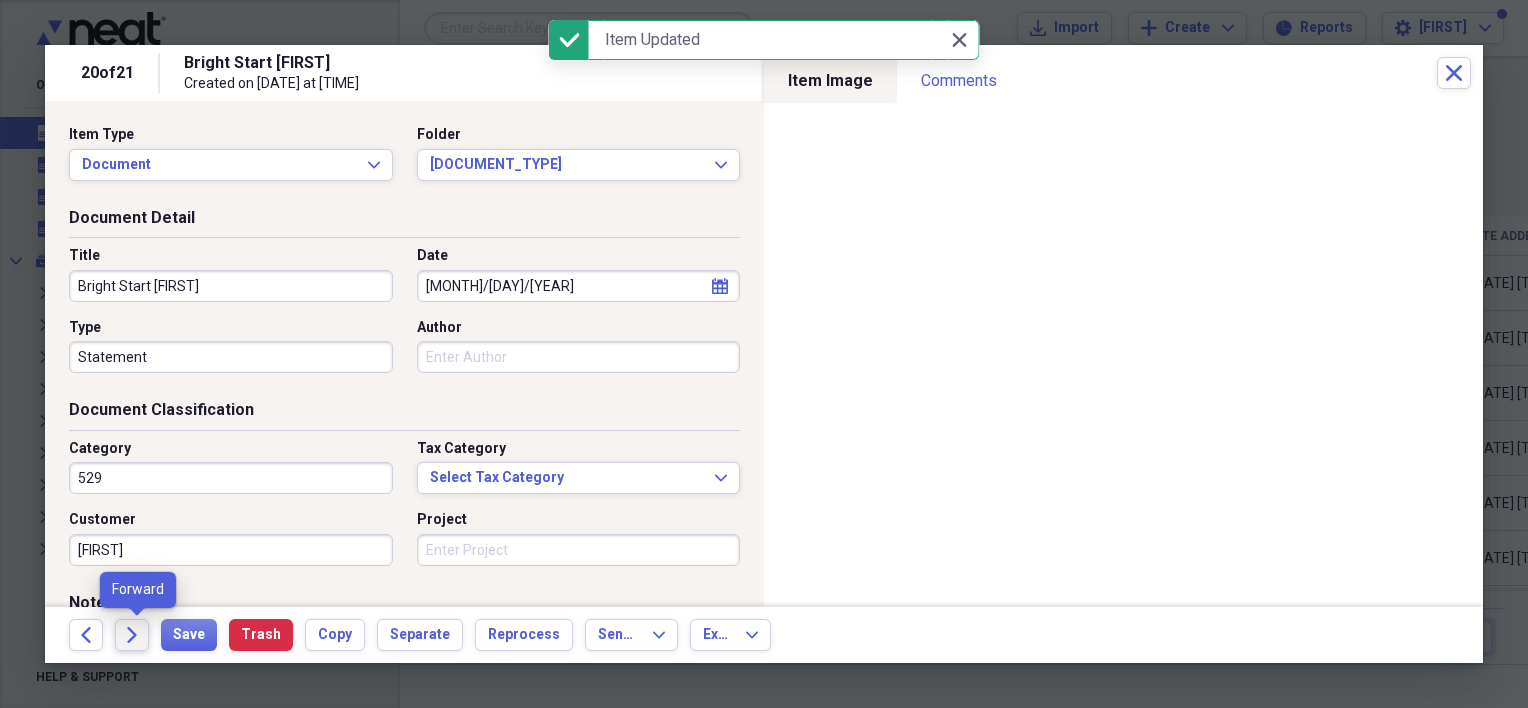click on "Forward" 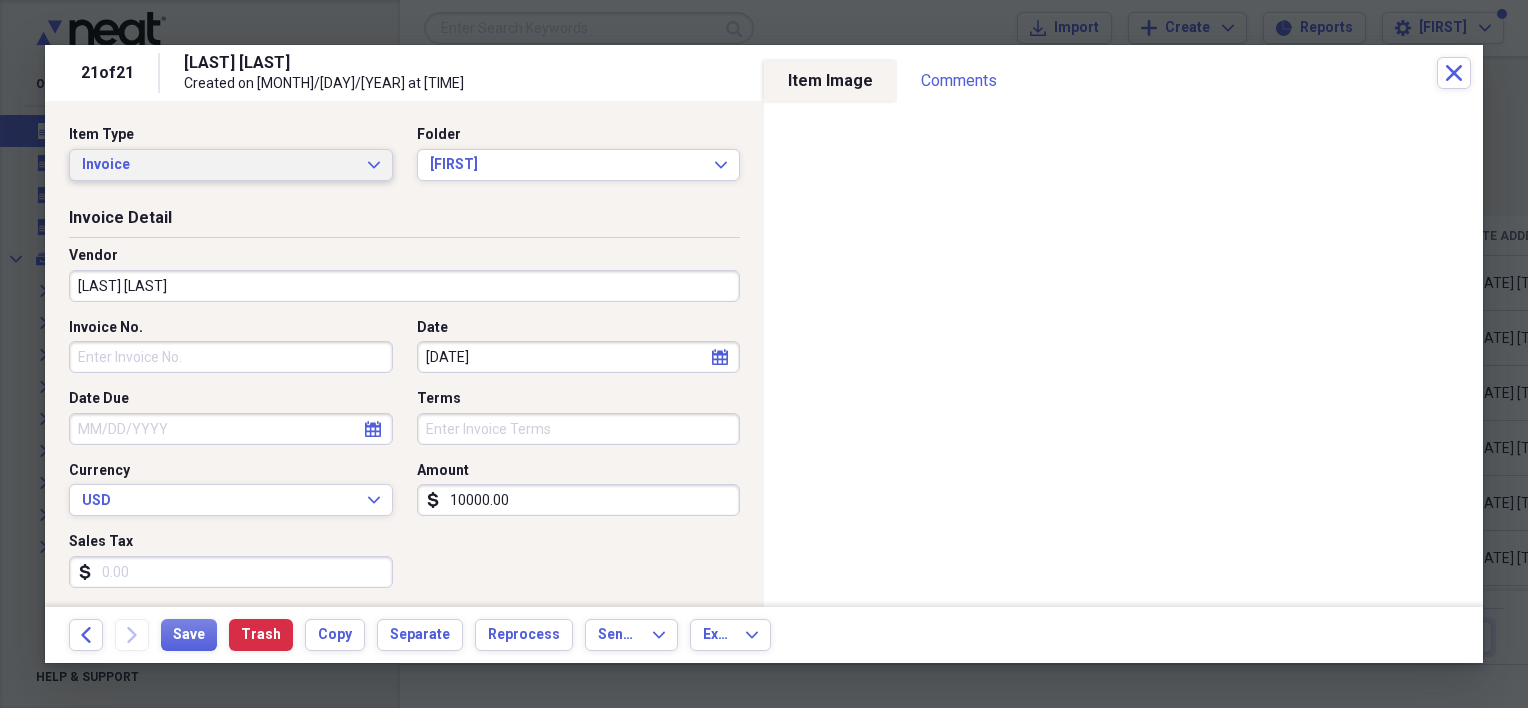 click on "Invoice" at bounding box center [219, 165] 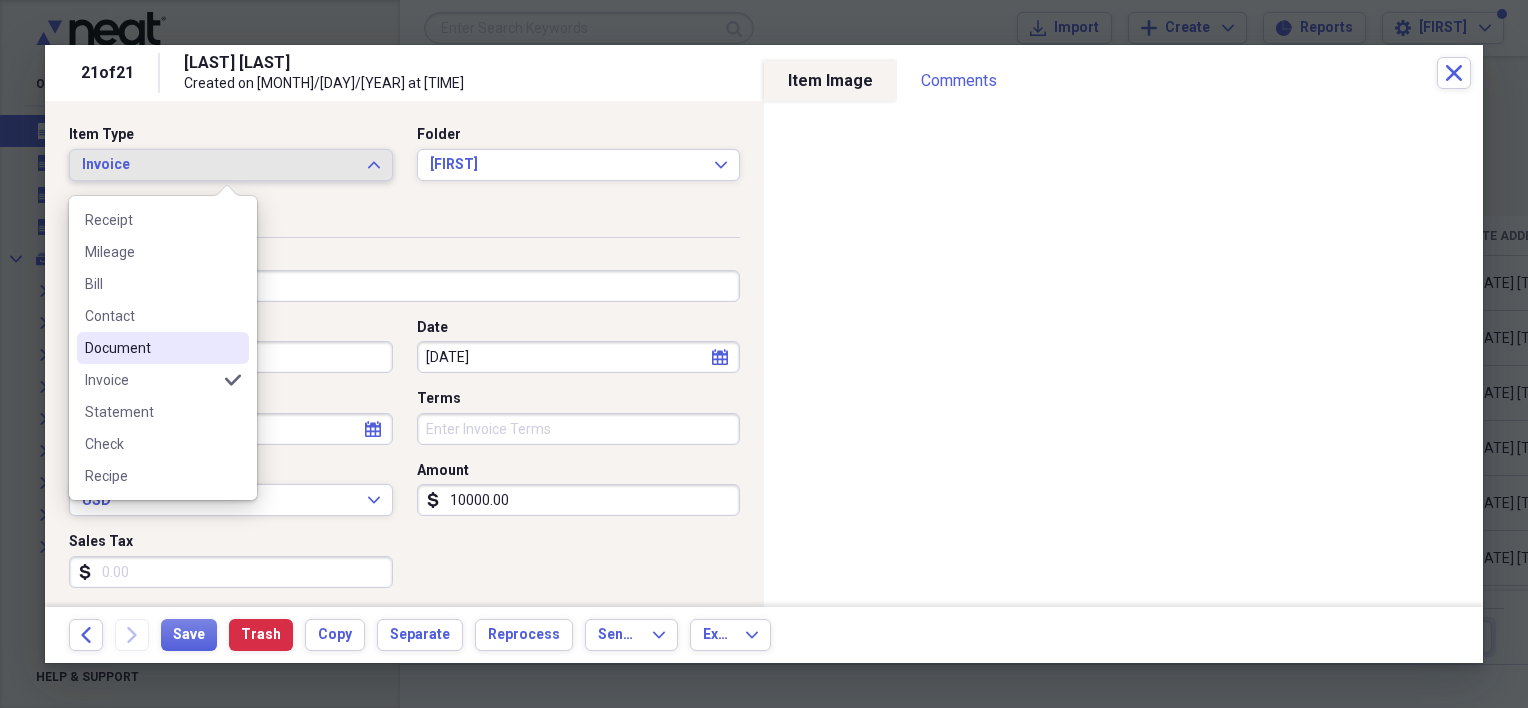 click on "Document" at bounding box center [151, 348] 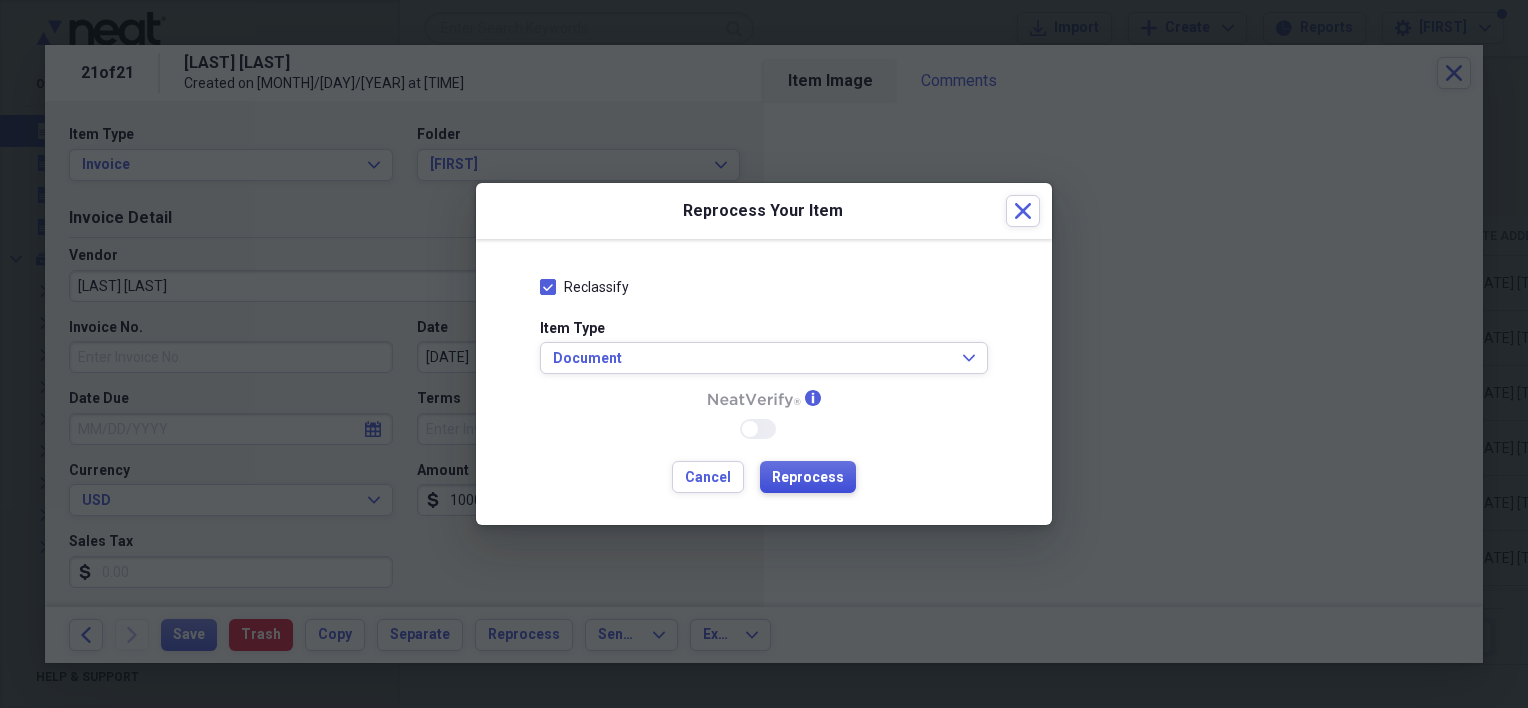 click on "Reprocess" at bounding box center (808, 478) 